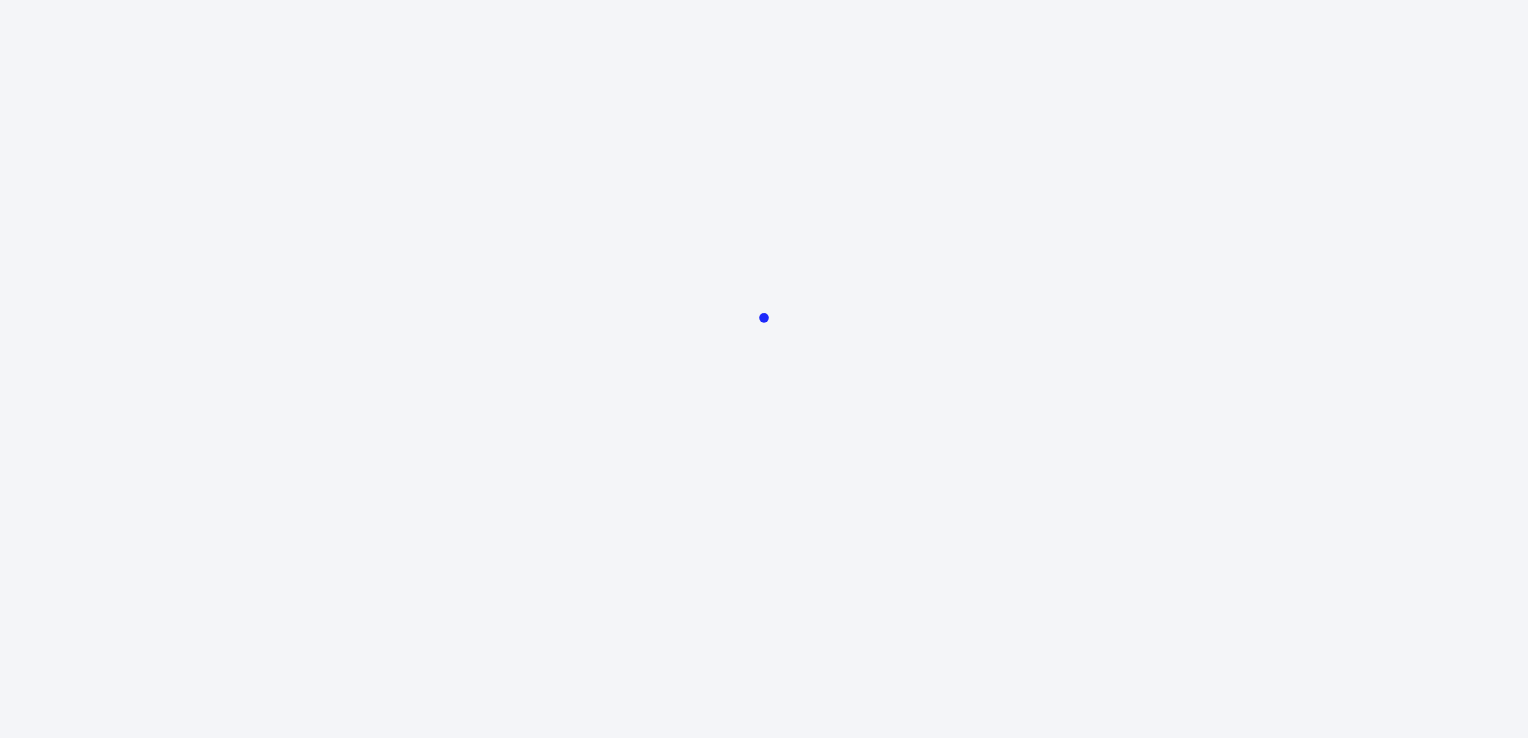 scroll, scrollTop: 0, scrollLeft: 0, axis: both 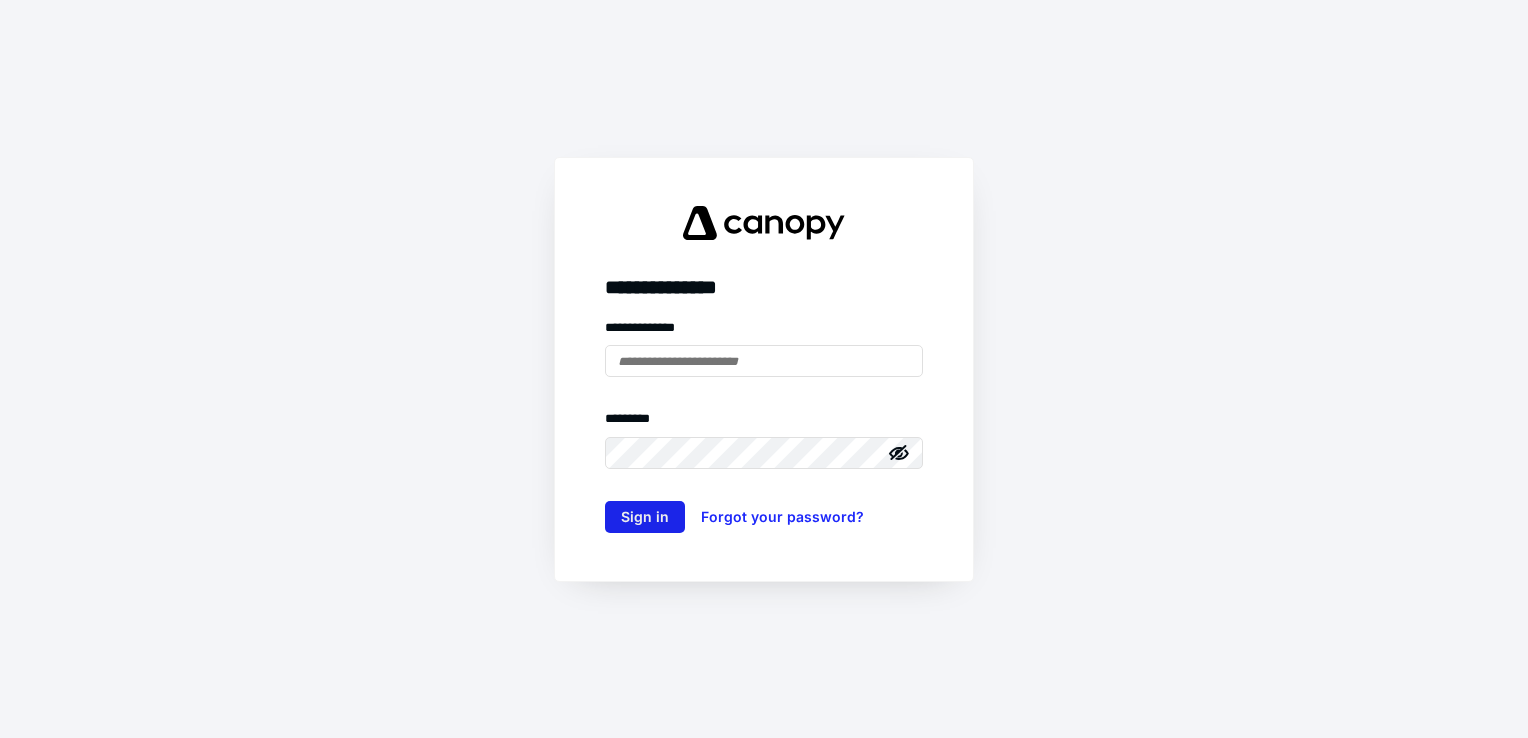 type on "**********" 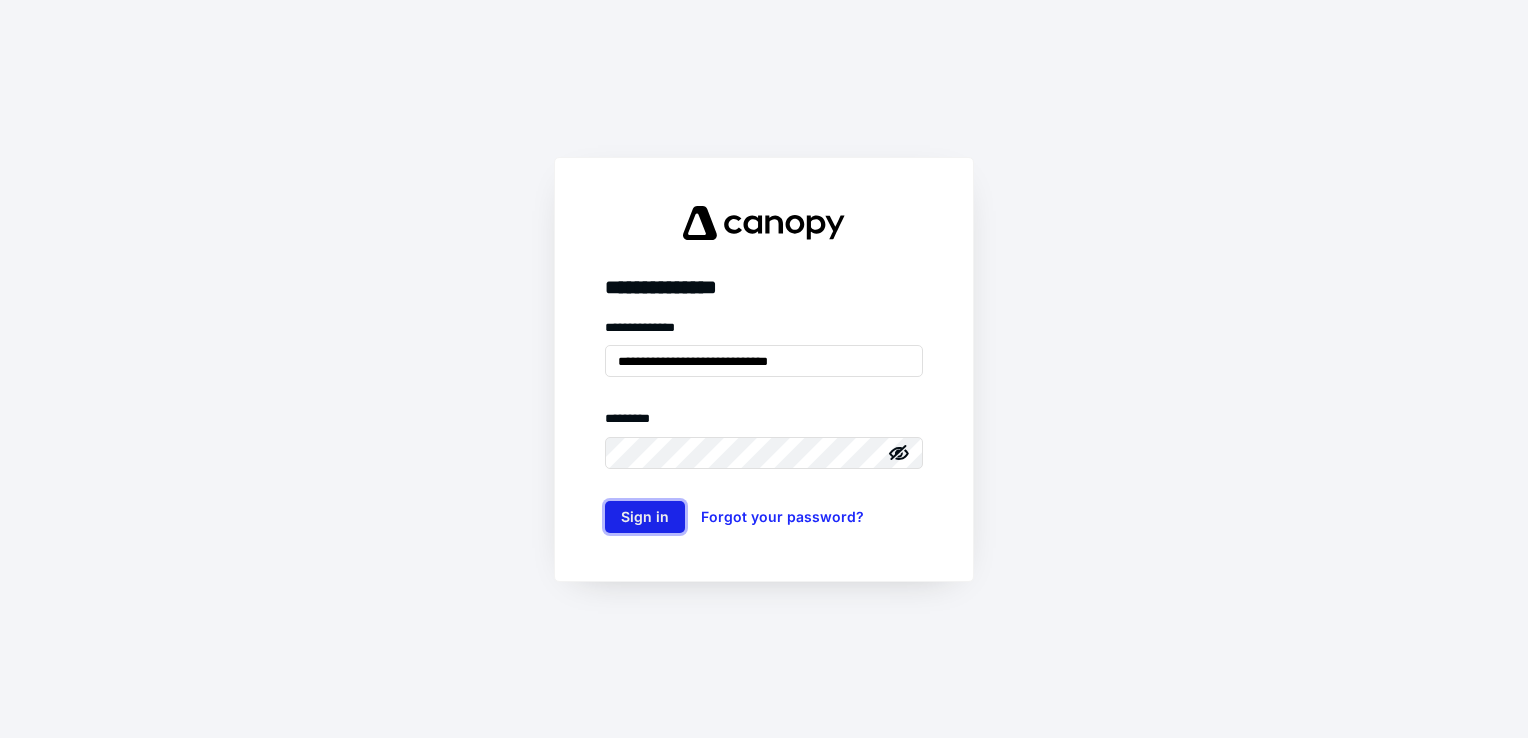 click on "Sign in" at bounding box center [645, 517] 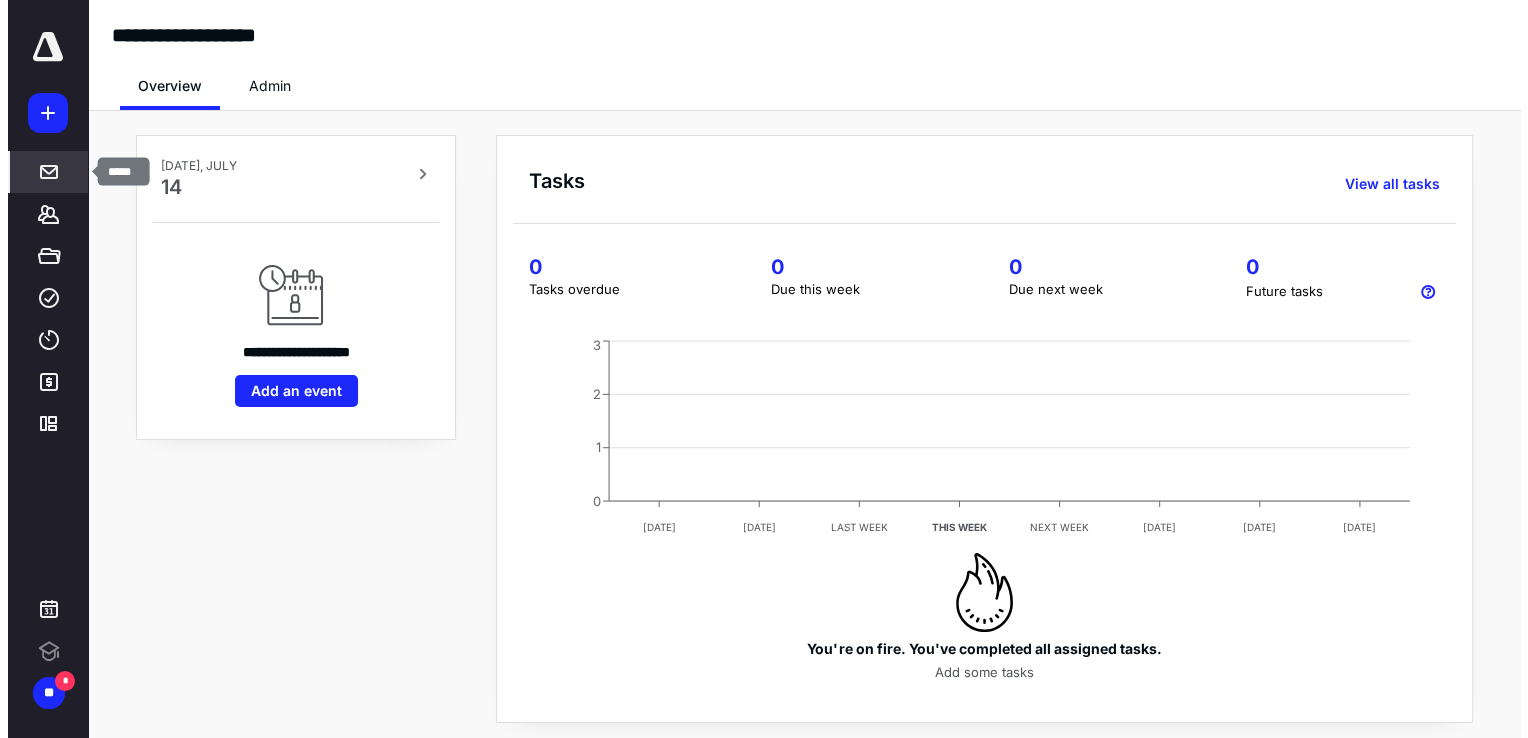 scroll, scrollTop: 0, scrollLeft: 0, axis: both 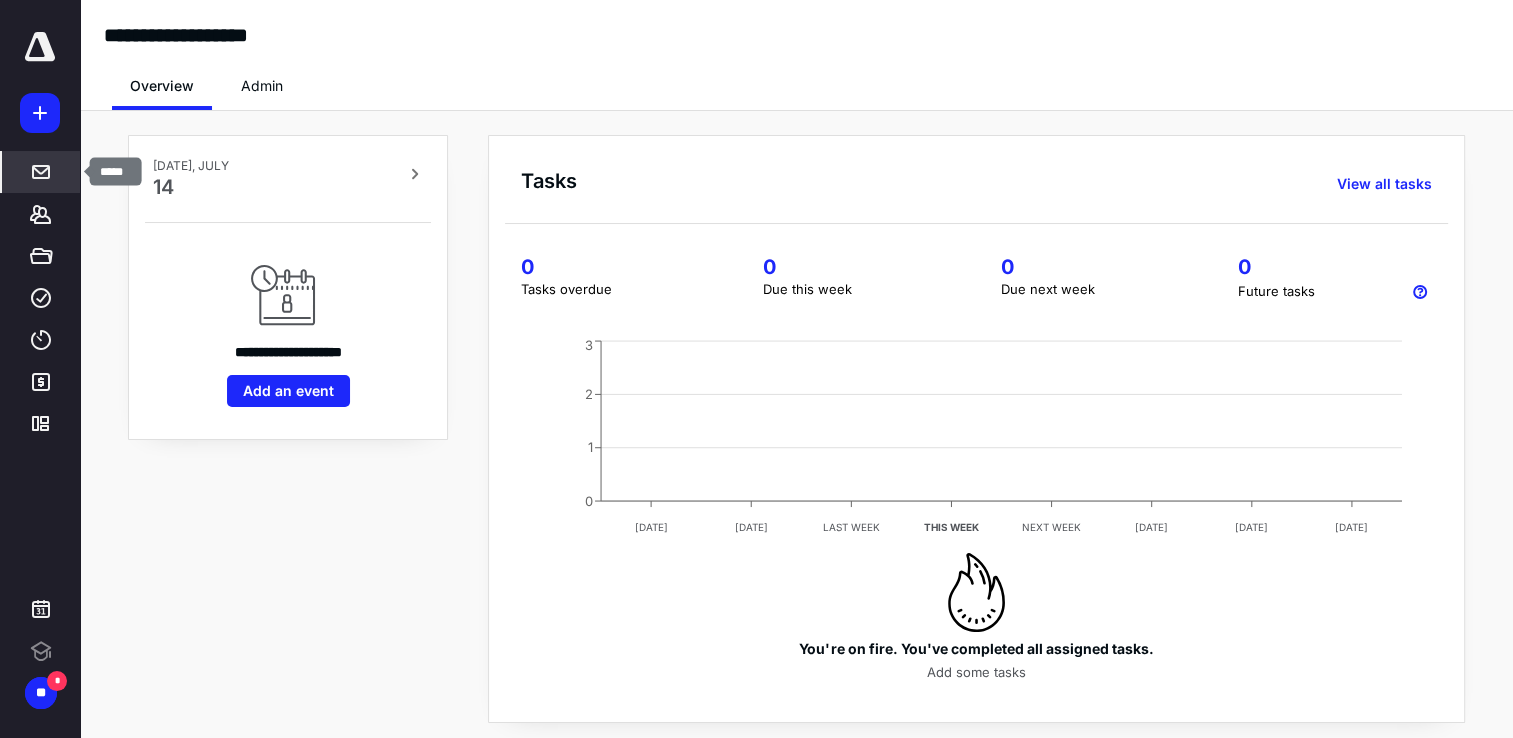 click on "*****" at bounding box center (41, 172) 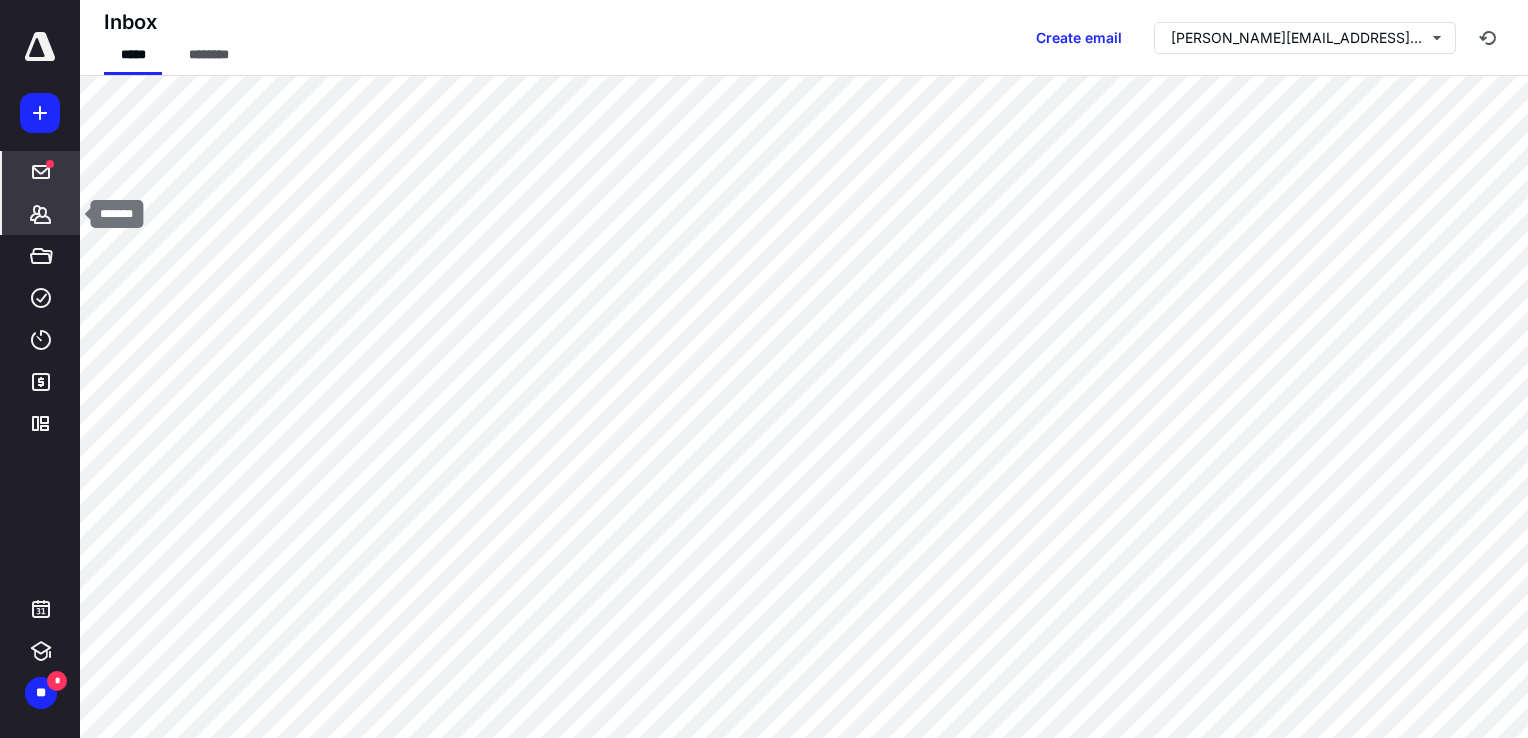 click on "*******" at bounding box center [41, 214] 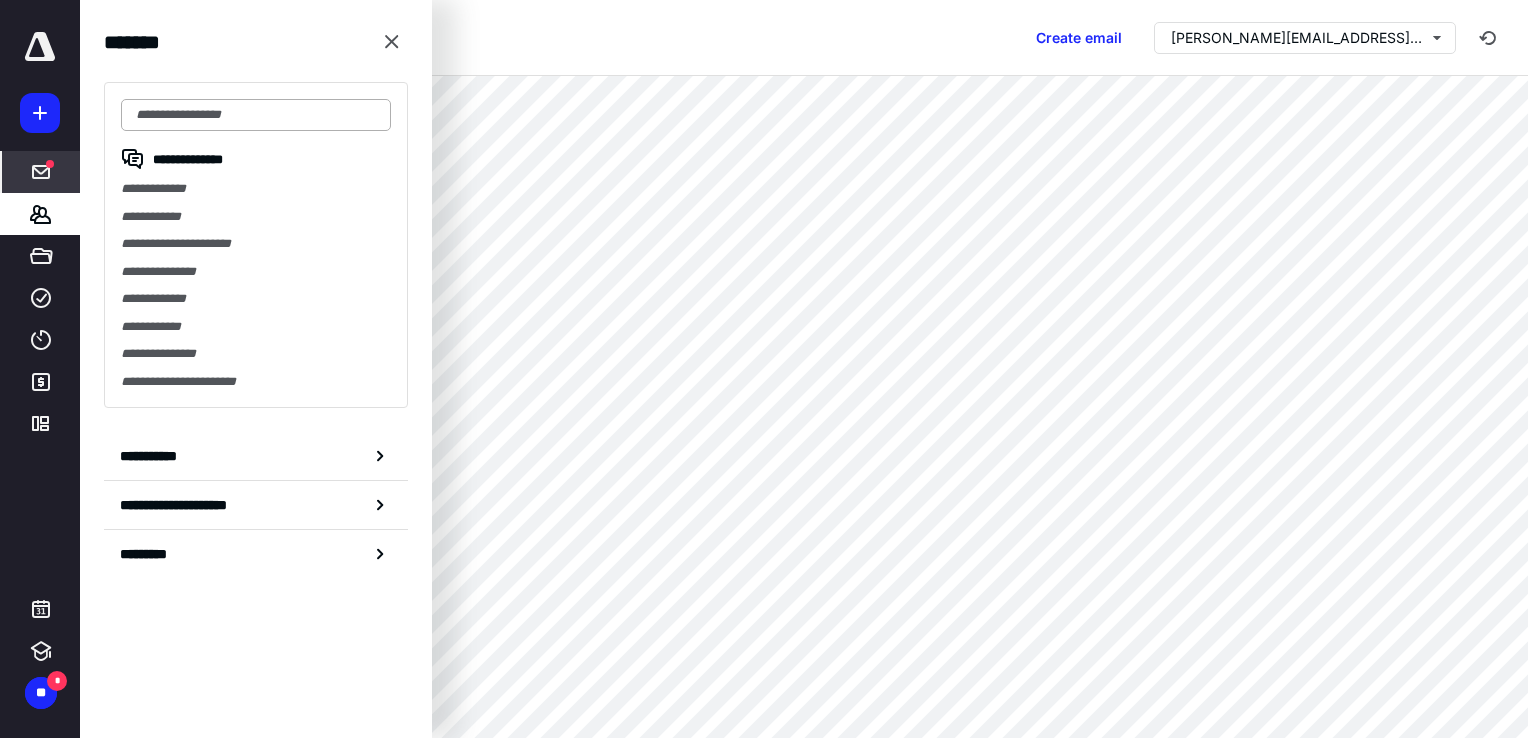 click at bounding box center (256, 115) 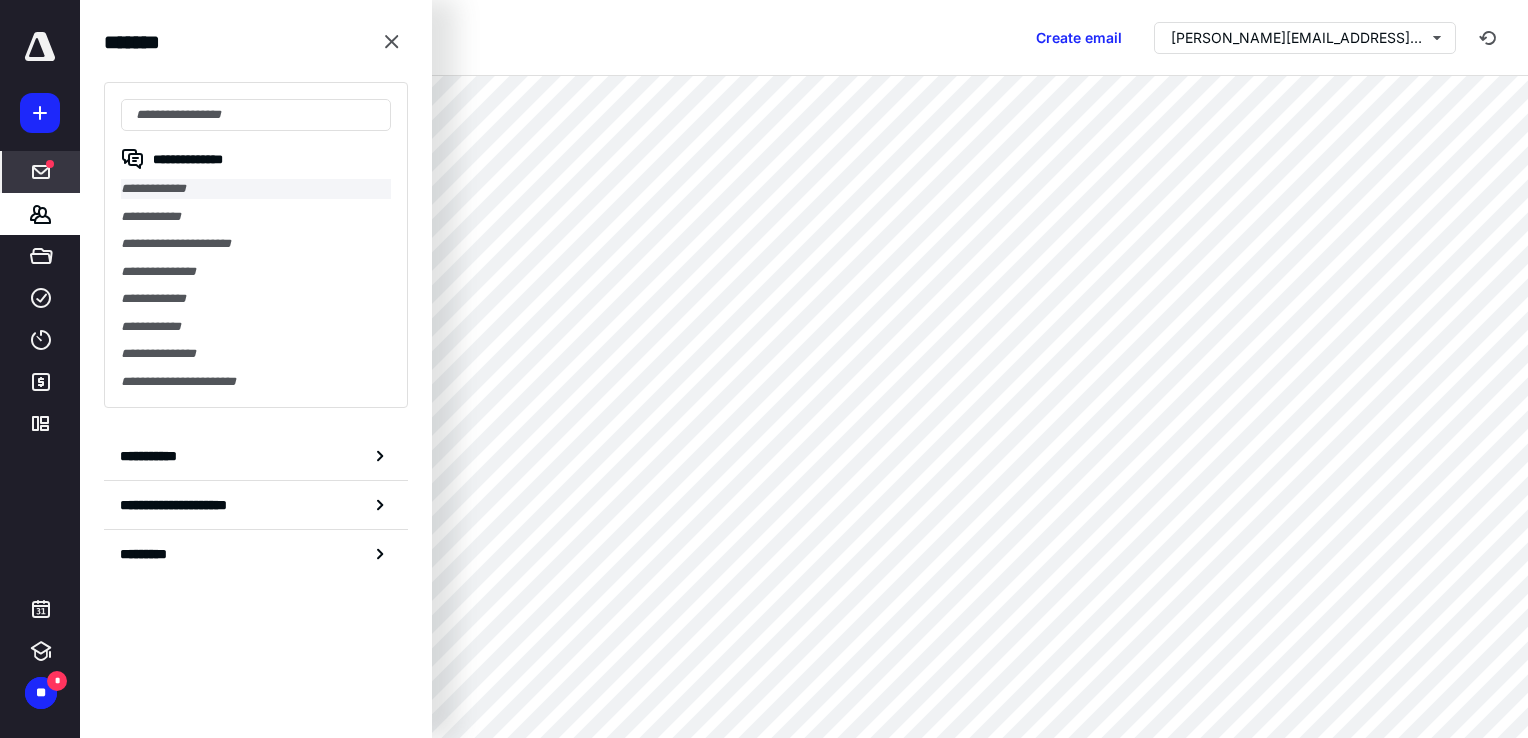 click on "**********" at bounding box center [256, 189] 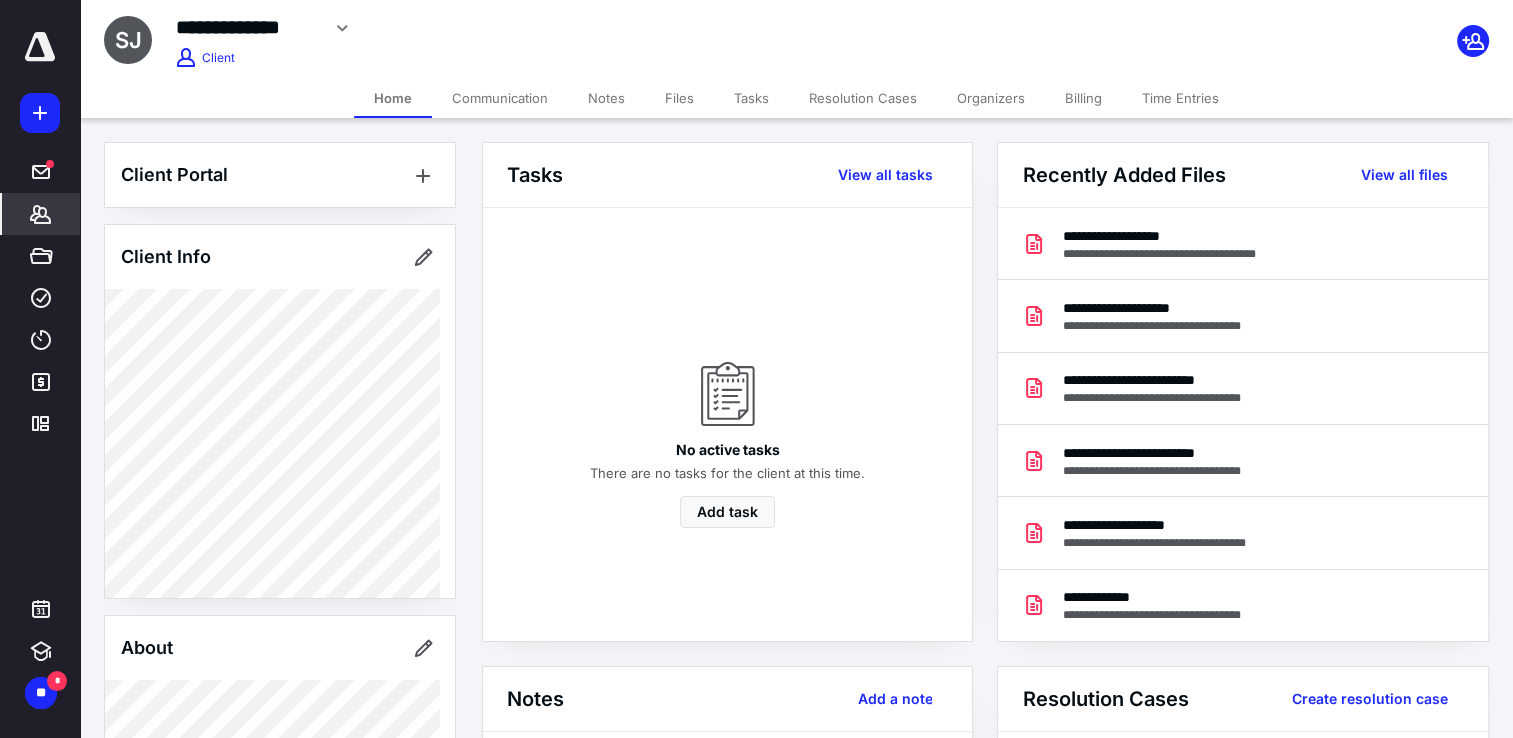 click on "Files" at bounding box center [679, 98] 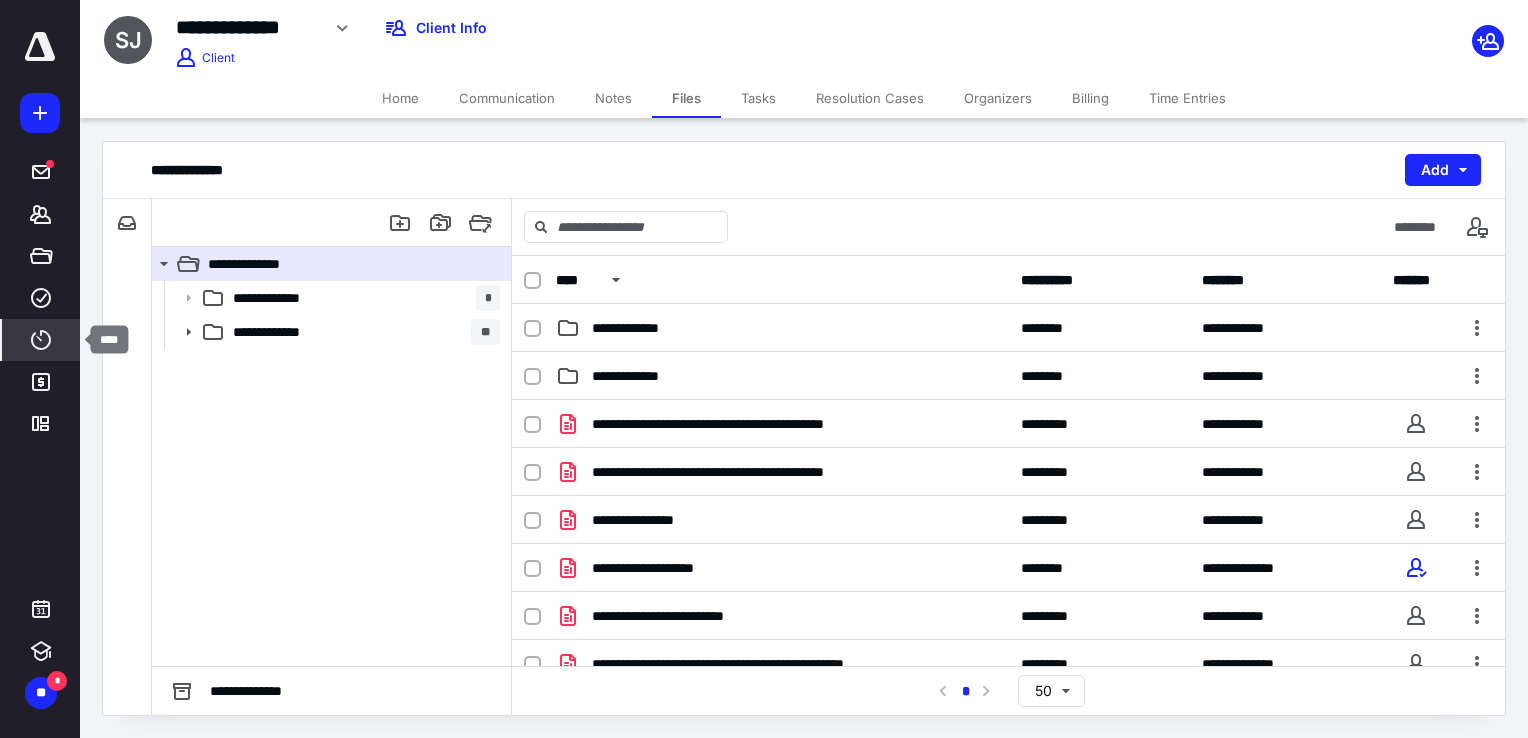 click on "****" at bounding box center (41, 340) 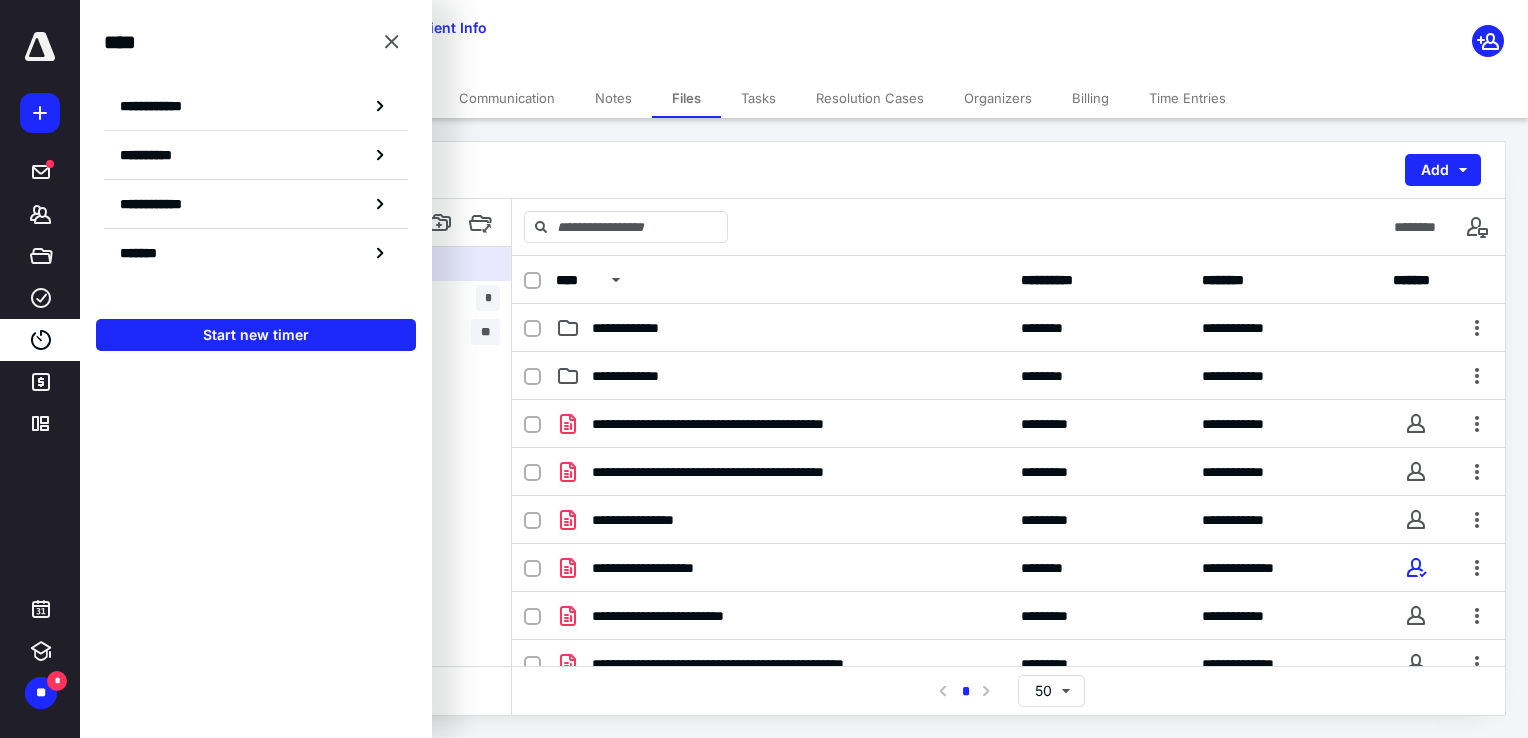 click on "**********" at bounding box center (256, 369) 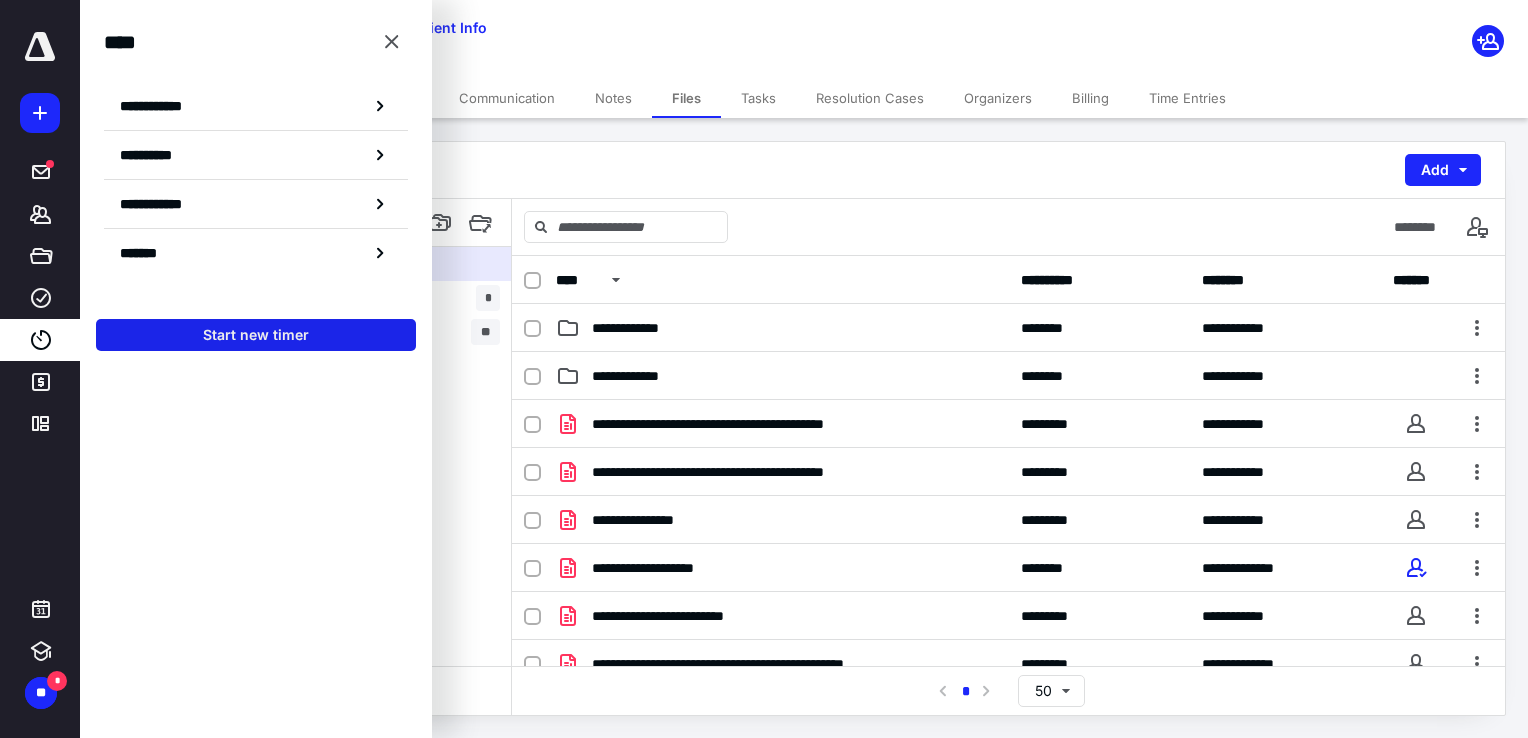 click on "Start new timer" at bounding box center [256, 335] 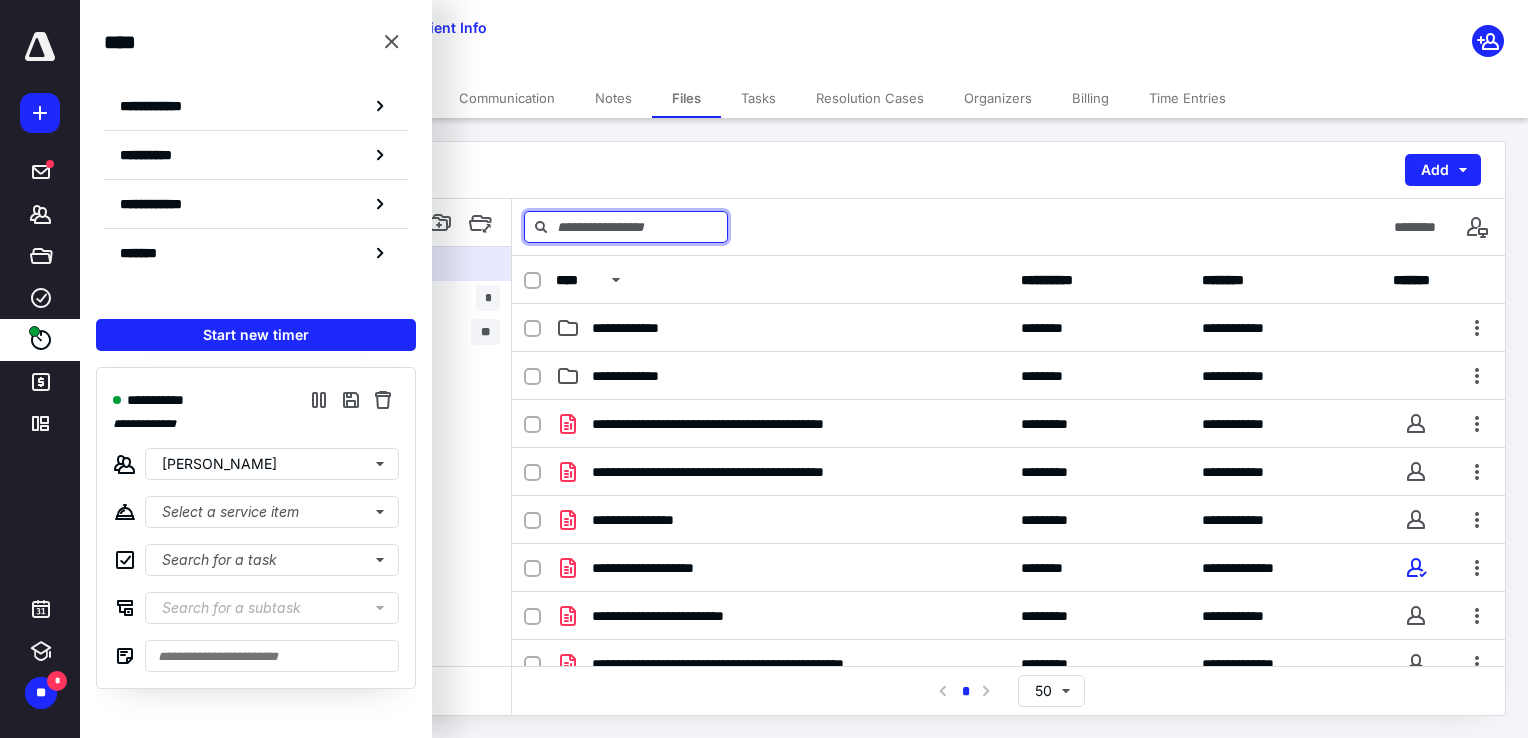 click at bounding box center [626, 227] 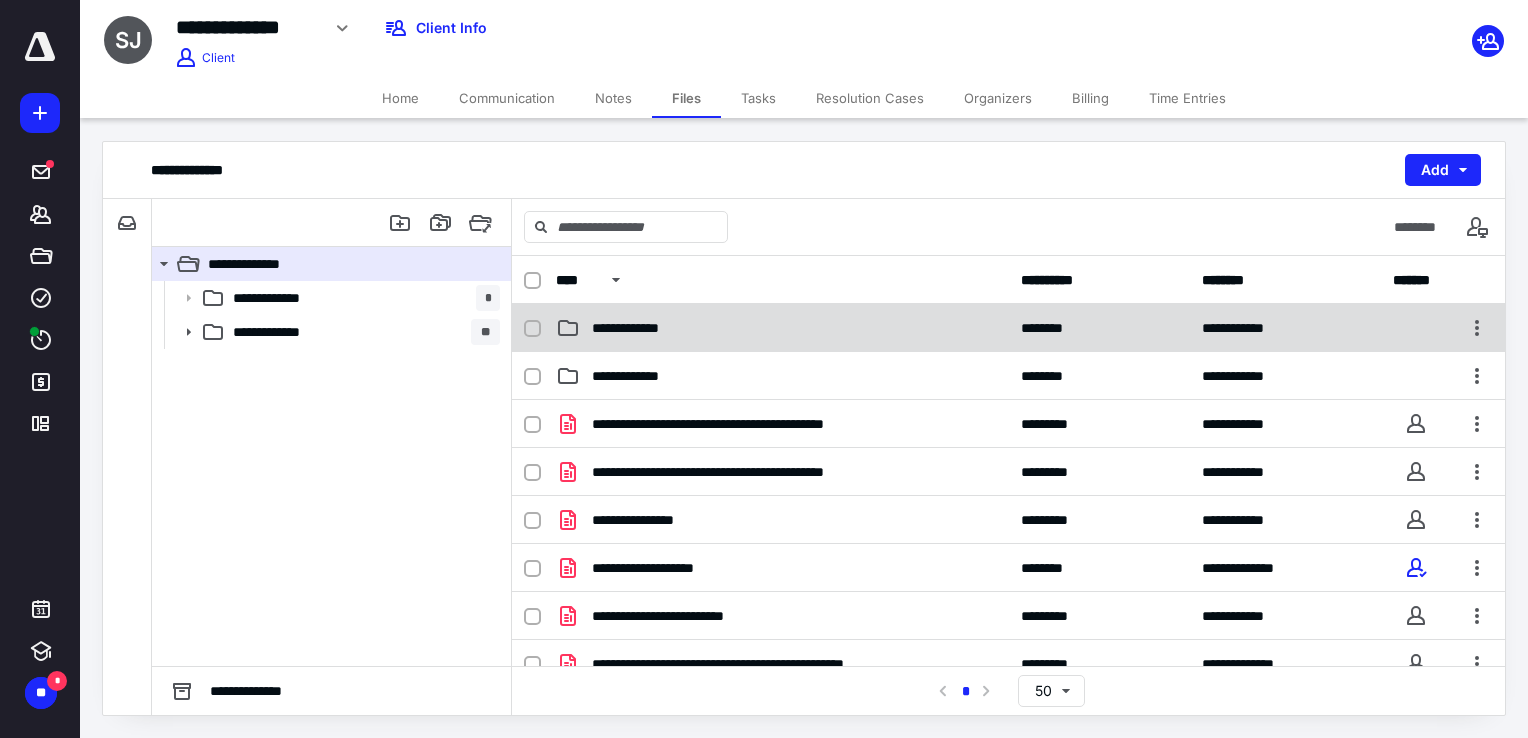 click on "**********" at bounding box center [642, 328] 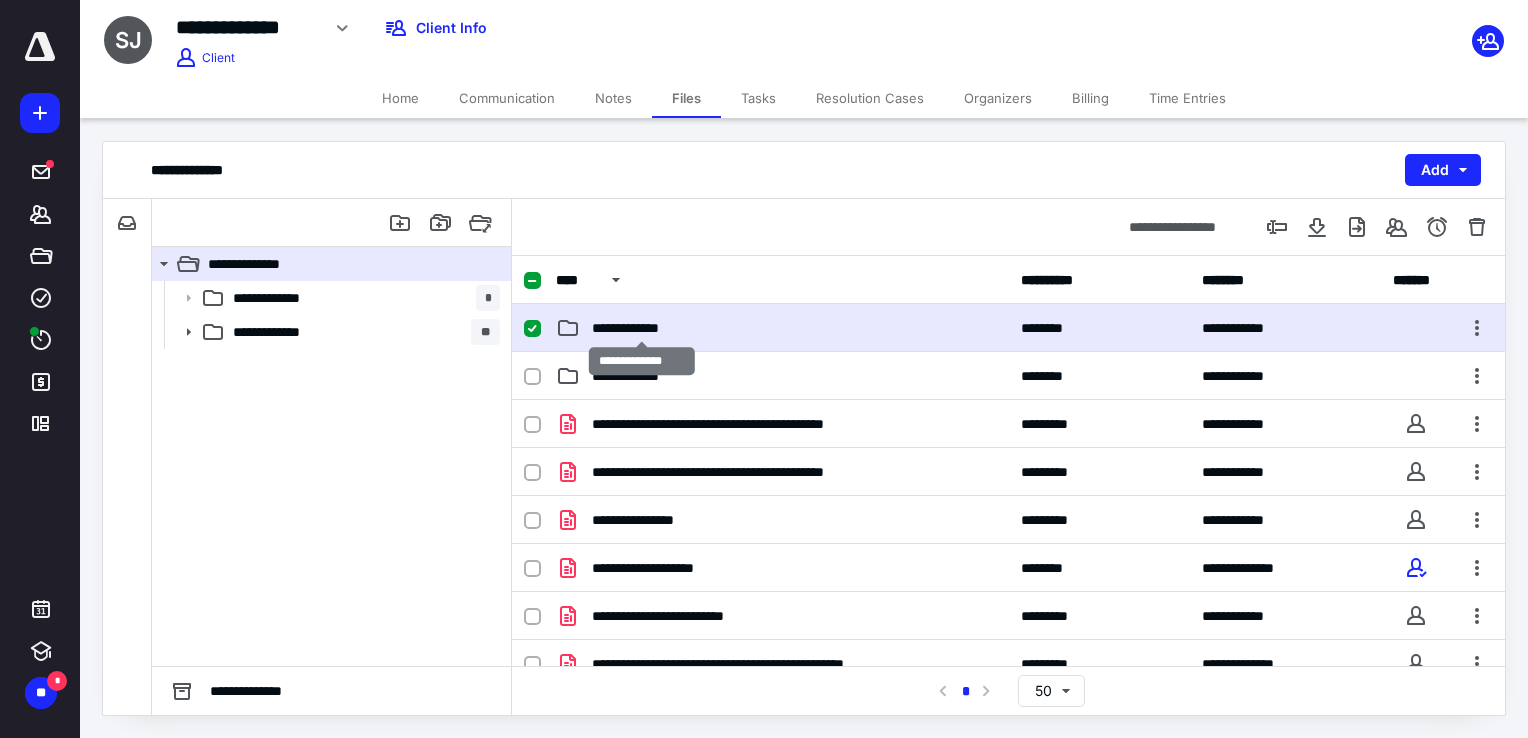 click on "**********" at bounding box center [642, 328] 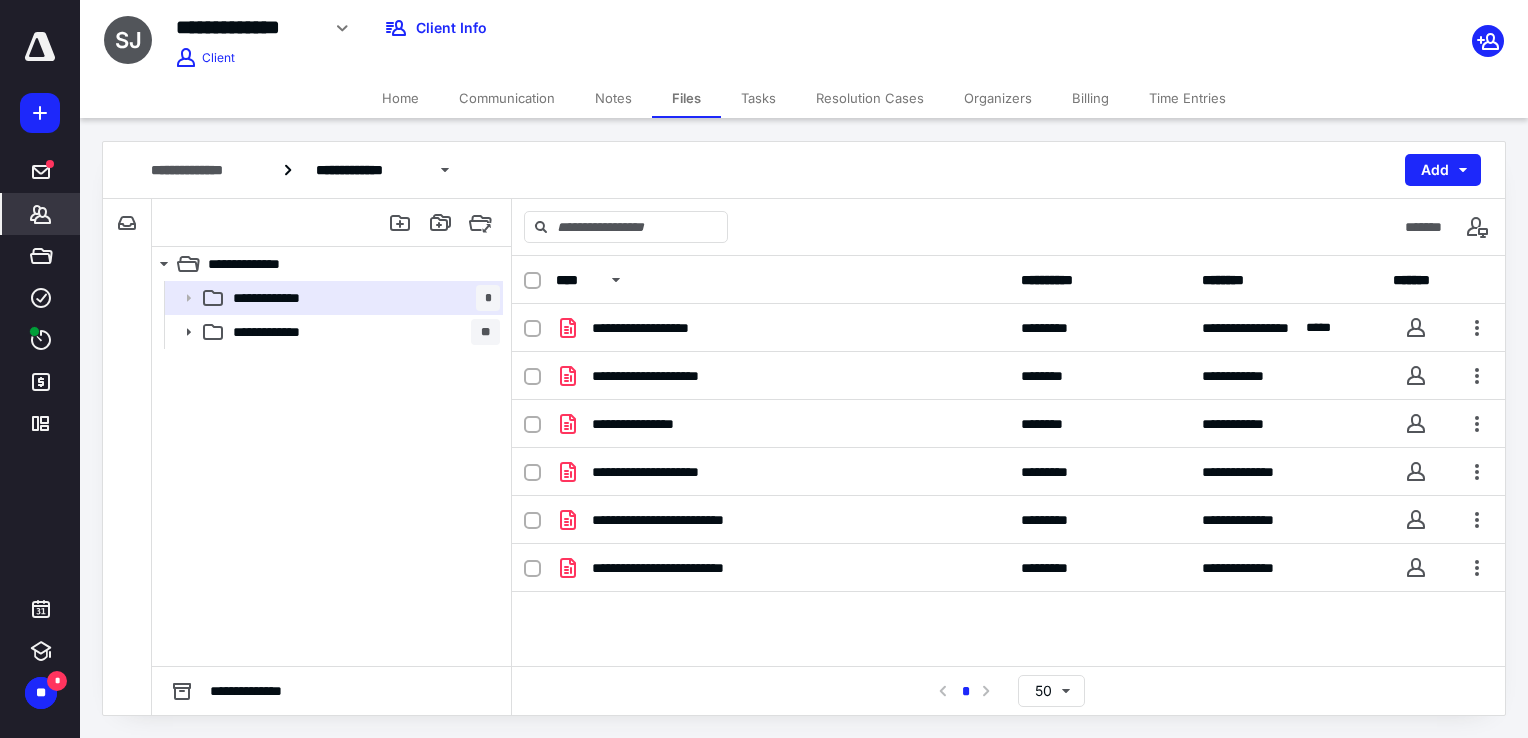click 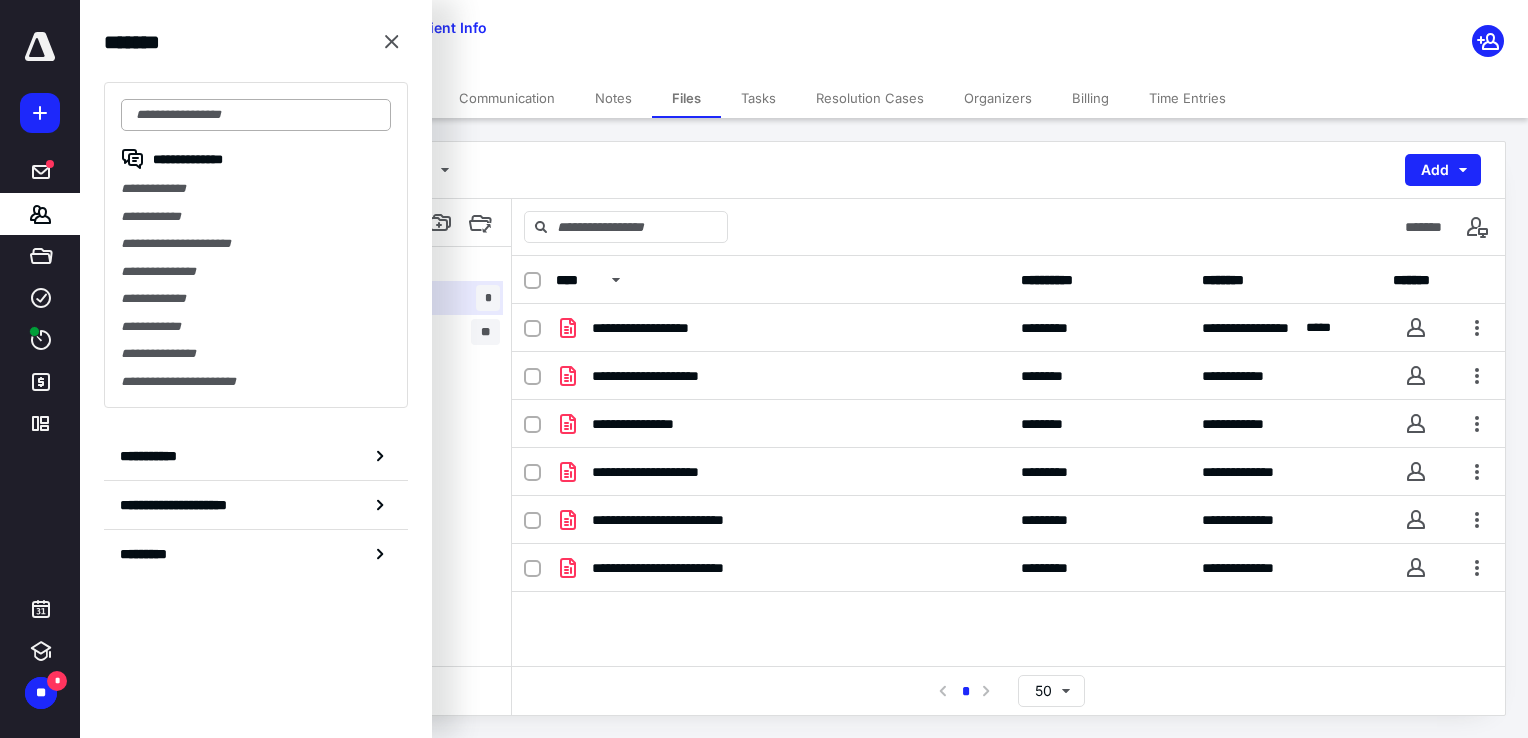 click at bounding box center (256, 115) 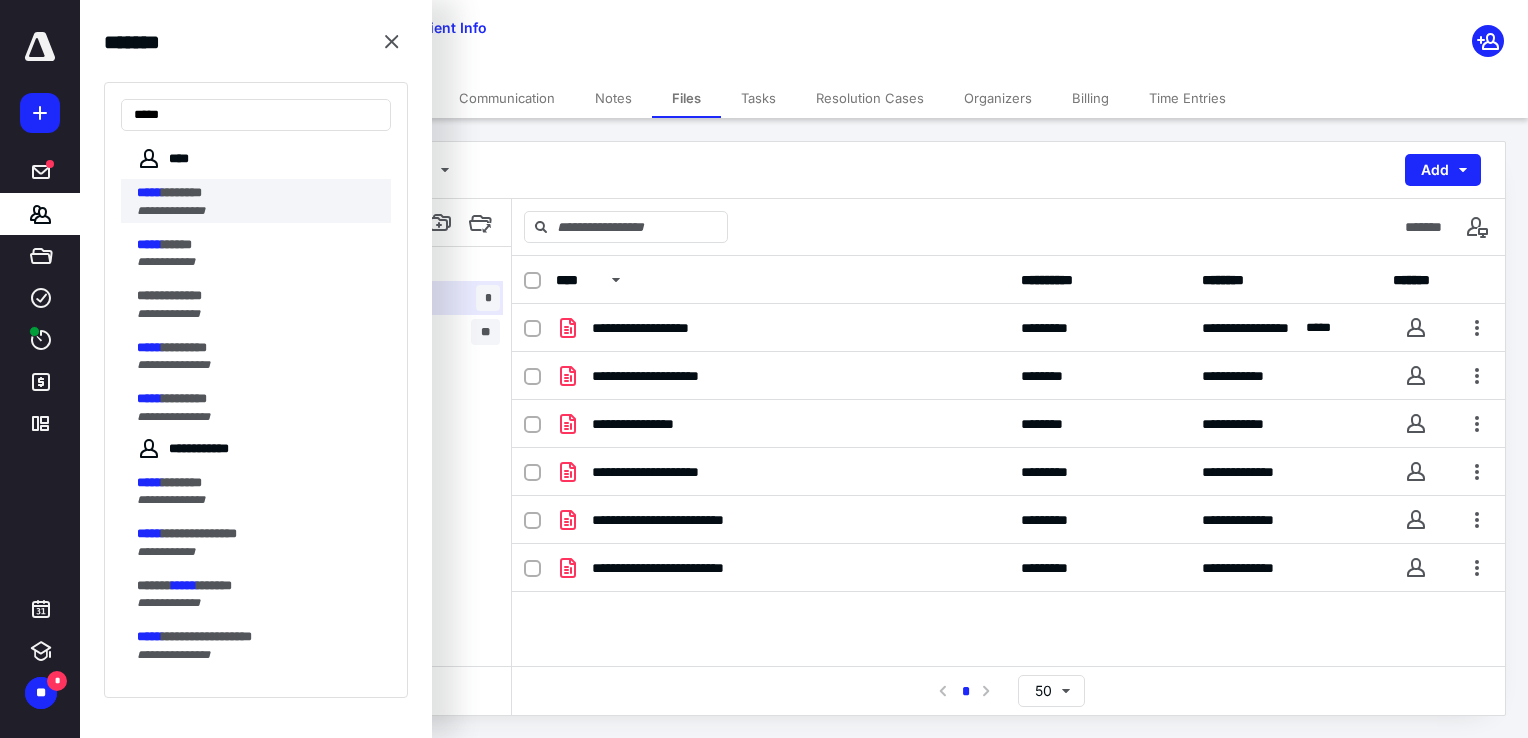 type on "*****" 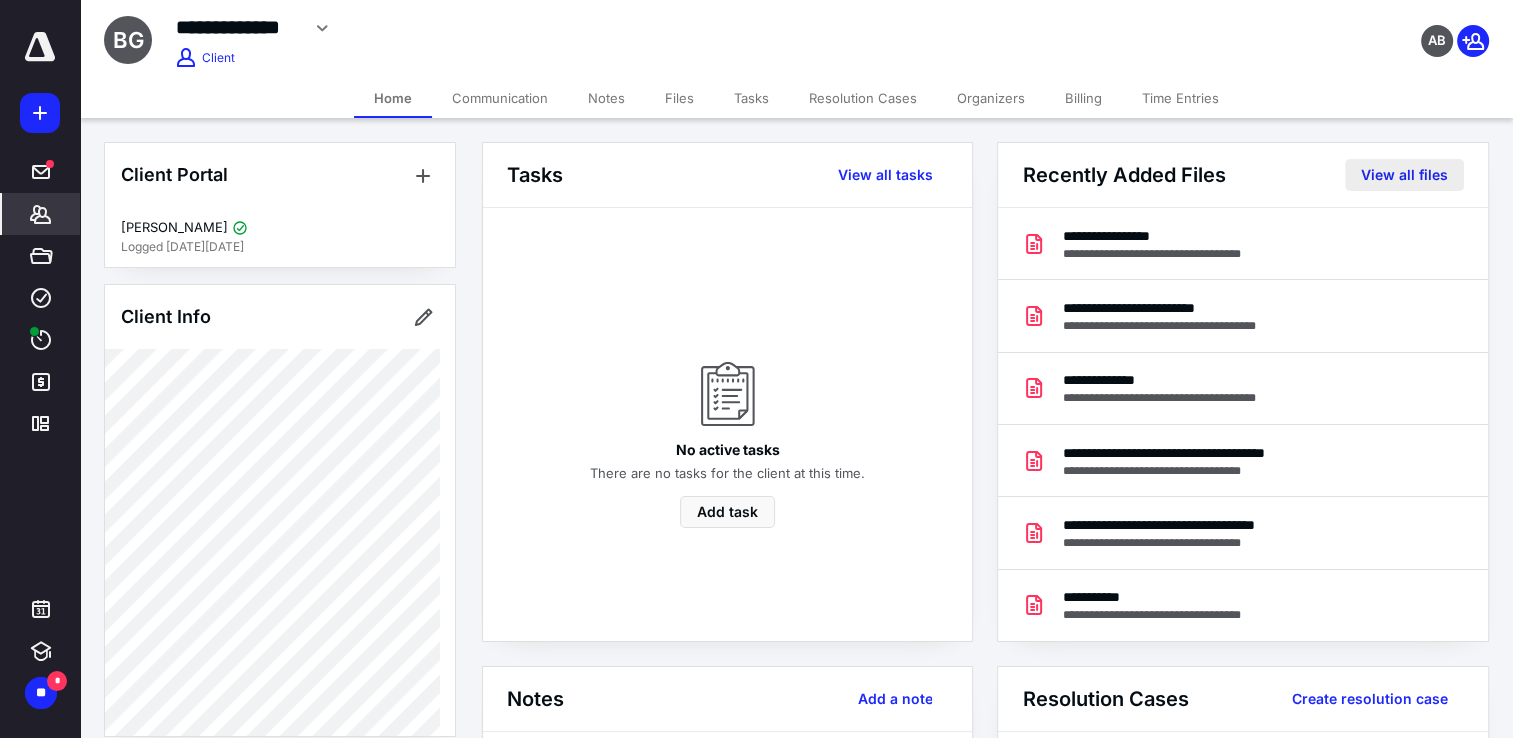click on "View all files" at bounding box center (1404, 175) 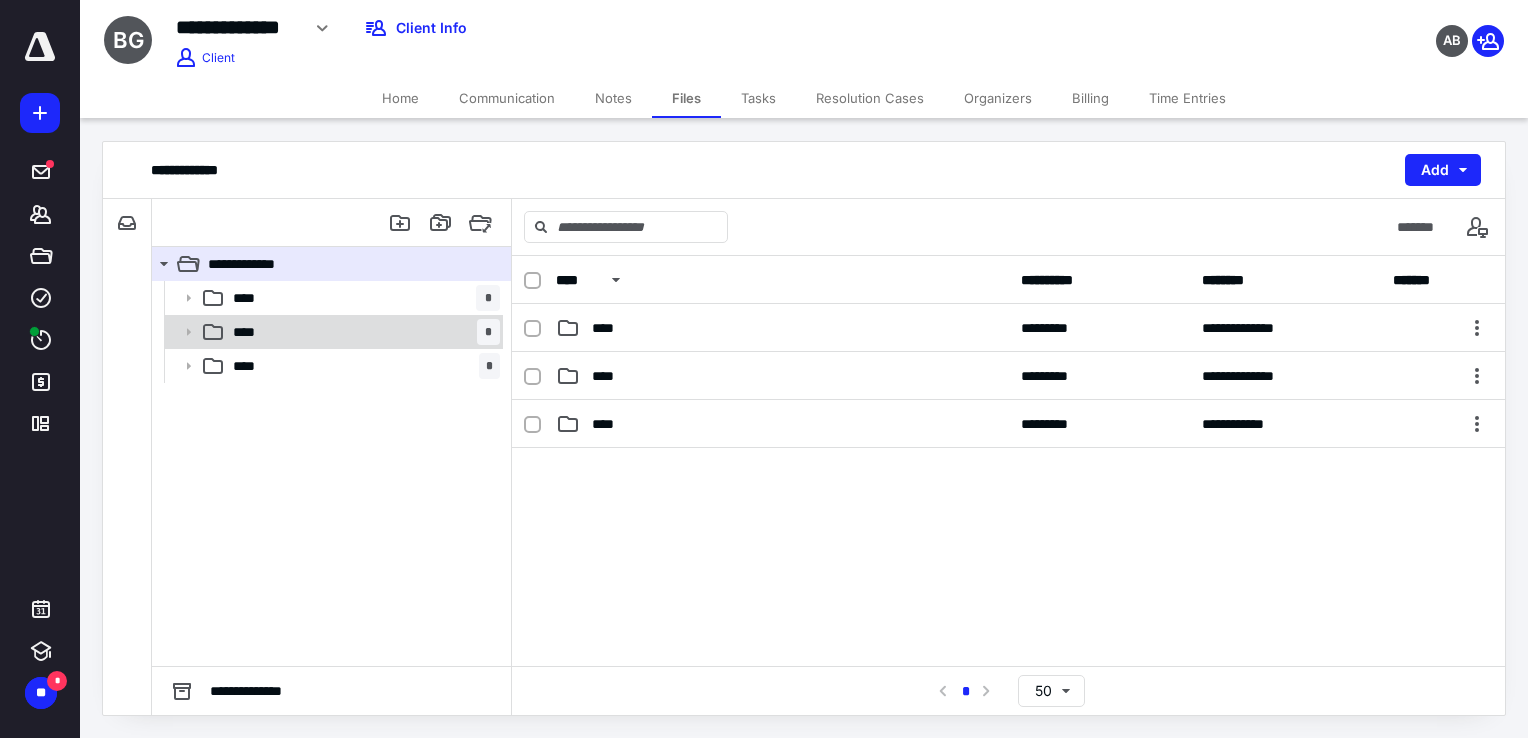 click on "**** *" at bounding box center [332, 332] 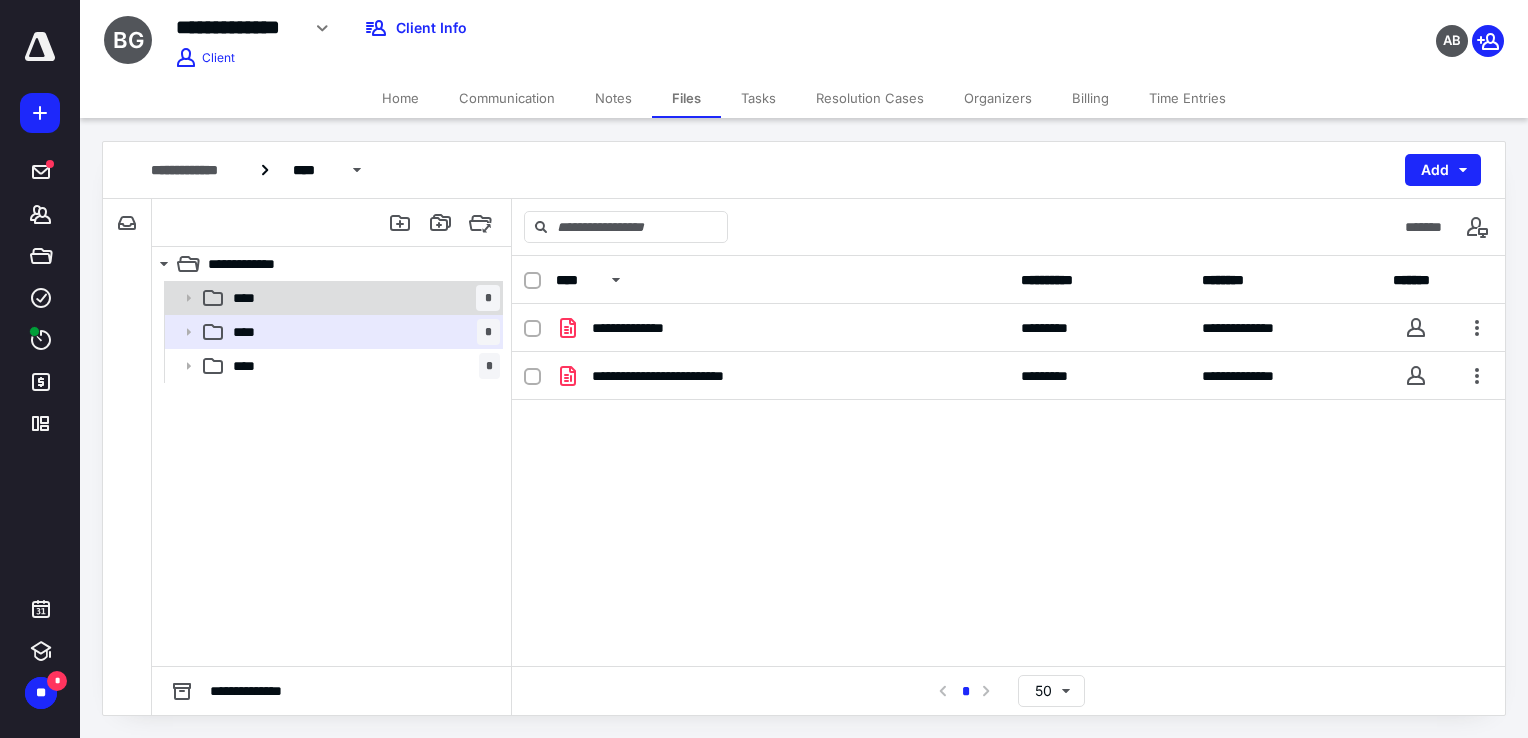click on "**** *" at bounding box center [362, 298] 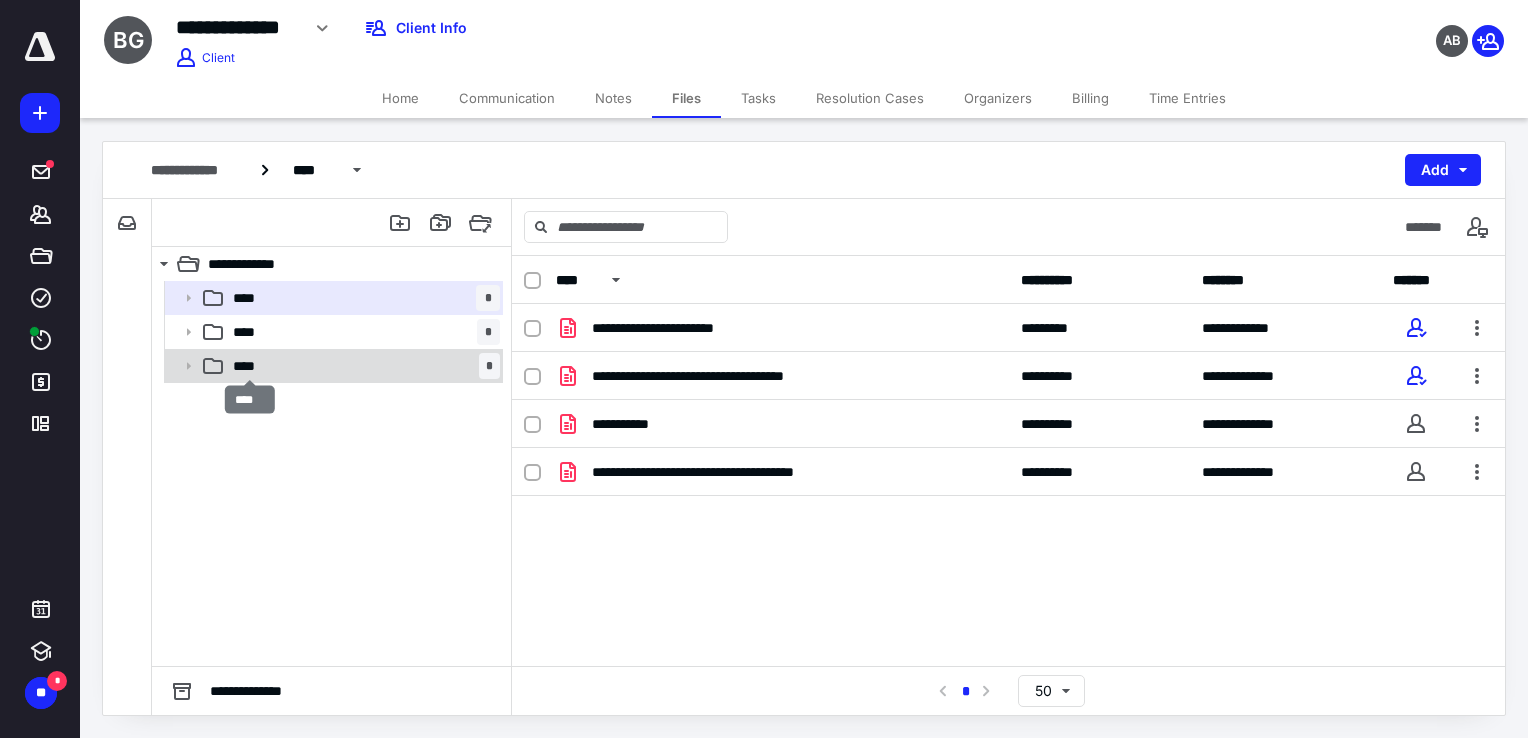 click on "****" at bounding box center [250, 366] 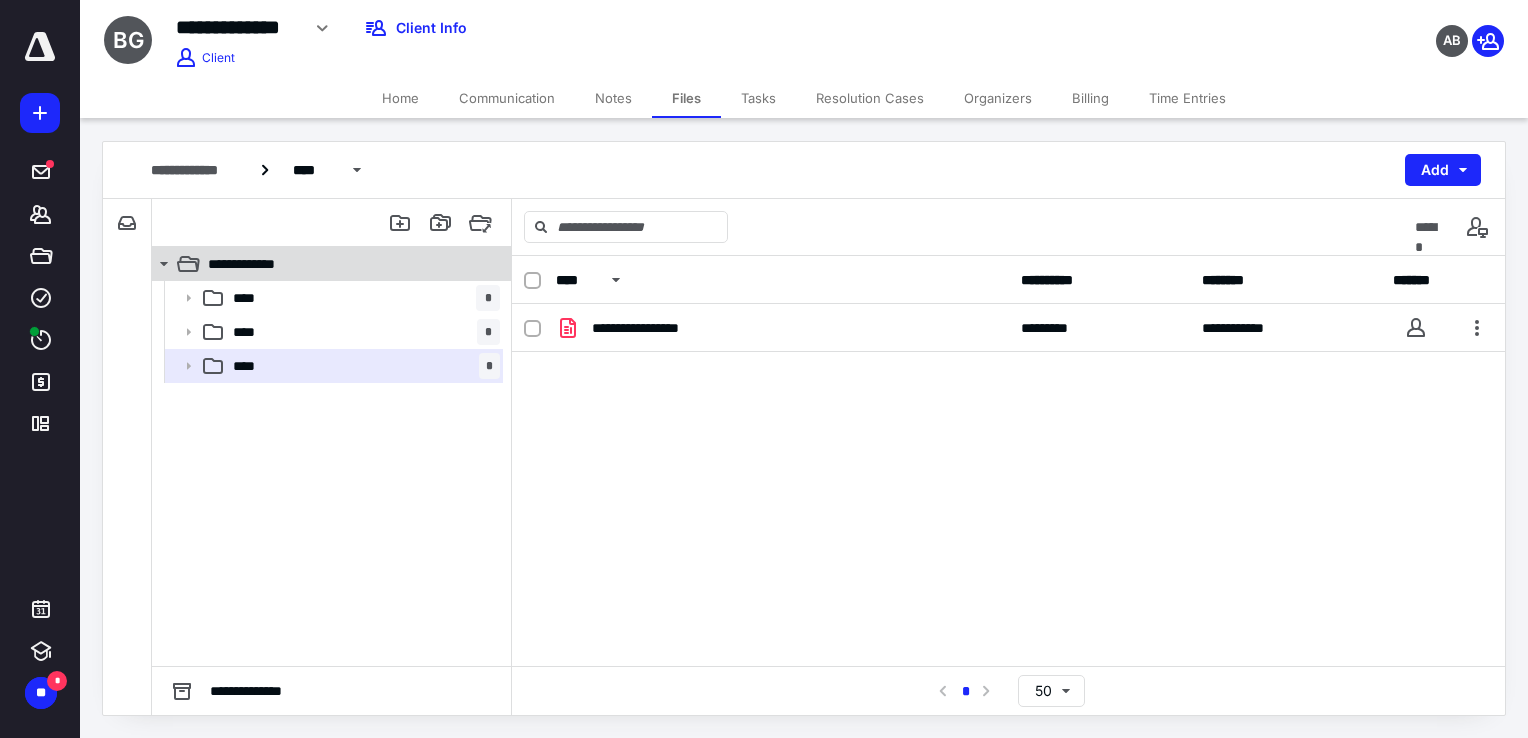 click on "**********" at bounding box center (250, 264) 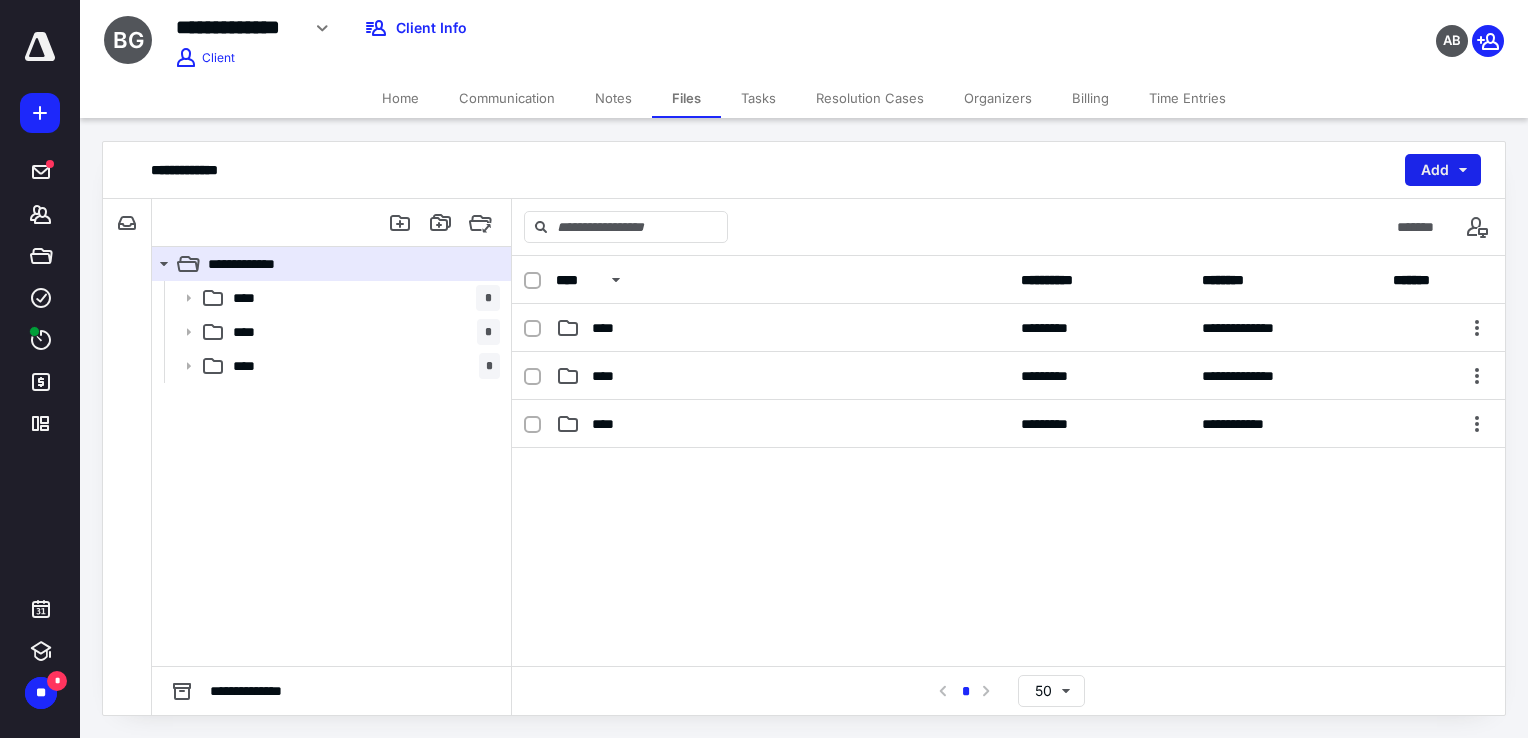 click on "Add" at bounding box center [1443, 170] 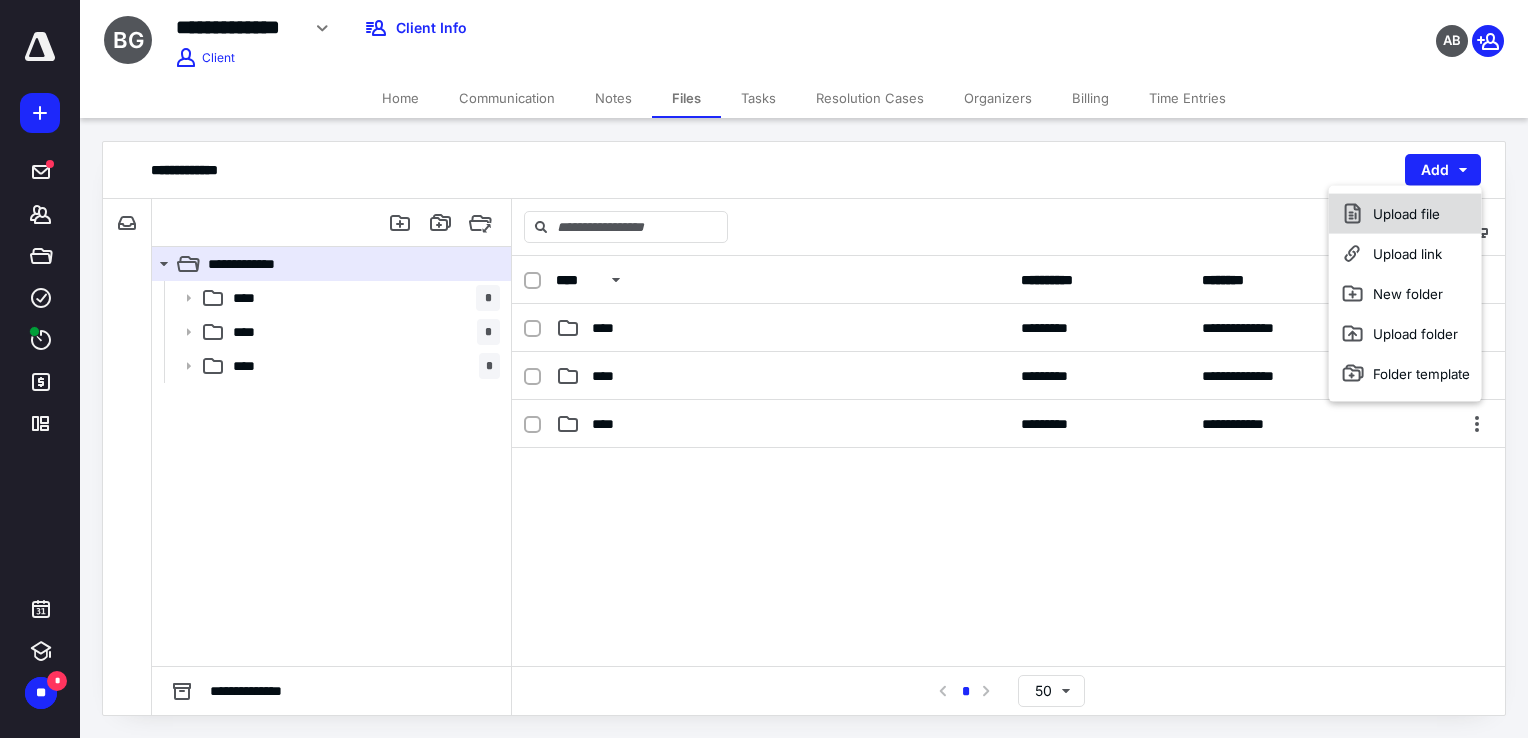 click on "Upload file" at bounding box center [1405, 214] 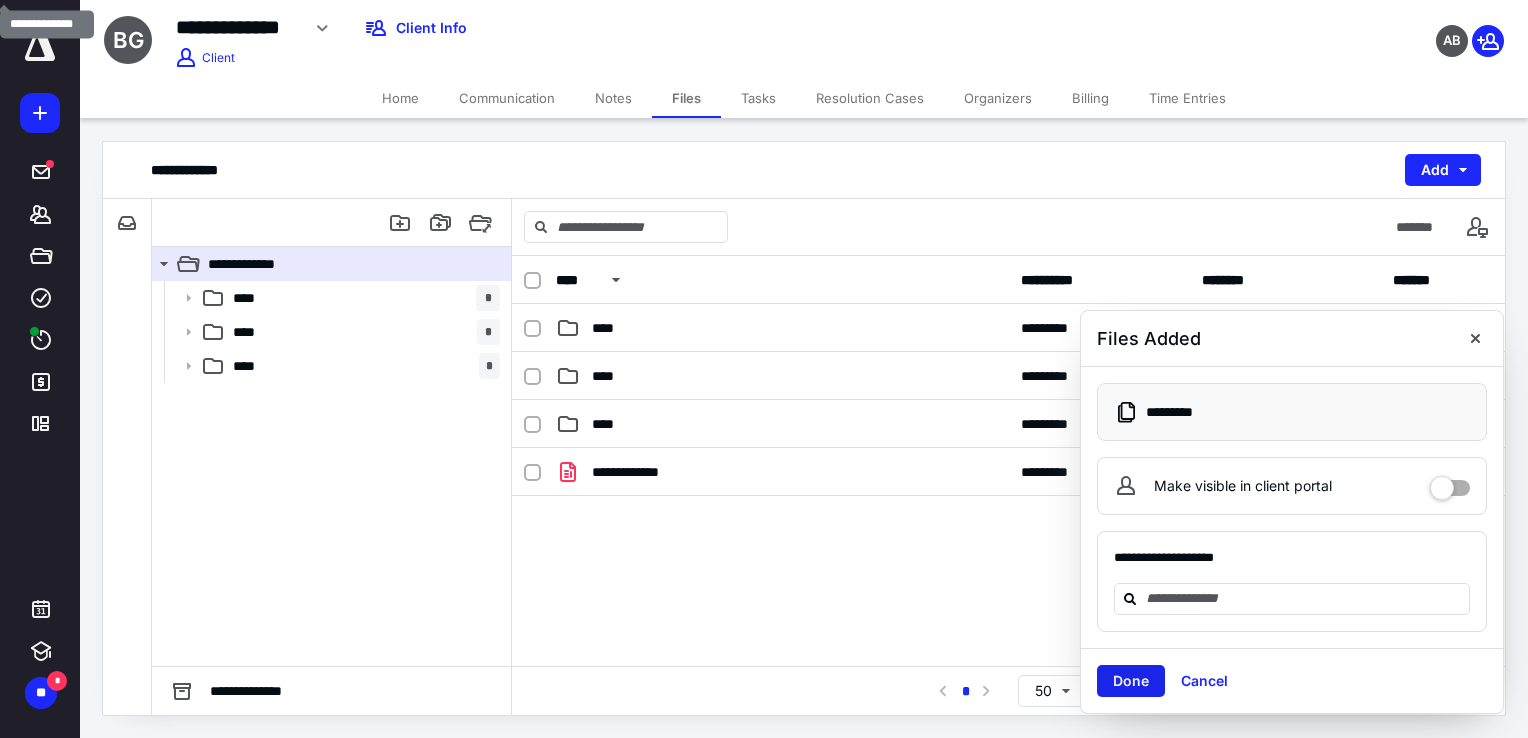 click on "Done" at bounding box center [1131, 681] 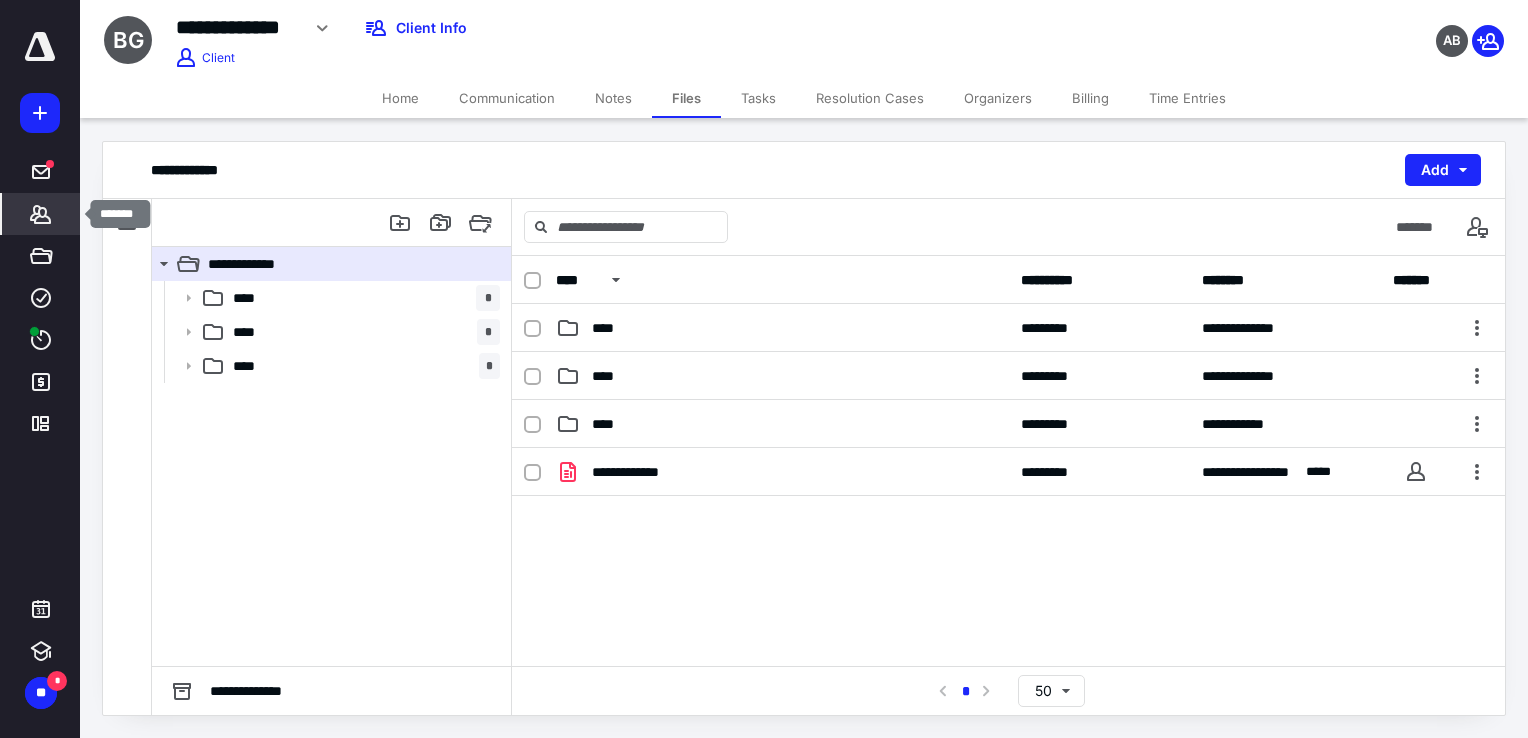 click on "*******" at bounding box center [41, 214] 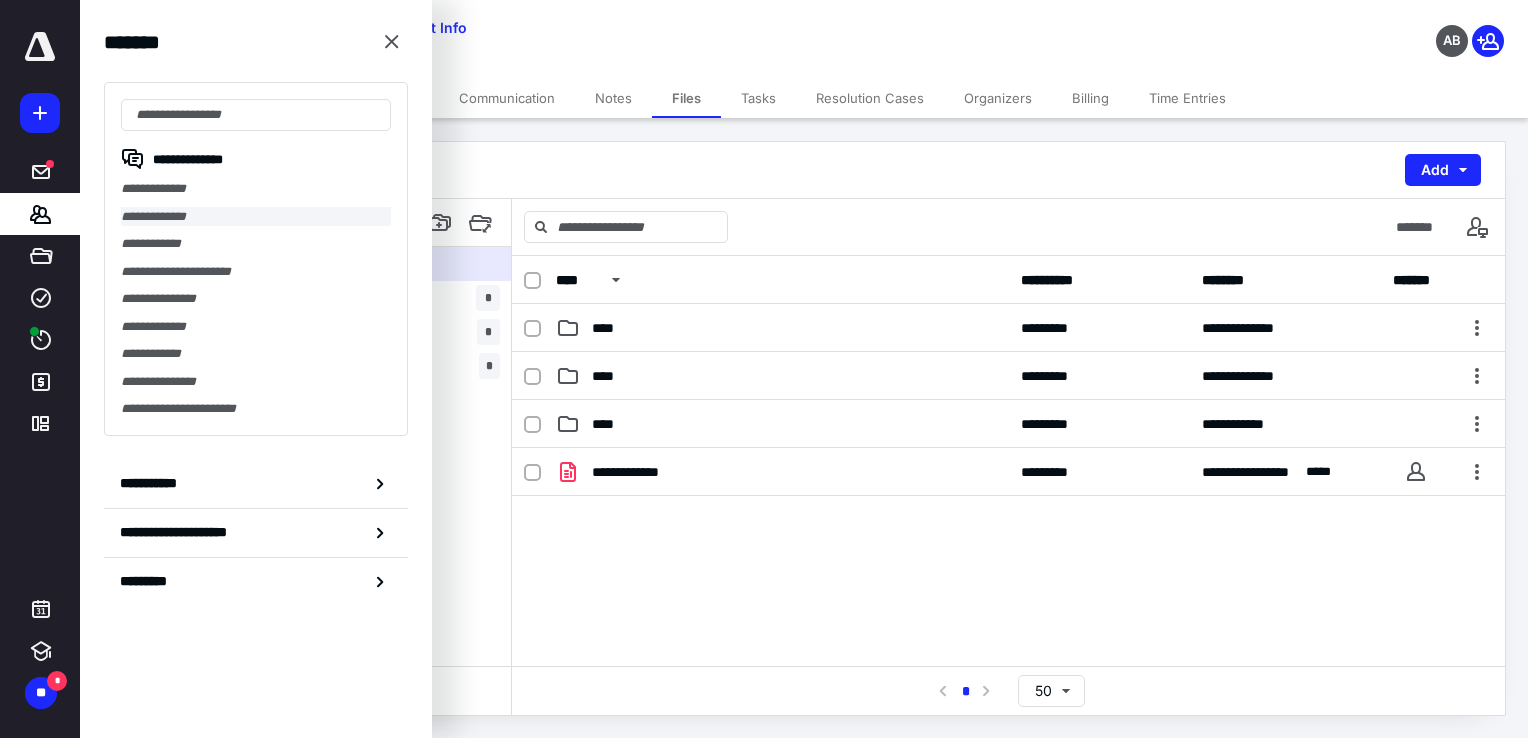 click on "**********" at bounding box center (256, 217) 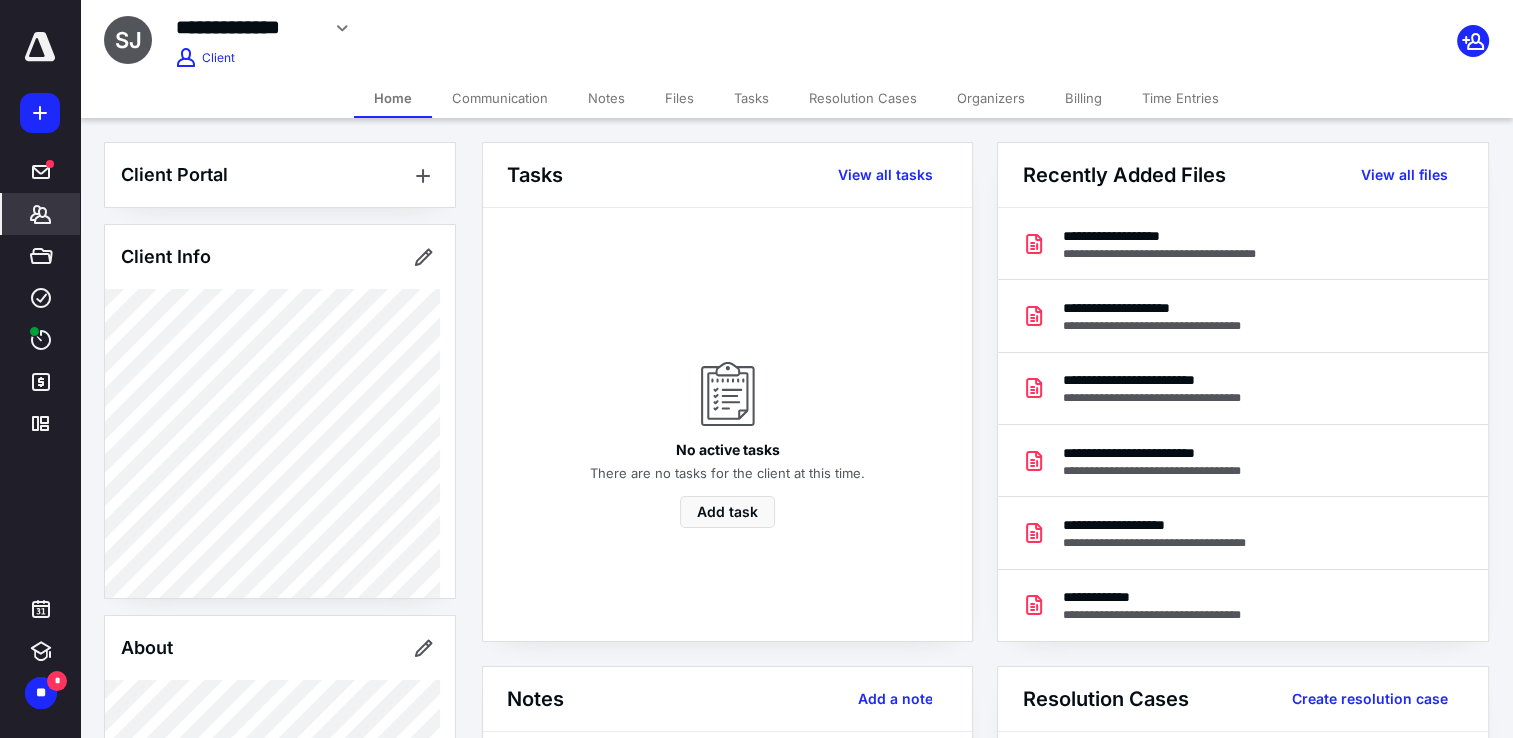 click on "Files" at bounding box center [679, 98] 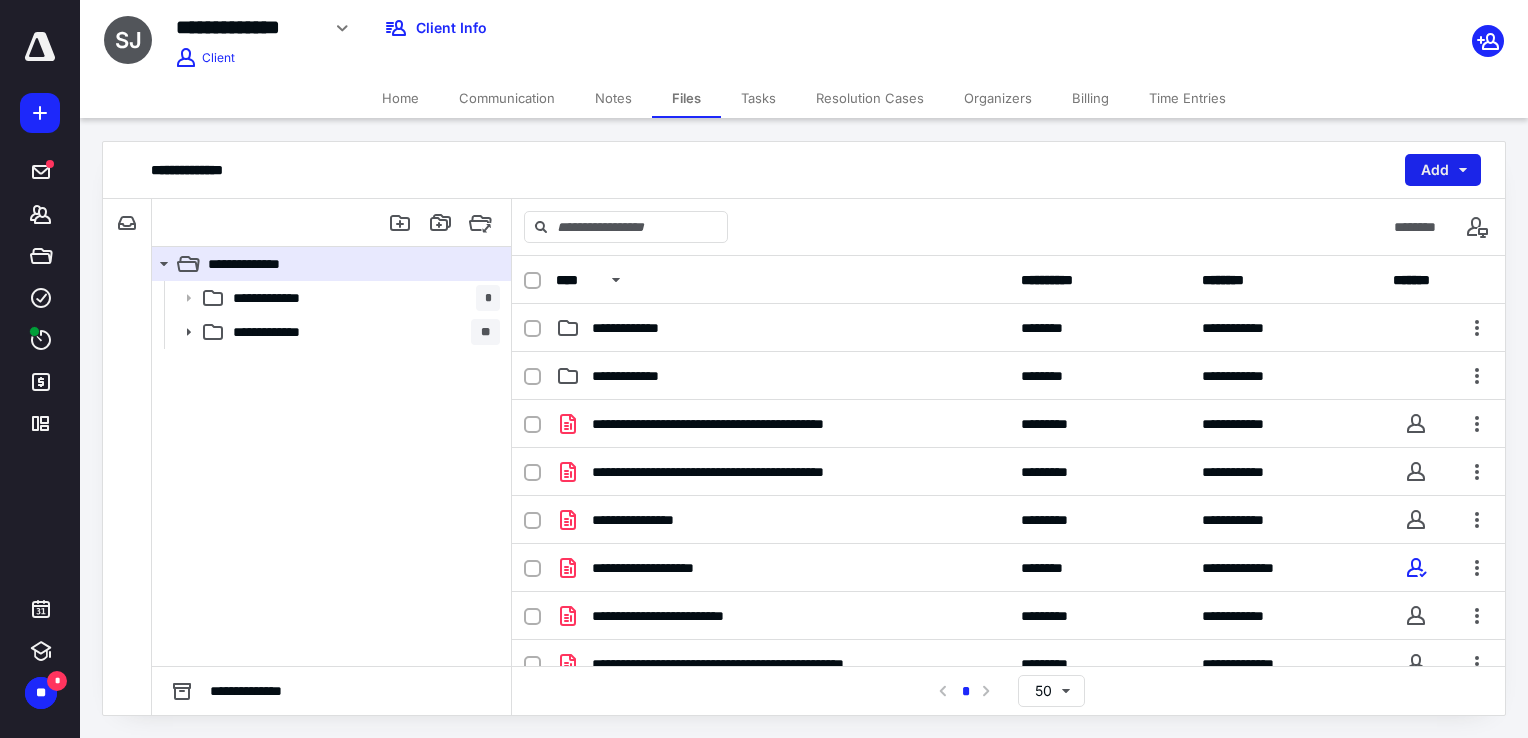 click on "Add" at bounding box center (1443, 170) 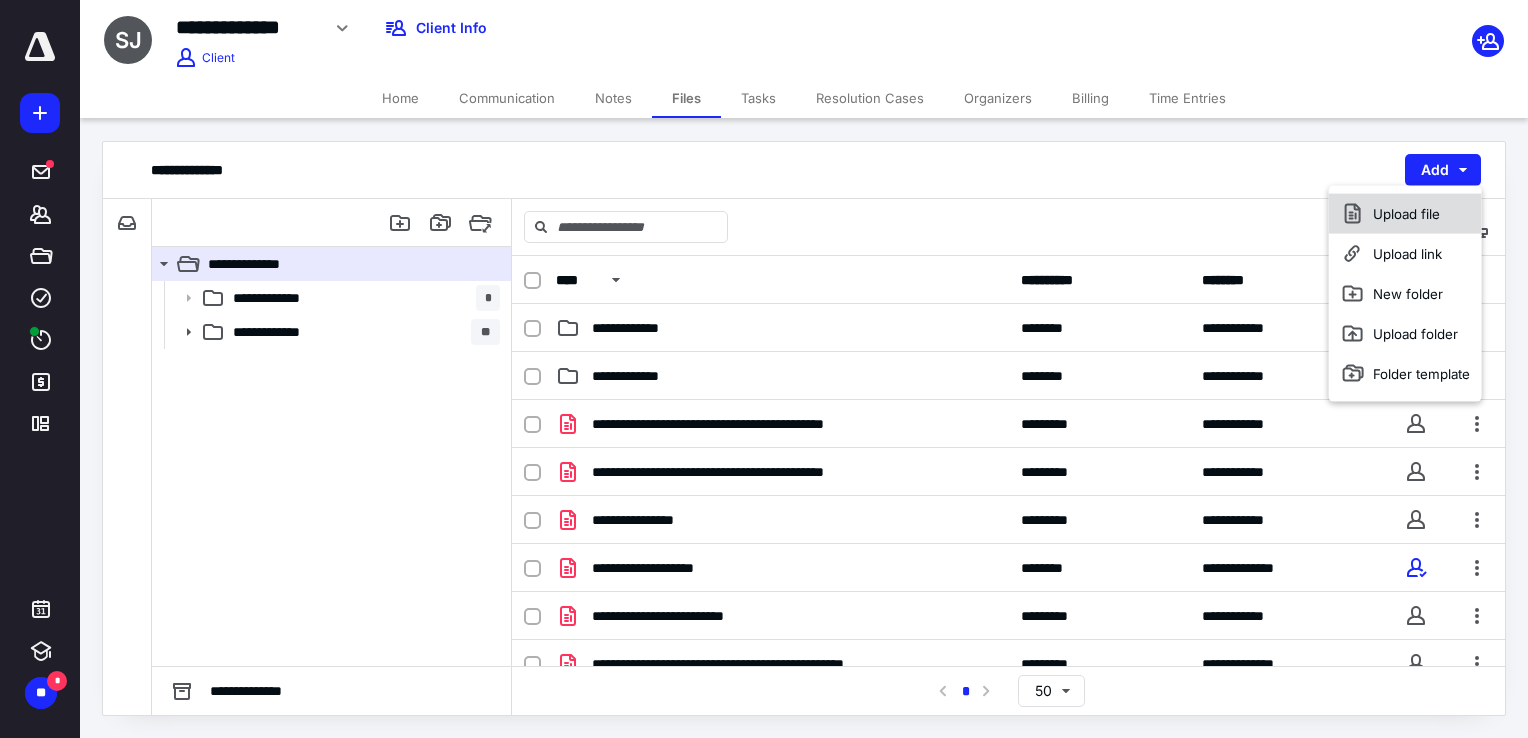 click on "Upload file" at bounding box center (1405, 214) 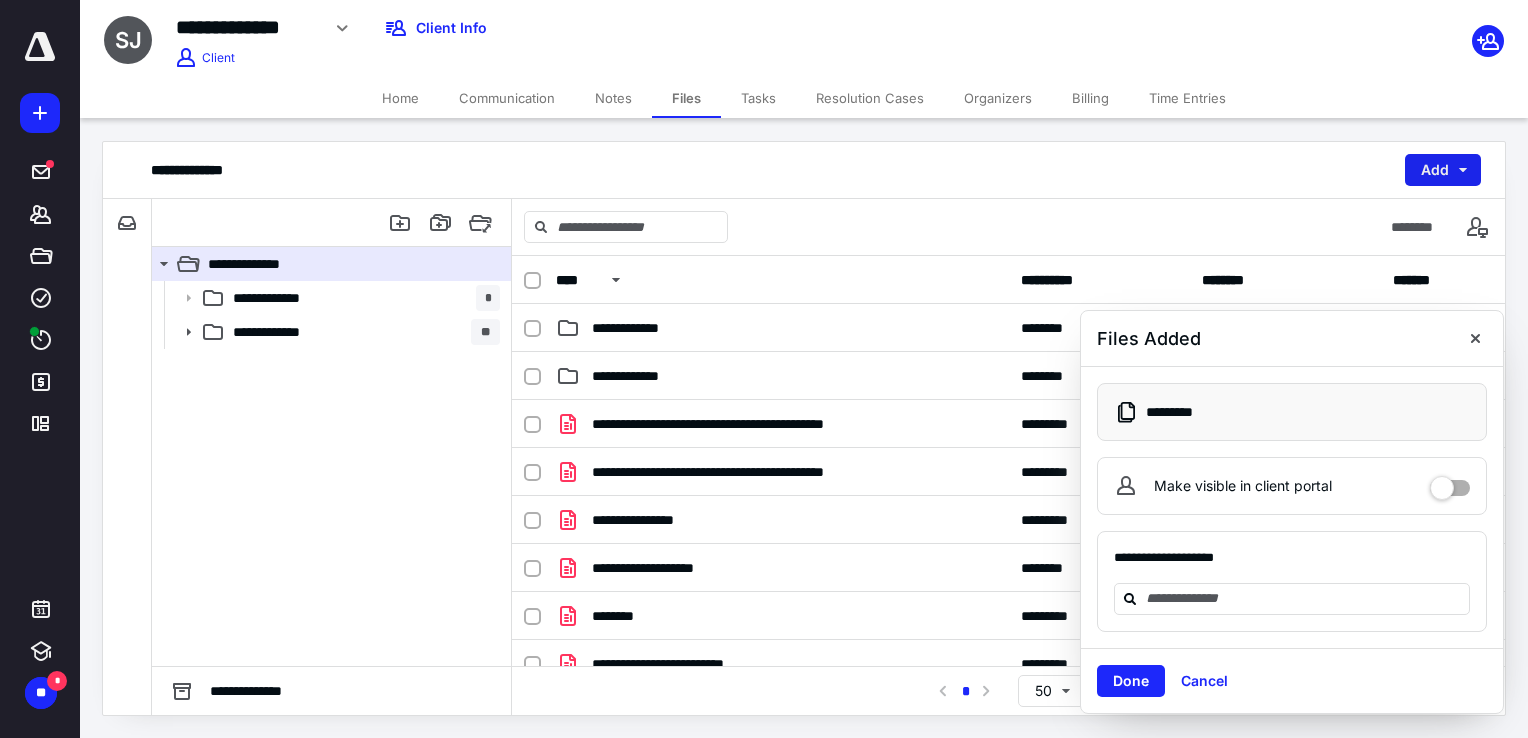 click on "Add" at bounding box center [1443, 170] 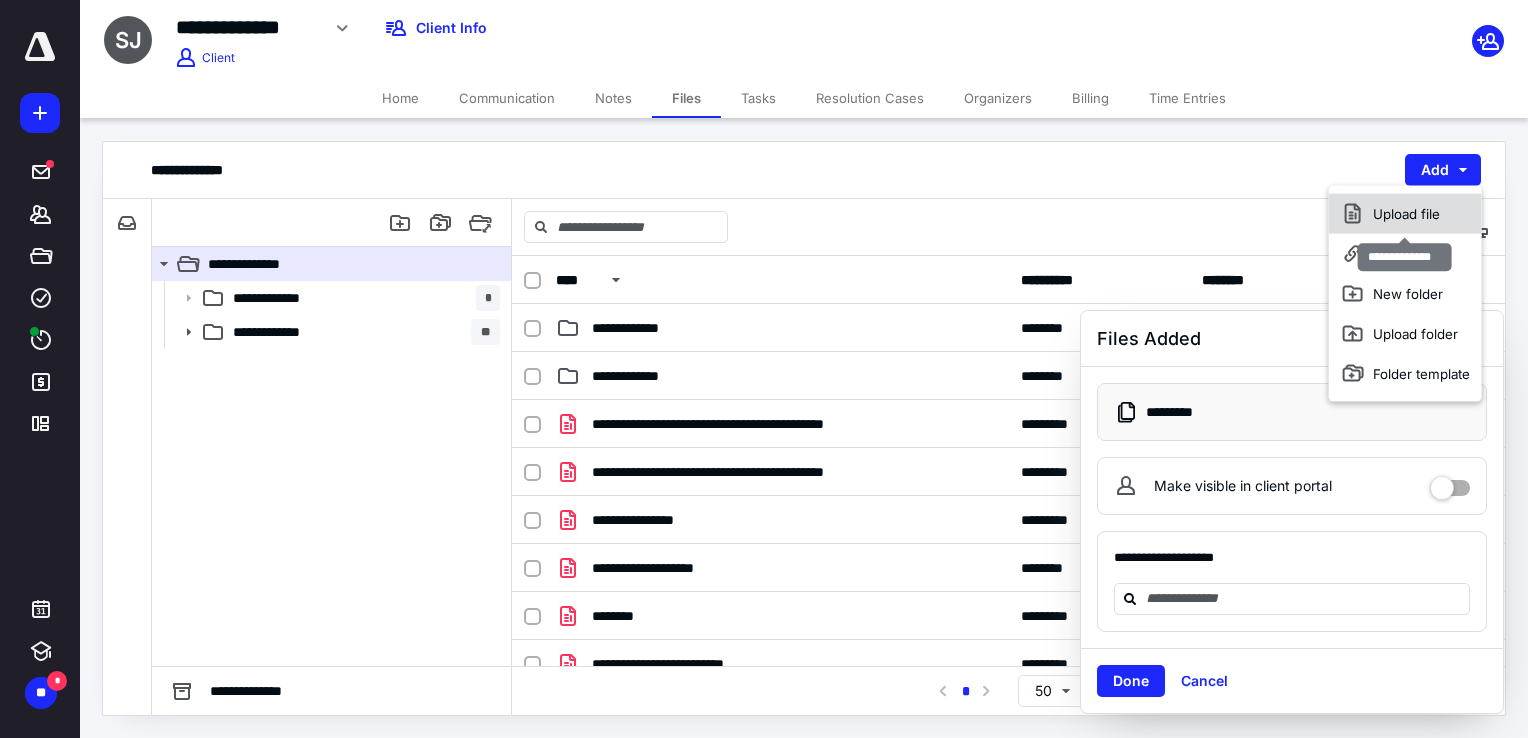 click on "Upload file" at bounding box center [1405, 214] 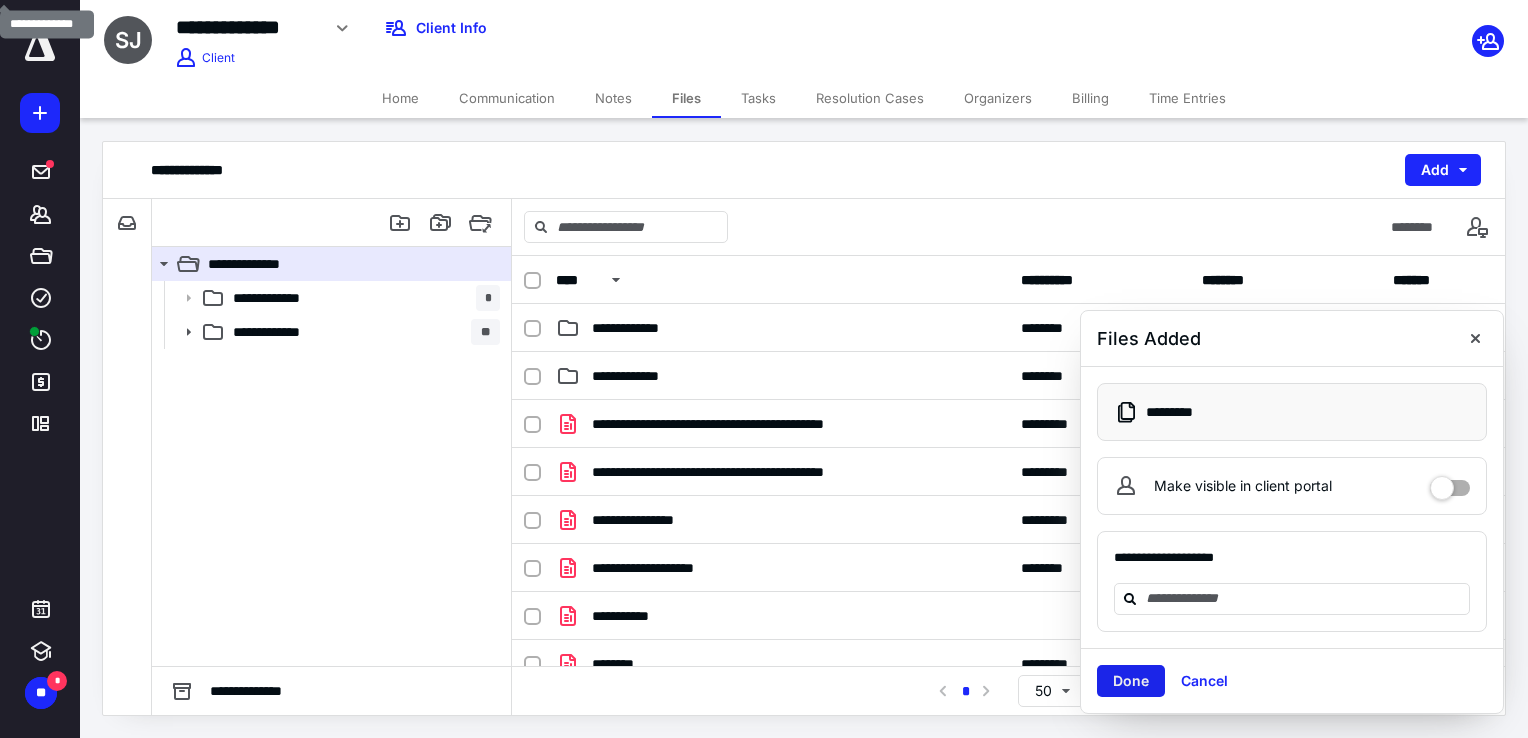 click on "Done" at bounding box center (1131, 681) 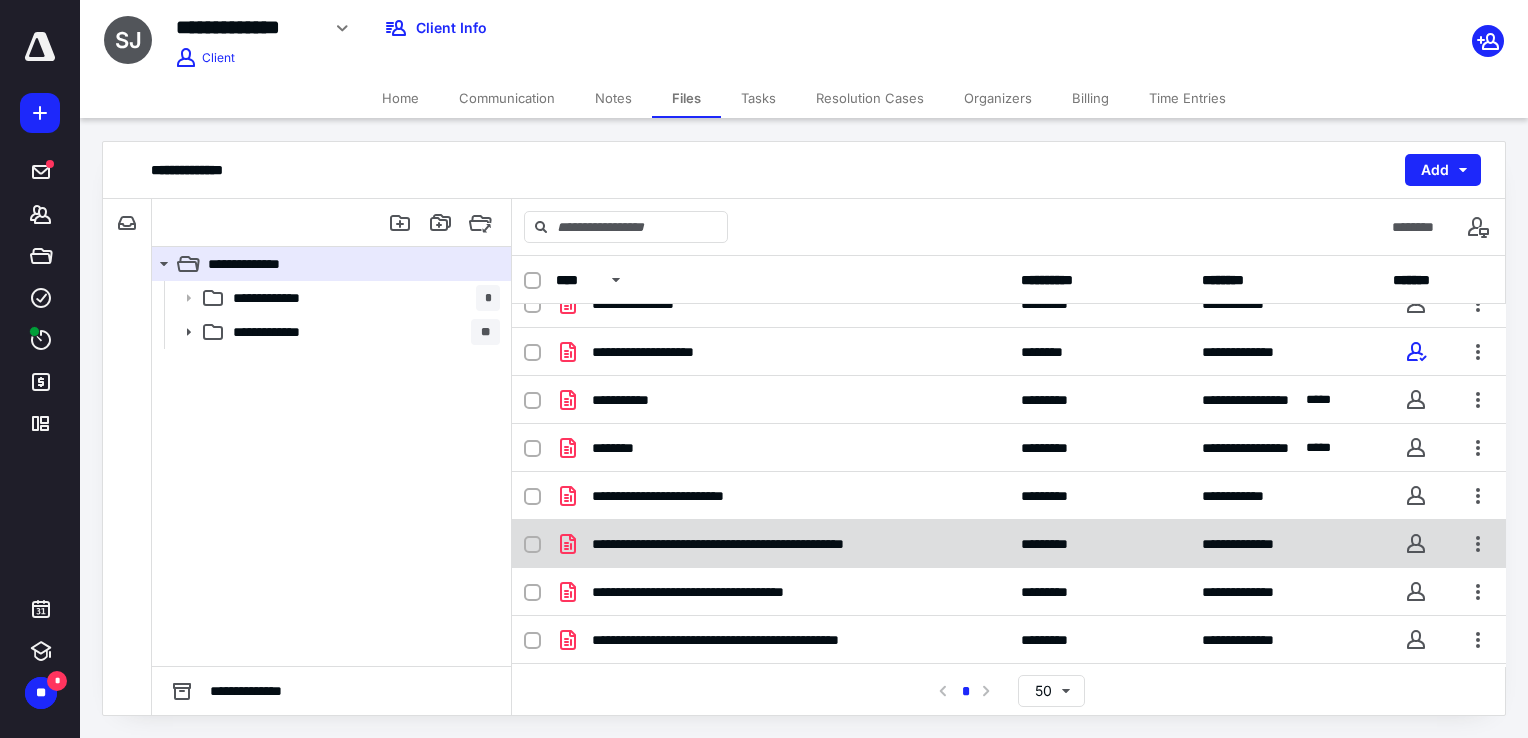 scroll, scrollTop: 258, scrollLeft: 0, axis: vertical 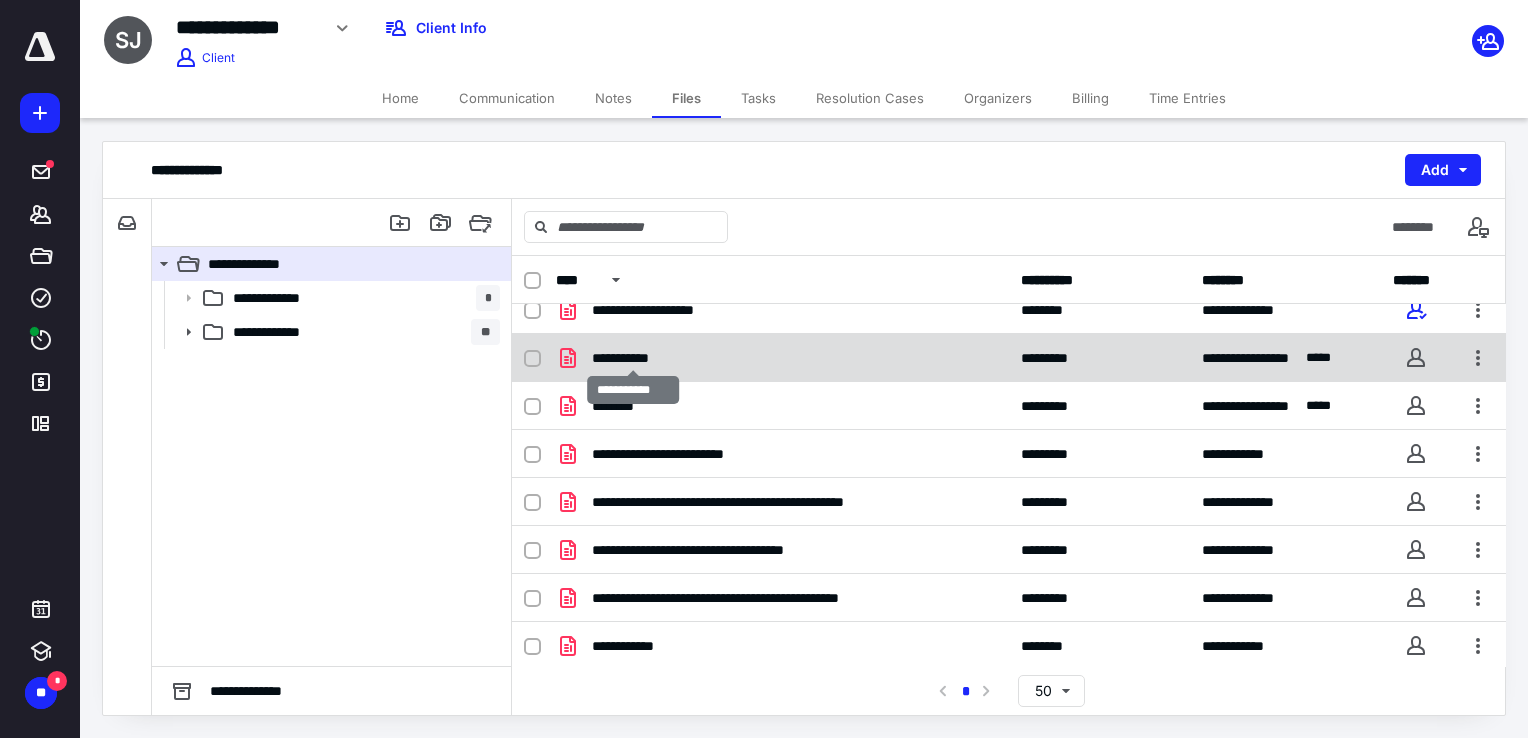 checkbox on "true" 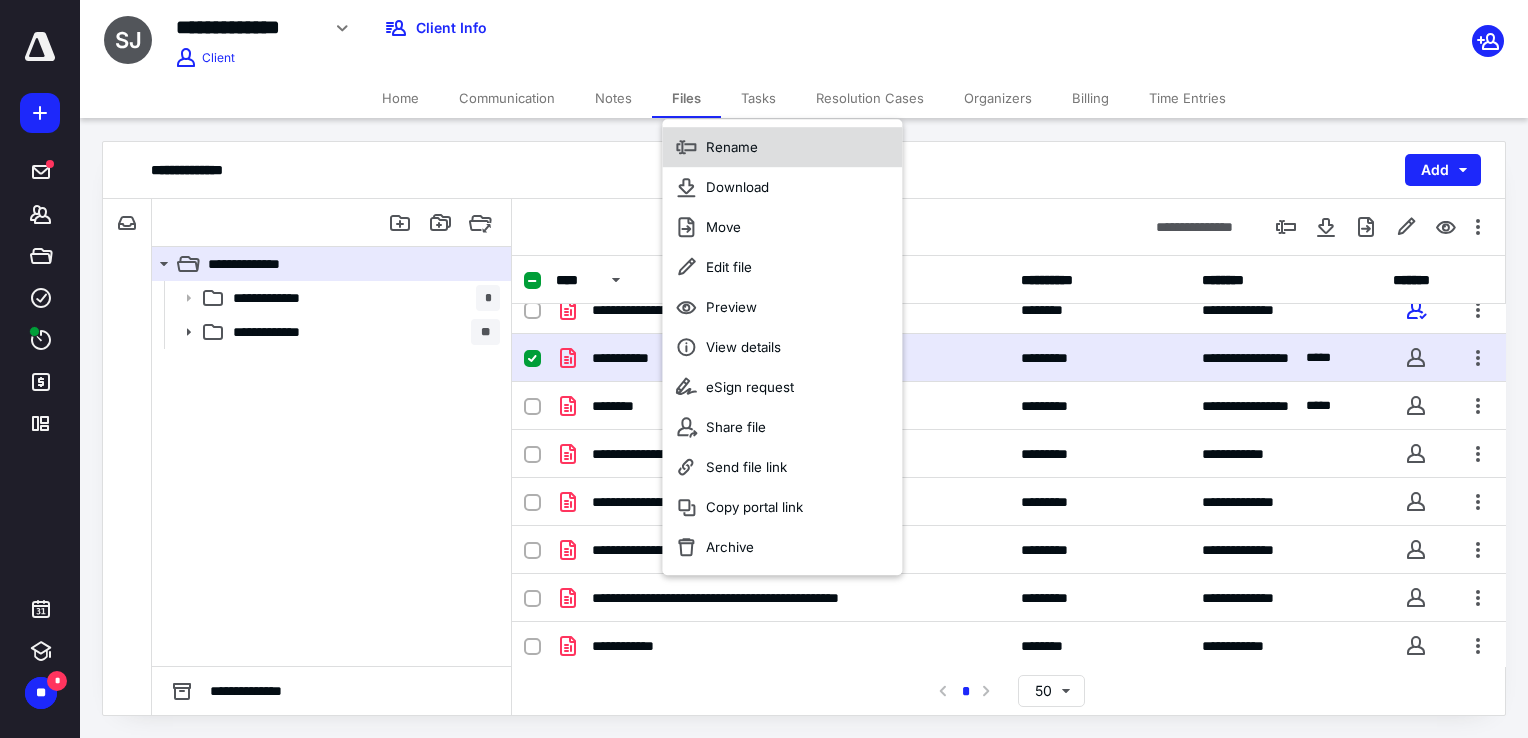 click on "Rename" at bounding box center [732, 147] 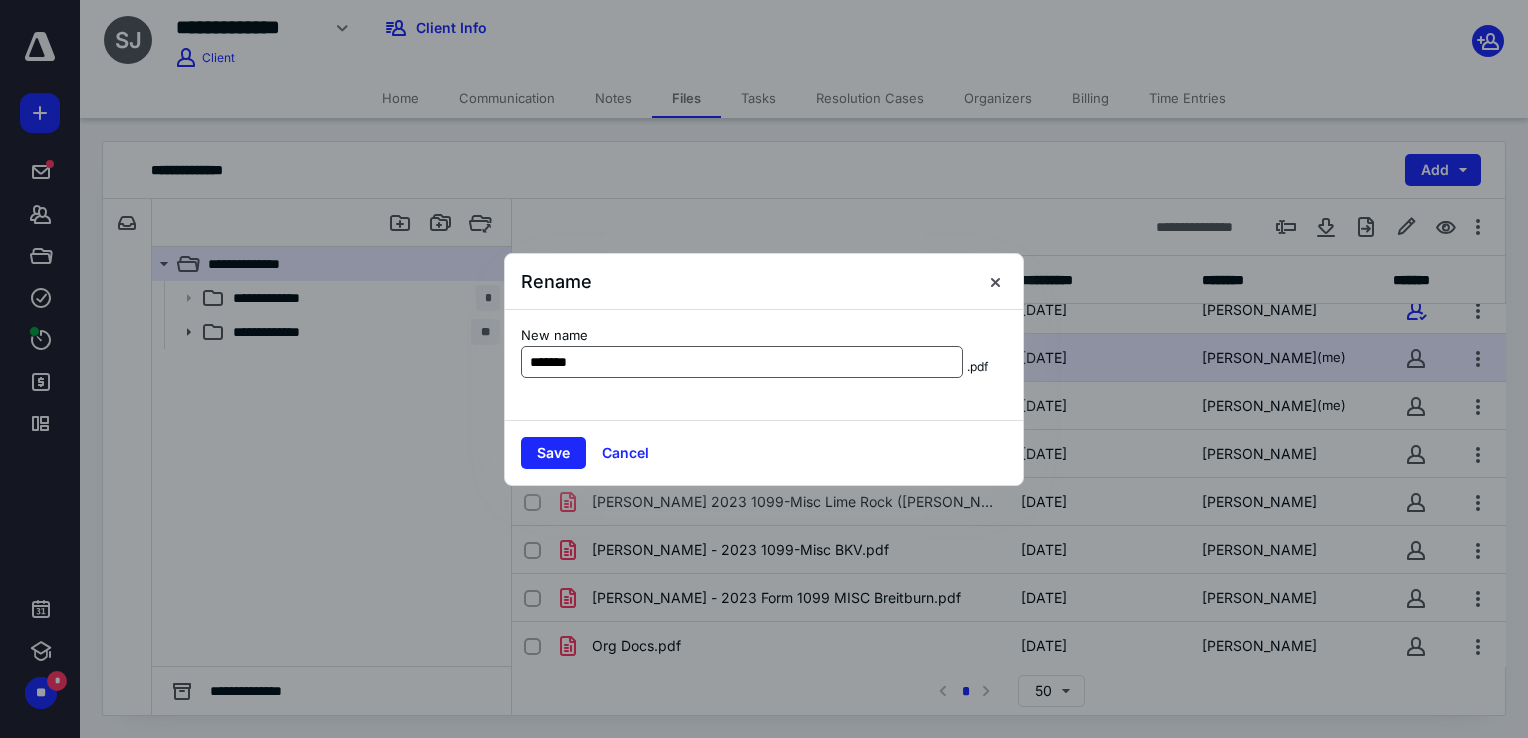 click on "*******" at bounding box center [742, 362] 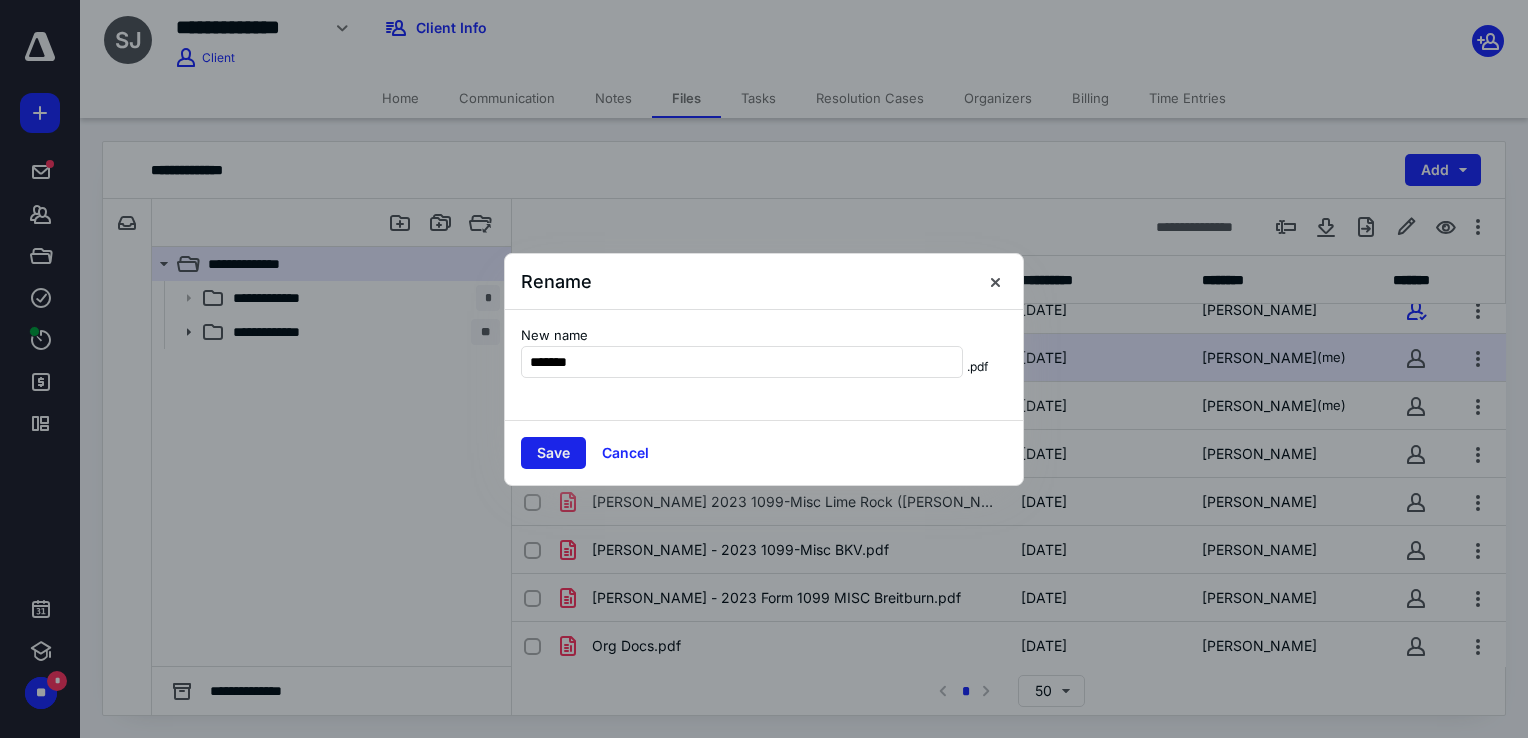 type on "*******" 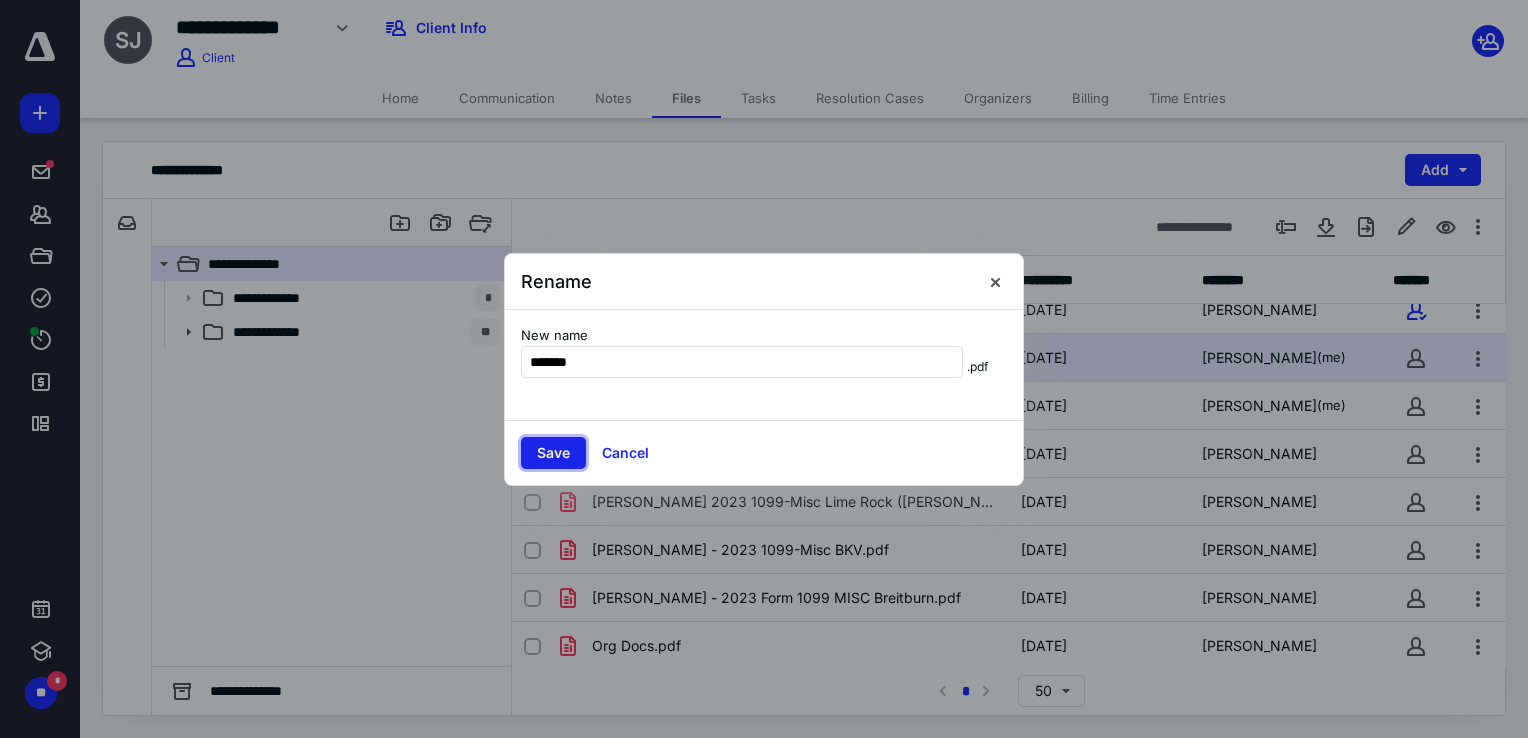 click on "Save" at bounding box center (553, 453) 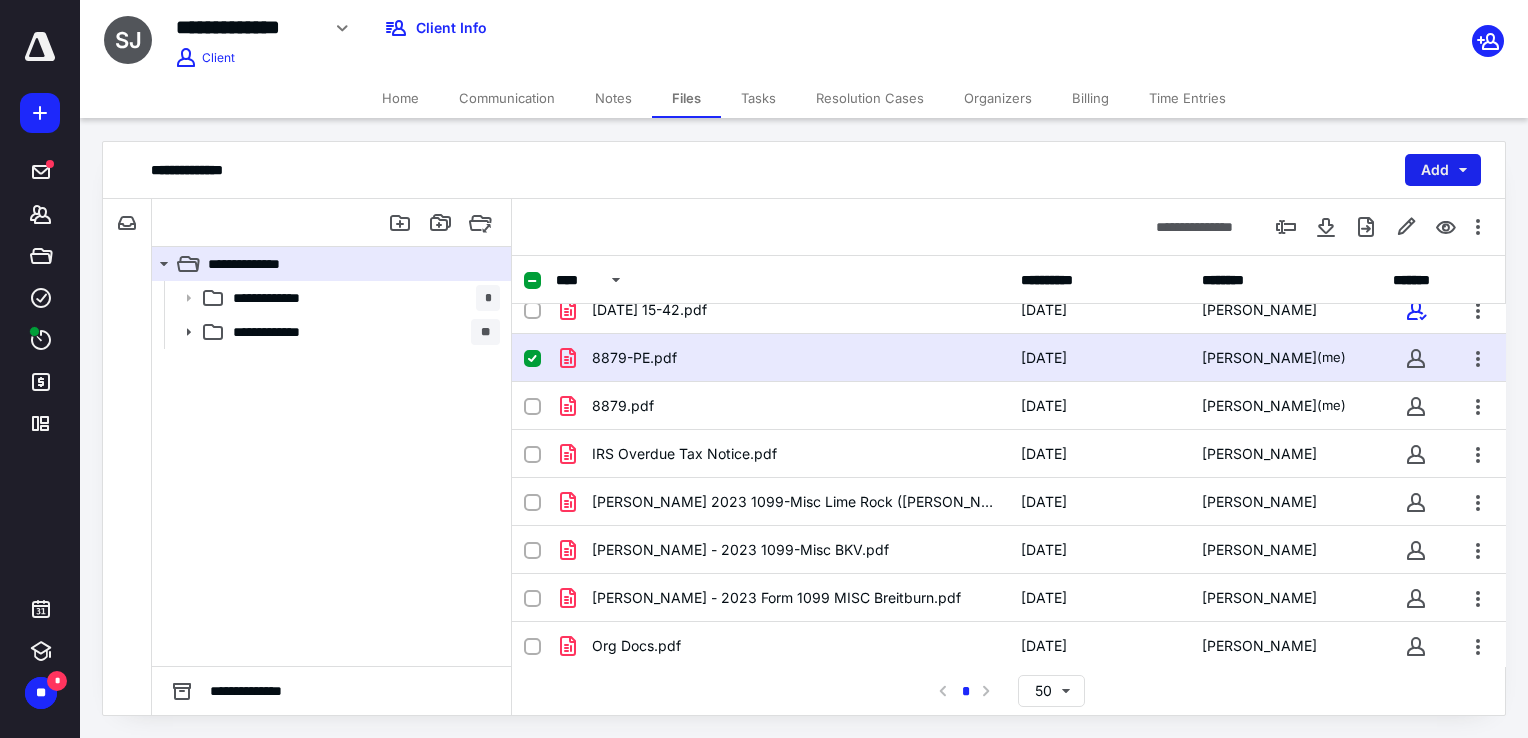 click on "Add" at bounding box center [1443, 170] 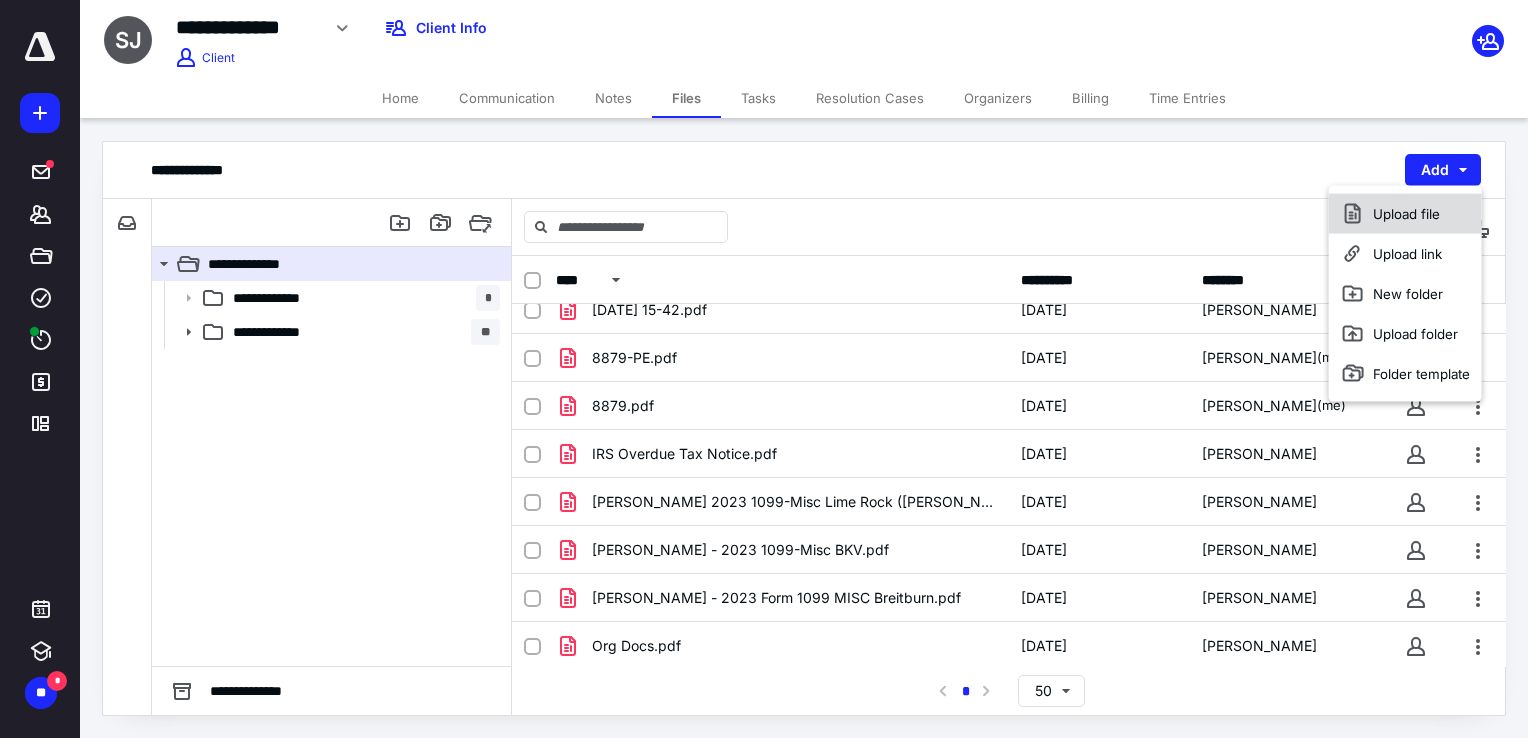 click on "Upload file" at bounding box center [1405, 214] 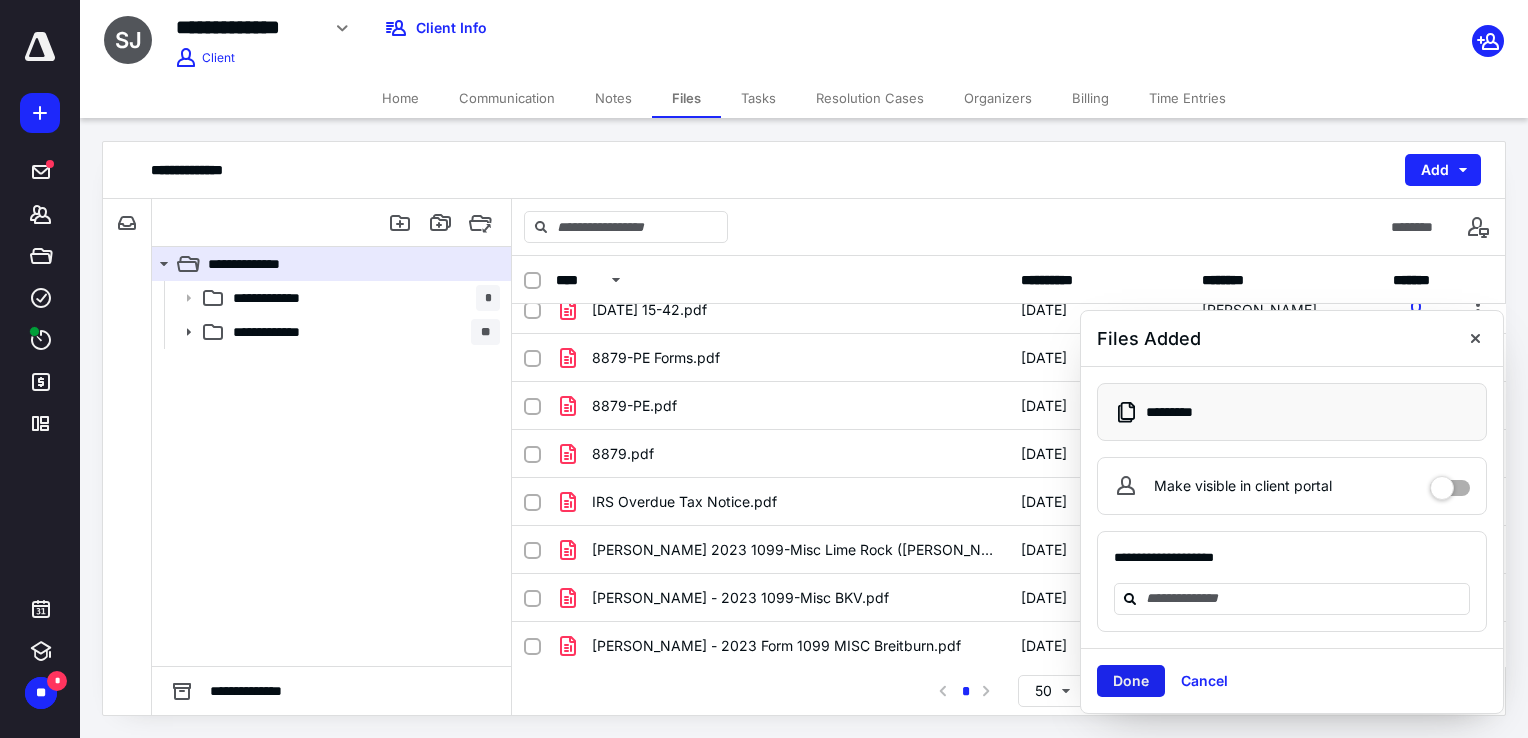 click on "Done" at bounding box center (1131, 681) 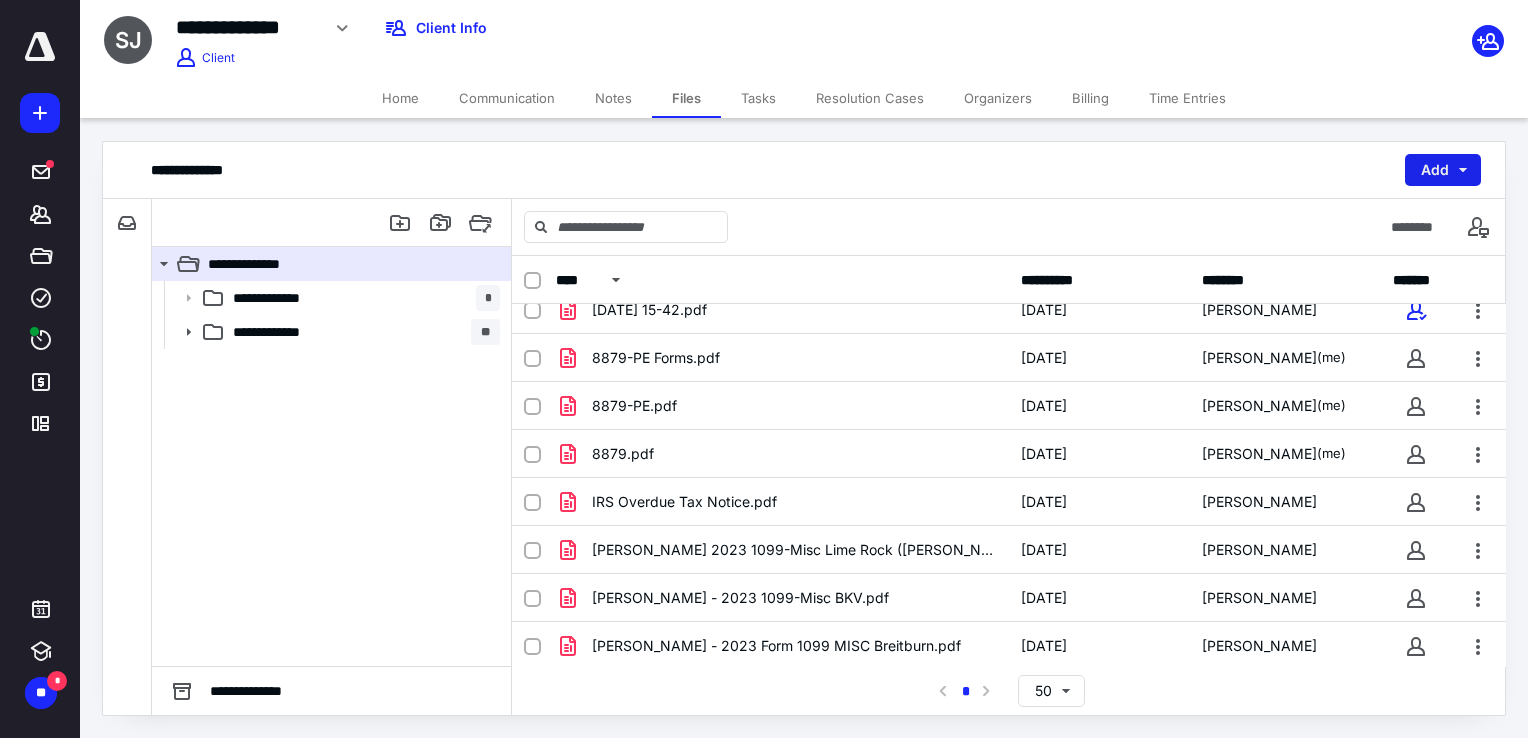 click on "Add" at bounding box center (1443, 170) 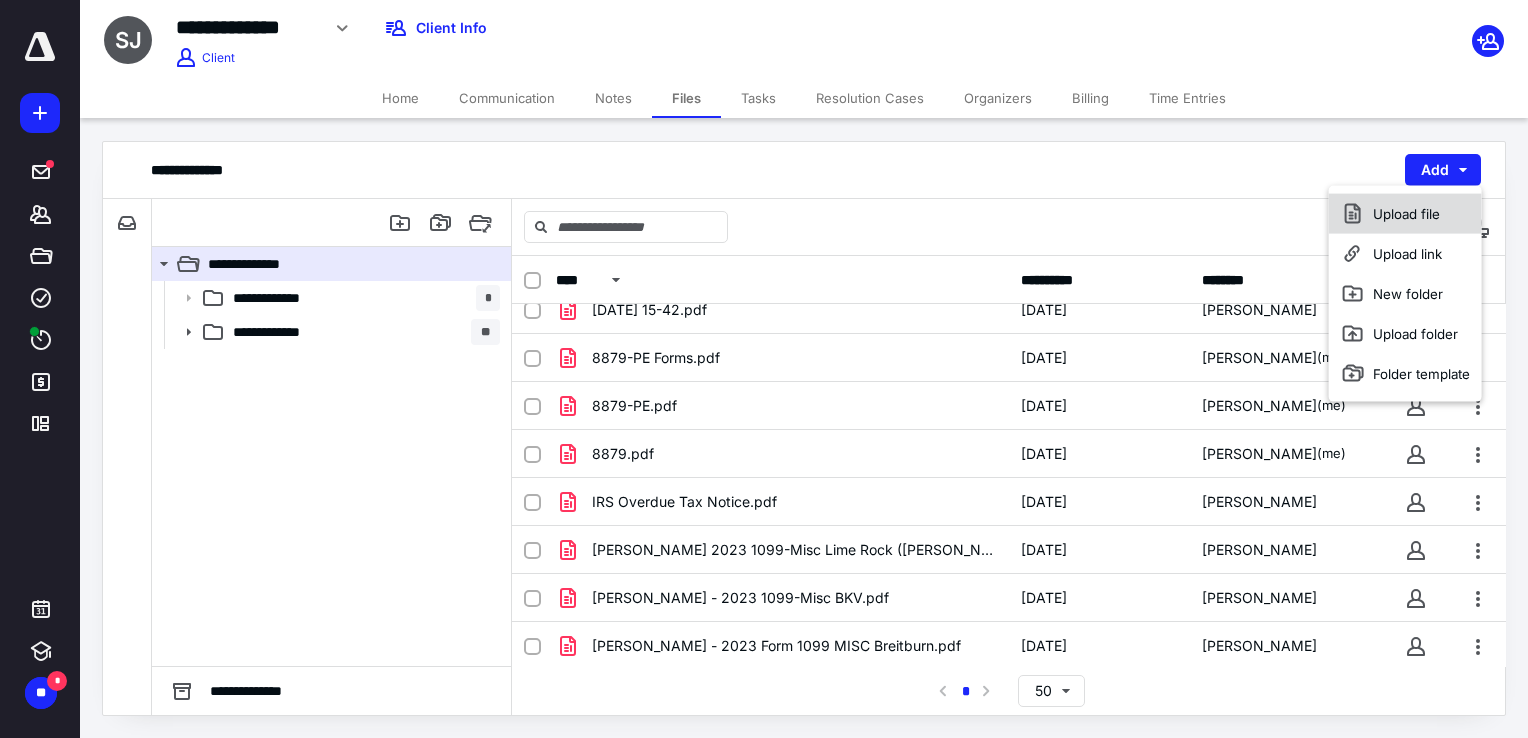 click on "Upload file" at bounding box center [1405, 214] 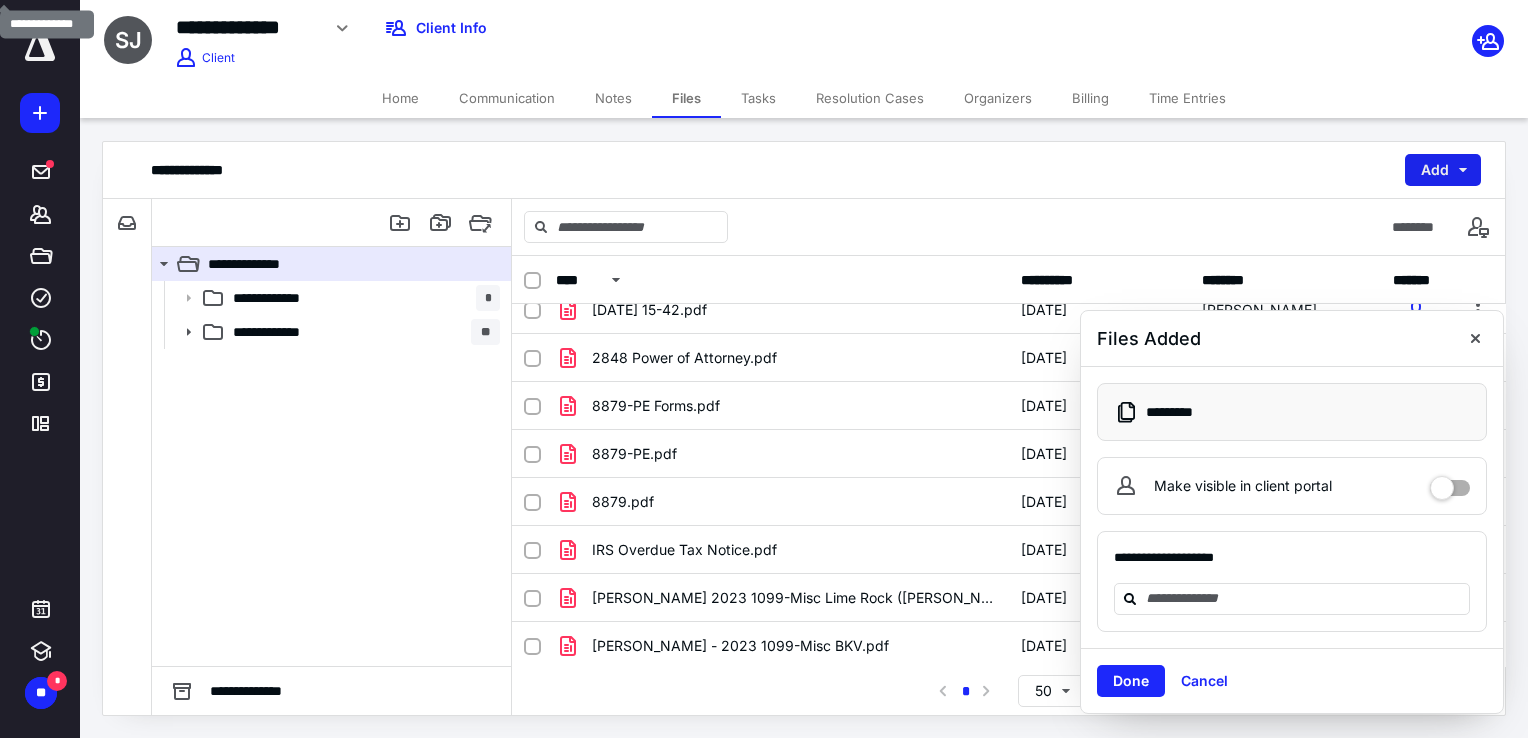 click on "Add" at bounding box center [1443, 170] 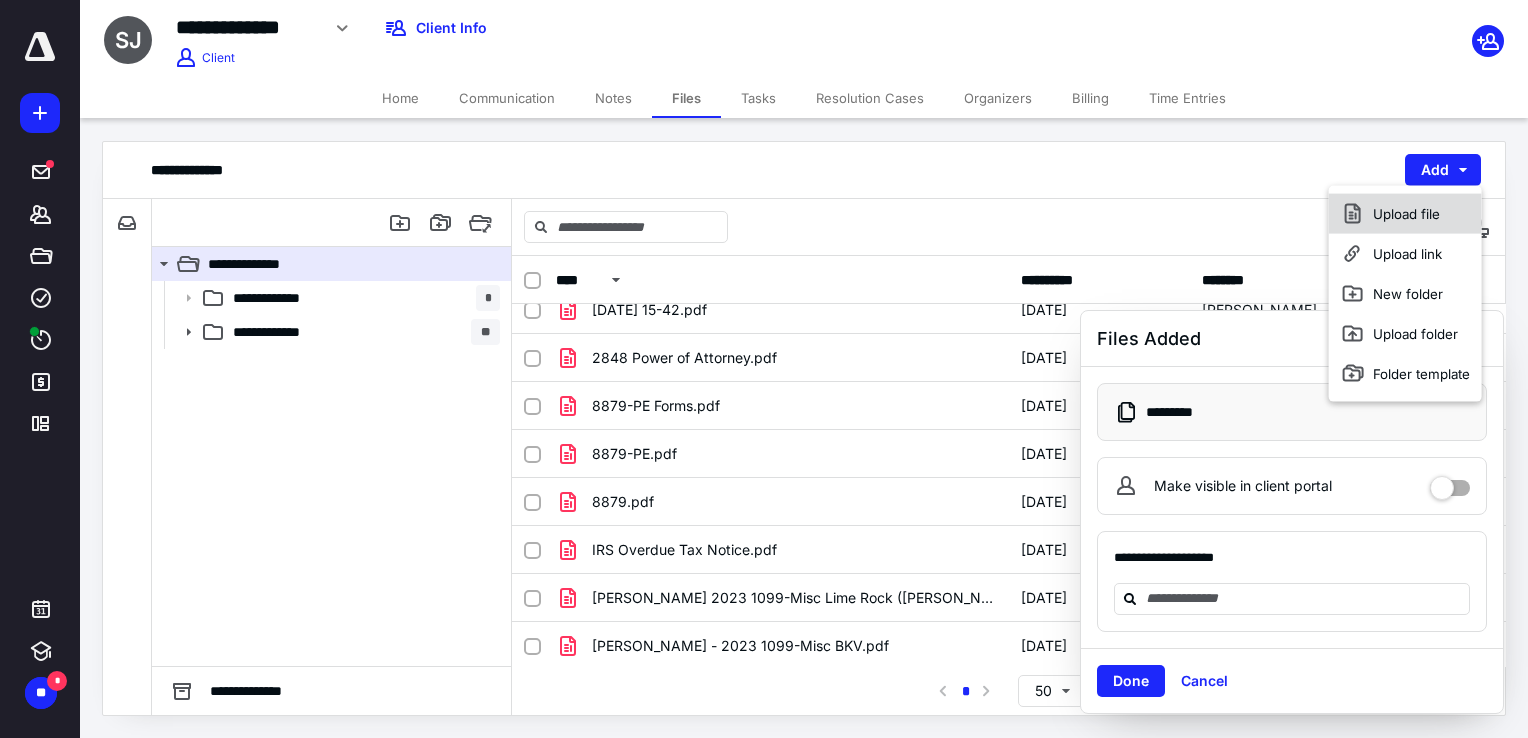 click on "Upload file" at bounding box center [1405, 214] 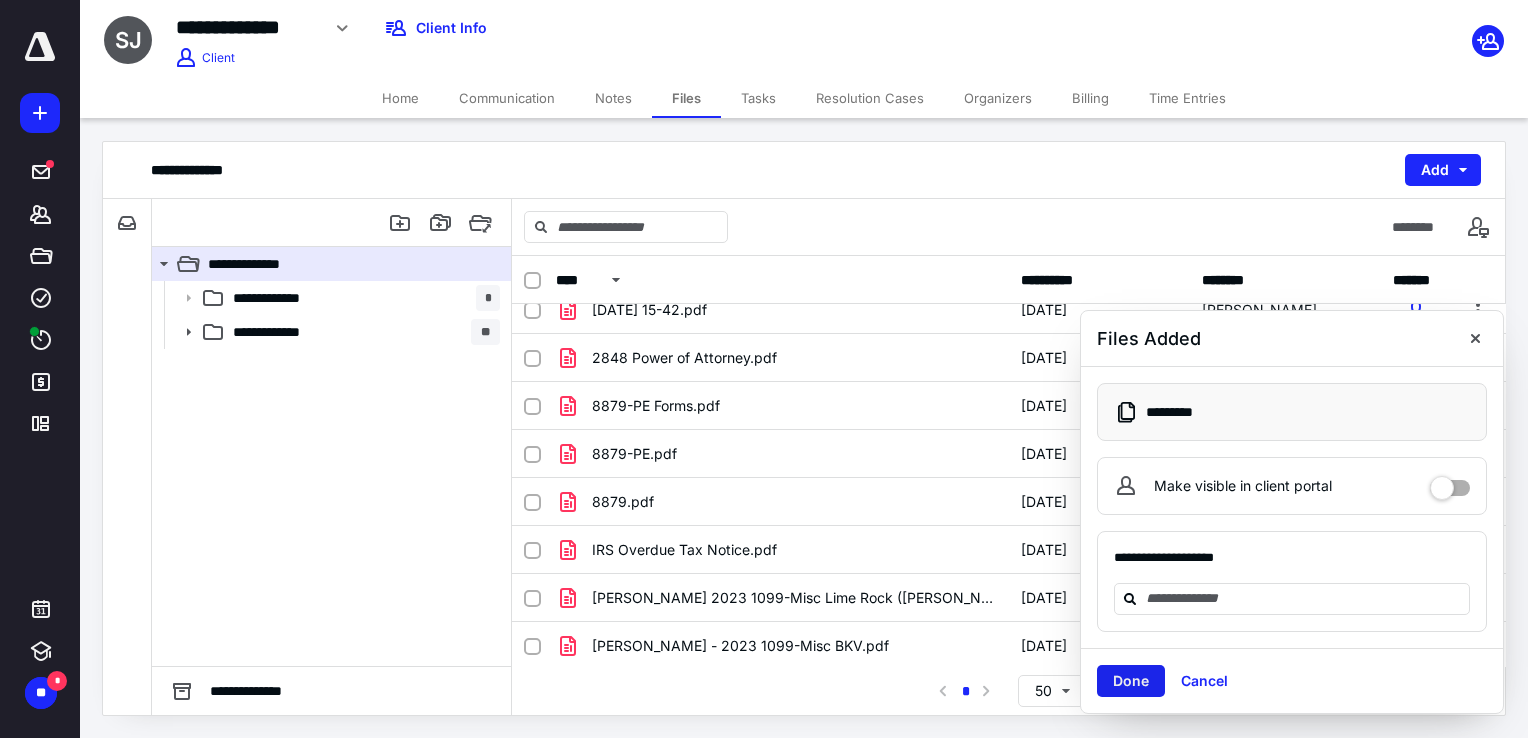 click on "Done" at bounding box center [1131, 681] 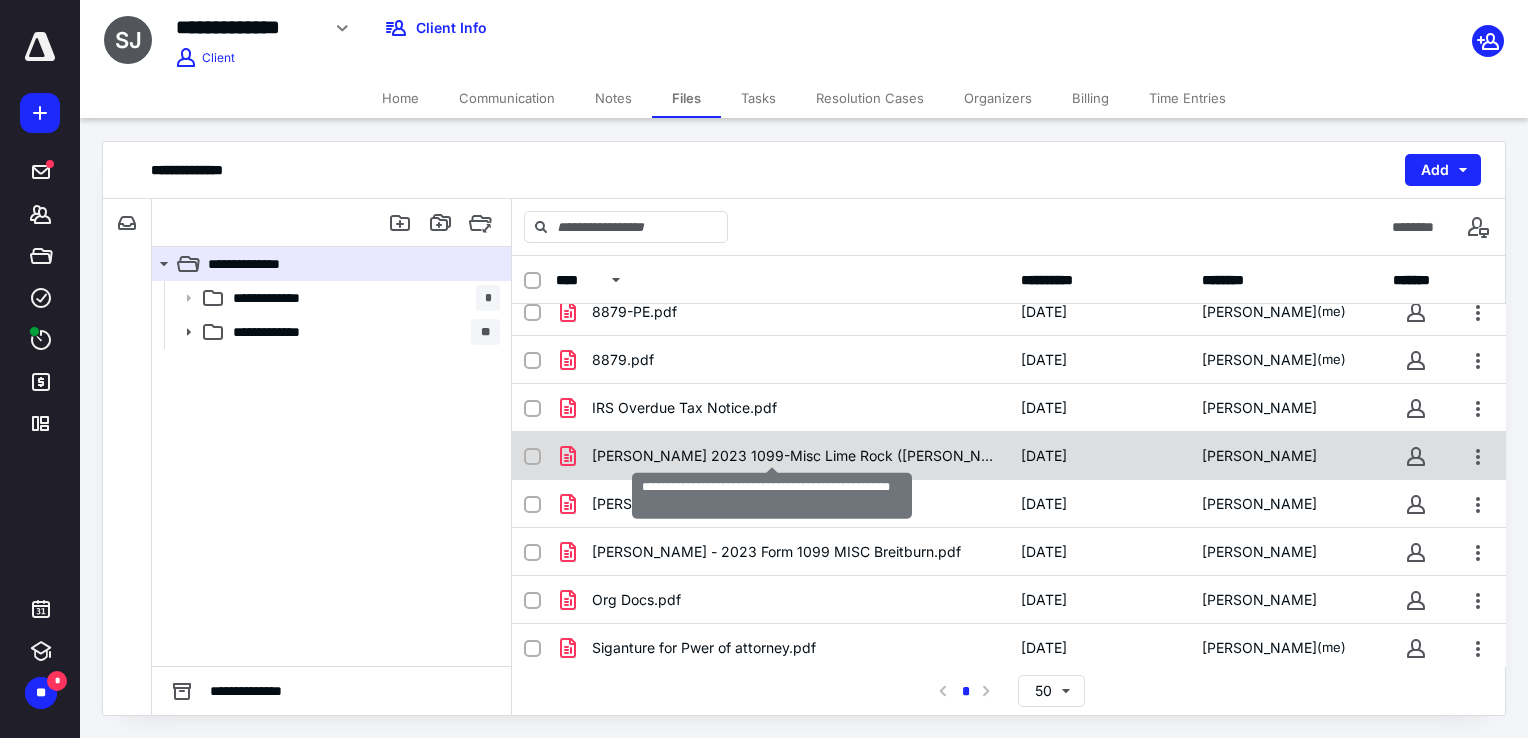 scroll, scrollTop: 401, scrollLeft: 0, axis: vertical 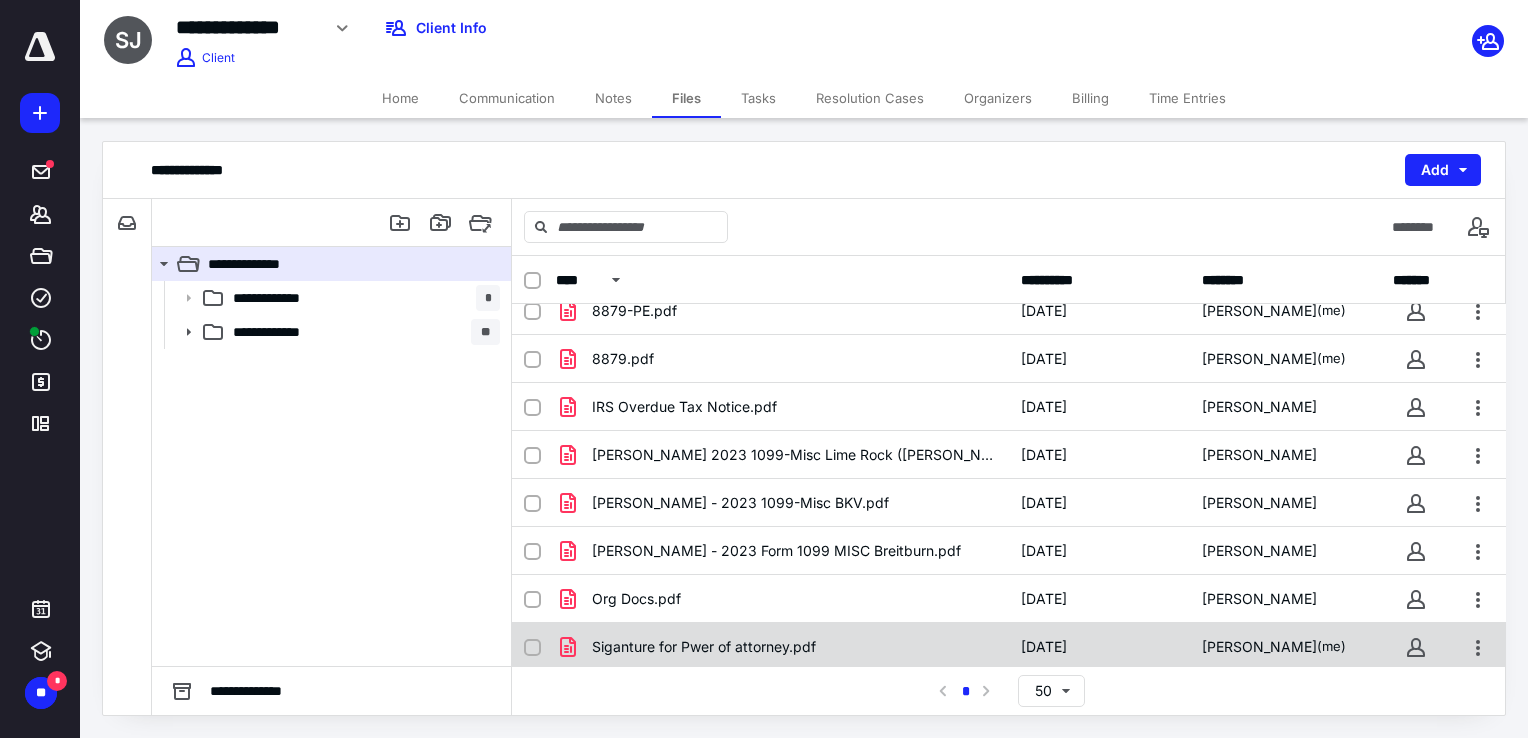 checkbox on "true" 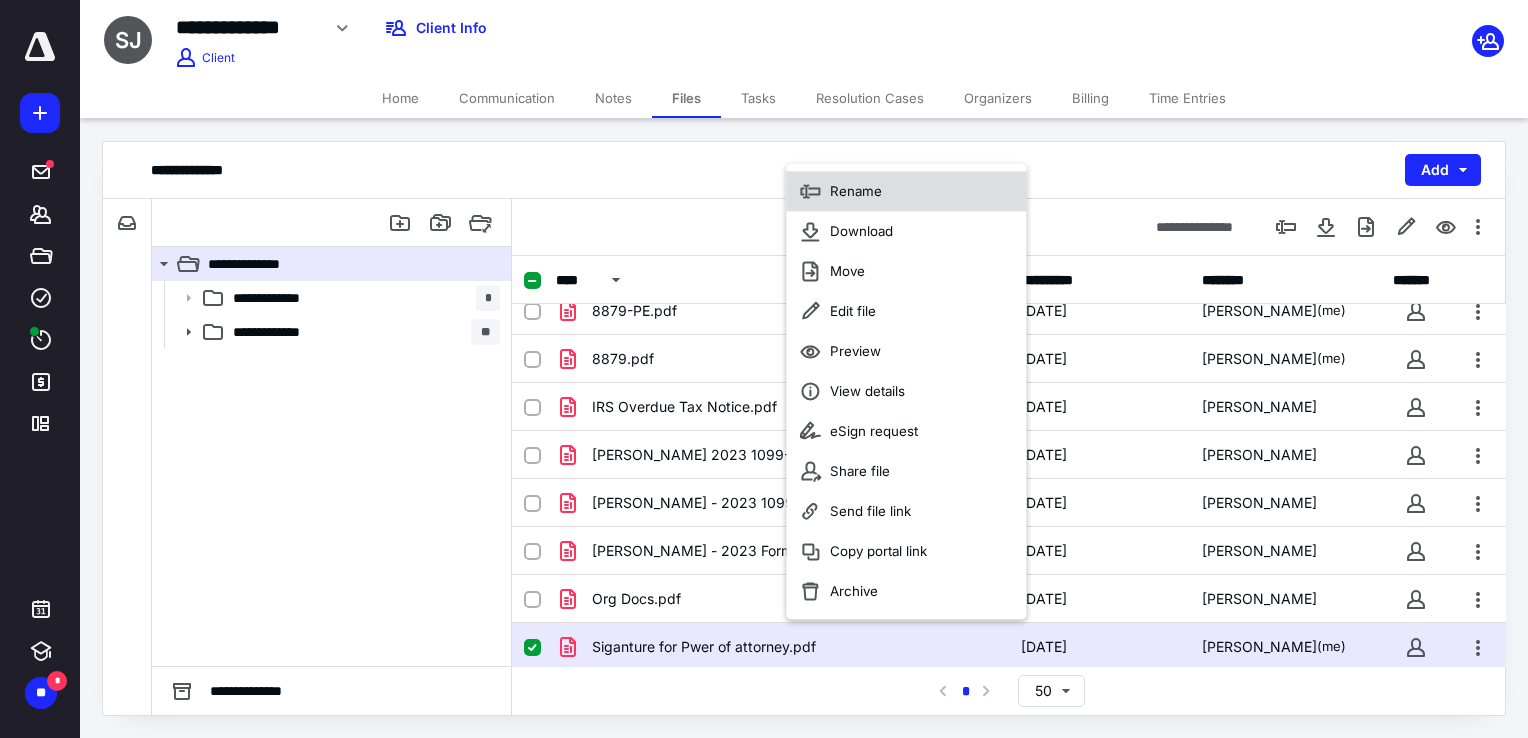 click on "Rename" at bounding box center [906, 192] 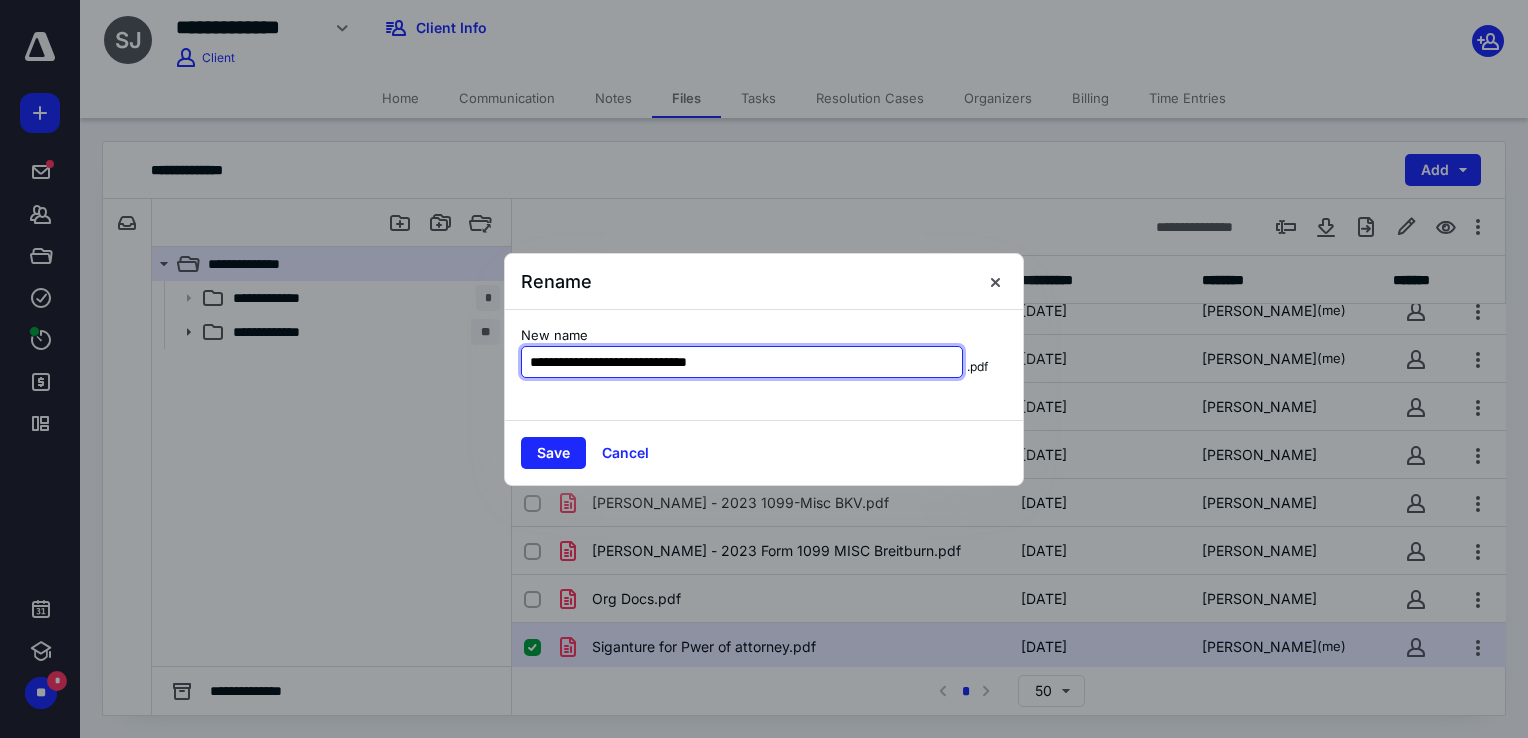 click on "**********" at bounding box center (742, 362) 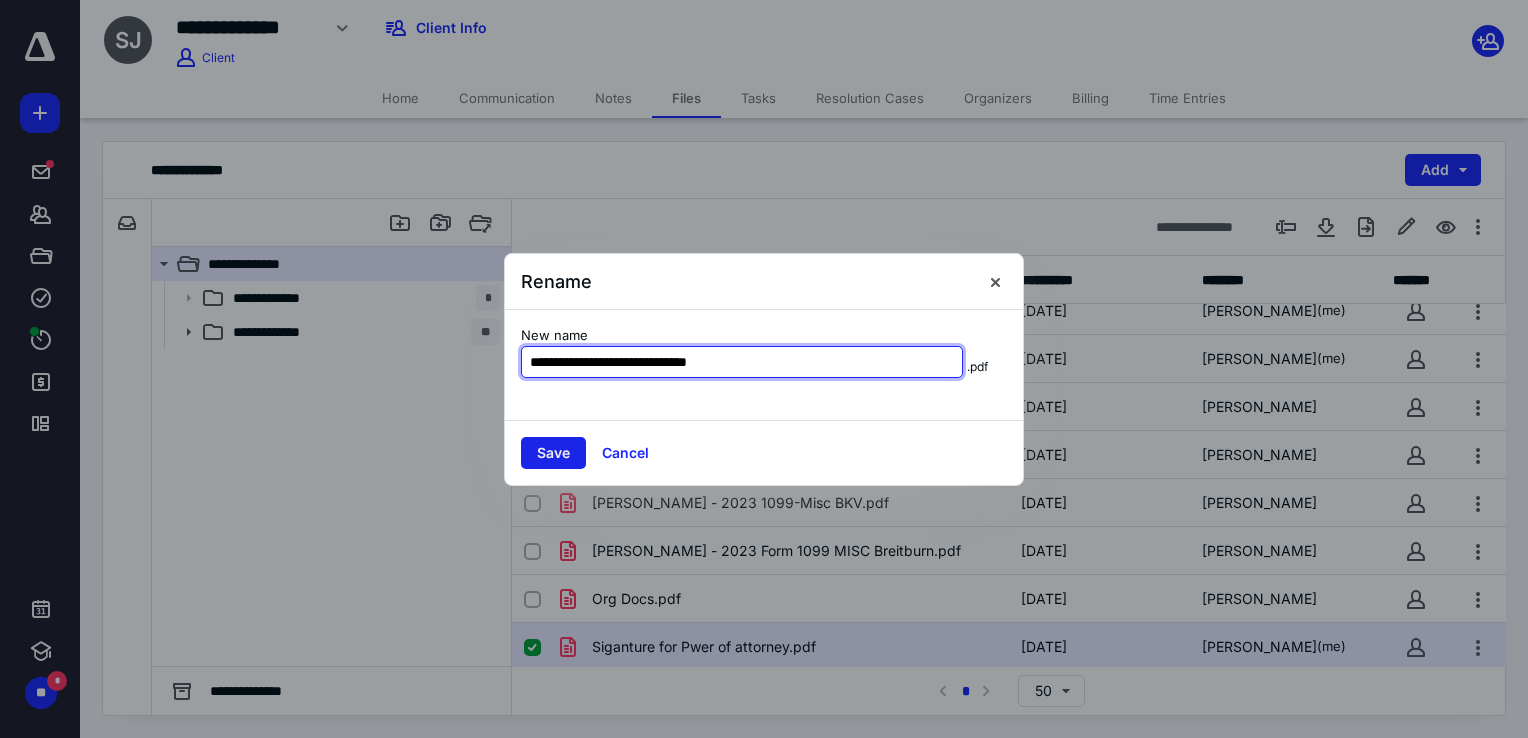 type on "**********" 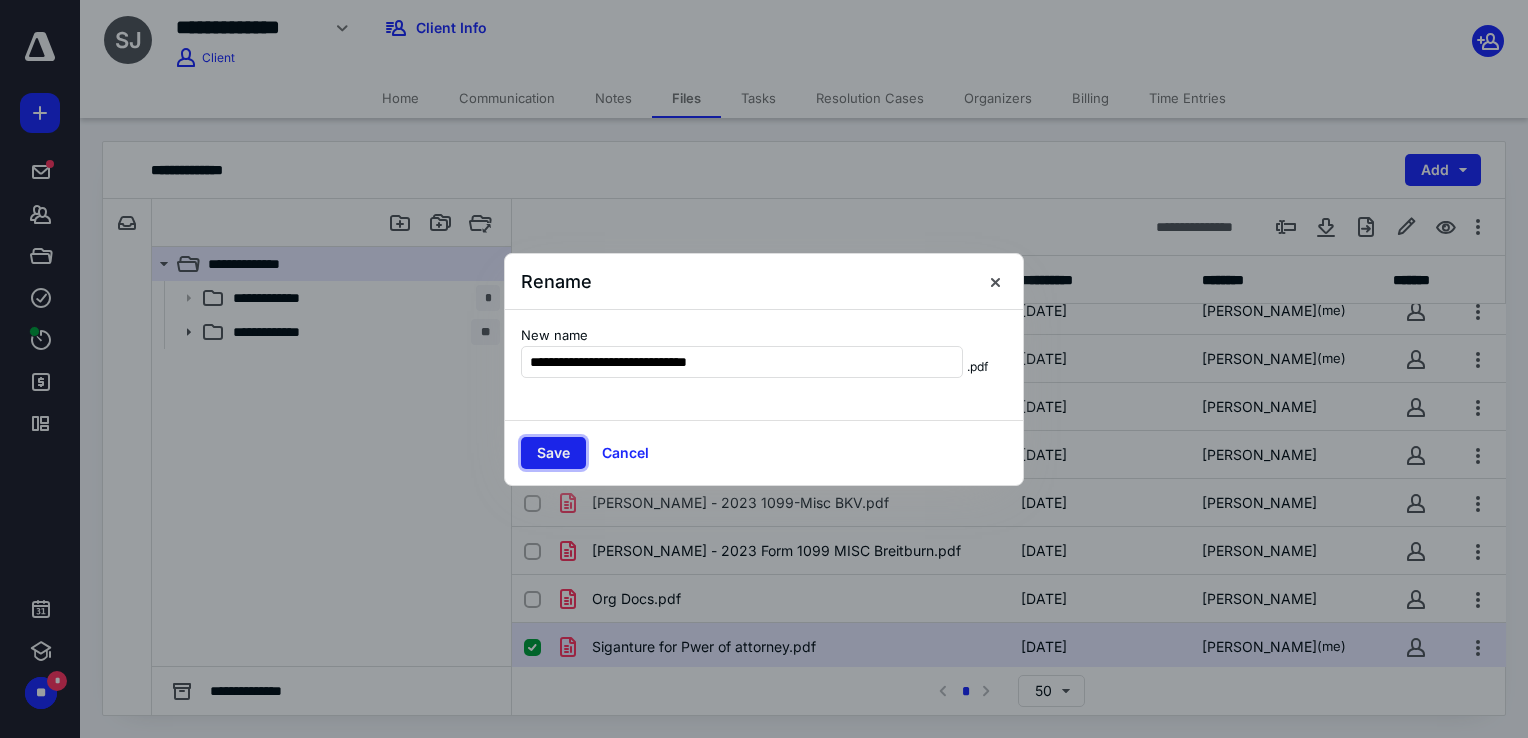 click on "Save" at bounding box center (553, 453) 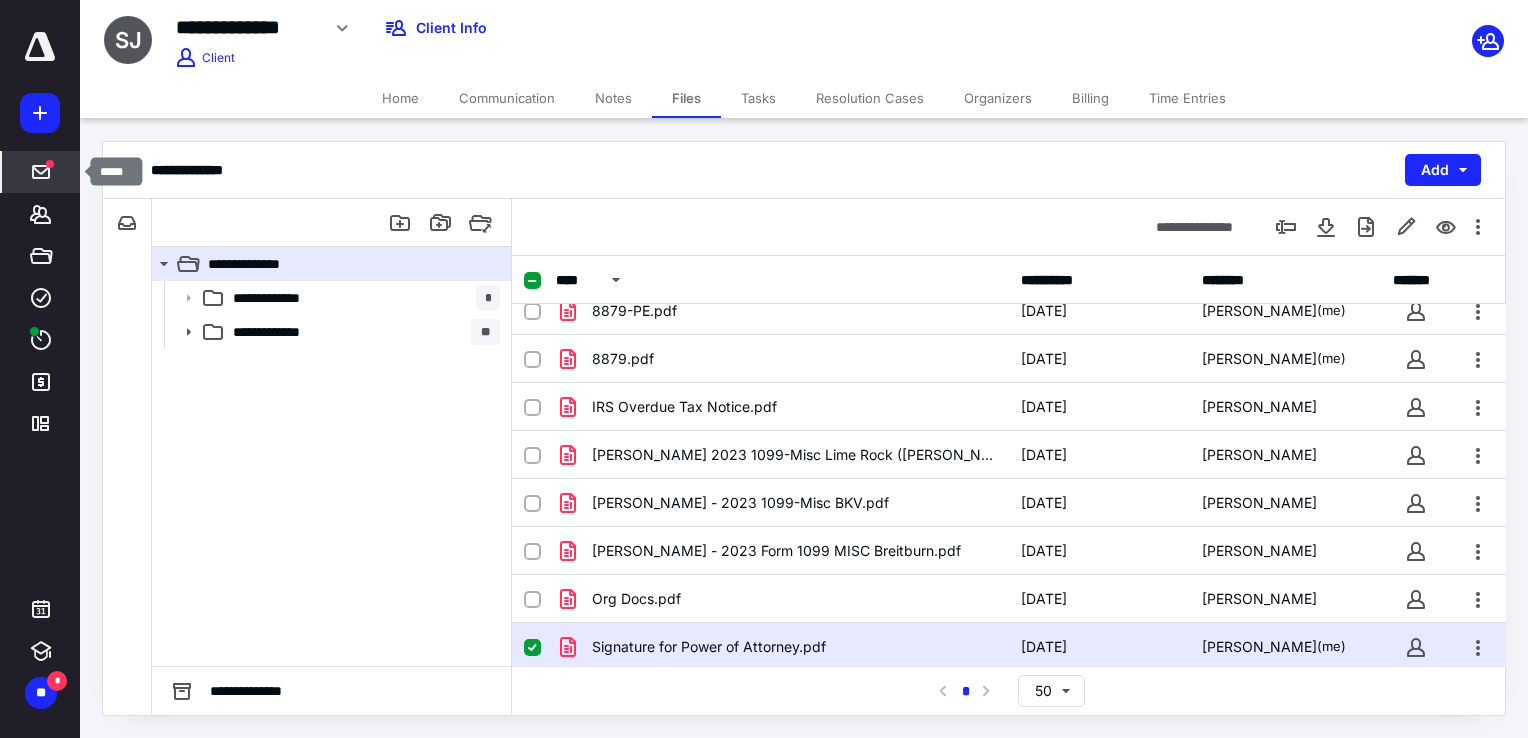 click 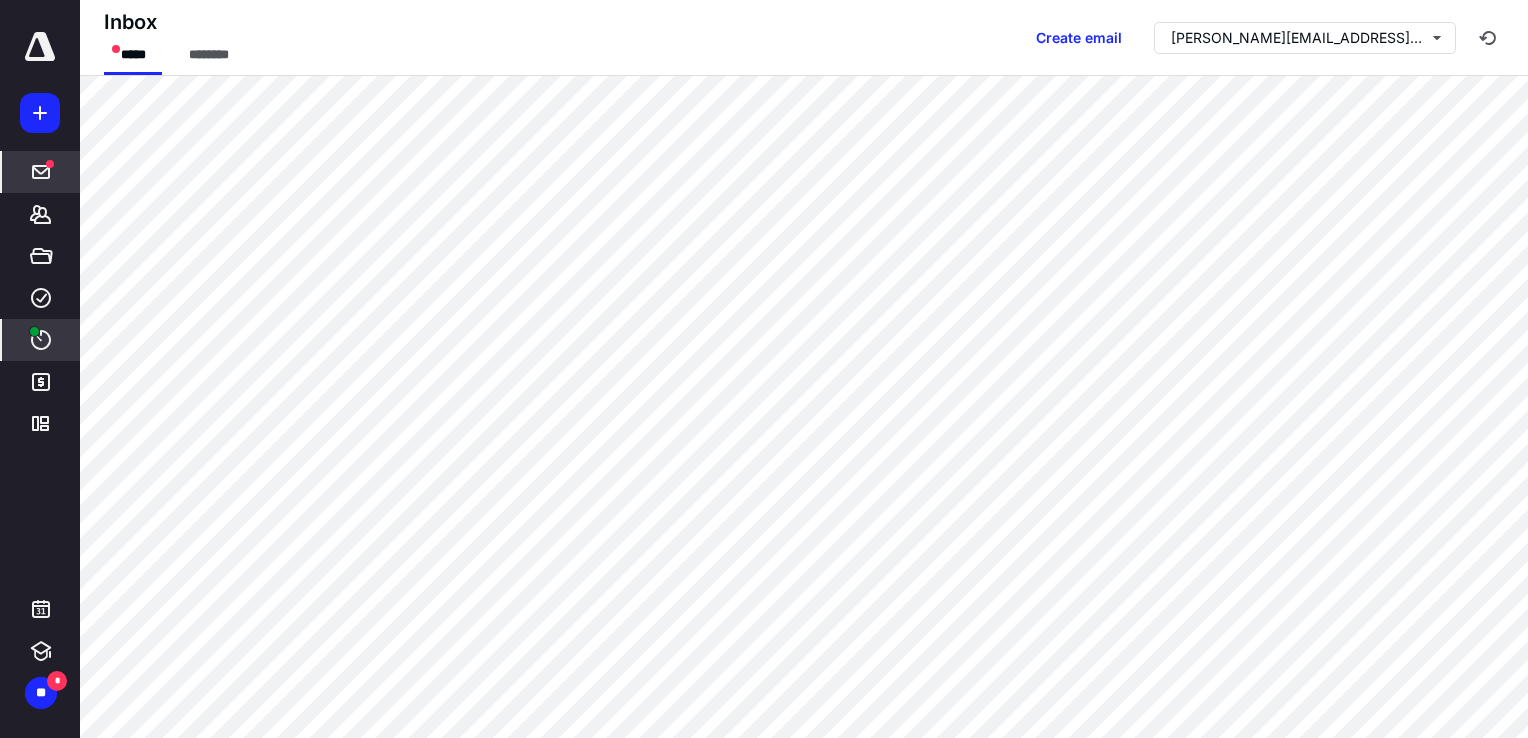 click 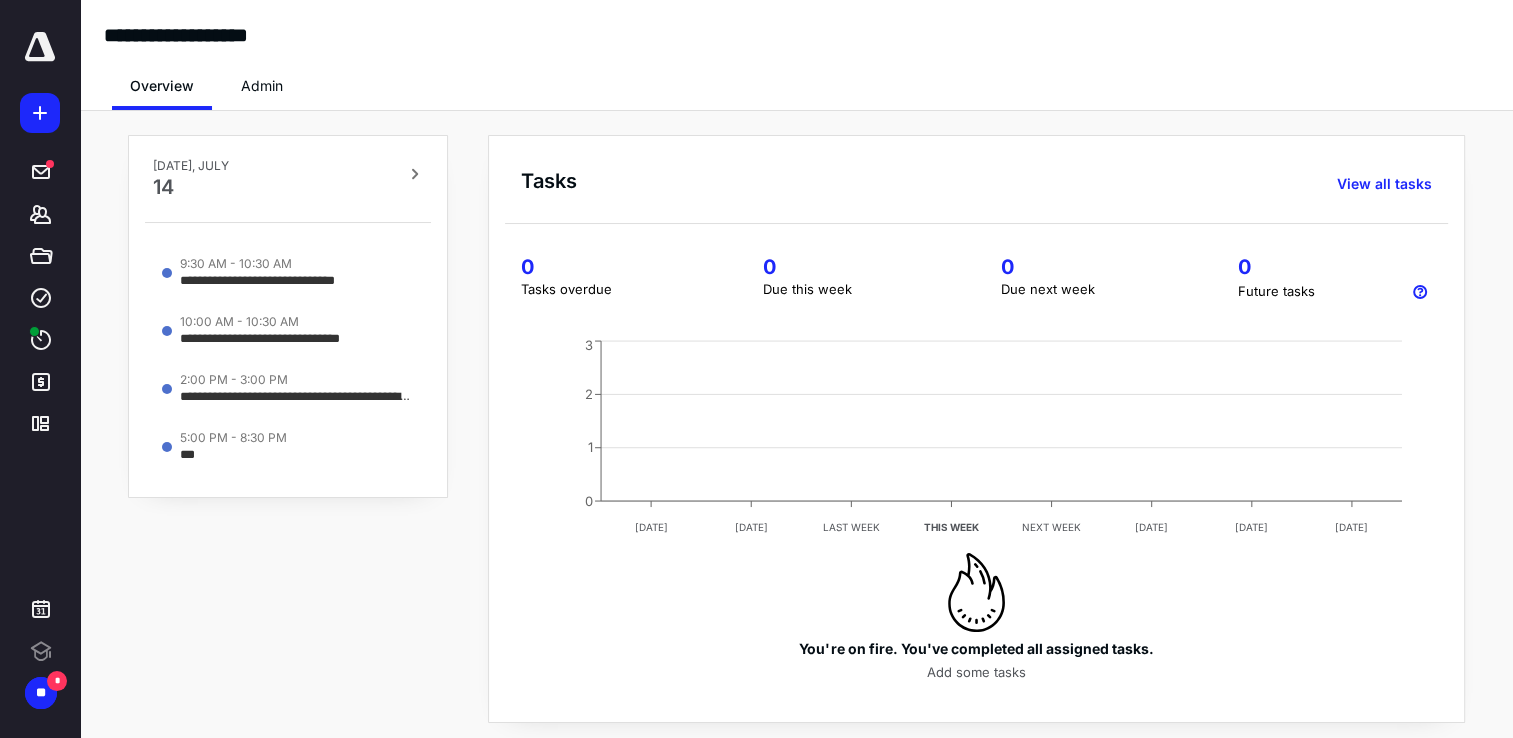 scroll, scrollTop: 0, scrollLeft: 0, axis: both 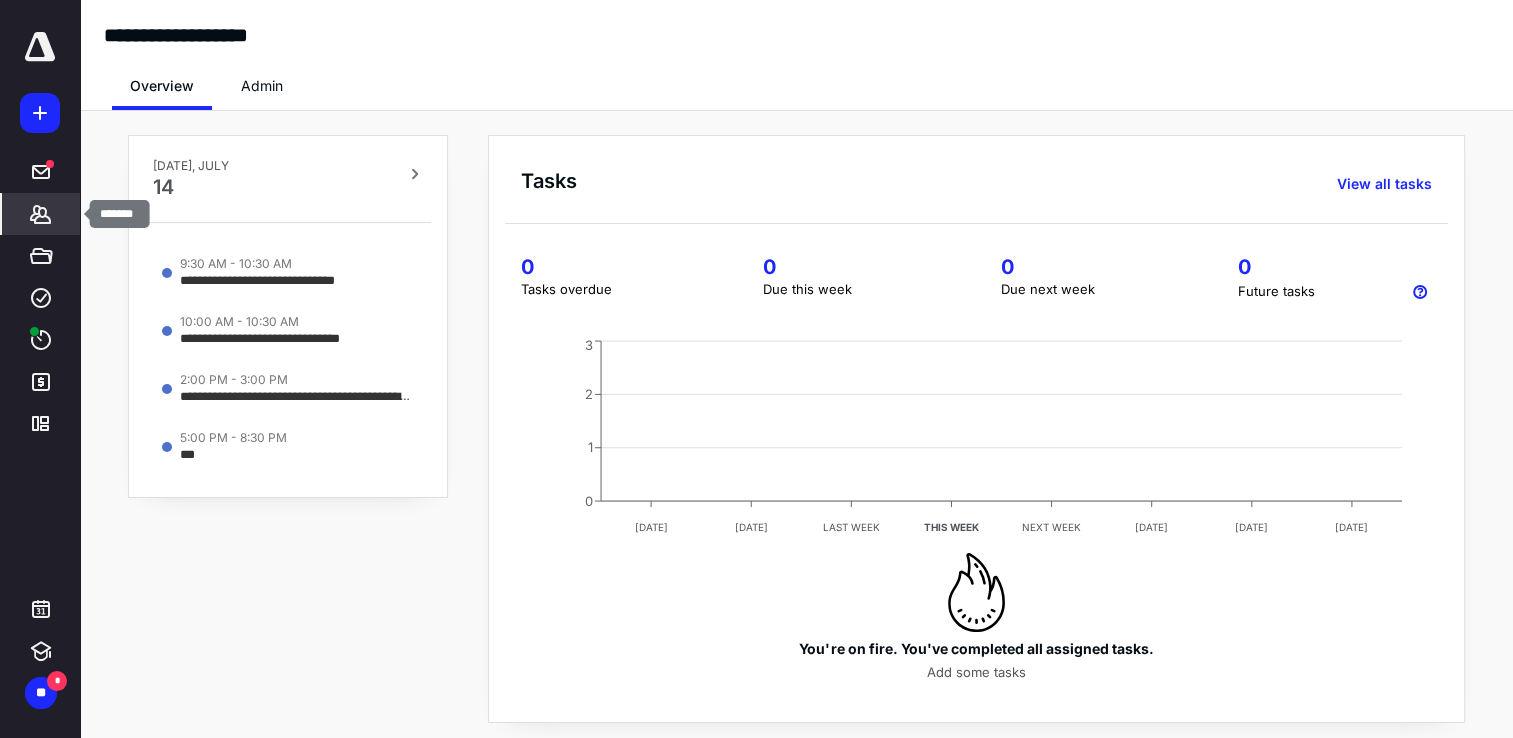 click on "*******" at bounding box center [41, 214] 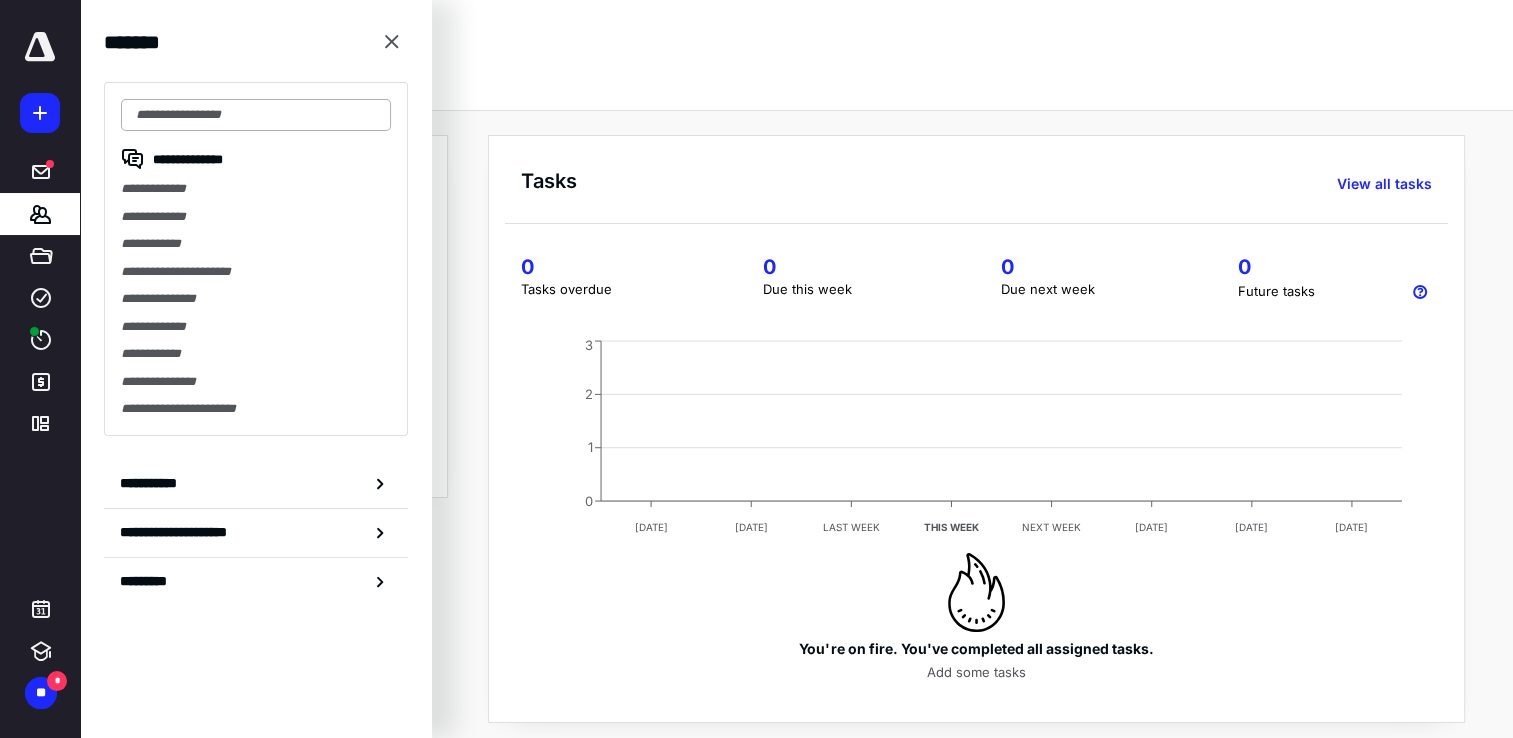 click at bounding box center (256, 115) 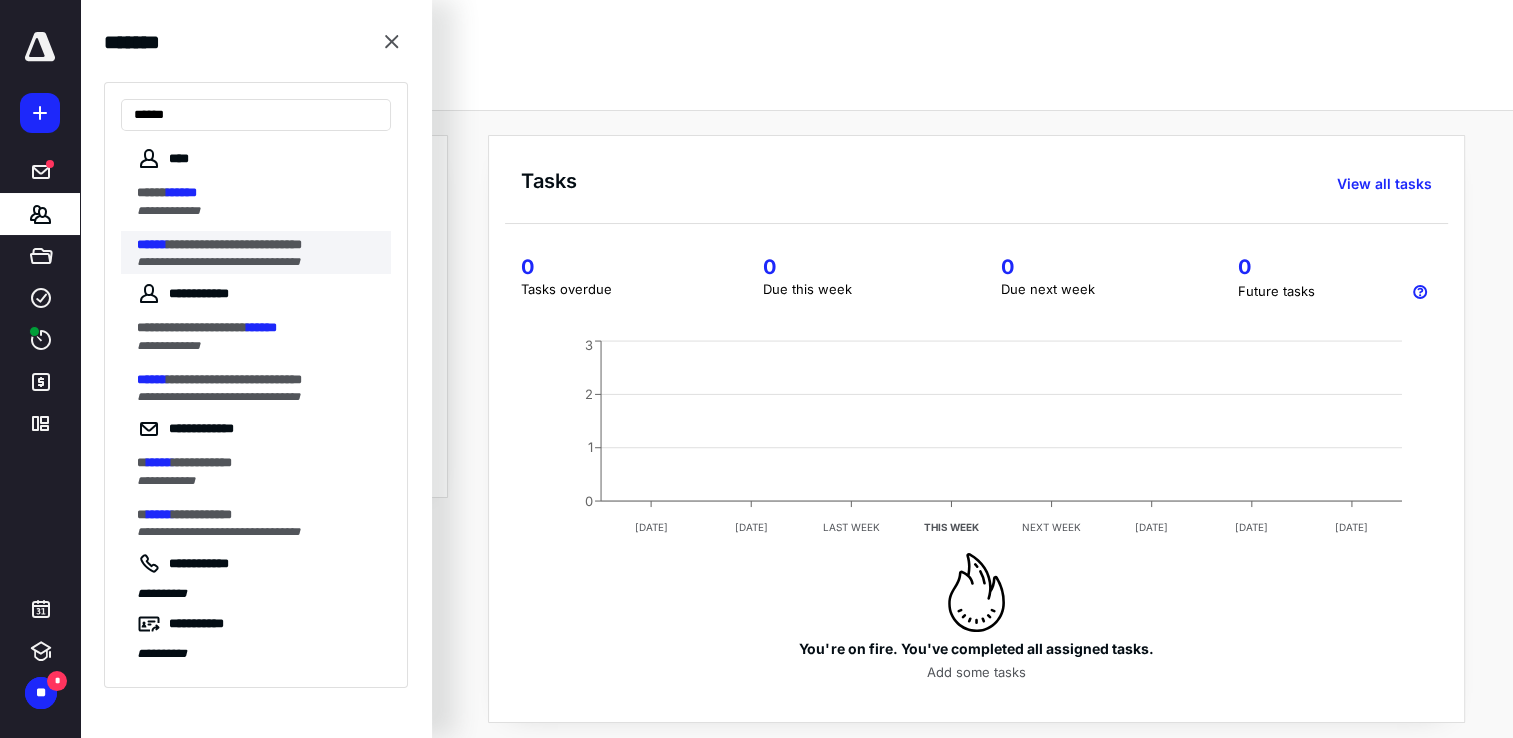 type on "******" 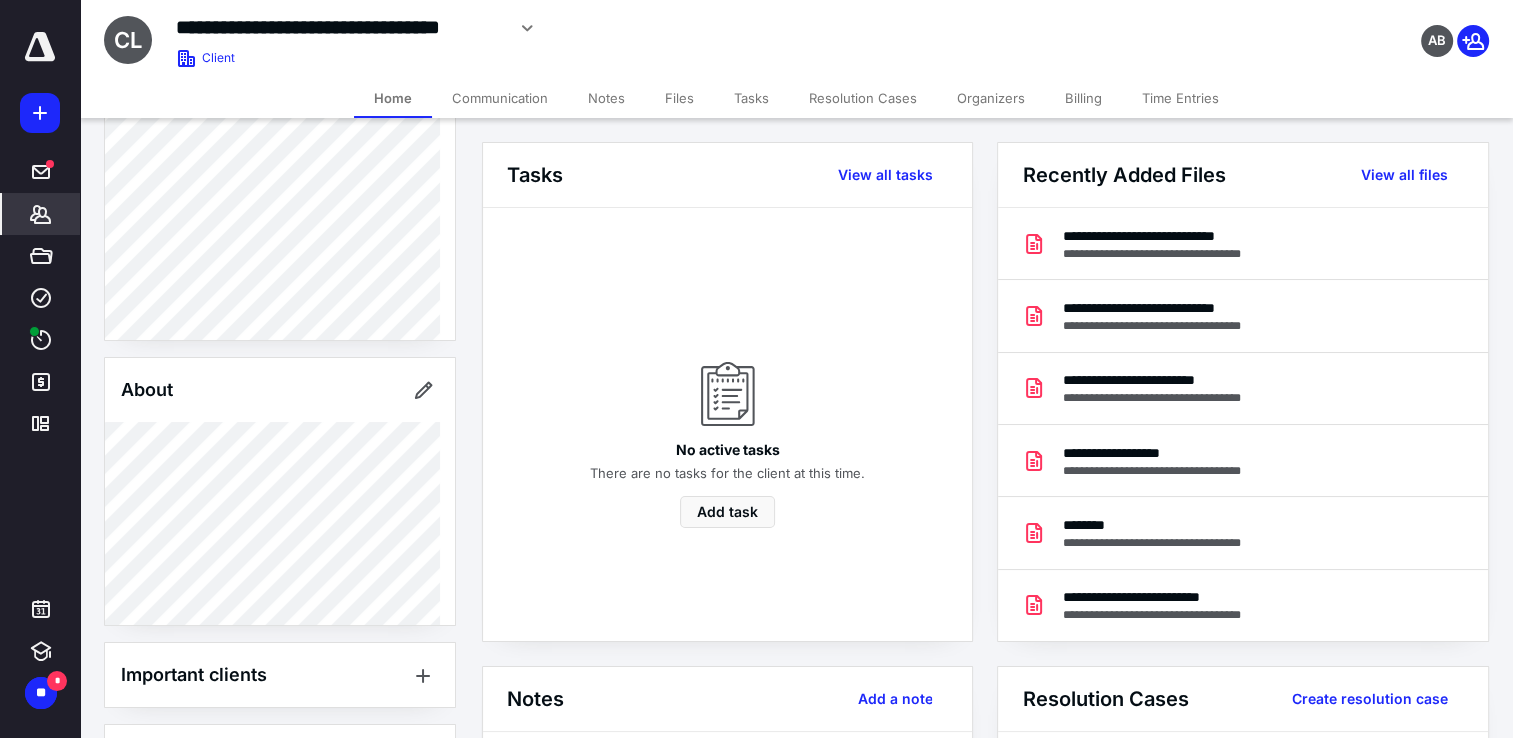 scroll, scrollTop: 0, scrollLeft: 0, axis: both 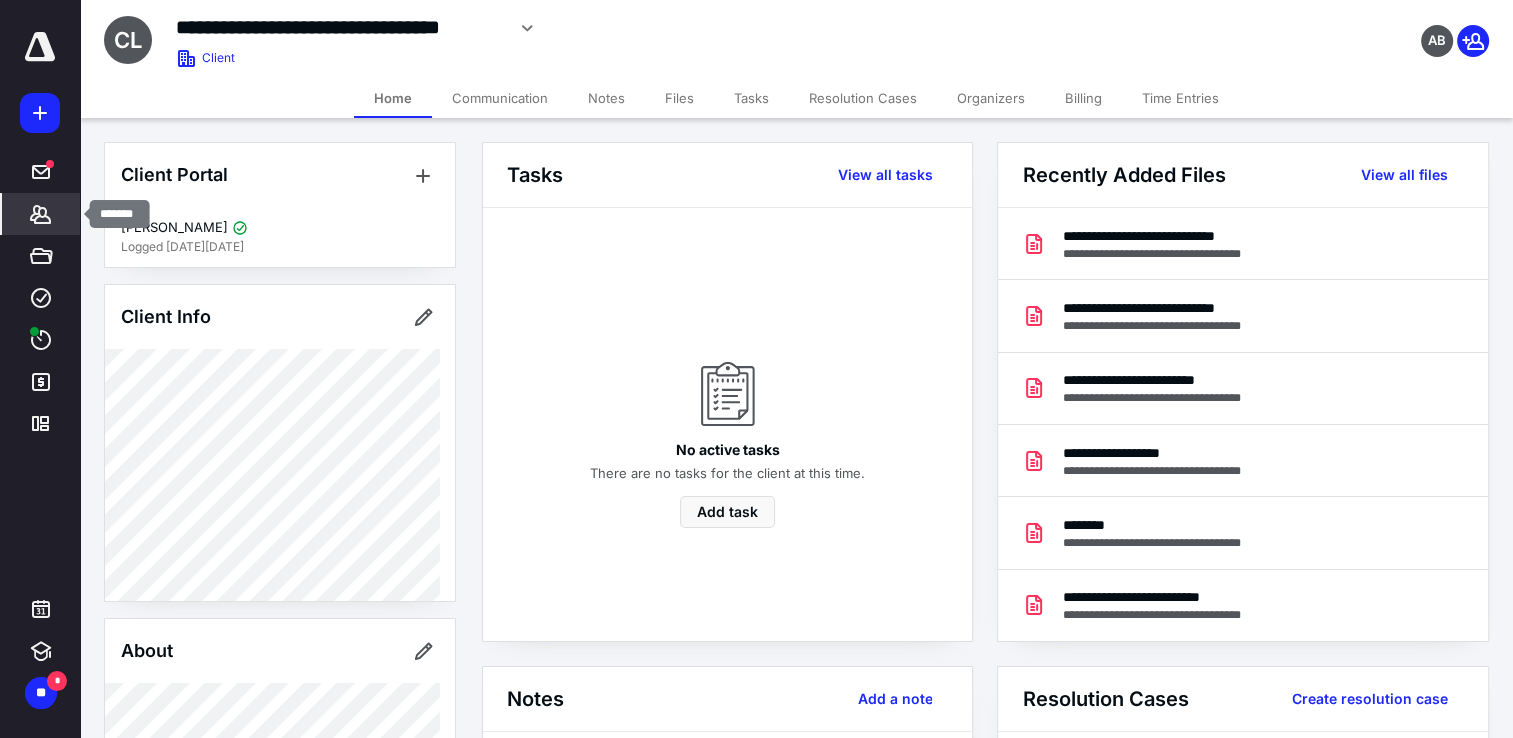 click on "*******" at bounding box center (41, 214) 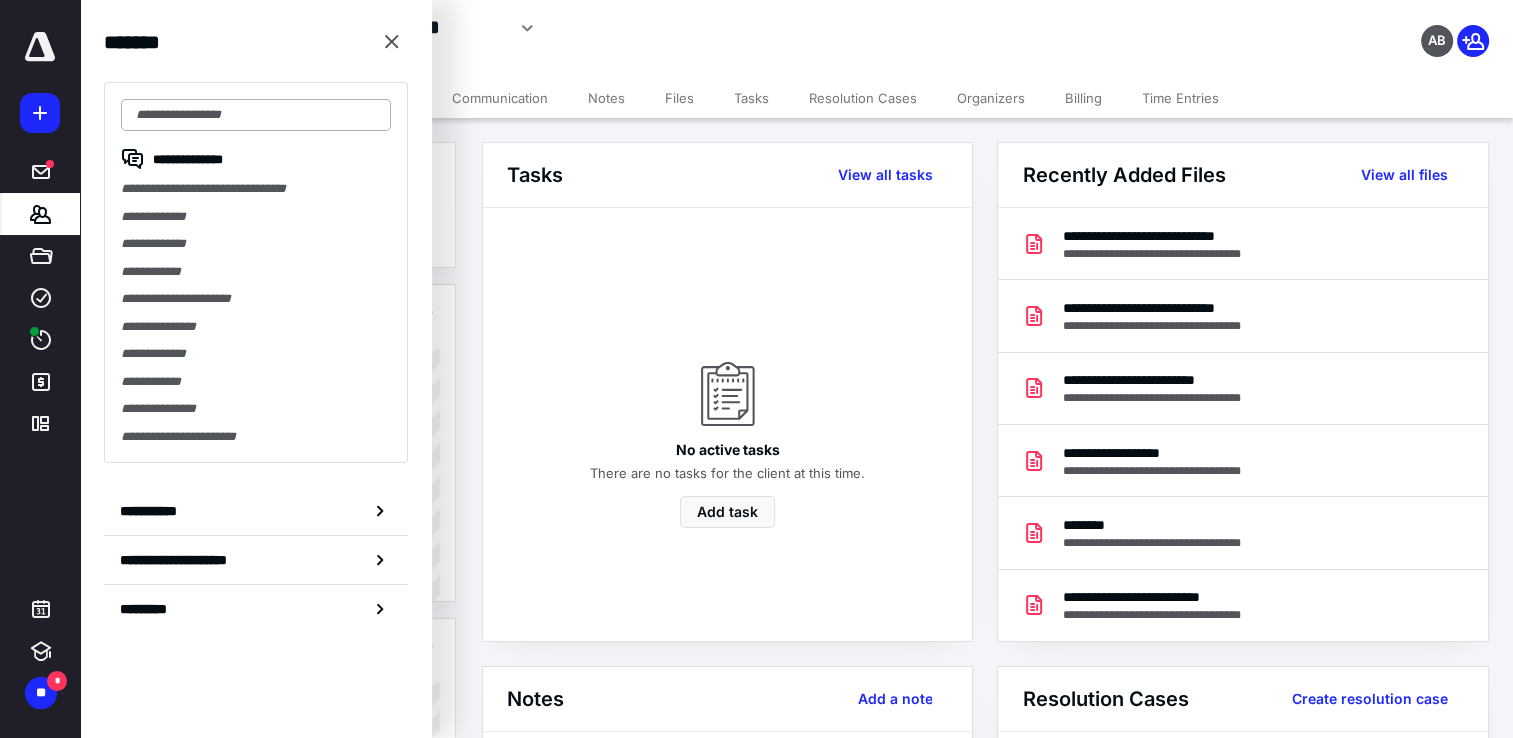 click at bounding box center [256, 115] 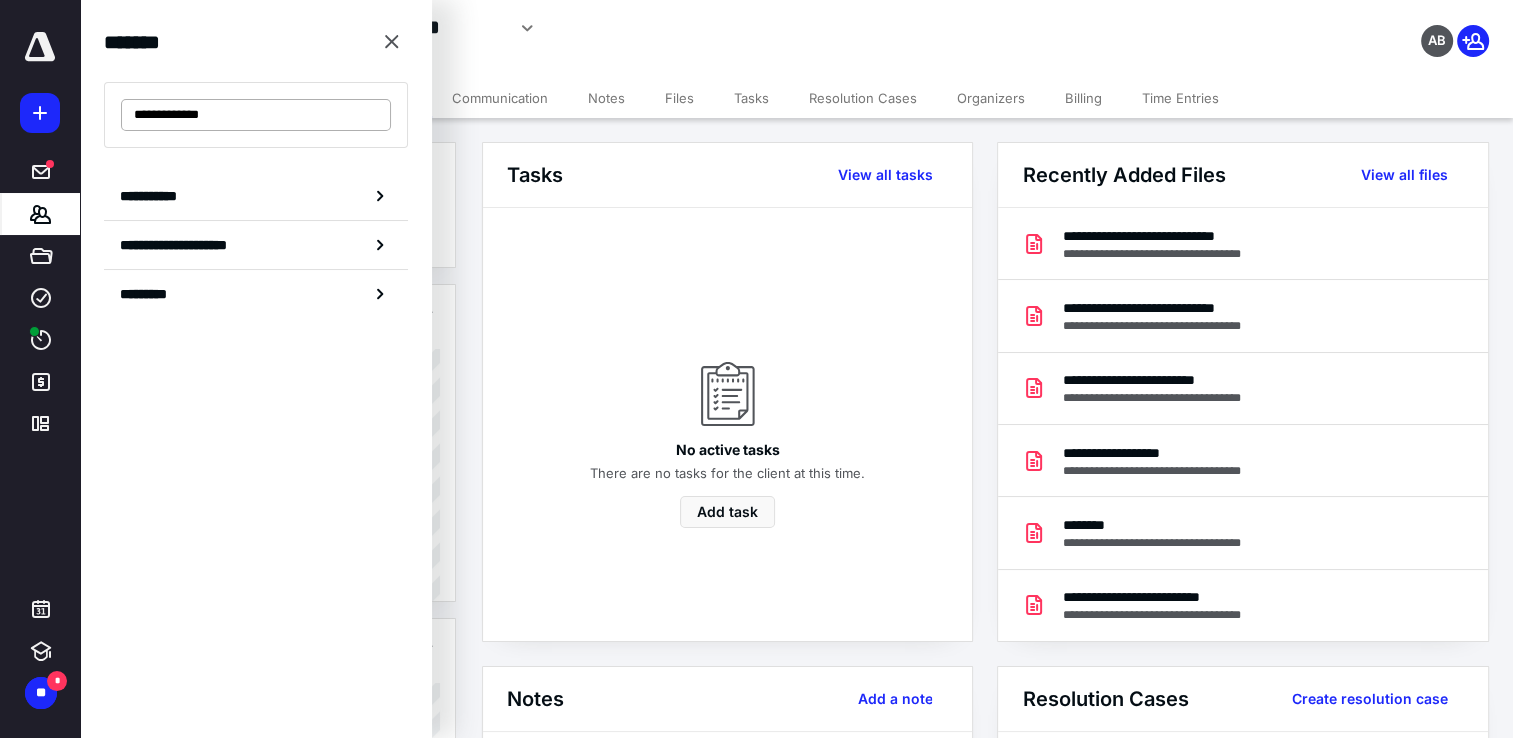 type on "**********" 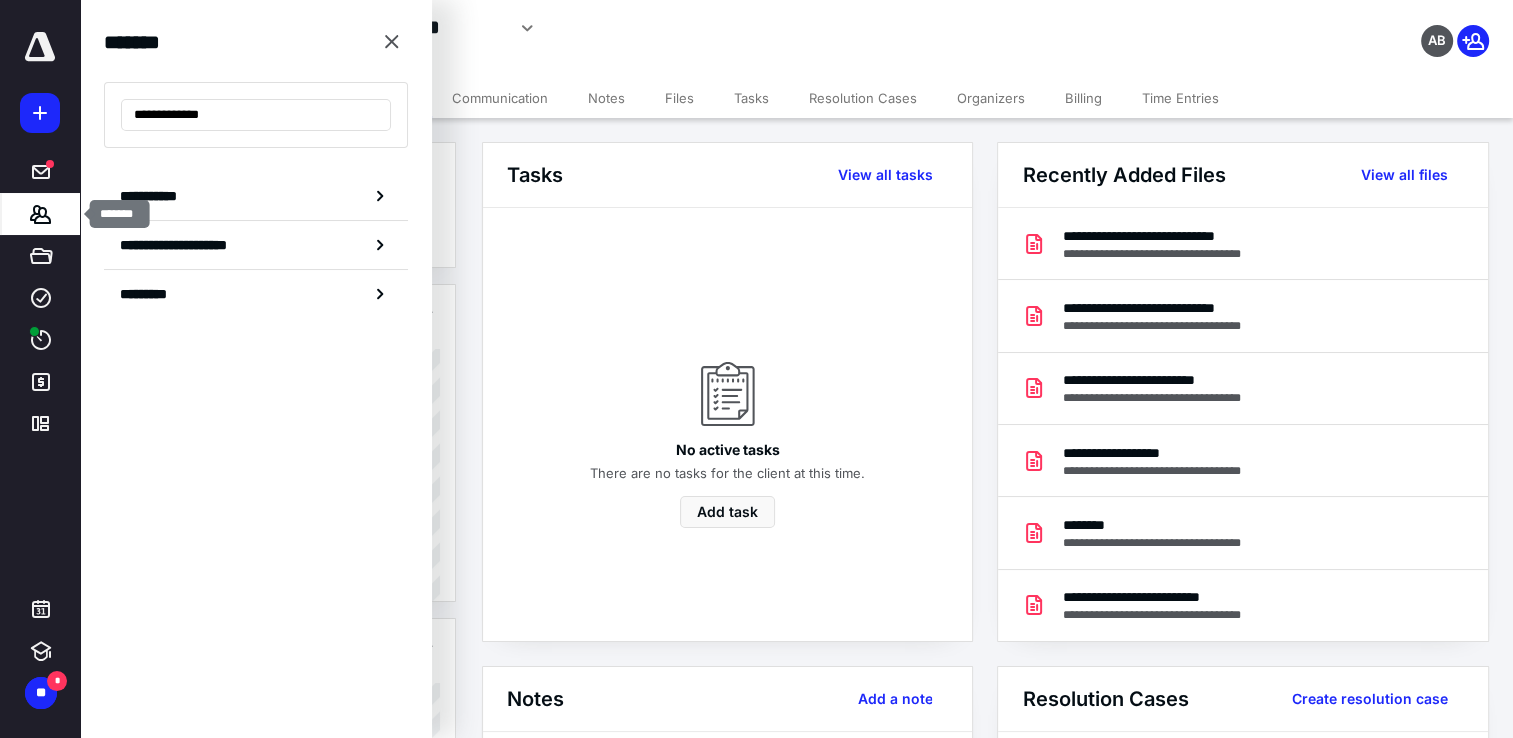 click 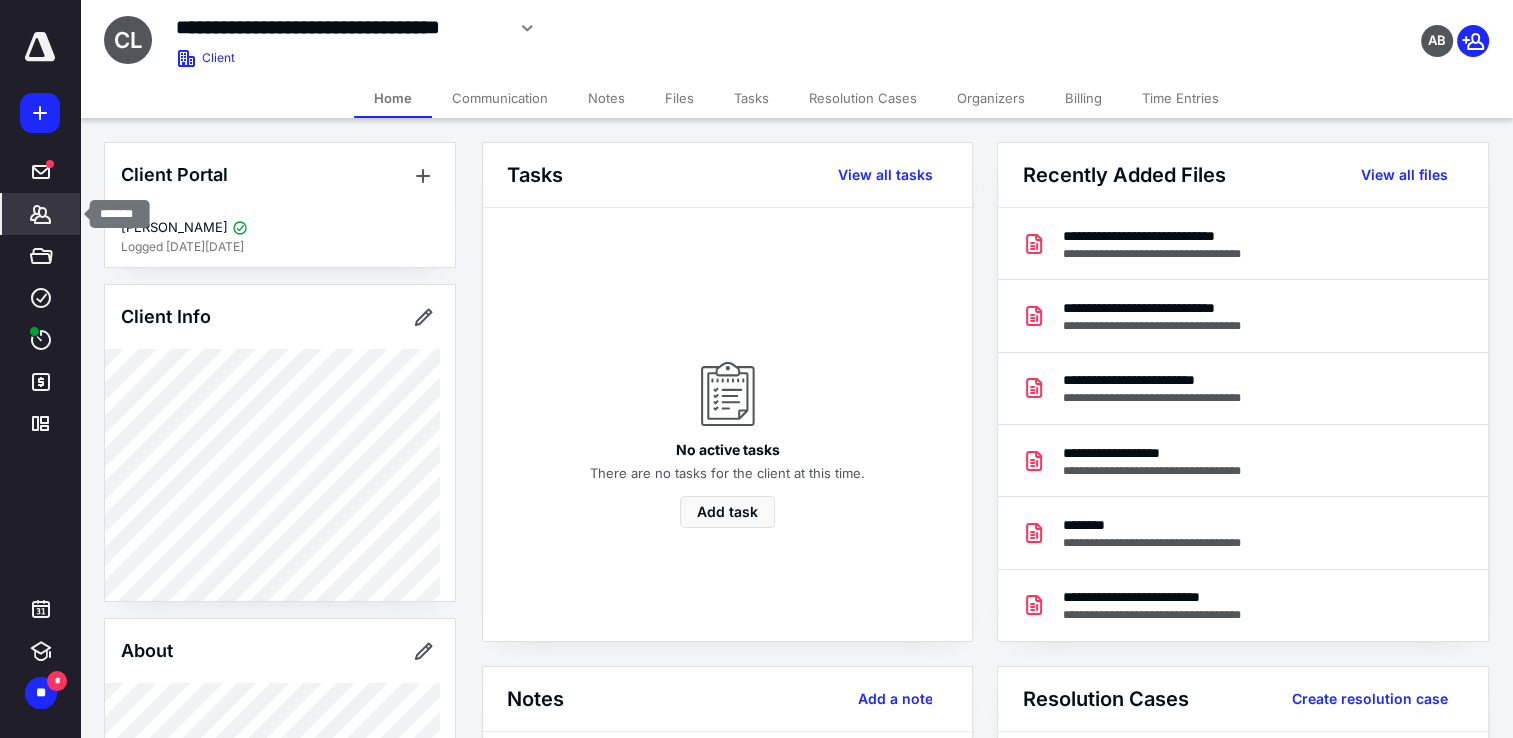click 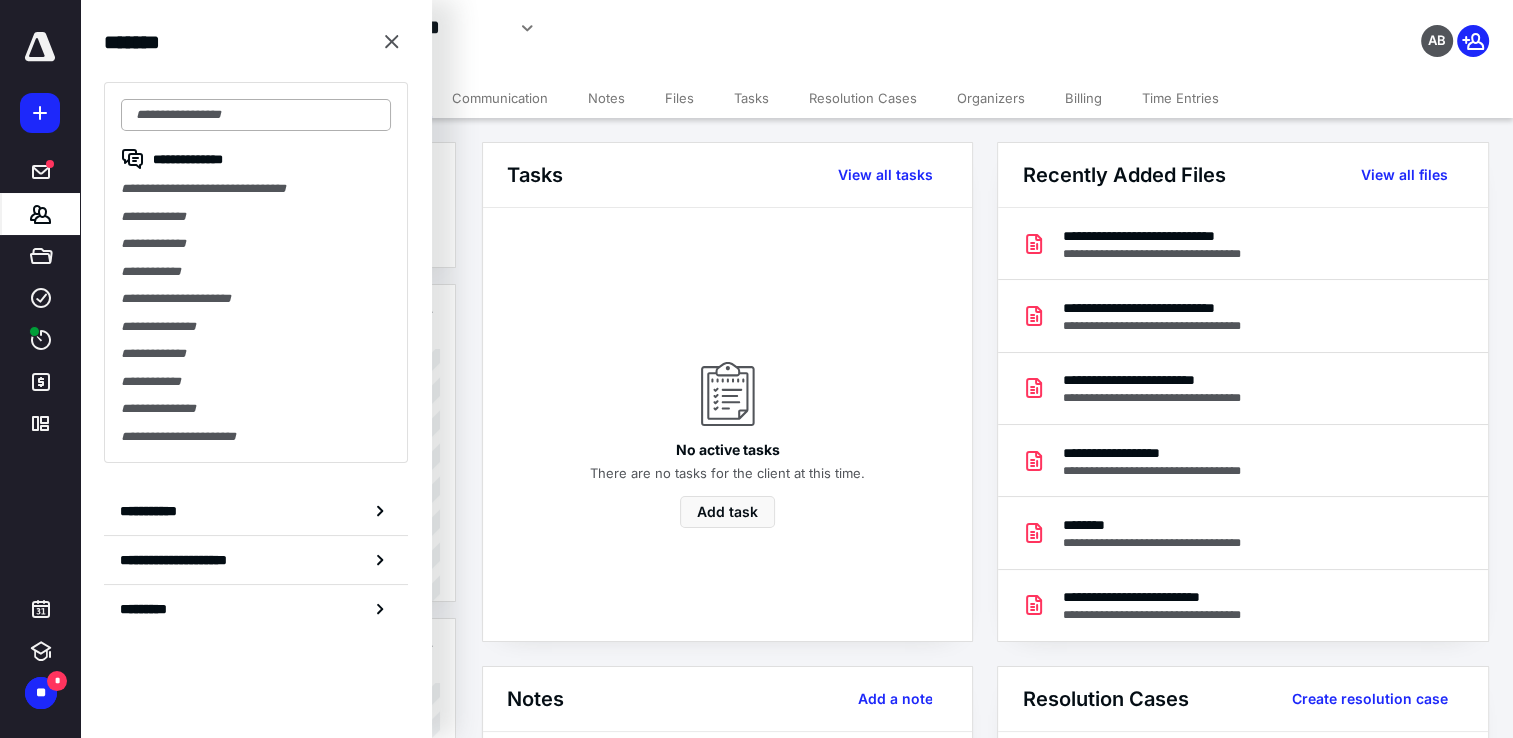 click at bounding box center (256, 115) 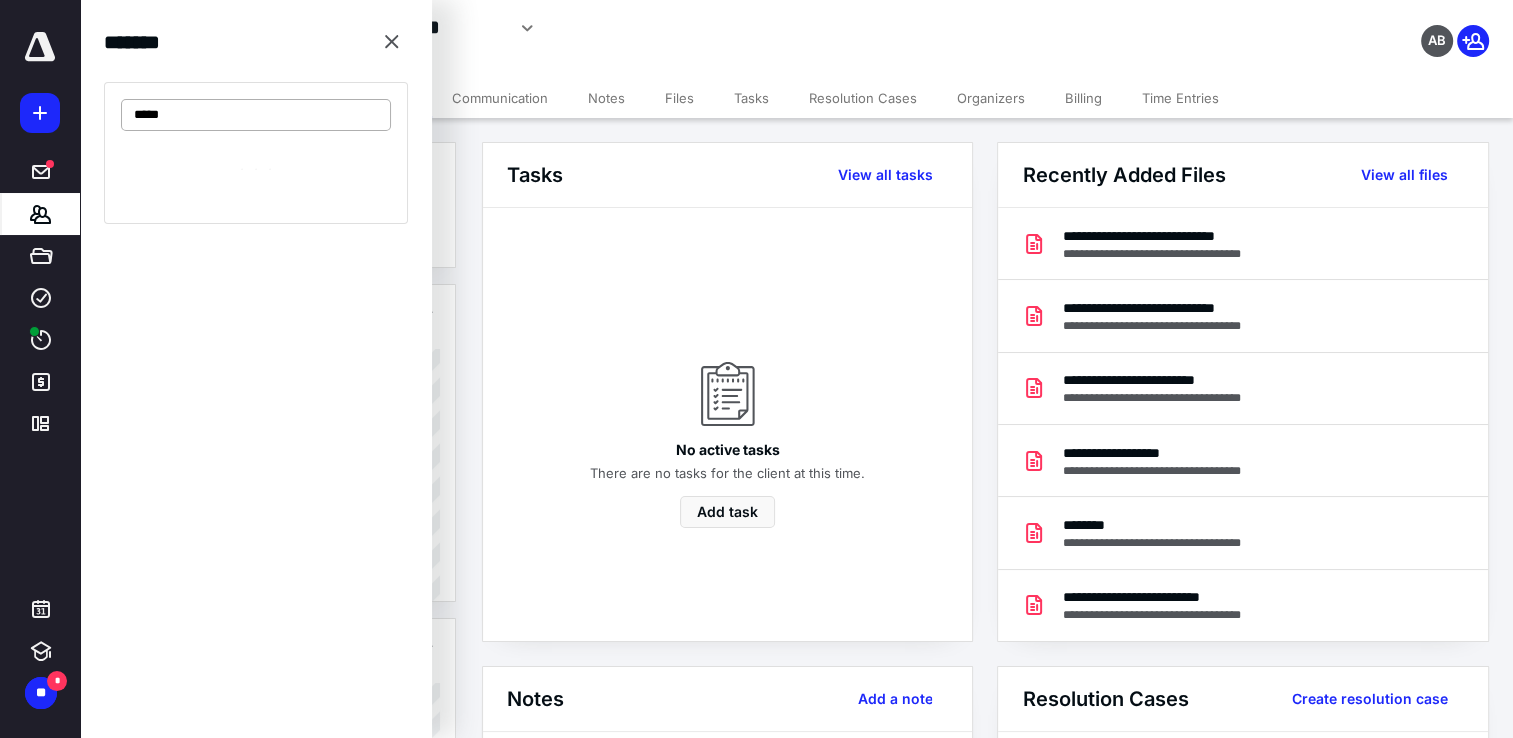 type on "******" 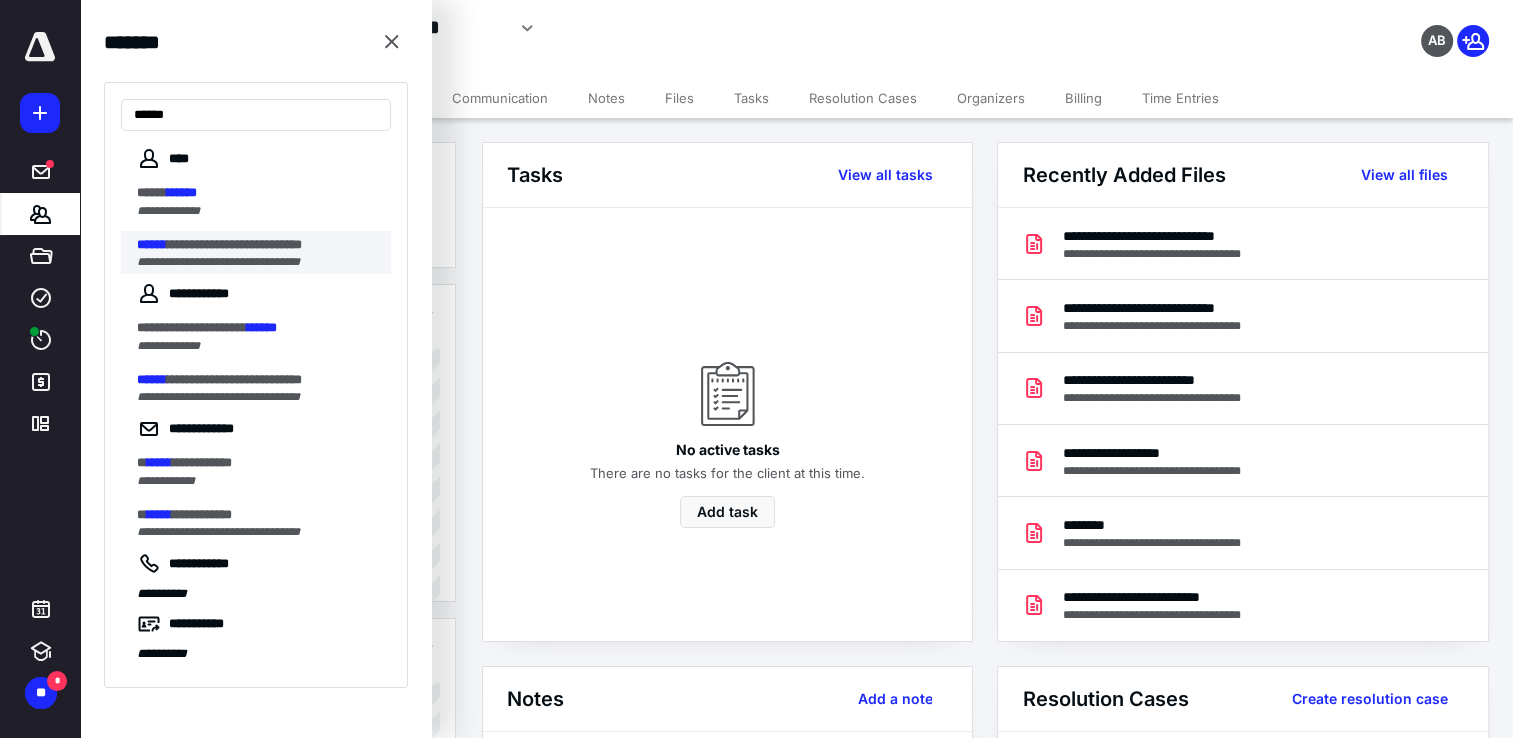 click on "**********" at bounding box center (218, 262) 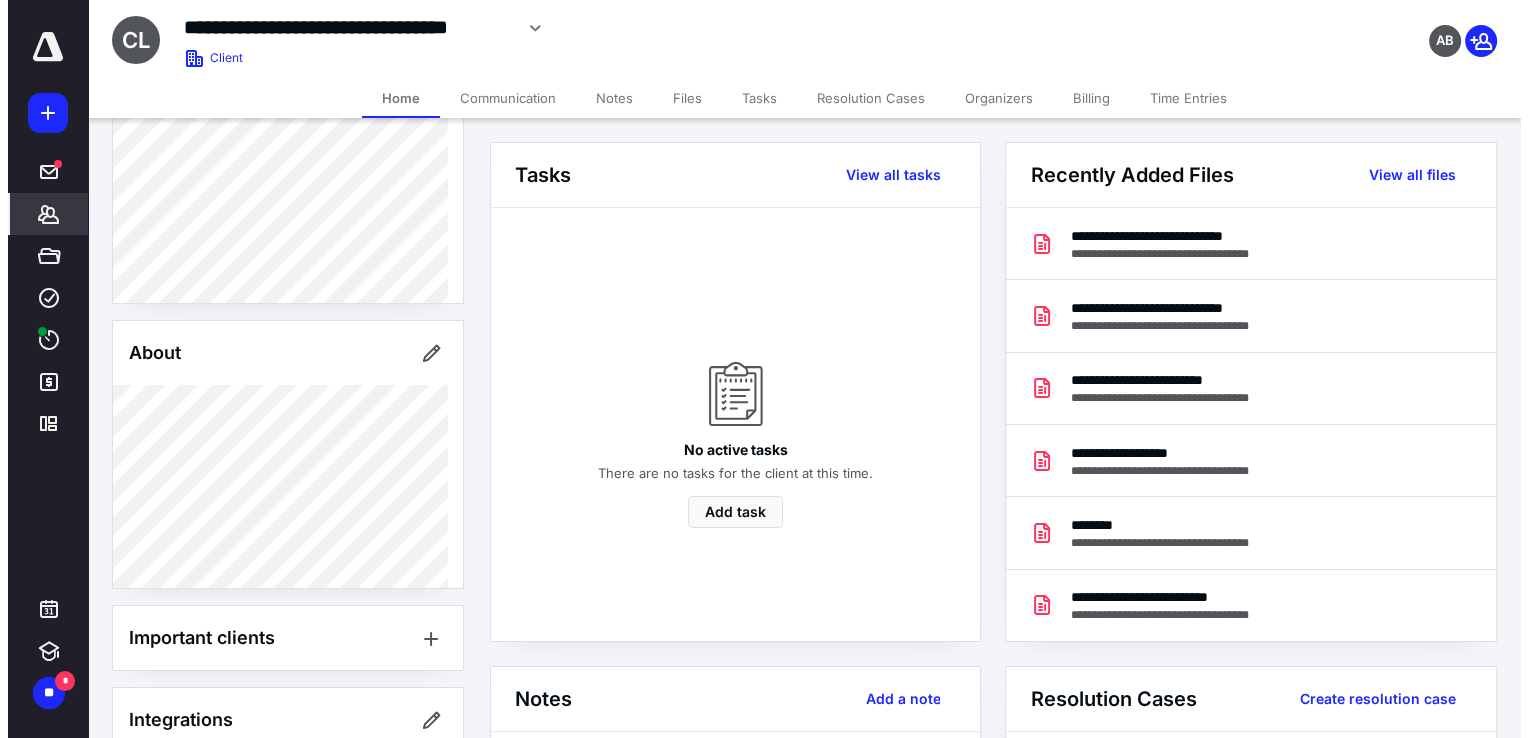scroll, scrollTop: 300, scrollLeft: 0, axis: vertical 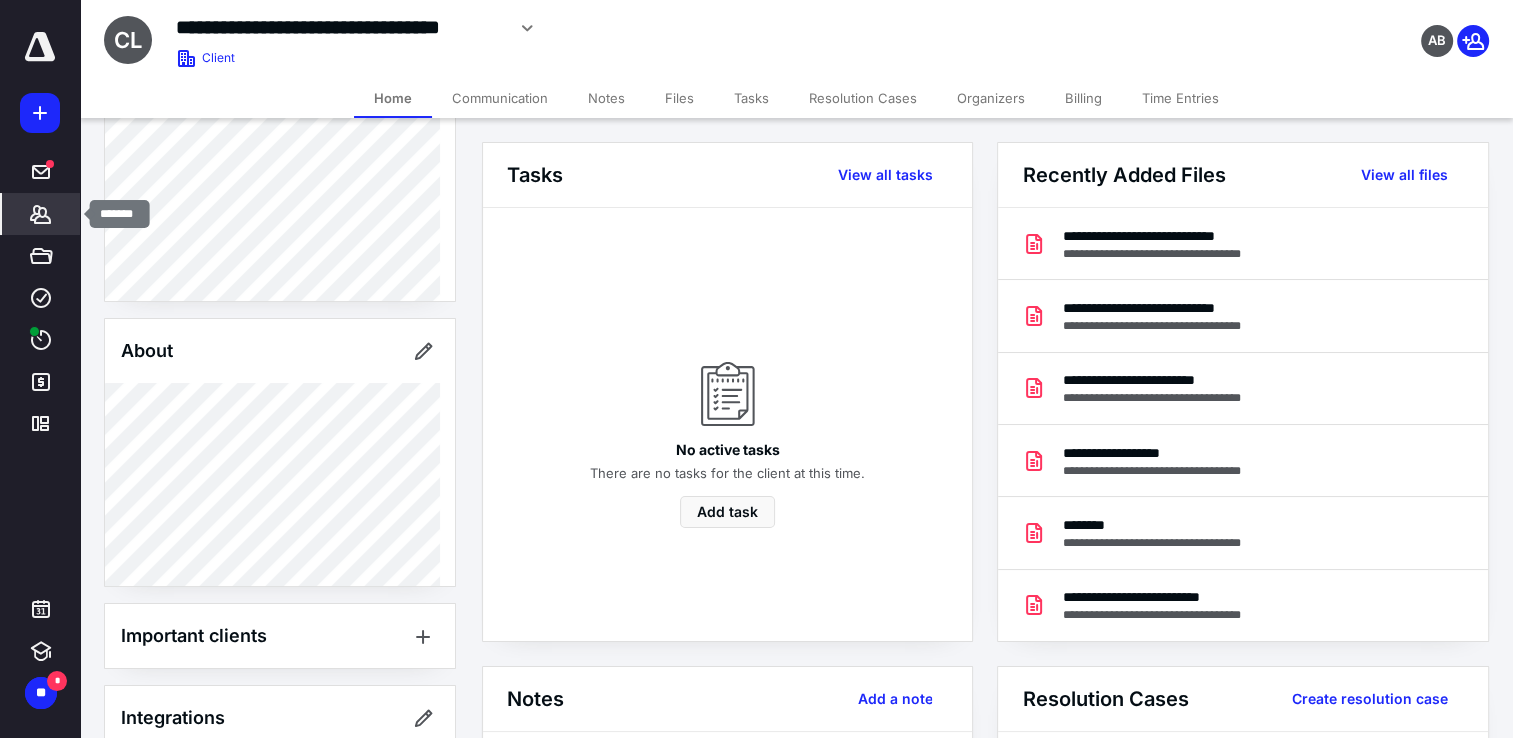 click 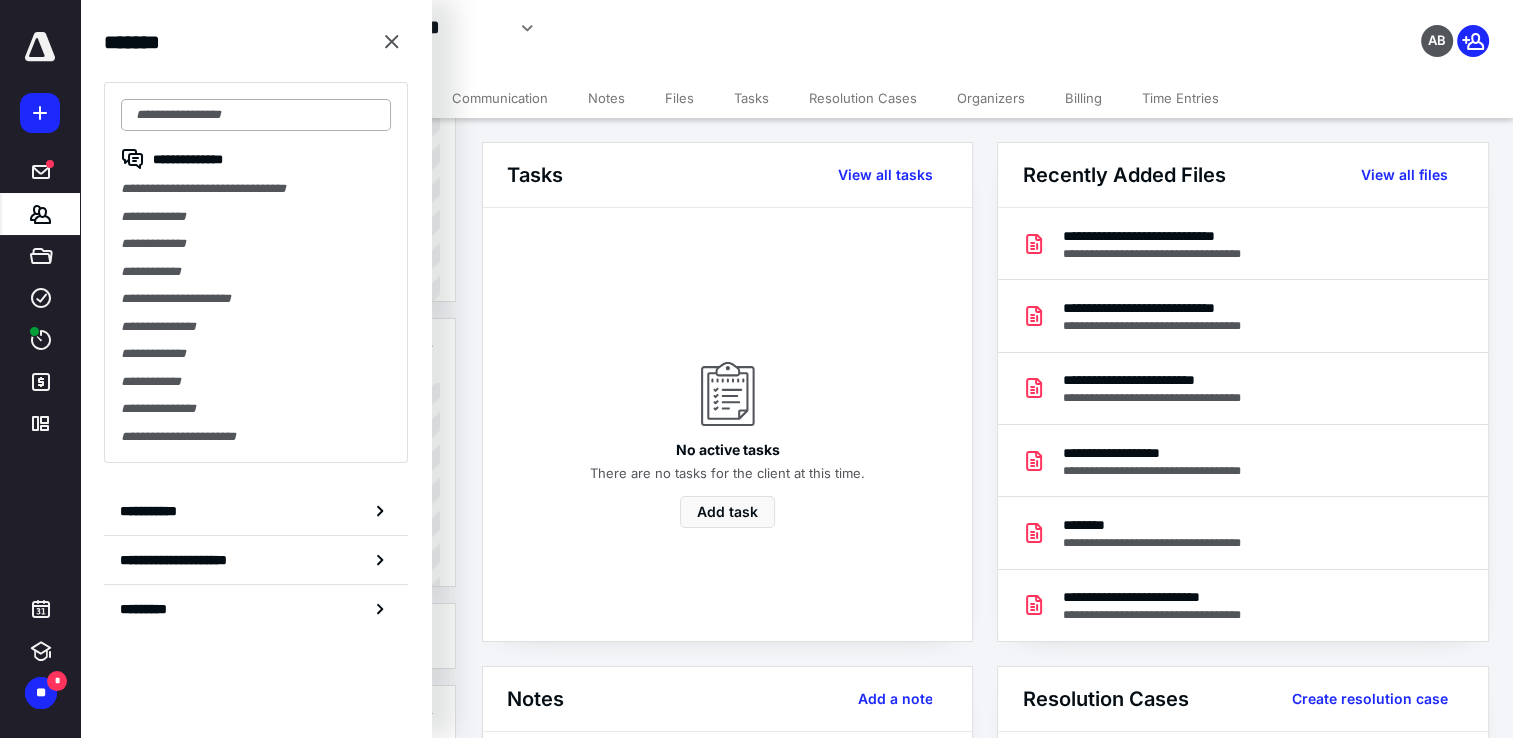 click at bounding box center [256, 115] 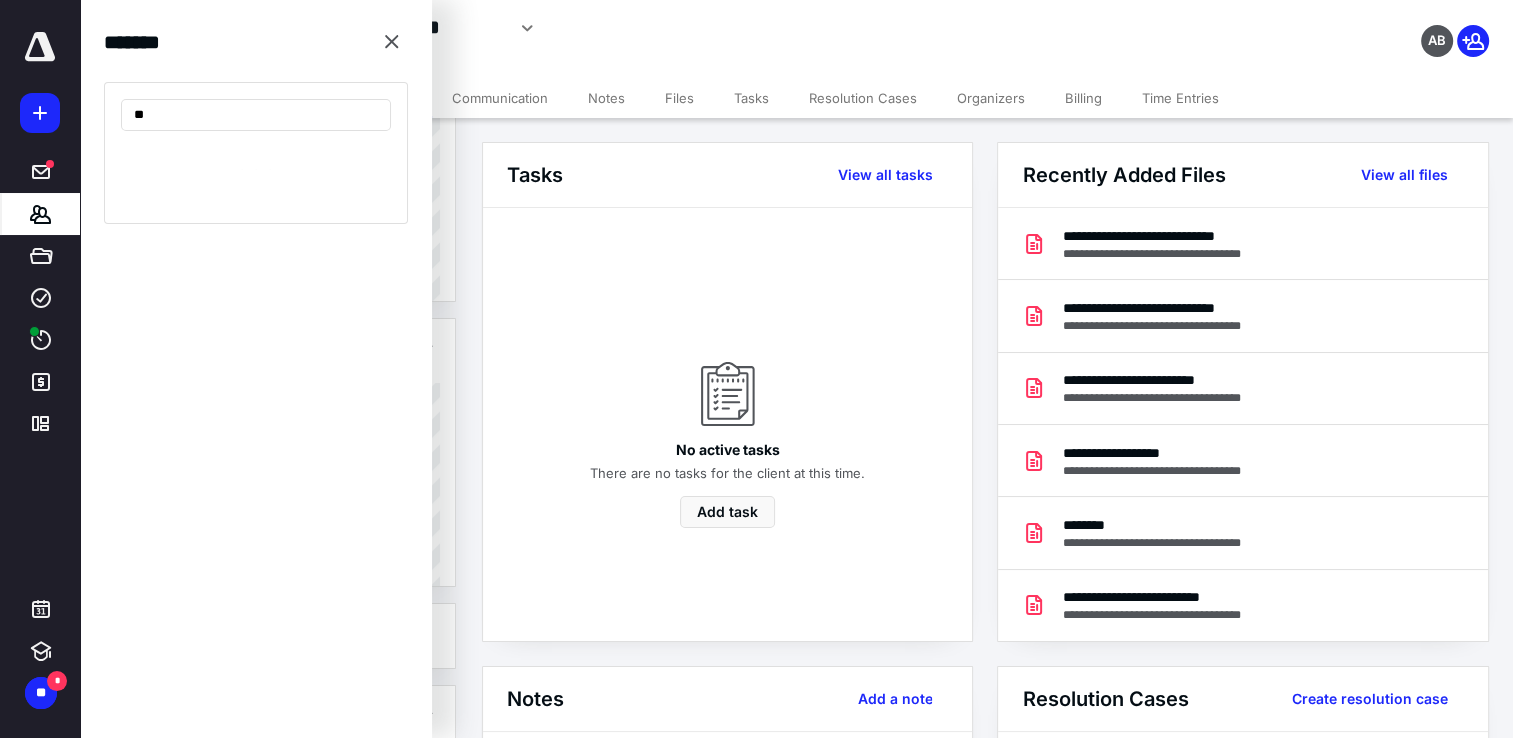 type on "*" 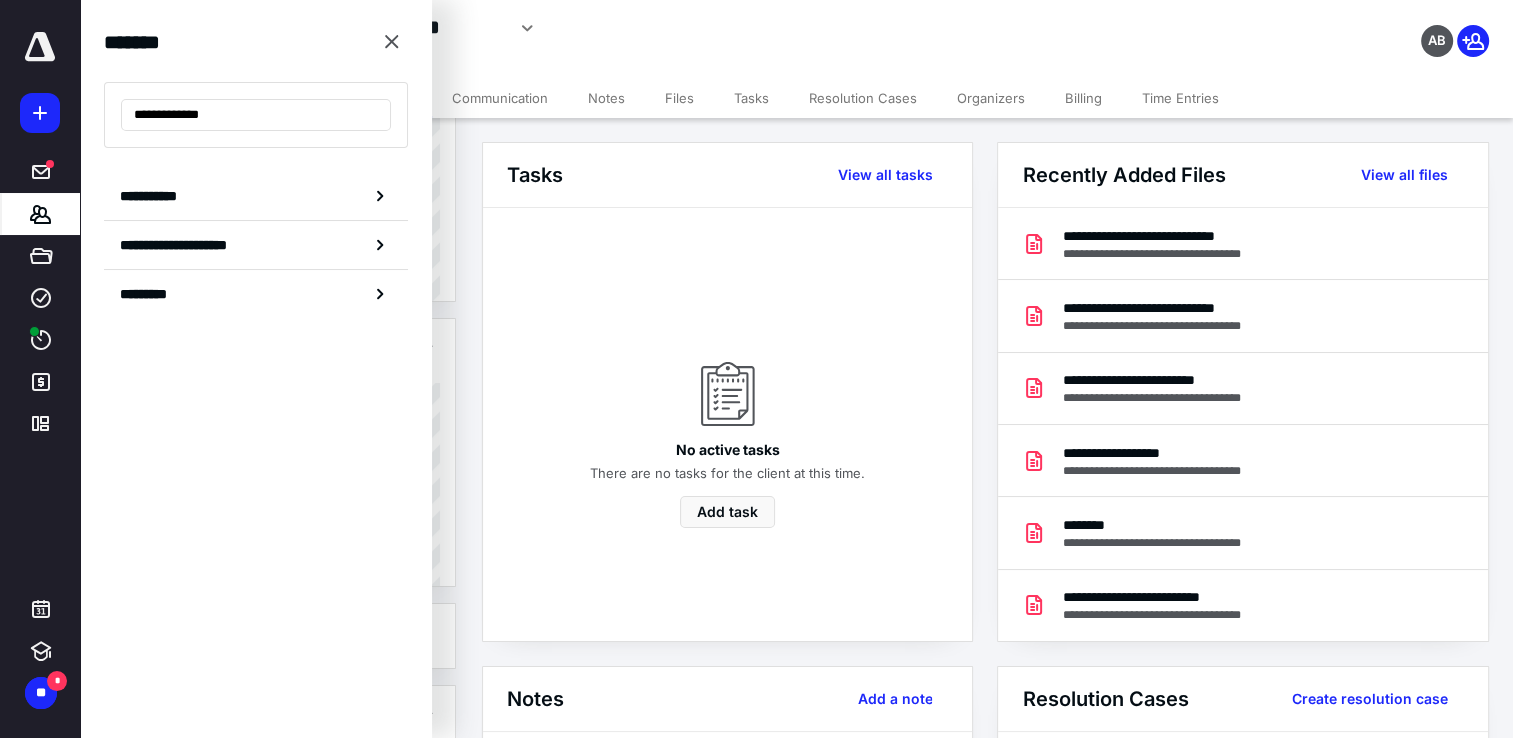 type on "**********" 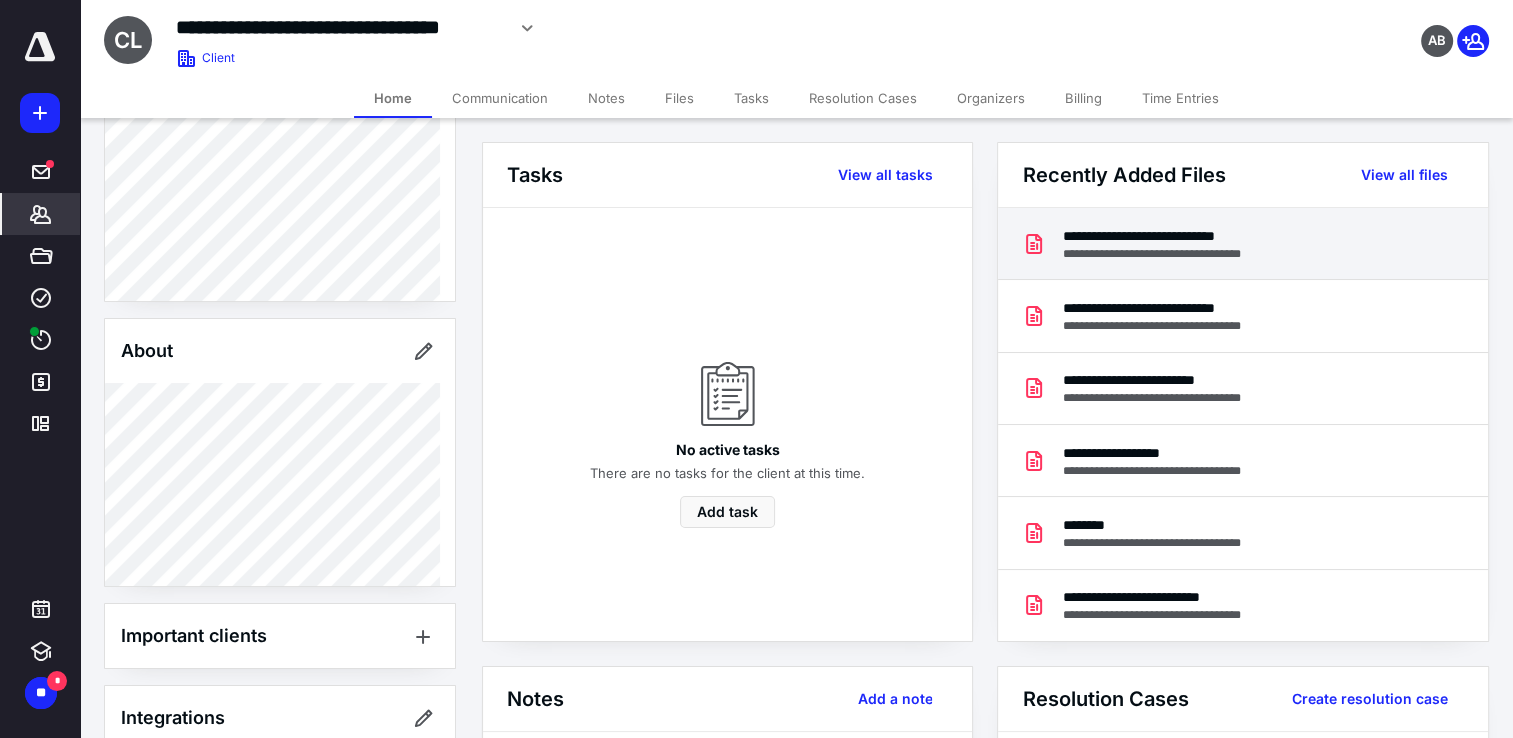click on "**********" at bounding box center (1170, 254) 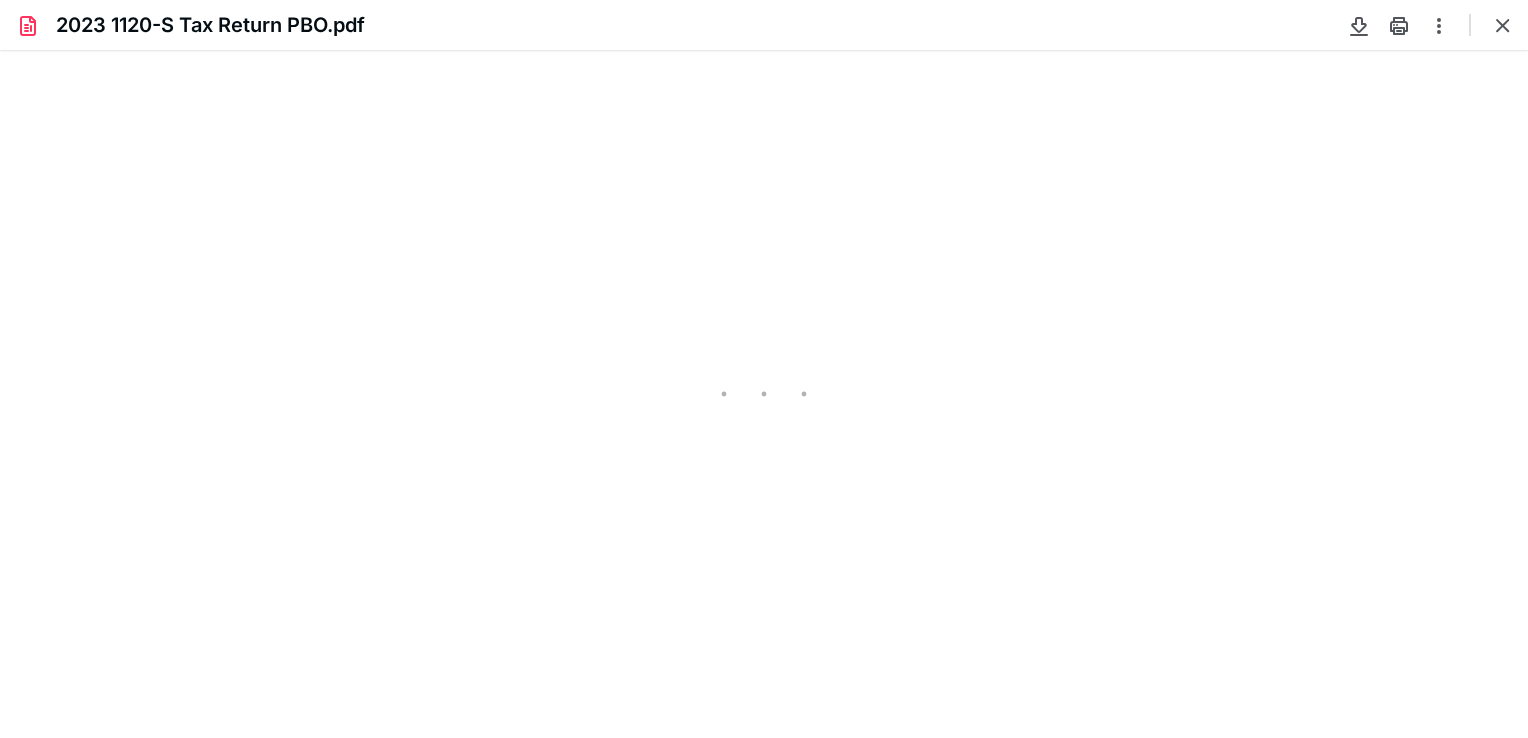 scroll, scrollTop: 0, scrollLeft: 0, axis: both 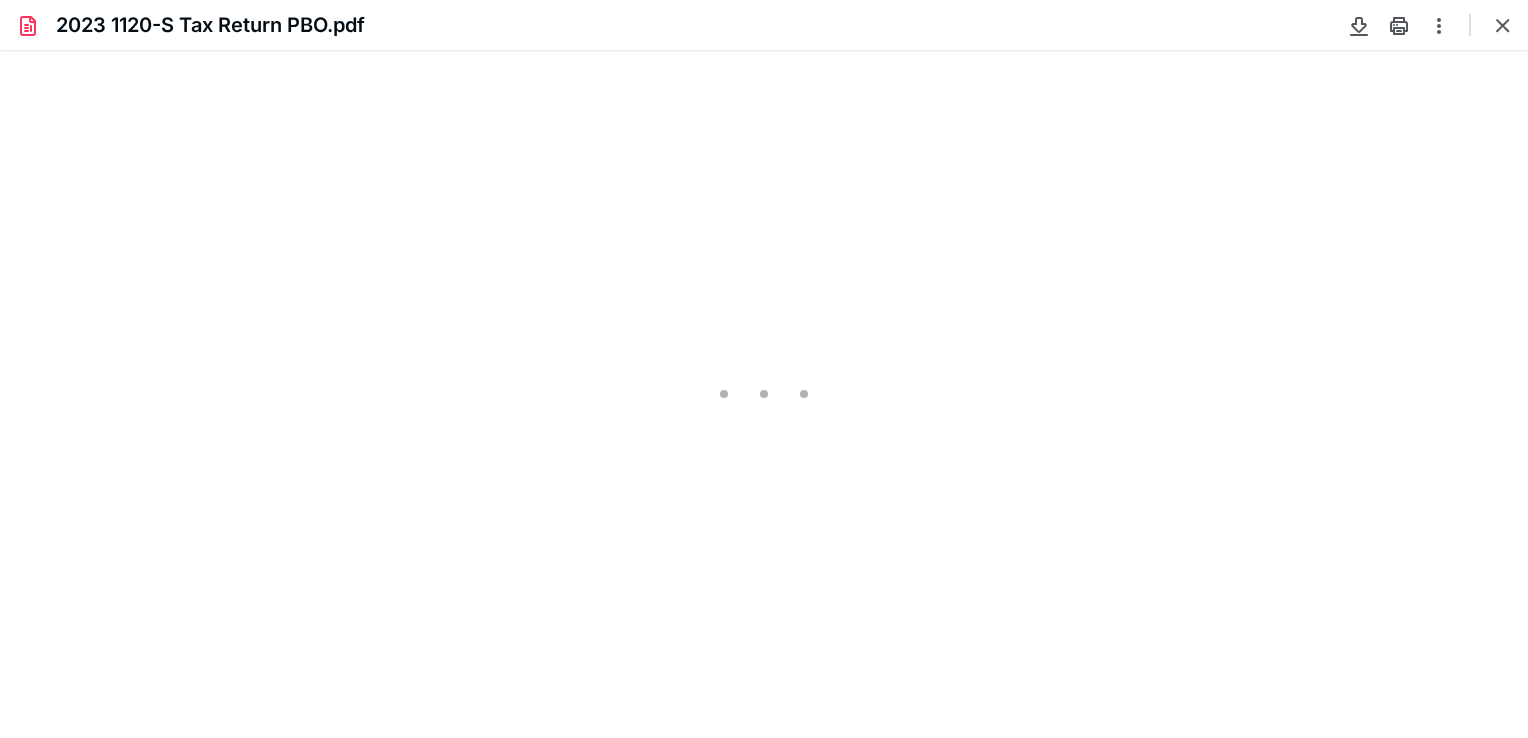 type on "82" 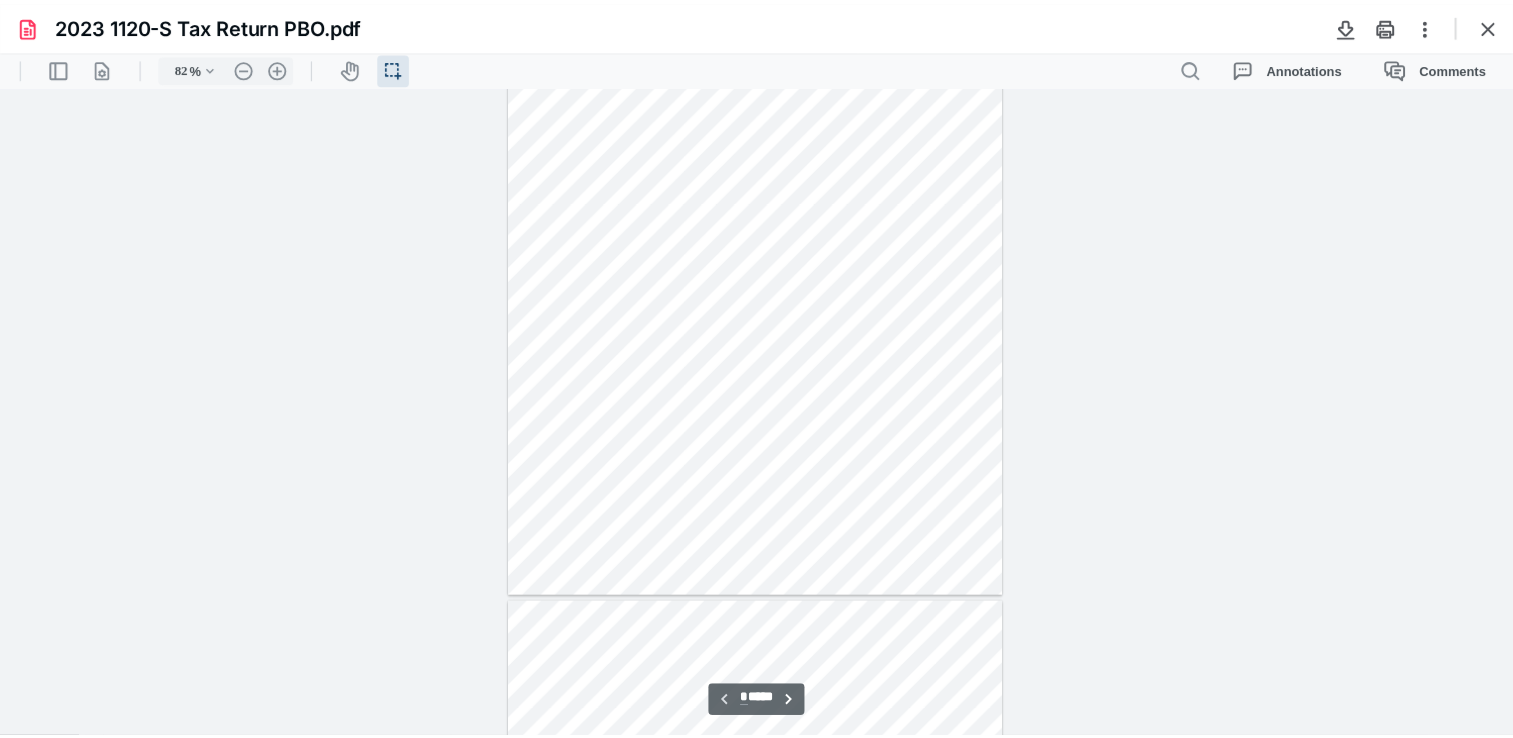 scroll, scrollTop: 0, scrollLeft: 0, axis: both 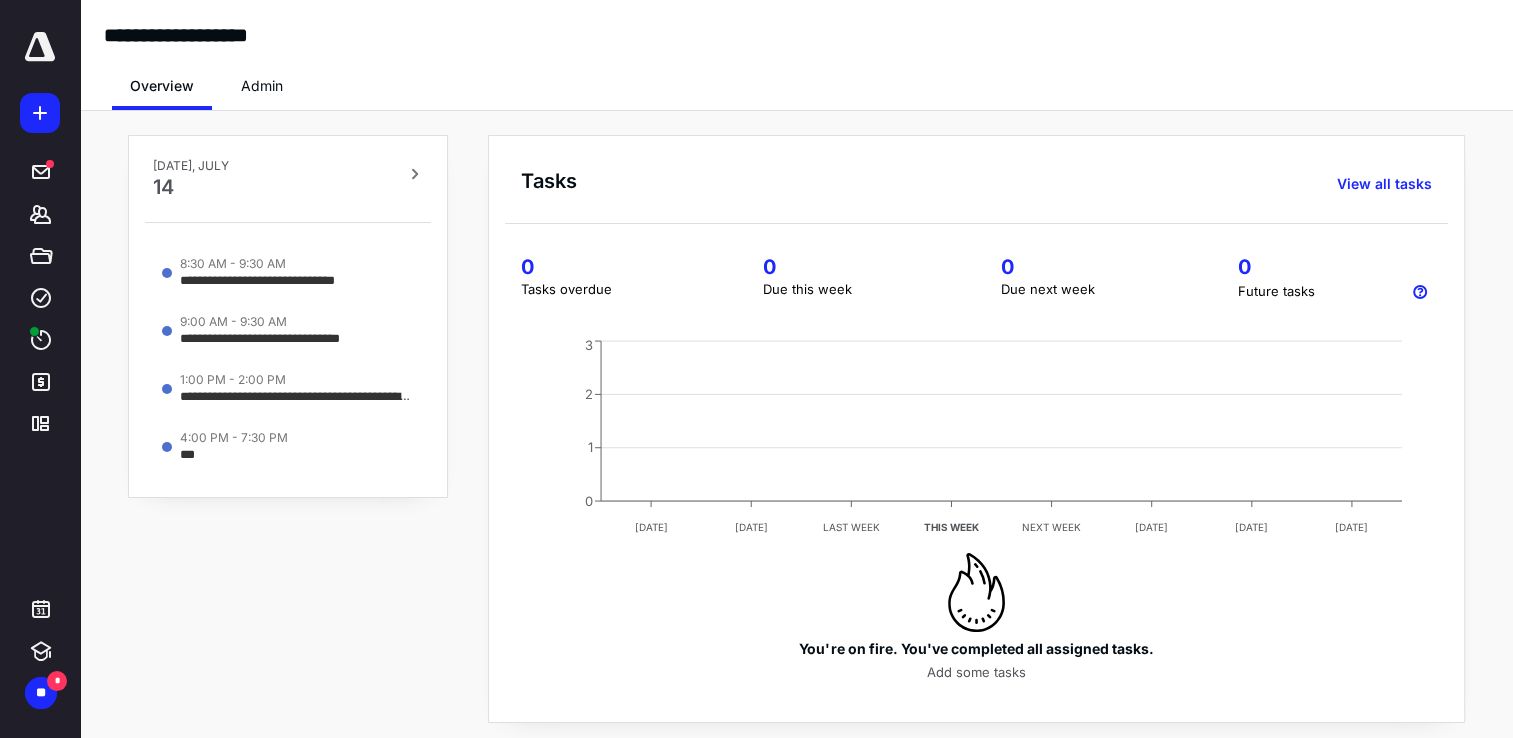 click on "Overview" at bounding box center [162, 86] 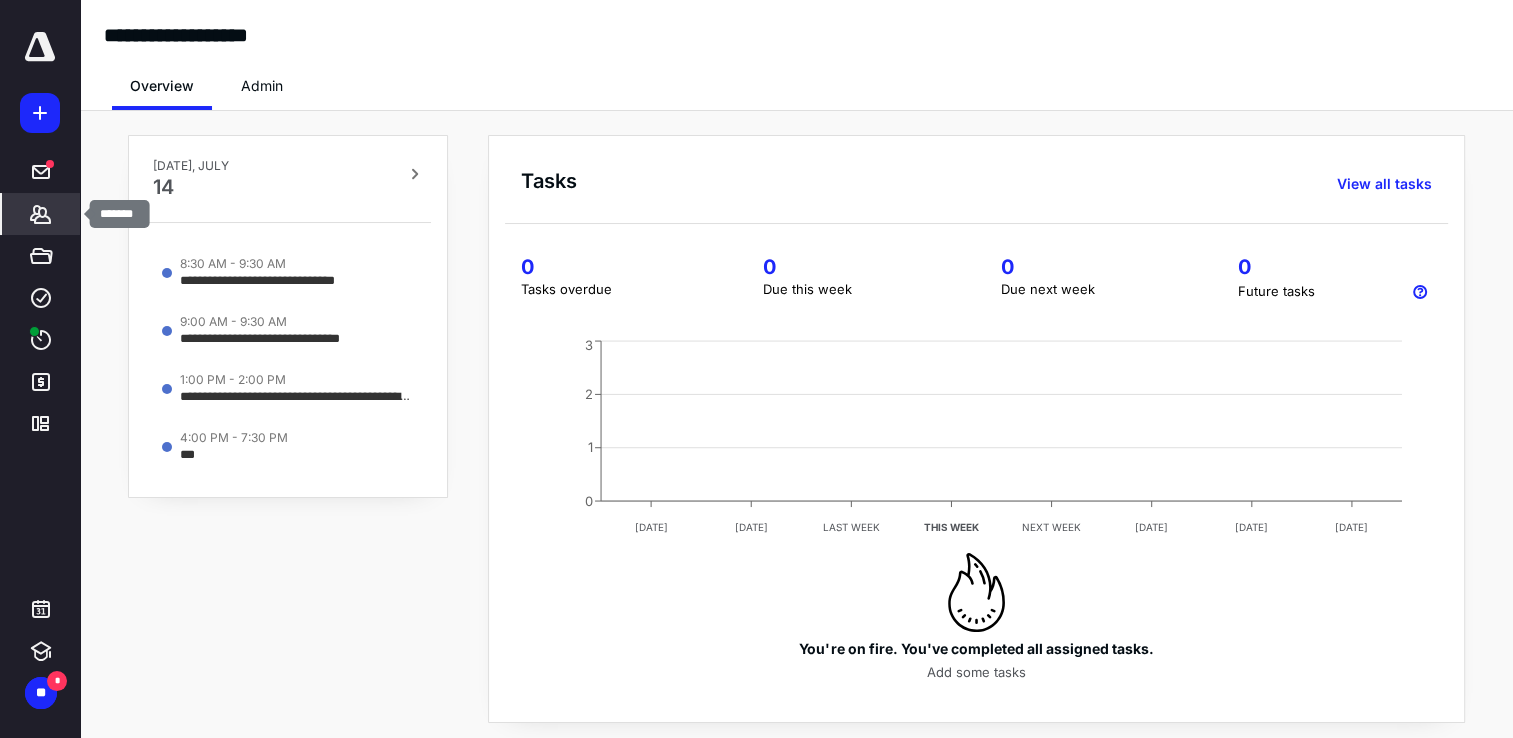 click on "*******" at bounding box center [41, 214] 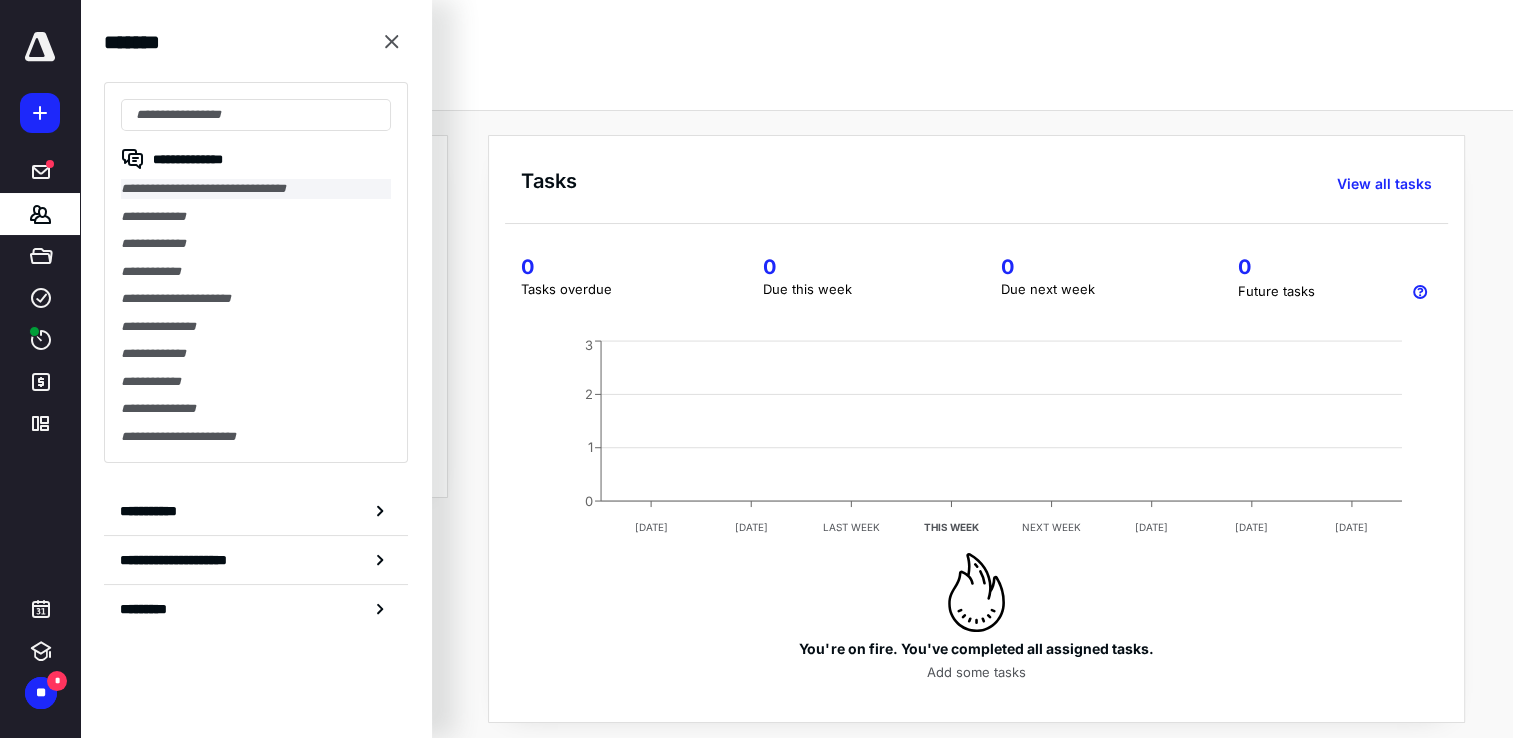 click on "**********" at bounding box center [256, 189] 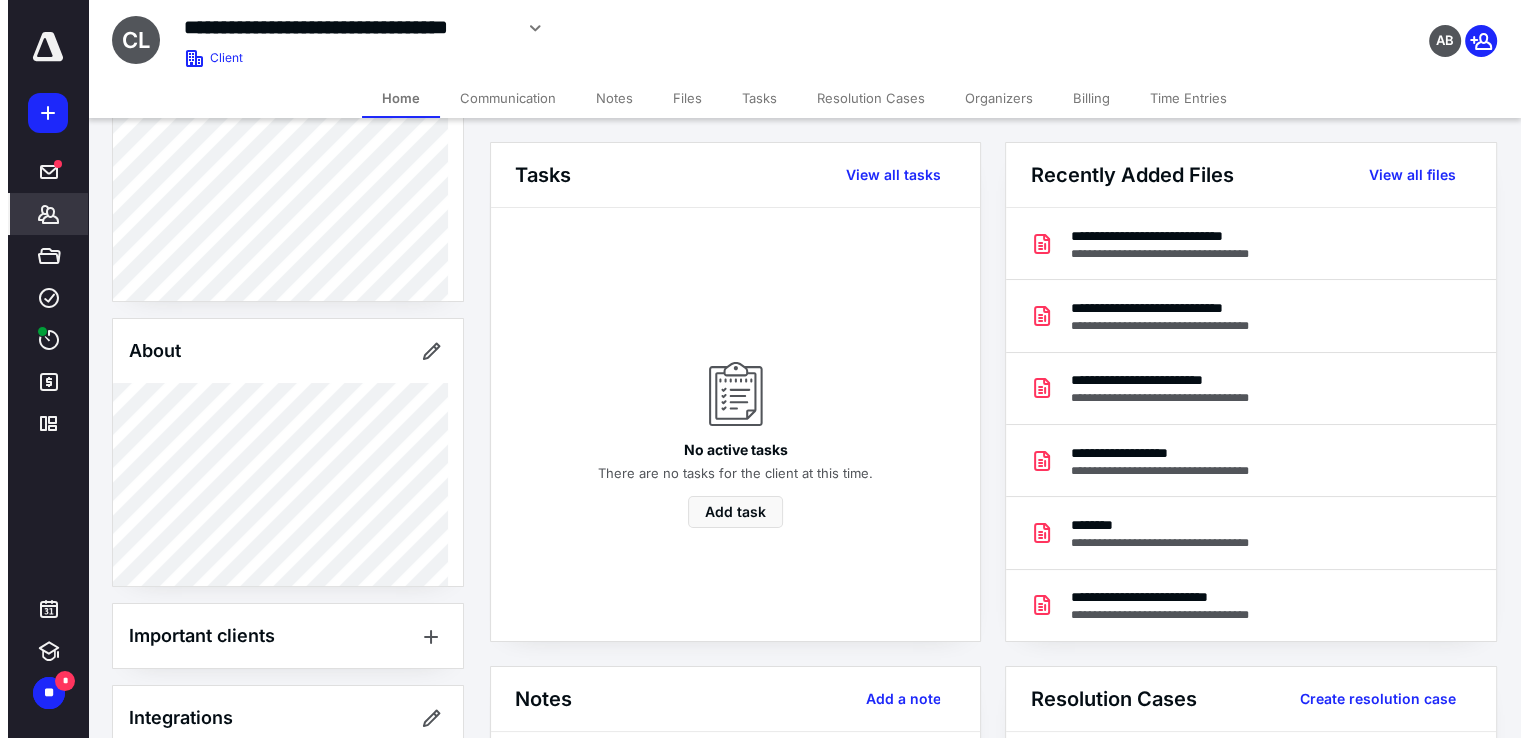 scroll, scrollTop: 532, scrollLeft: 0, axis: vertical 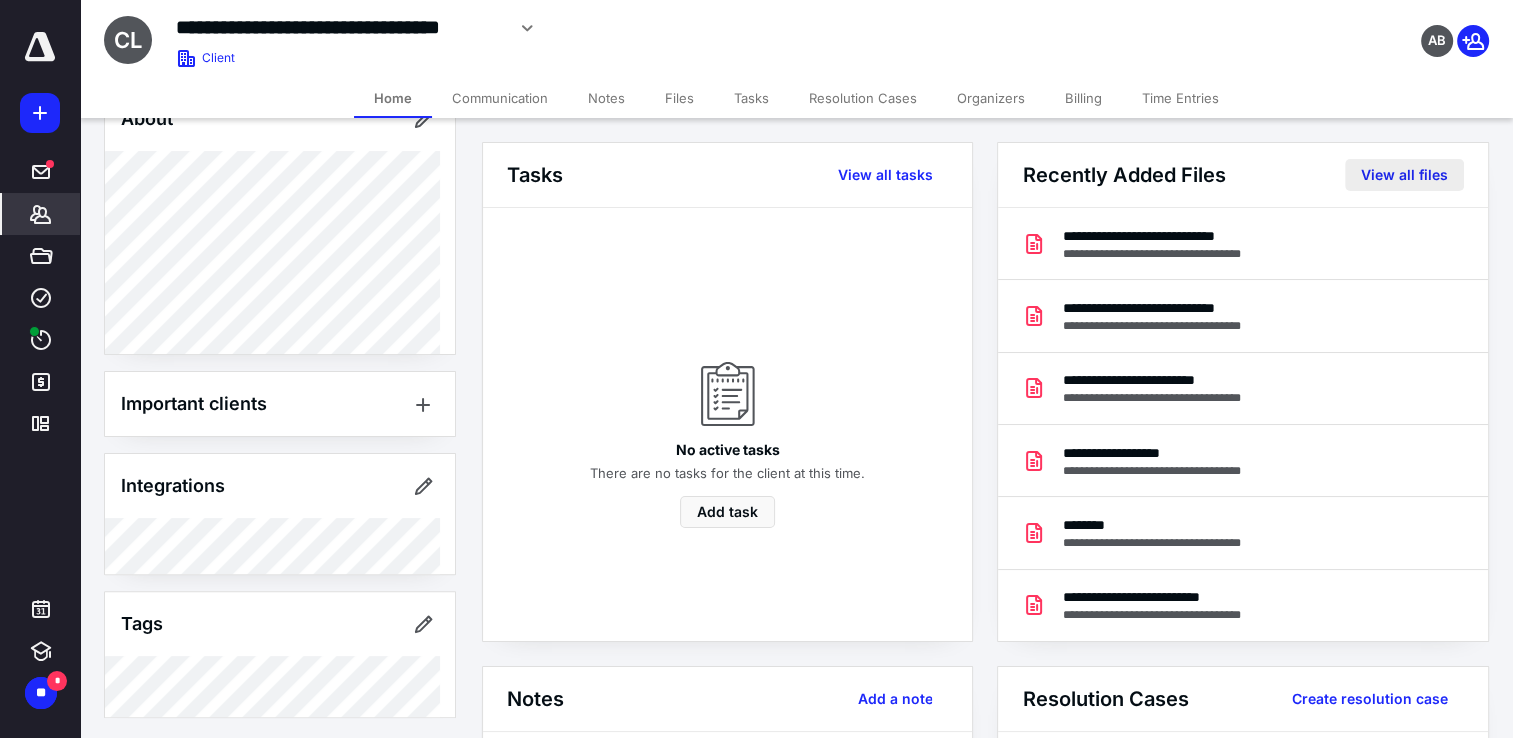 click on "View all files" at bounding box center (1404, 175) 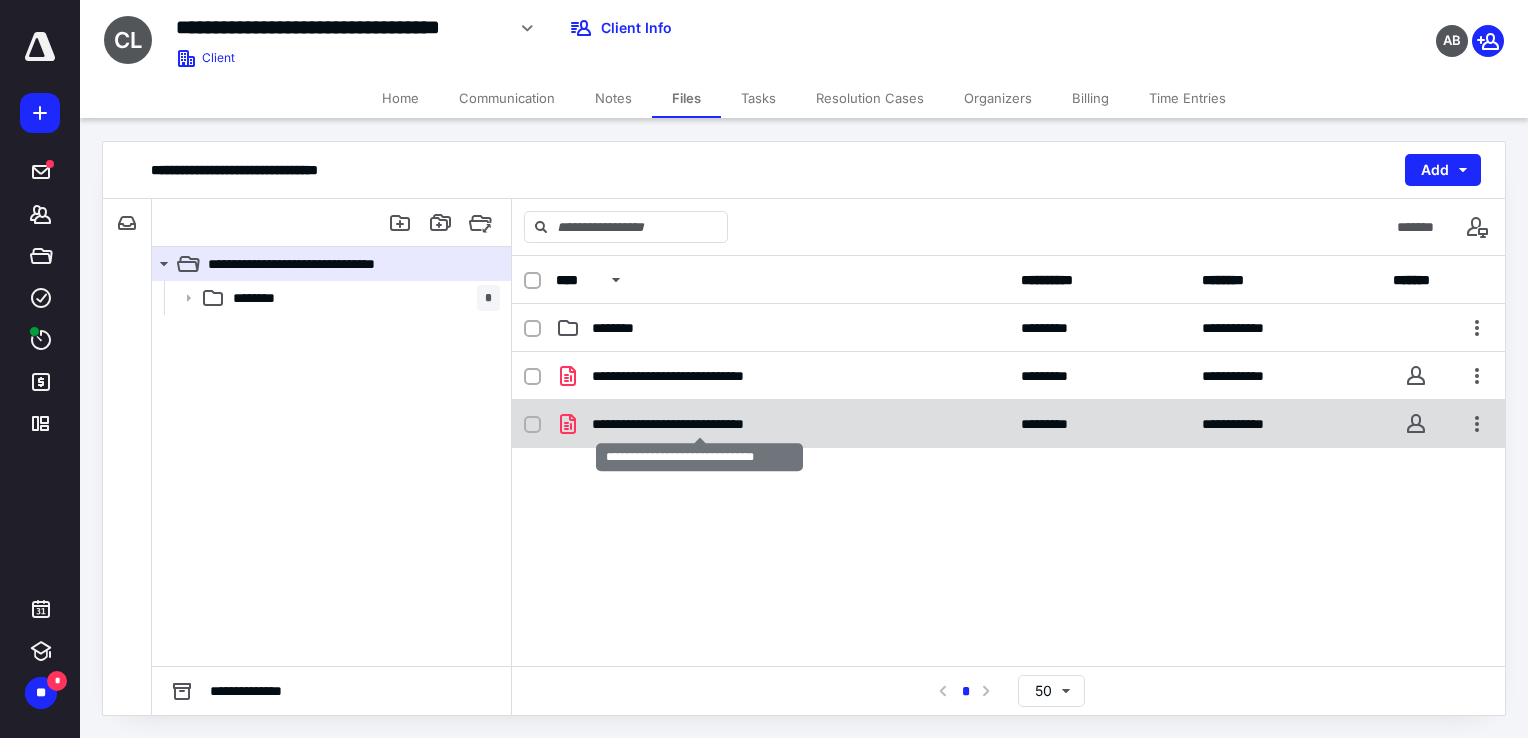 click on "**********" at bounding box center [700, 424] 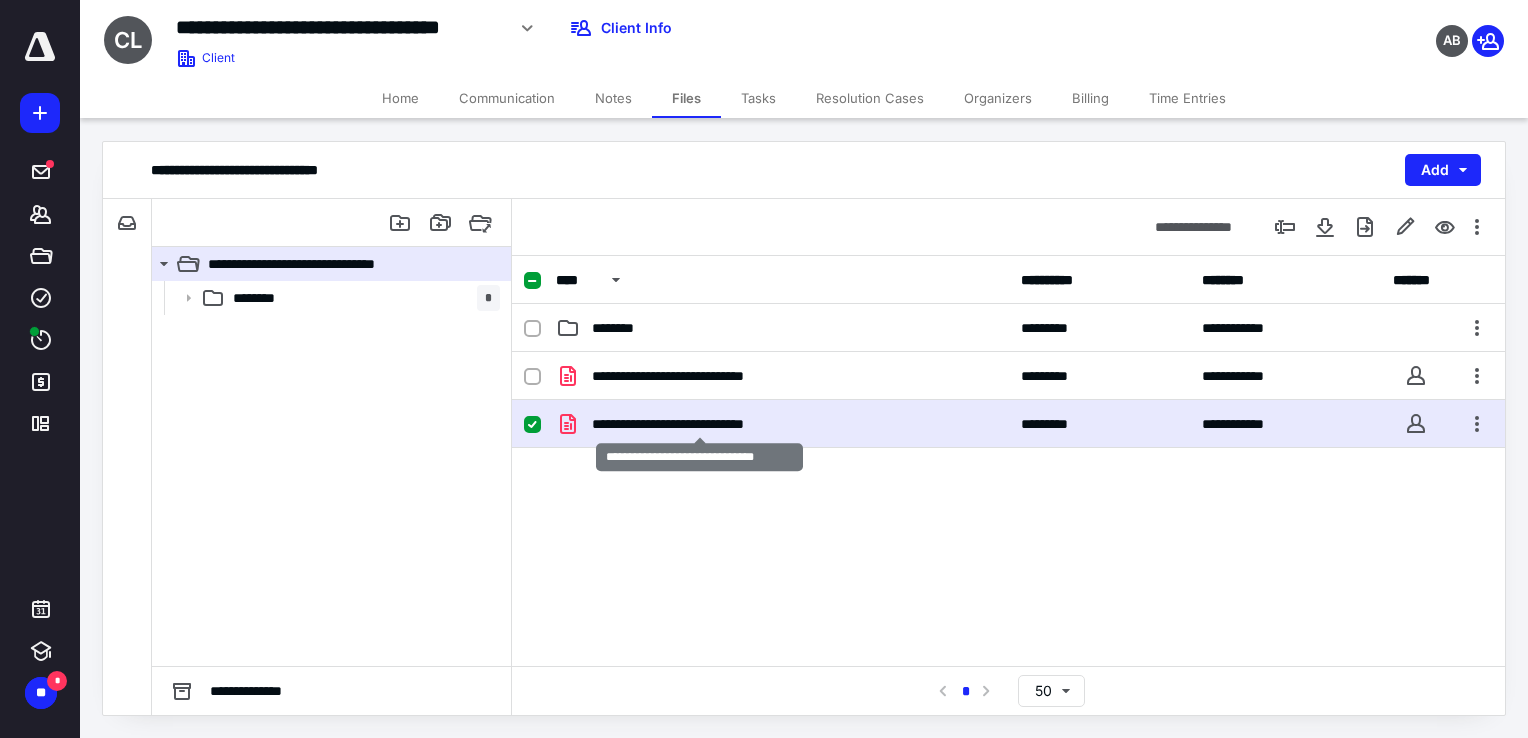 click on "**********" at bounding box center [700, 424] 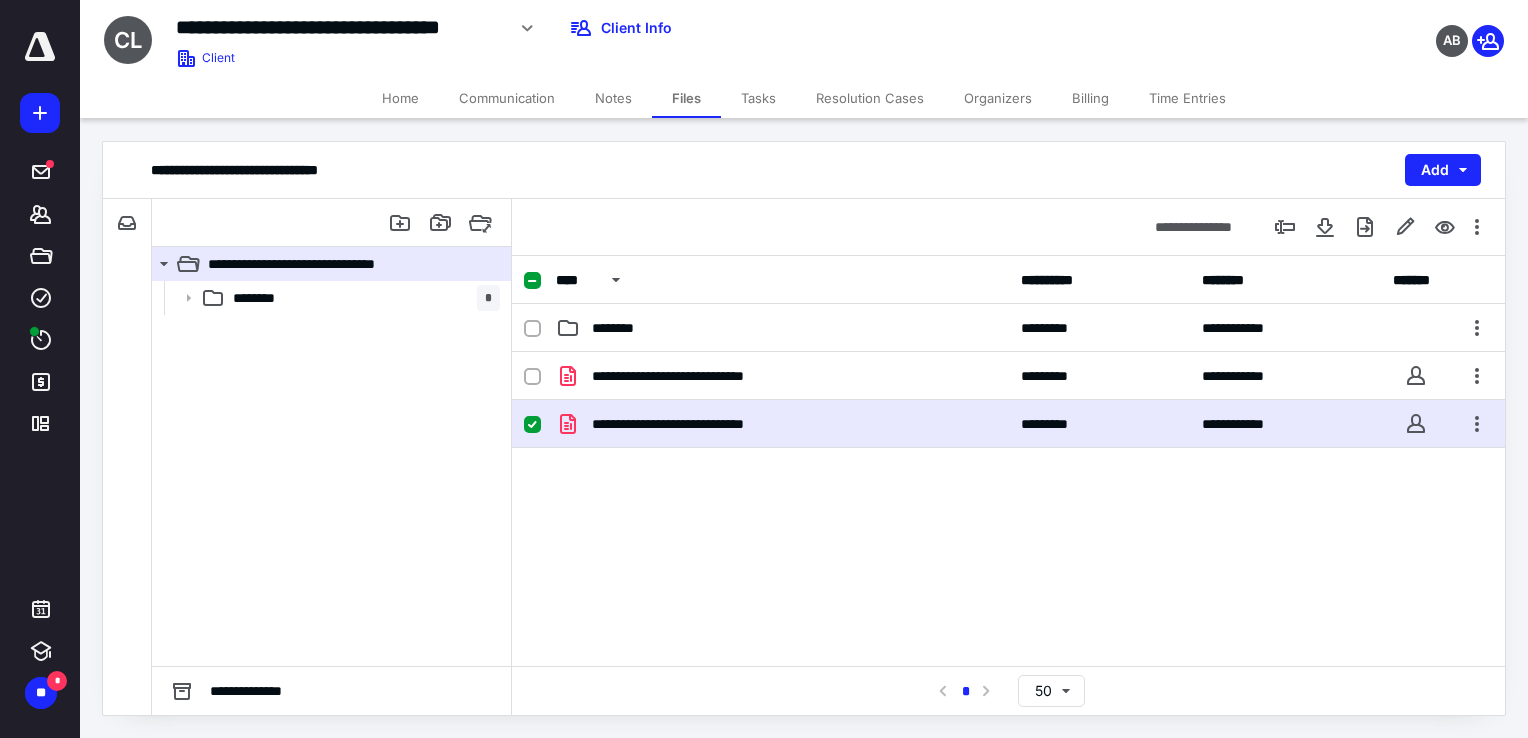 click on "**********" at bounding box center (782, 424) 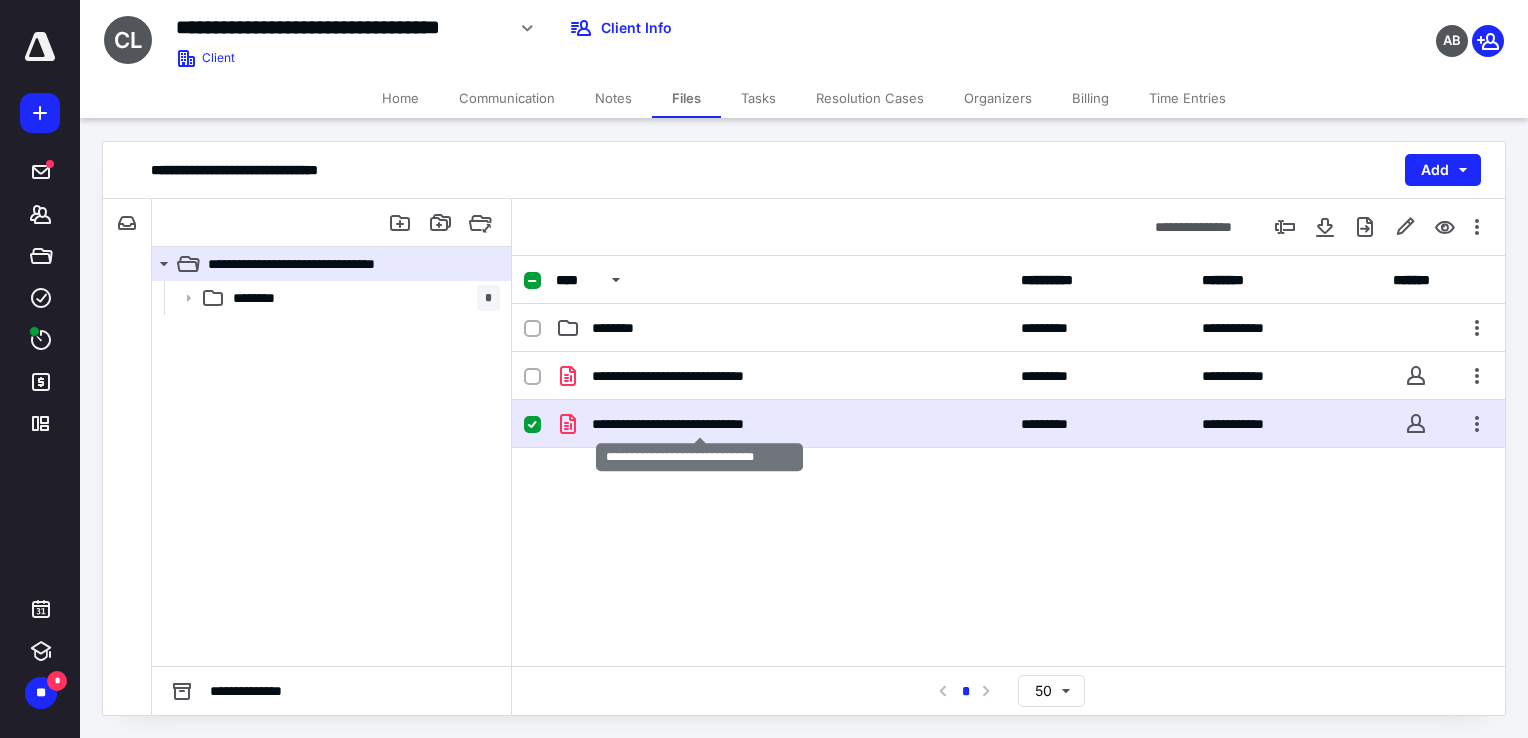click on "**********" at bounding box center [700, 424] 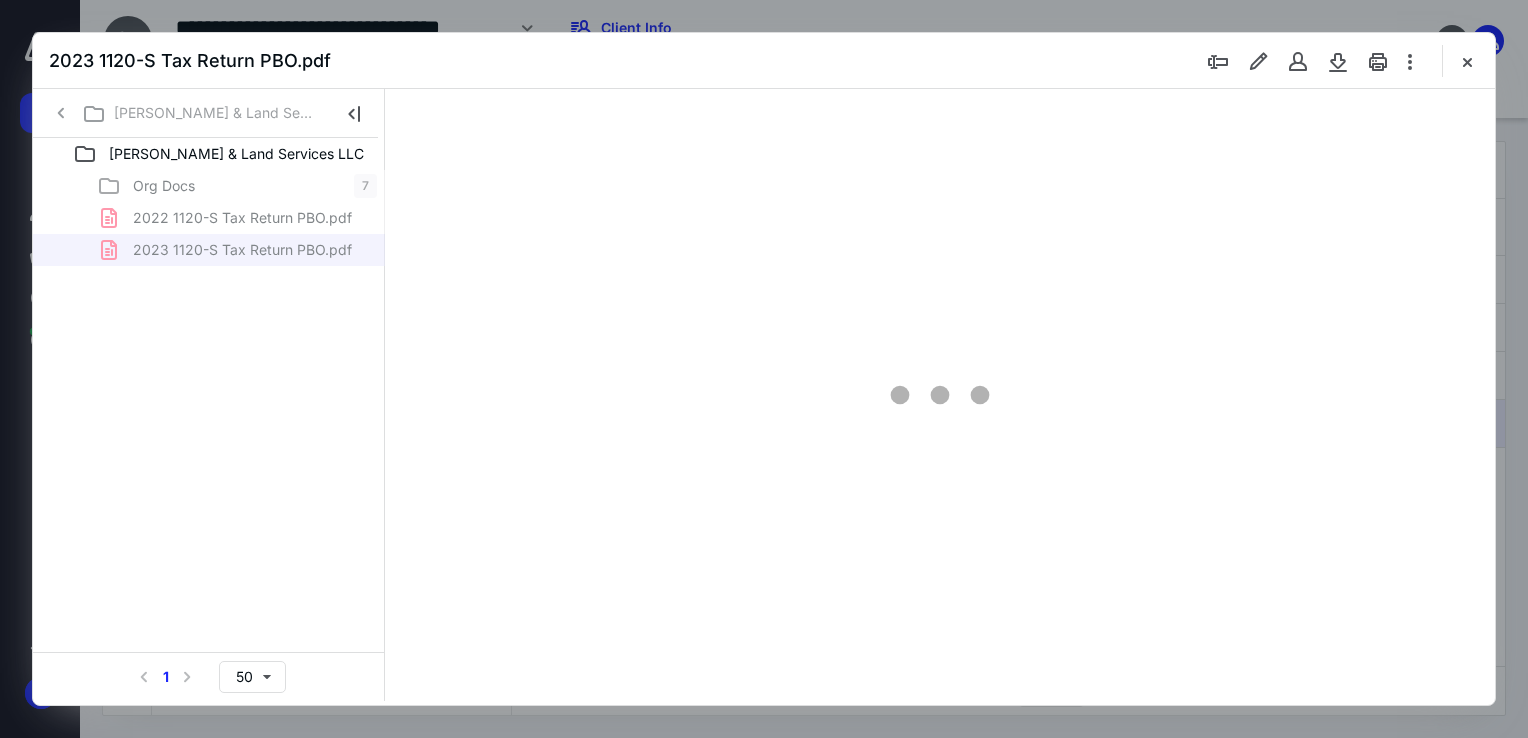 scroll, scrollTop: 0, scrollLeft: 0, axis: both 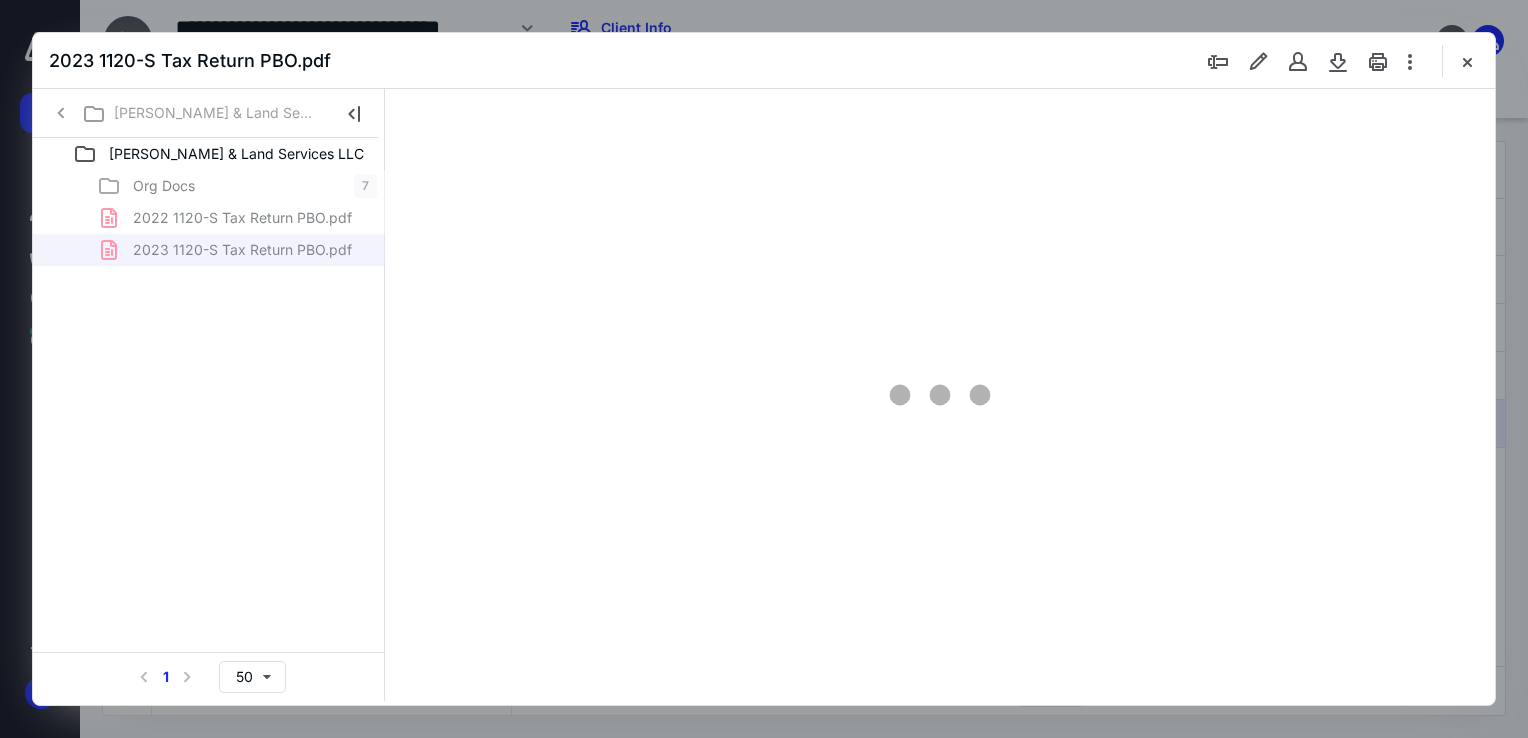 type on "68" 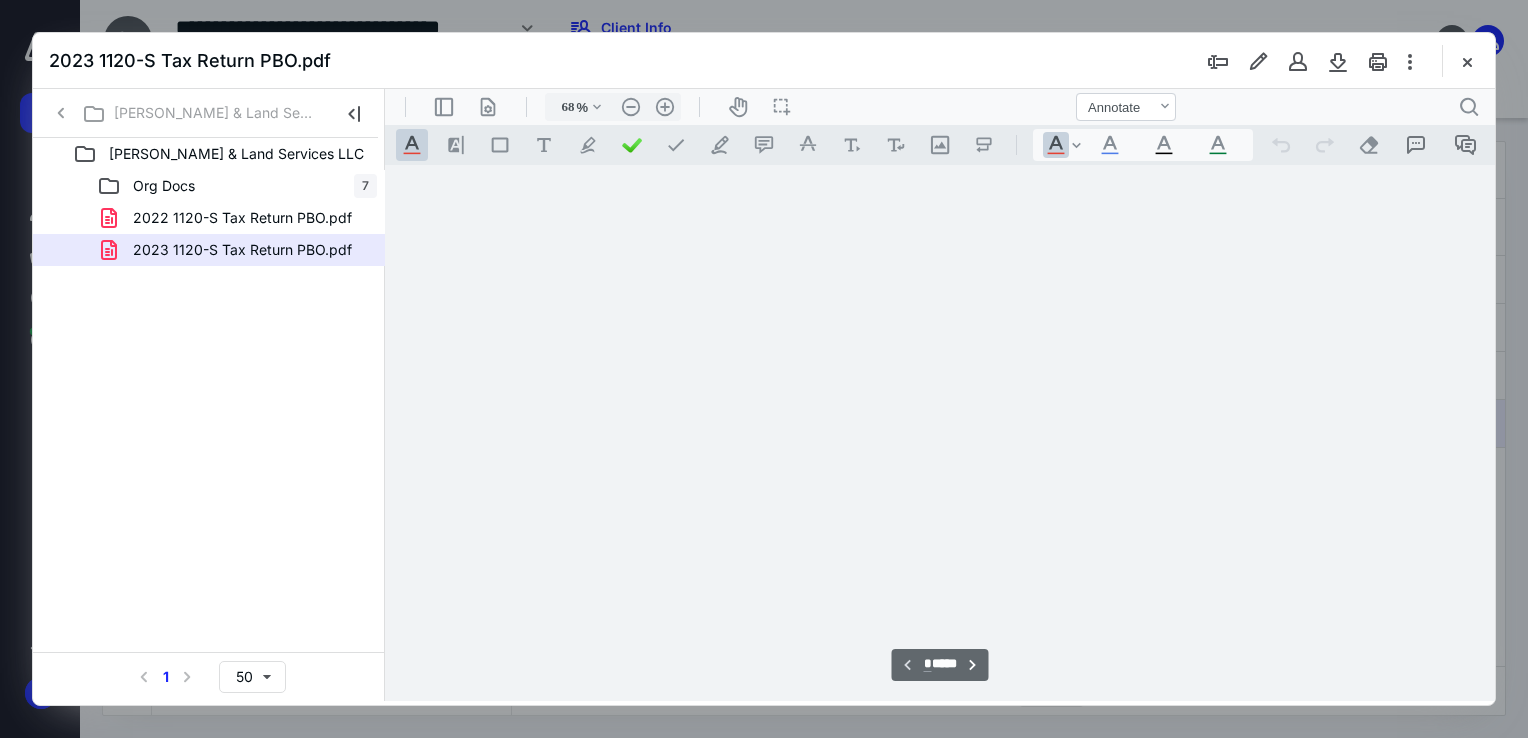 scroll, scrollTop: 79, scrollLeft: 0, axis: vertical 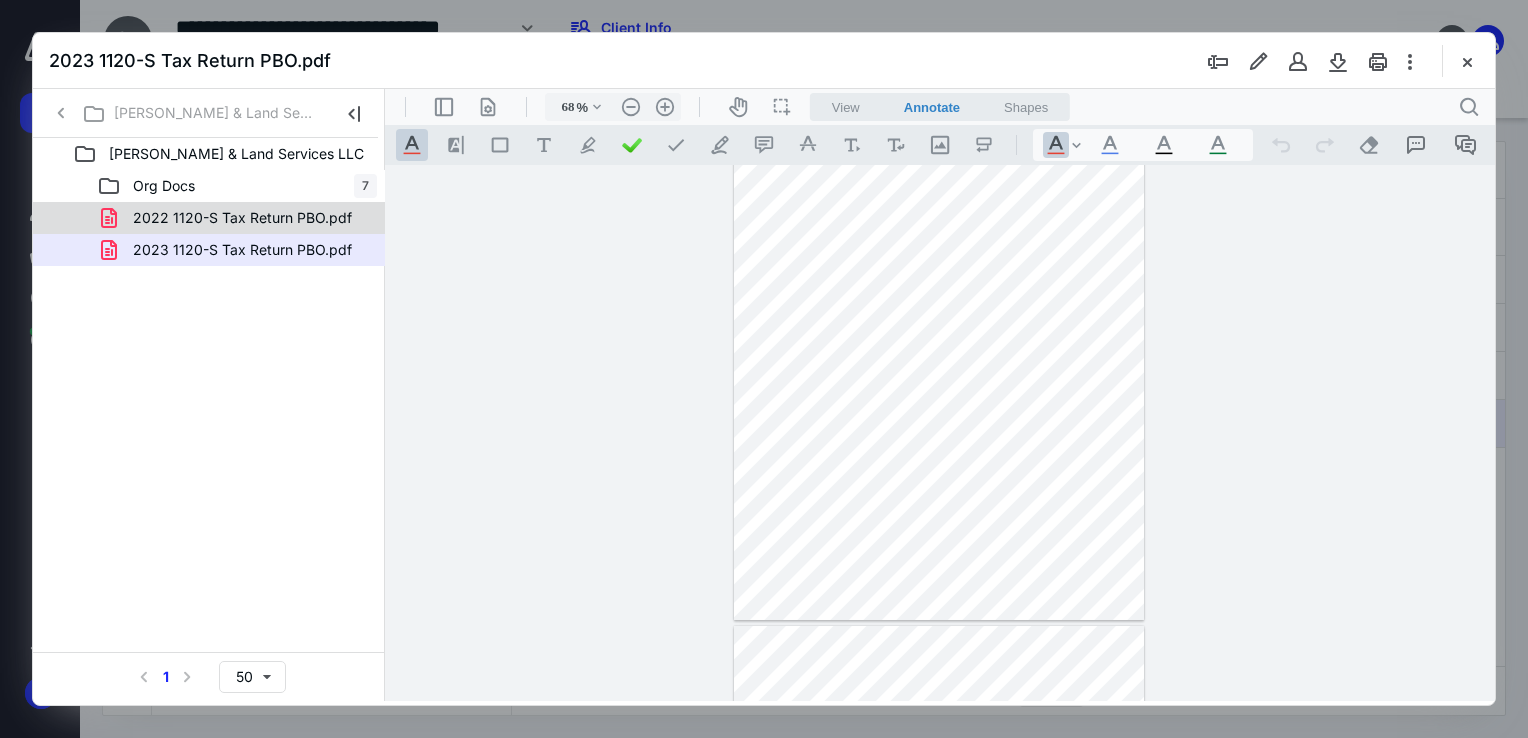 click on "2022 1120-S Tax Return PBO.pdf" at bounding box center (242, 218) 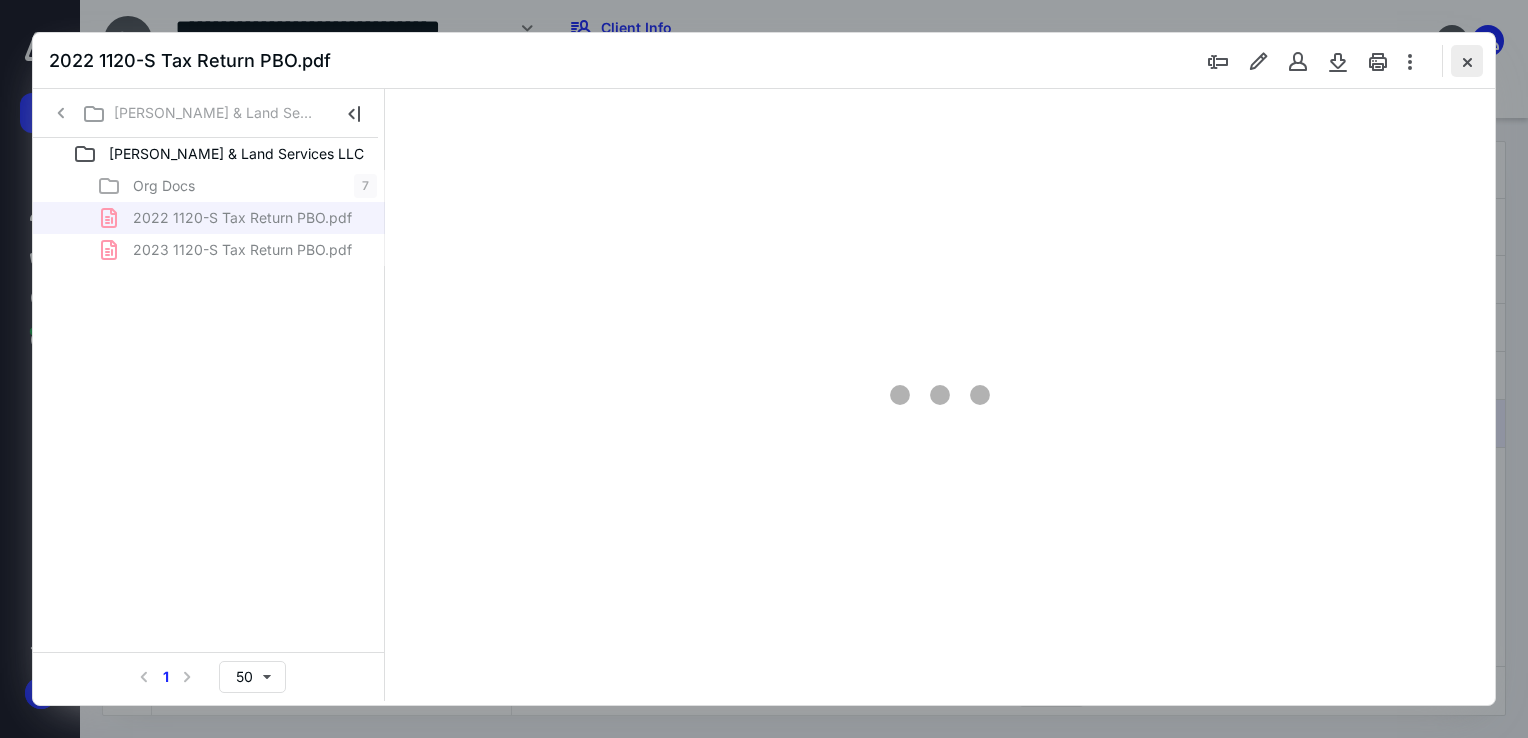 click at bounding box center (1467, 61) 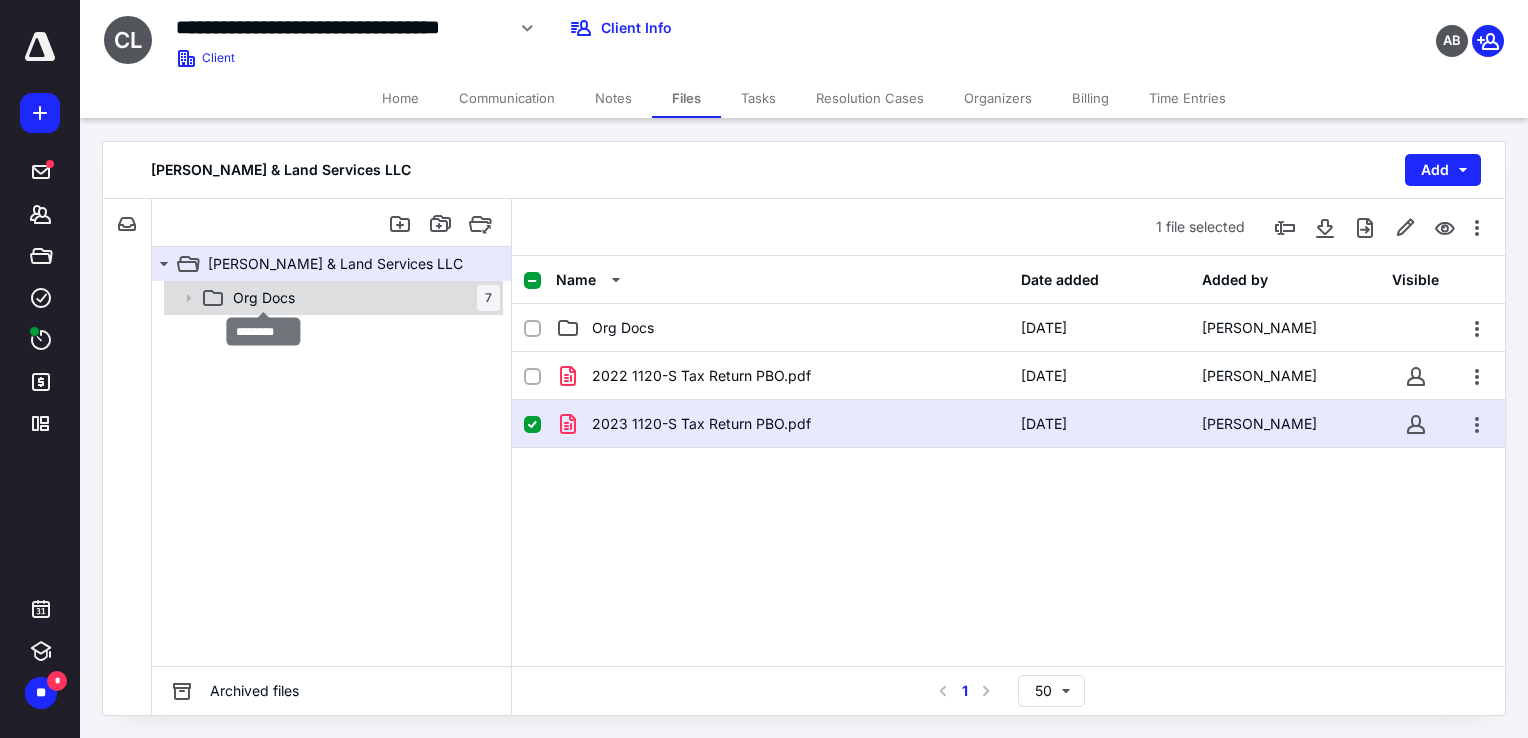 click on "Org Docs" at bounding box center [264, 298] 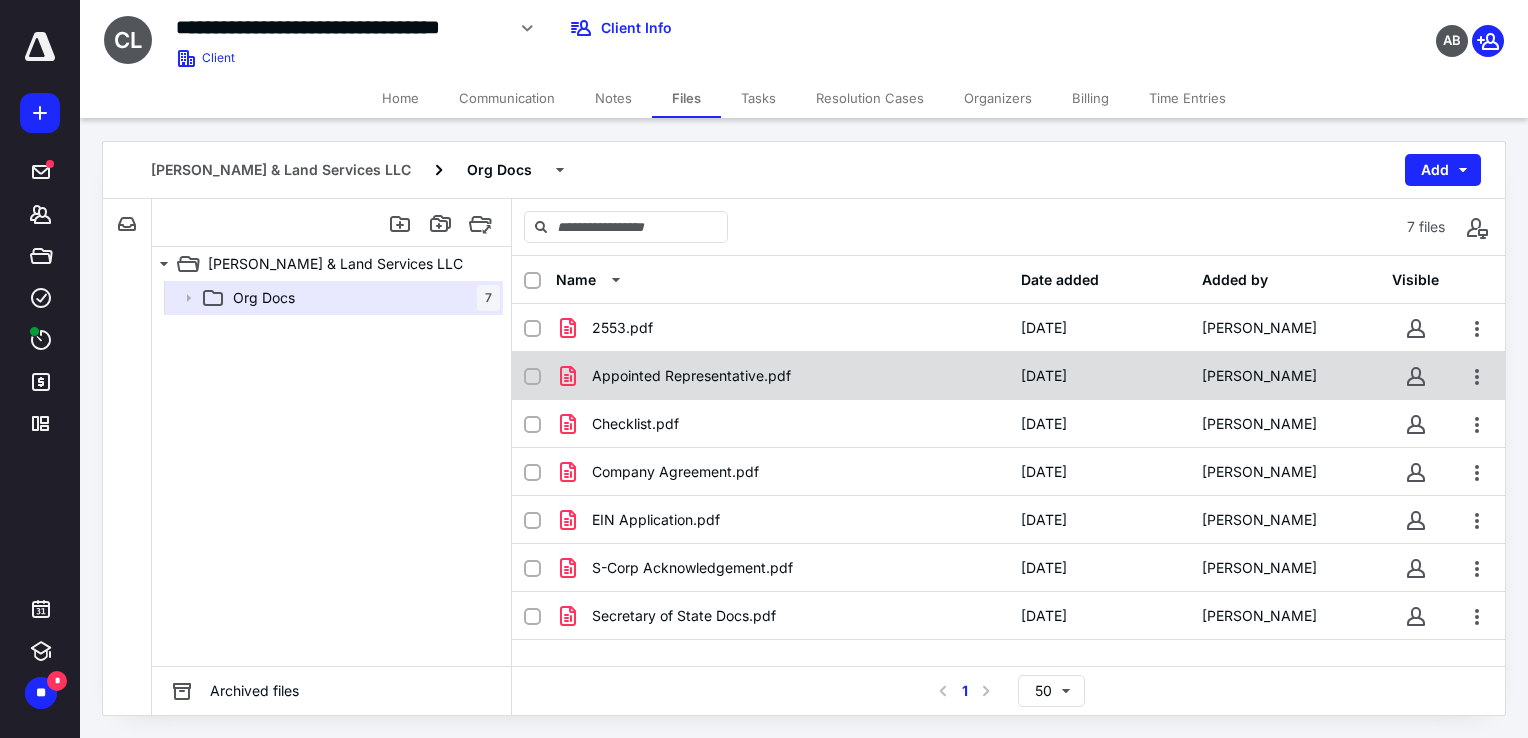 click on "Appointed Representative.pdf" at bounding box center (691, 376) 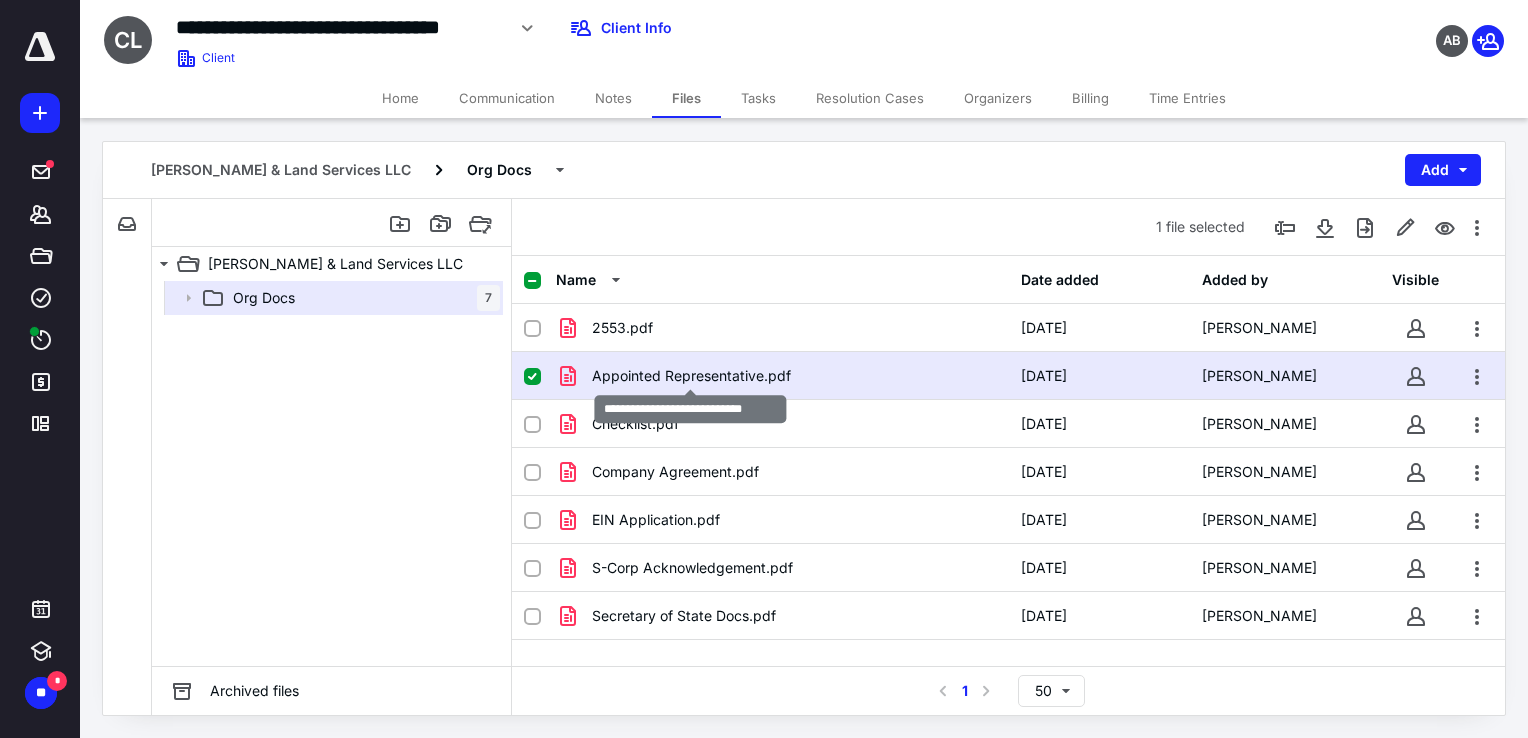click on "Appointed Representative.pdf" at bounding box center [691, 376] 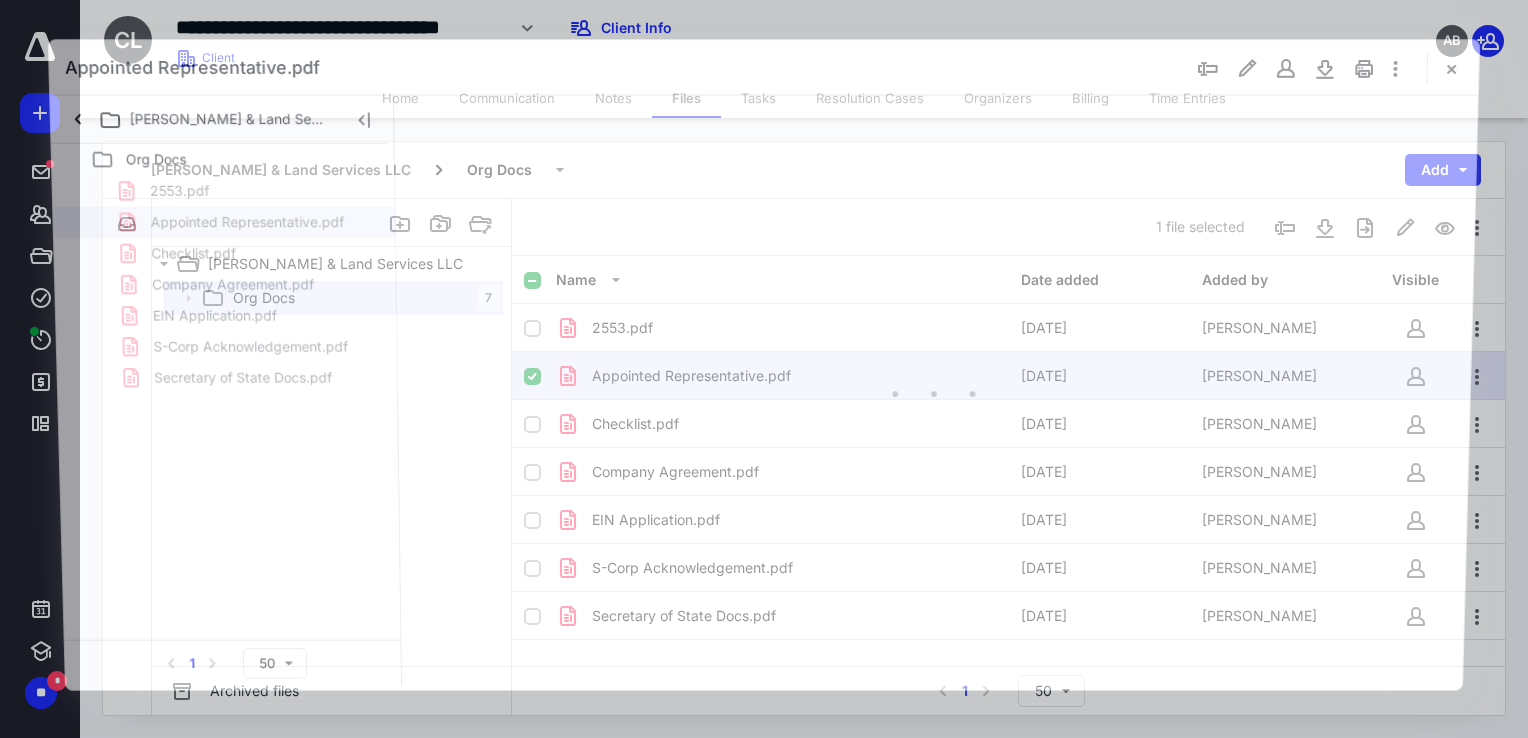 scroll, scrollTop: 0, scrollLeft: 0, axis: both 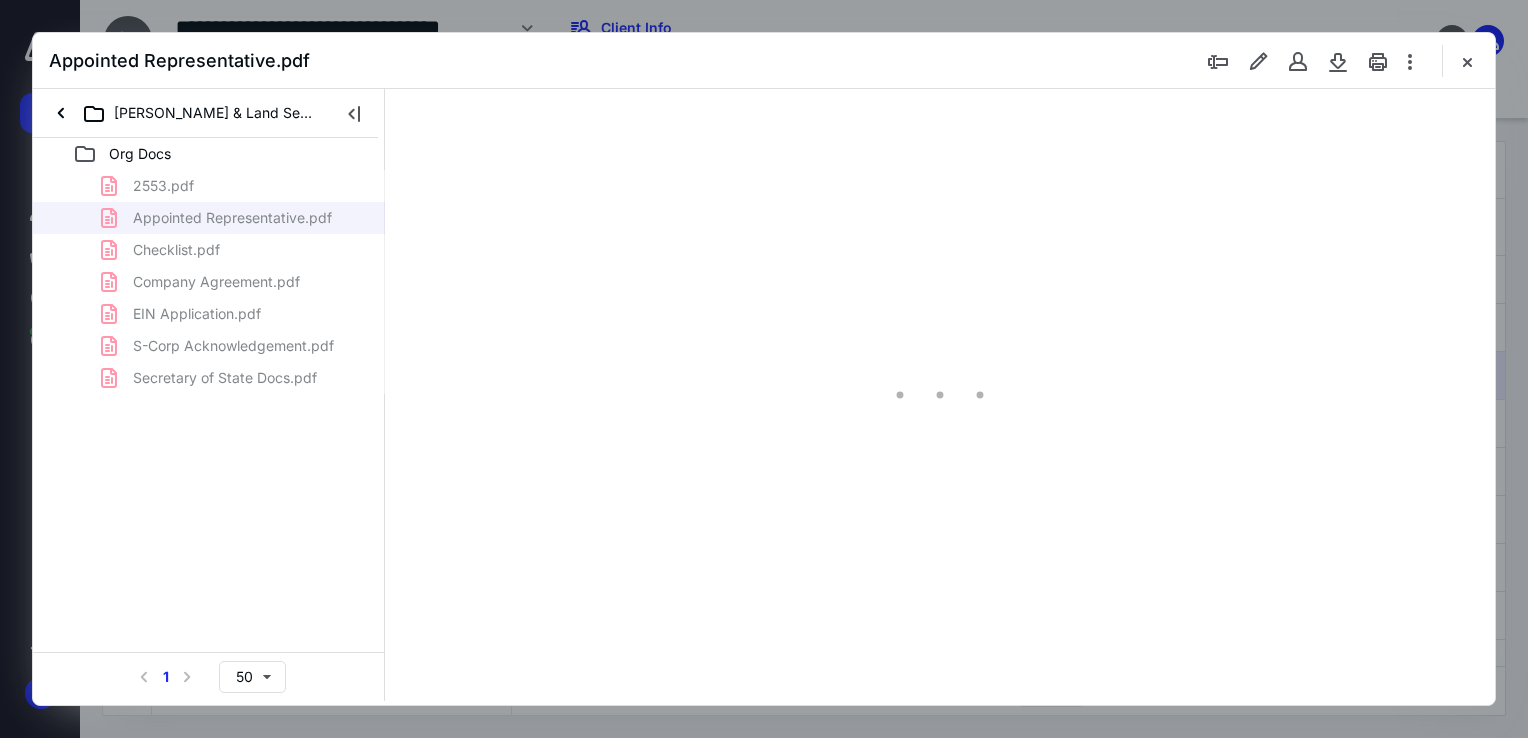 type on "68" 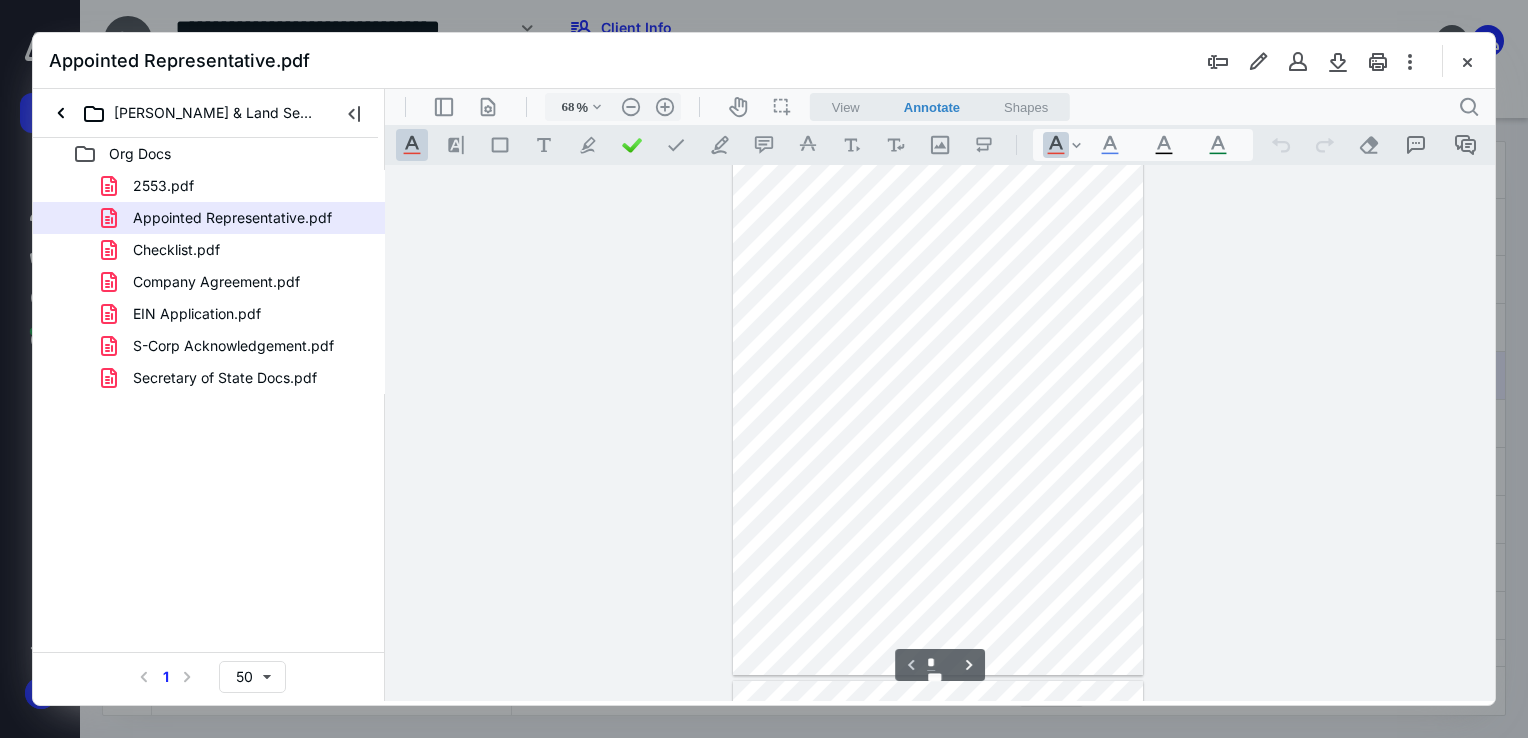 scroll, scrollTop: 0, scrollLeft: 0, axis: both 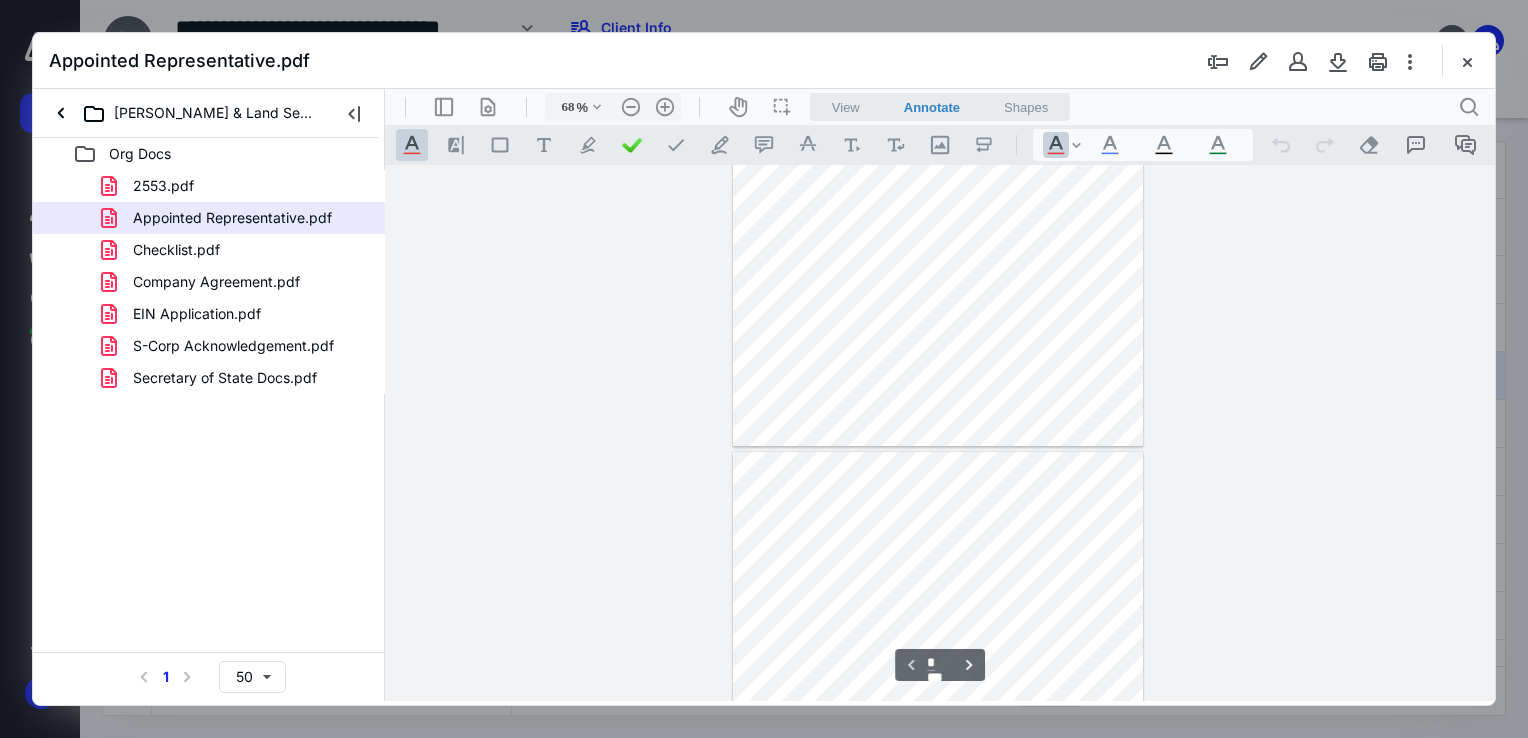 type on "*" 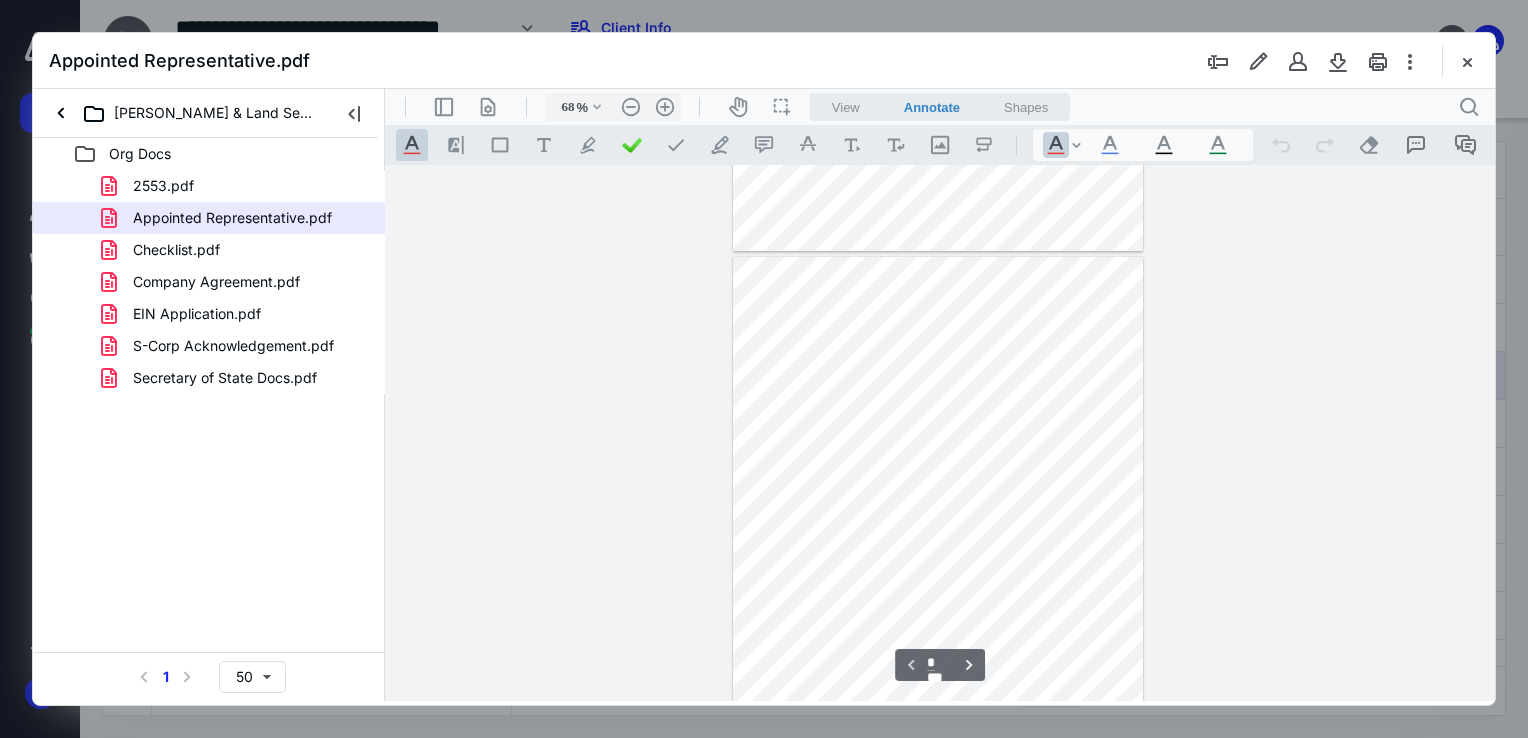 scroll, scrollTop: 537, scrollLeft: 0, axis: vertical 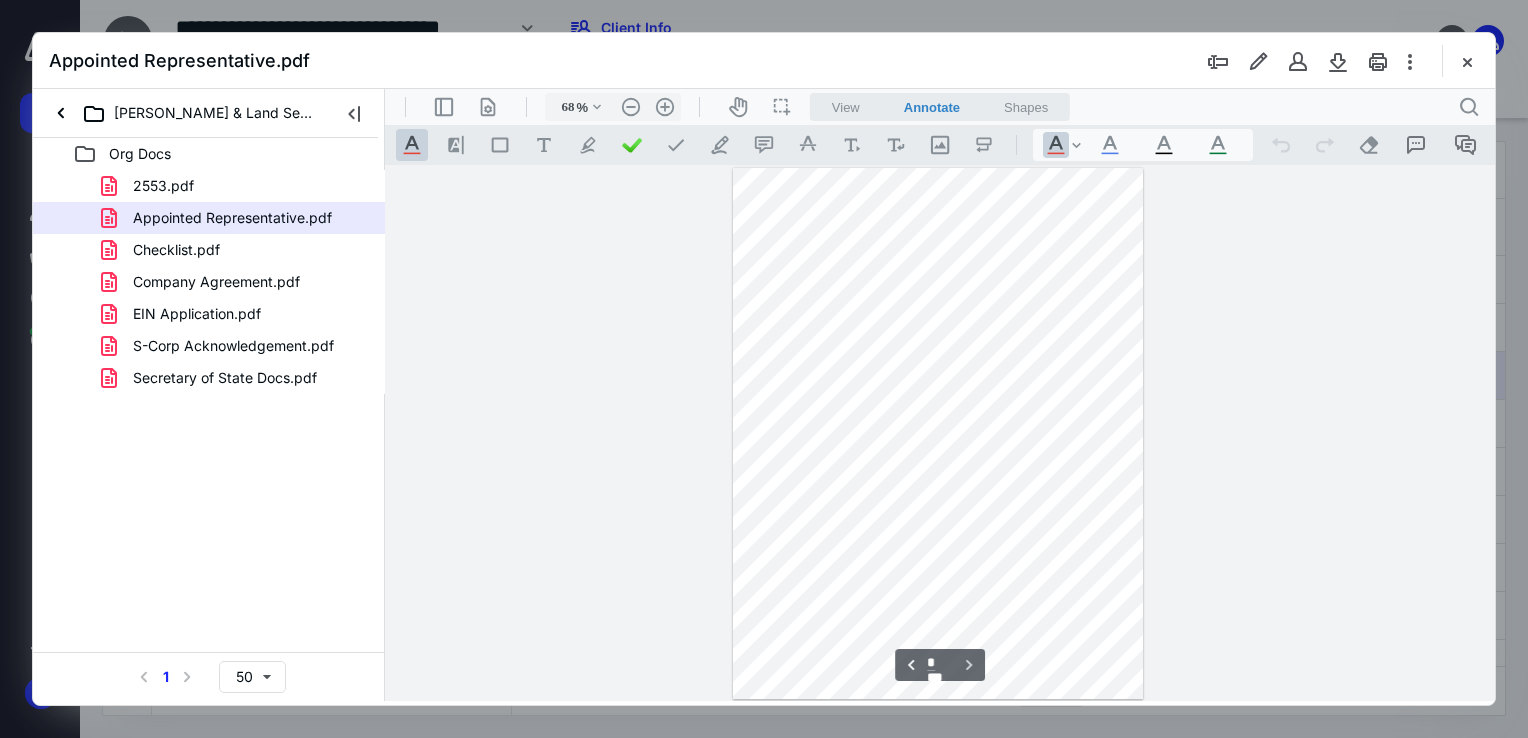 click on "Checklist.pdf" at bounding box center (176, 250) 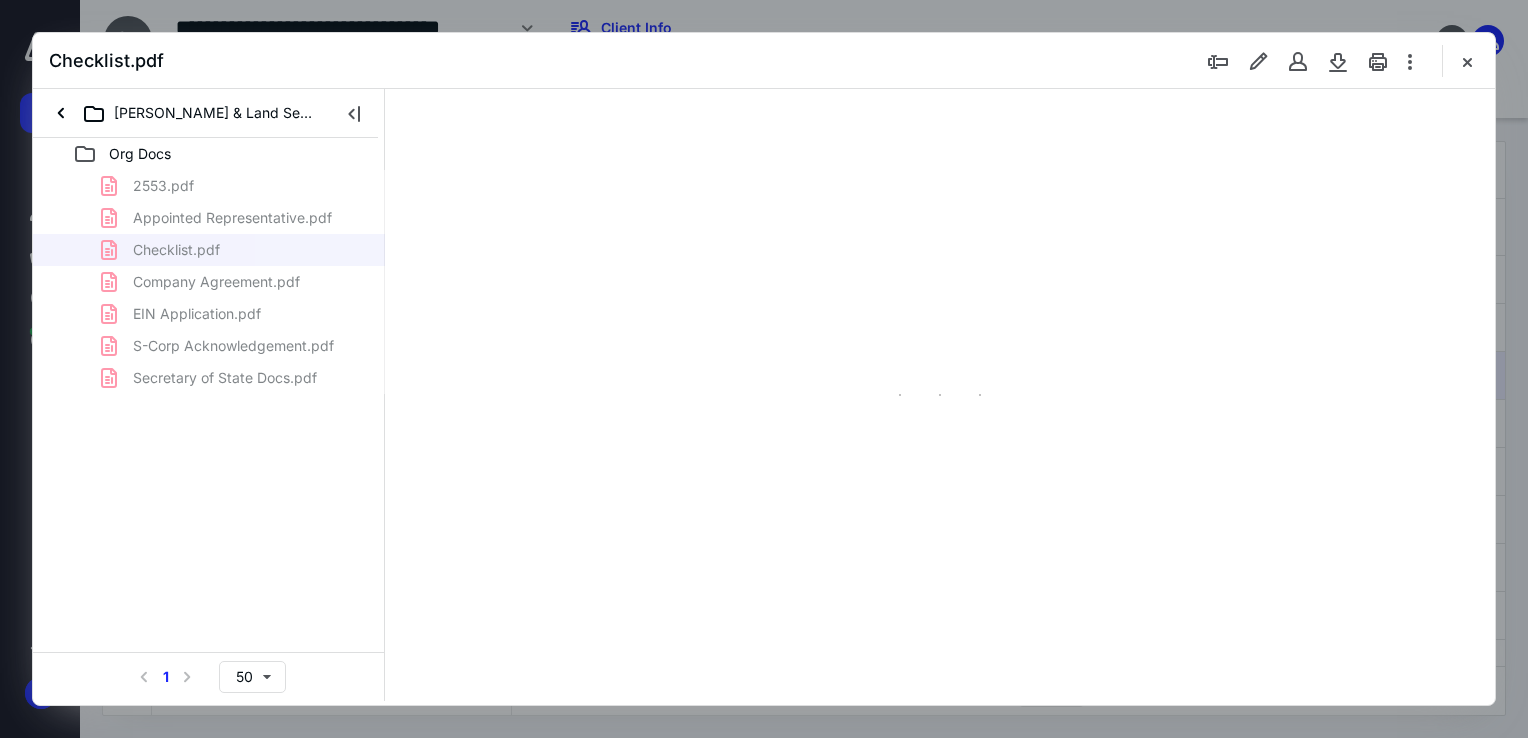 type on "68" 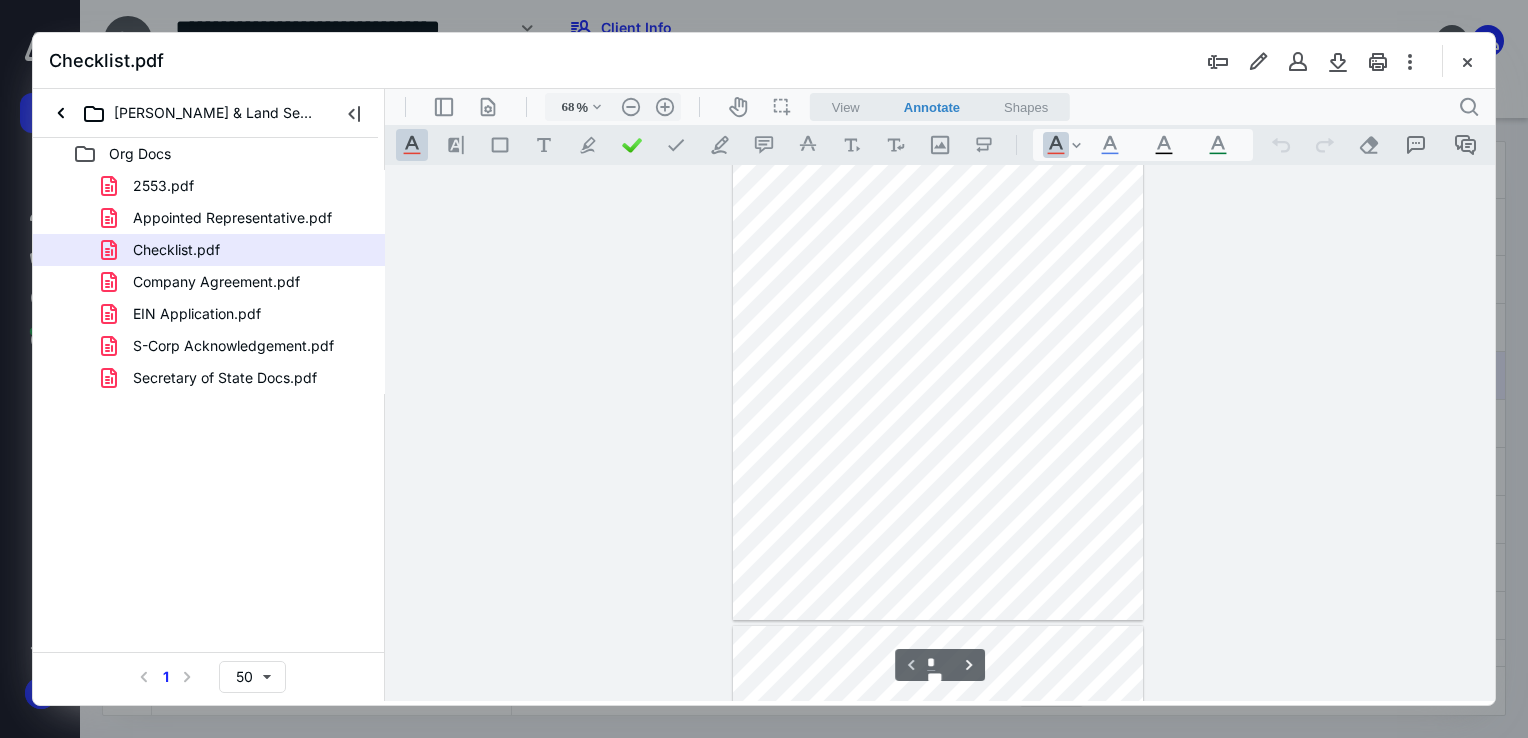 scroll, scrollTop: 0, scrollLeft: 0, axis: both 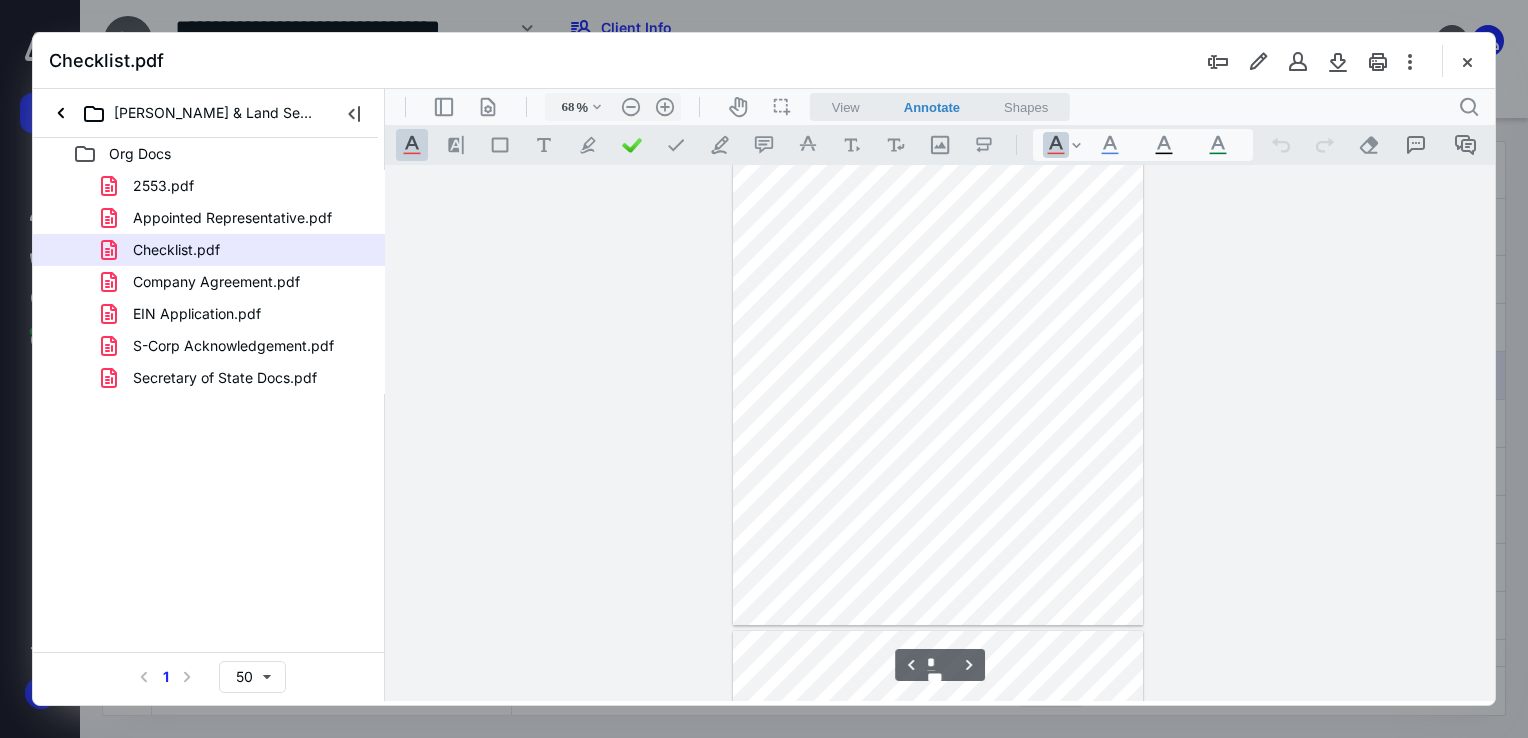 type on "*" 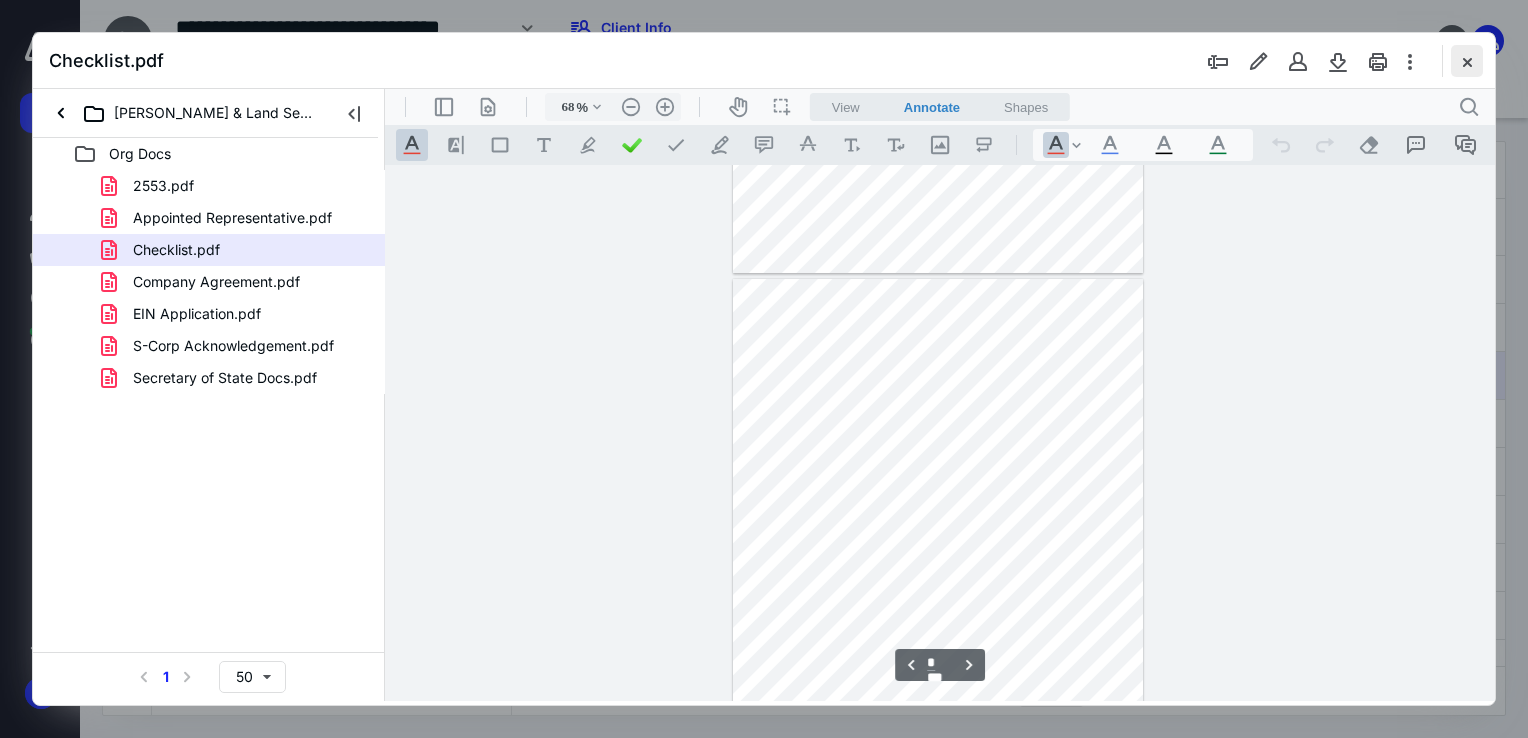 click at bounding box center [1467, 61] 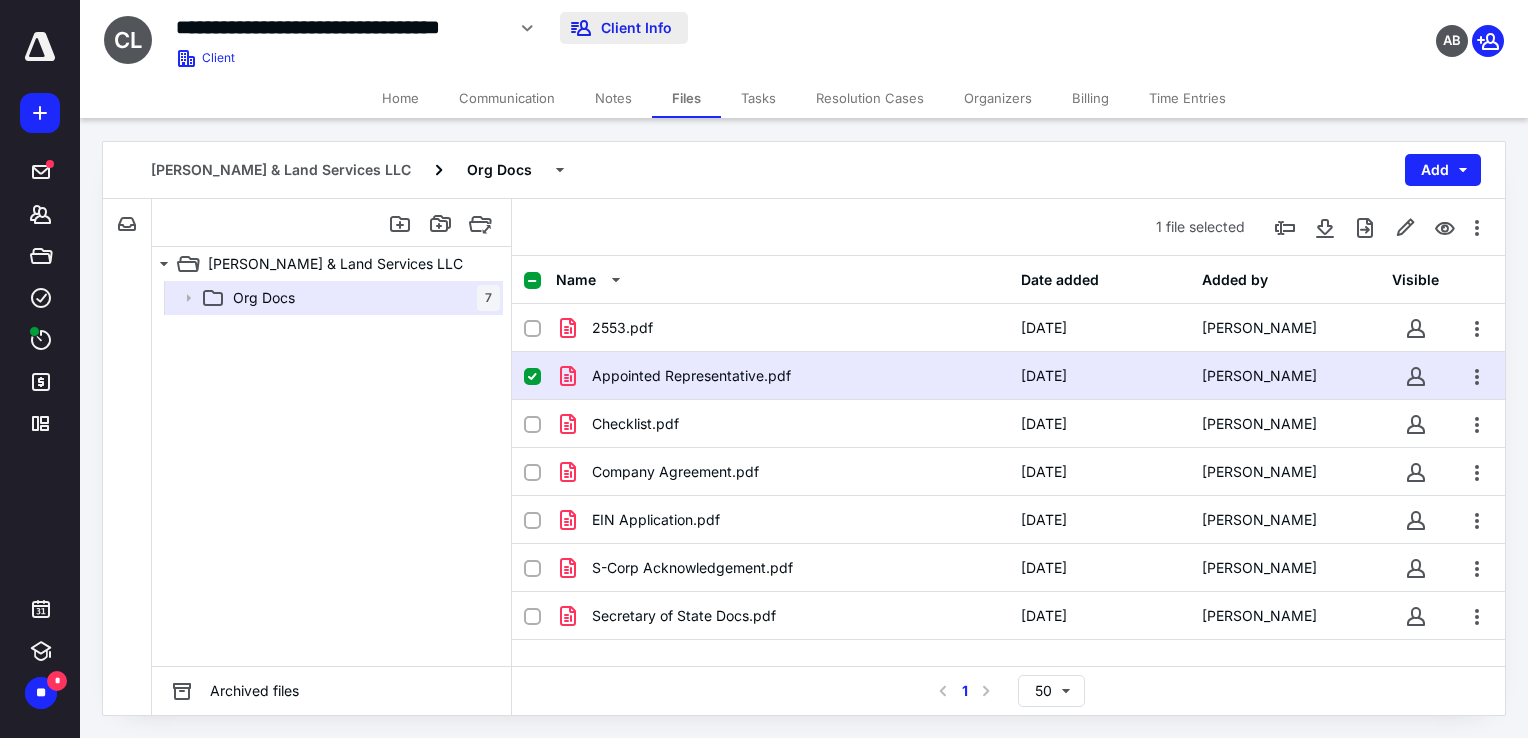click on "Client Info" at bounding box center [624, 28] 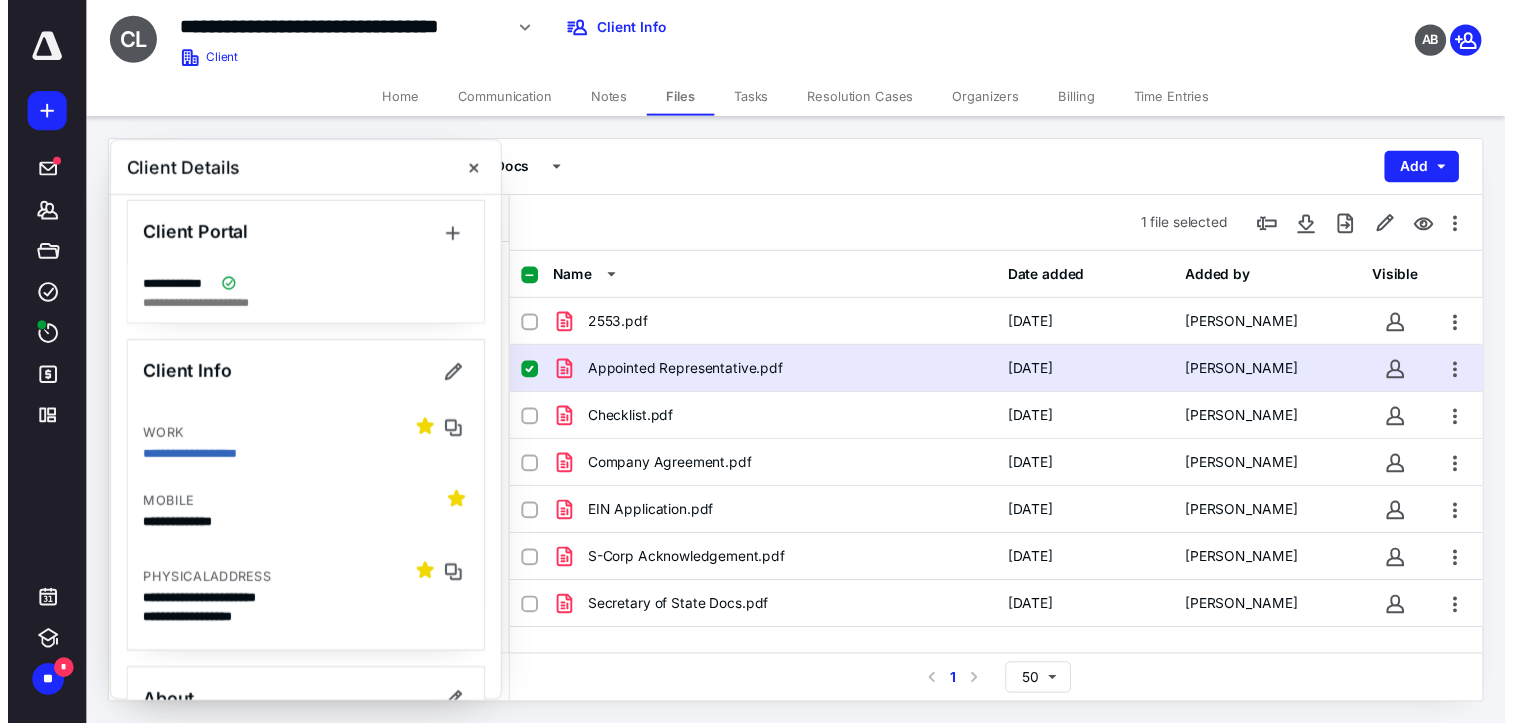 scroll, scrollTop: 0, scrollLeft: 0, axis: both 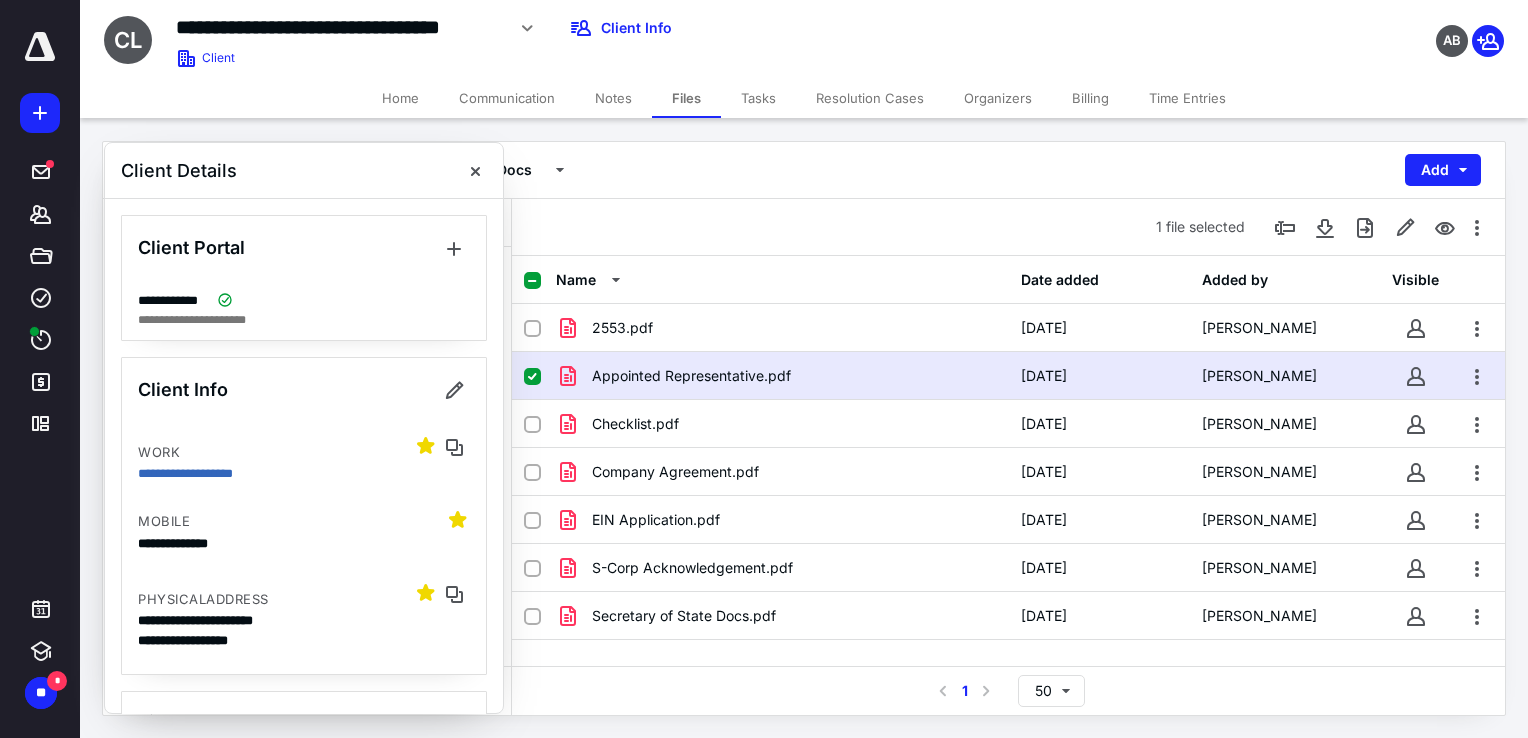 click on "Notes" at bounding box center (613, 98) 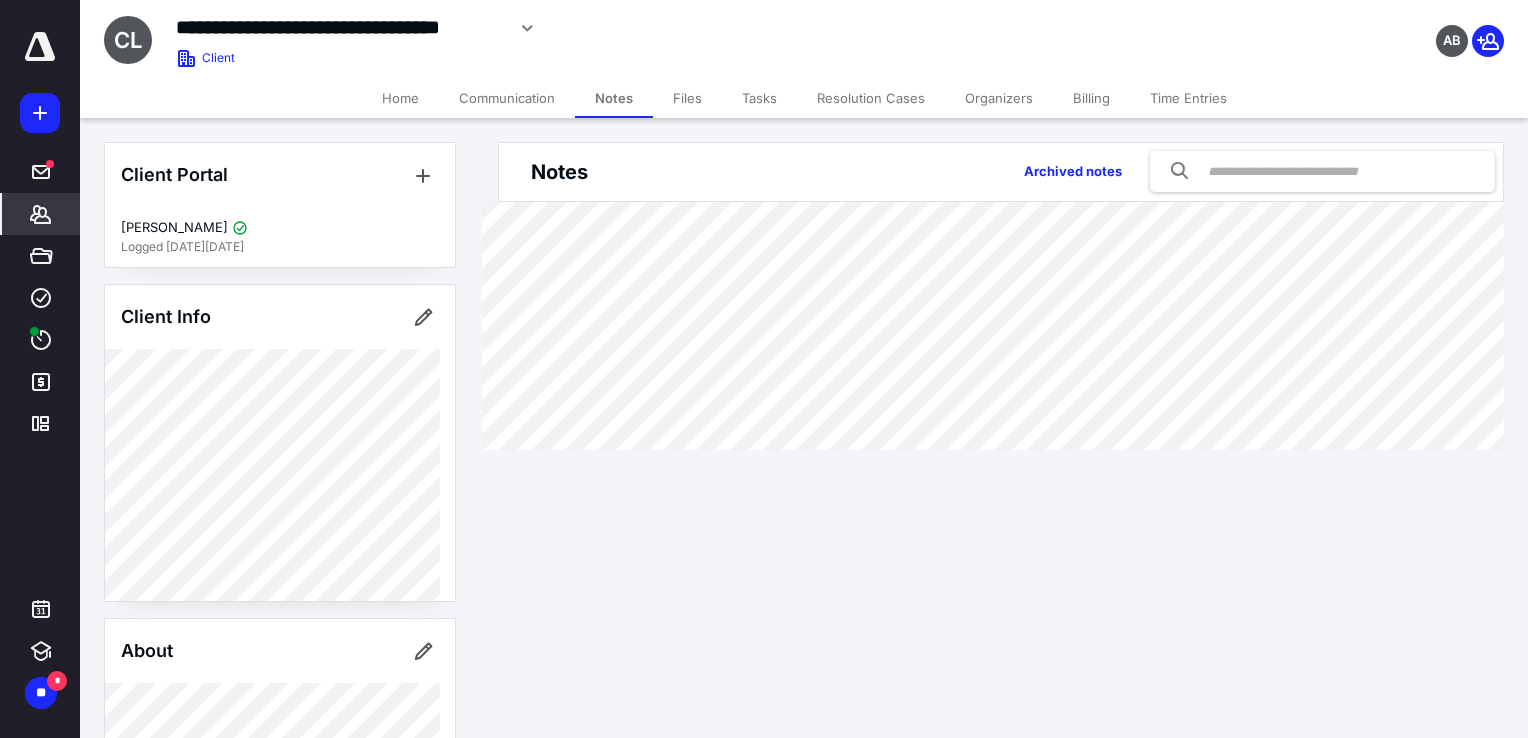 click on "Tasks" at bounding box center [759, 98] 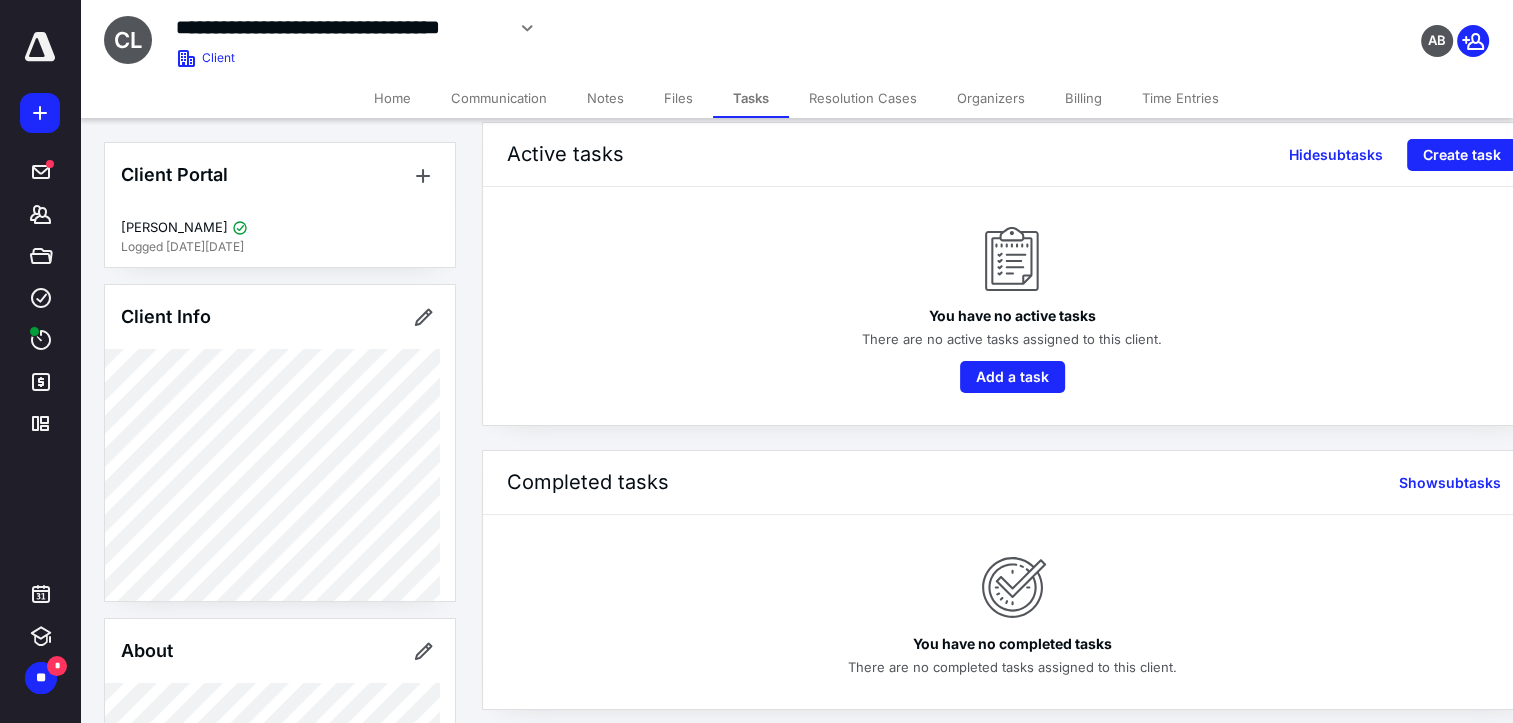 scroll, scrollTop: 28, scrollLeft: 0, axis: vertical 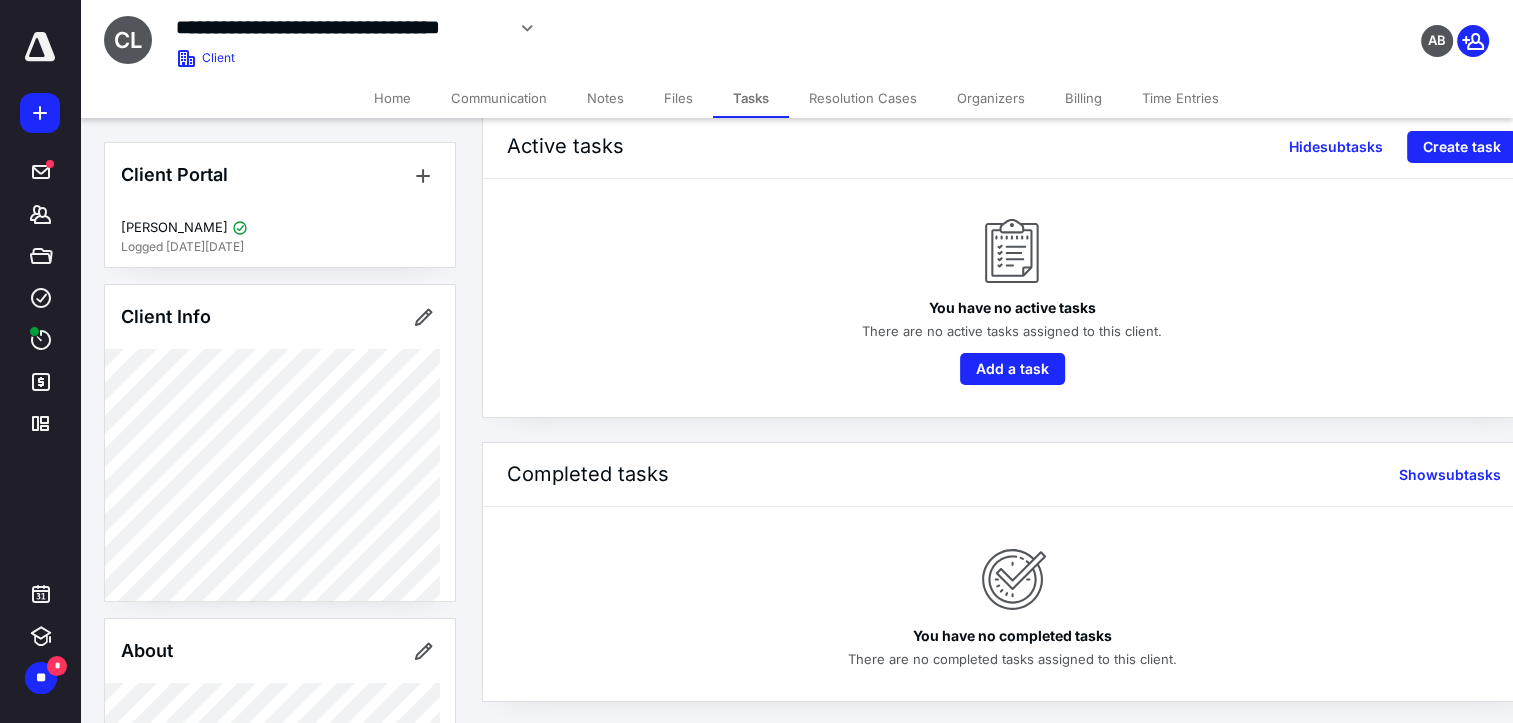 click on "Home" at bounding box center [392, 98] 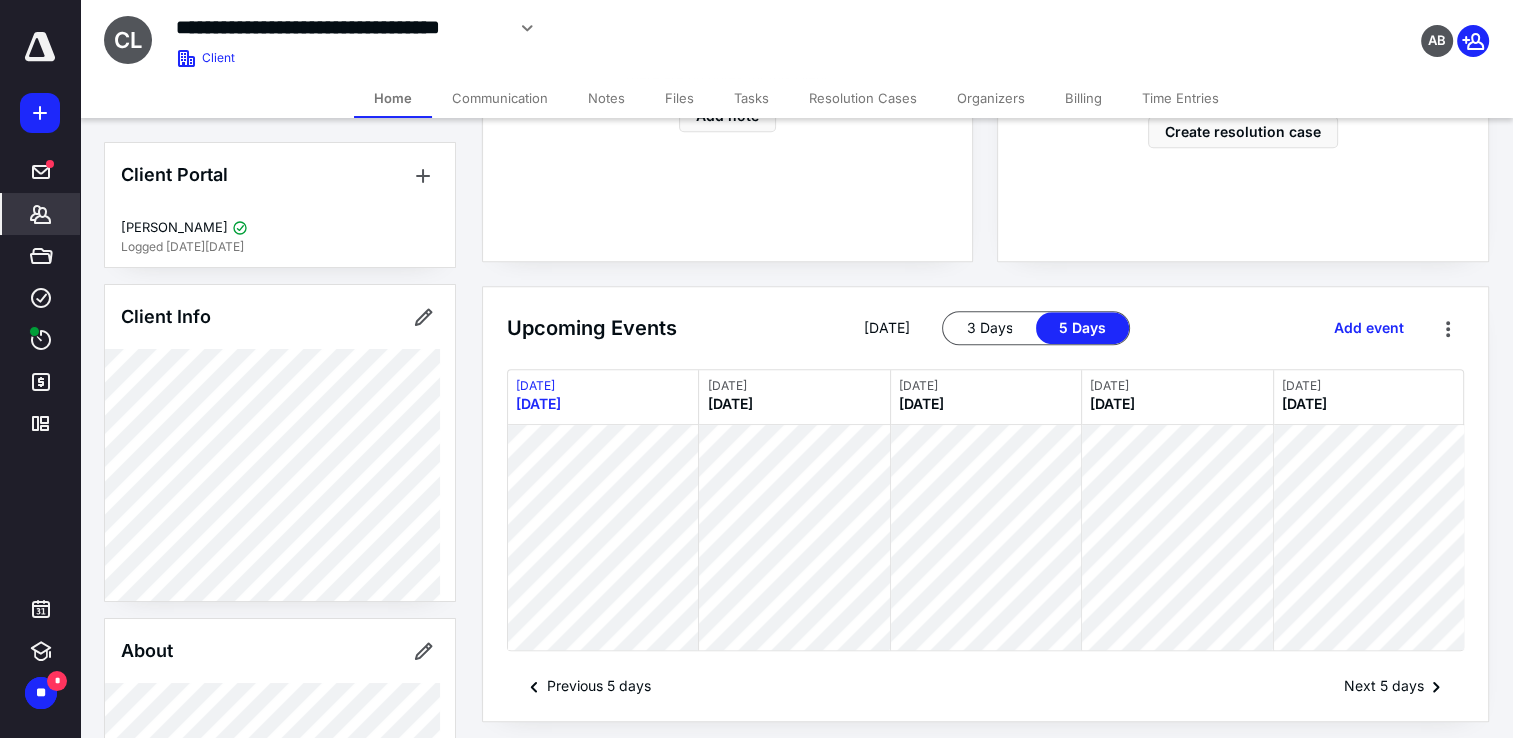 scroll, scrollTop: 910, scrollLeft: 0, axis: vertical 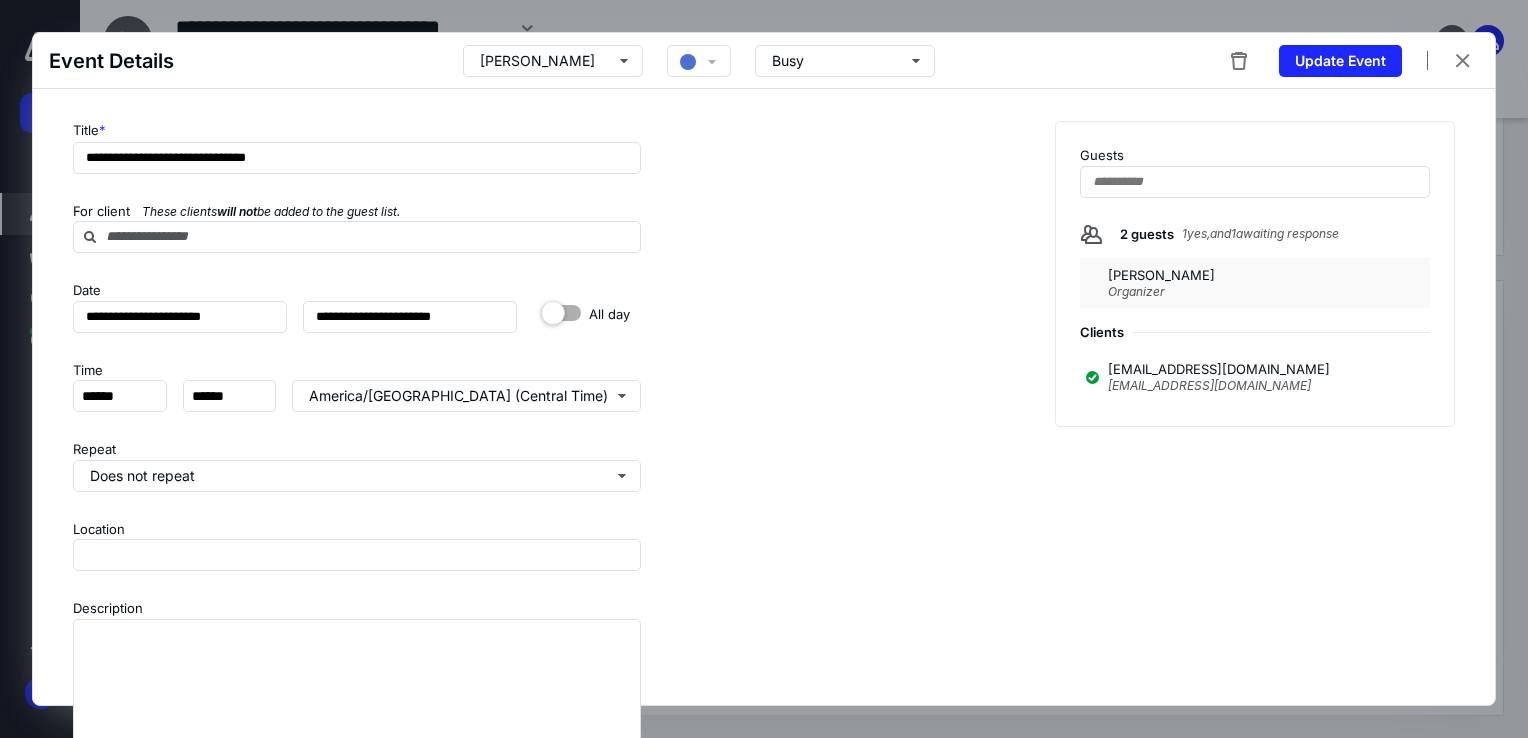 click on "[PERSON_NAME]" at bounding box center [1161, 275] 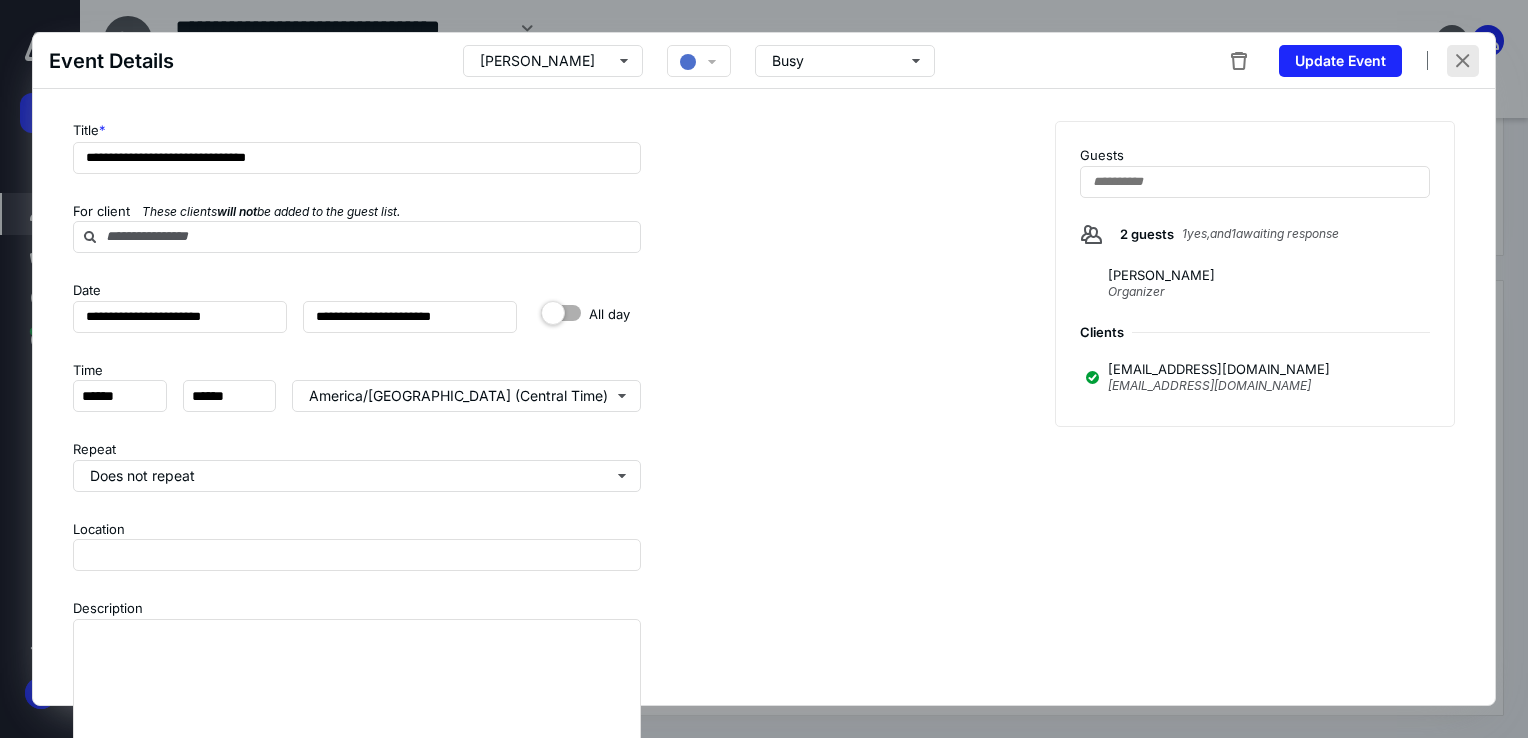 click at bounding box center [1463, 61] 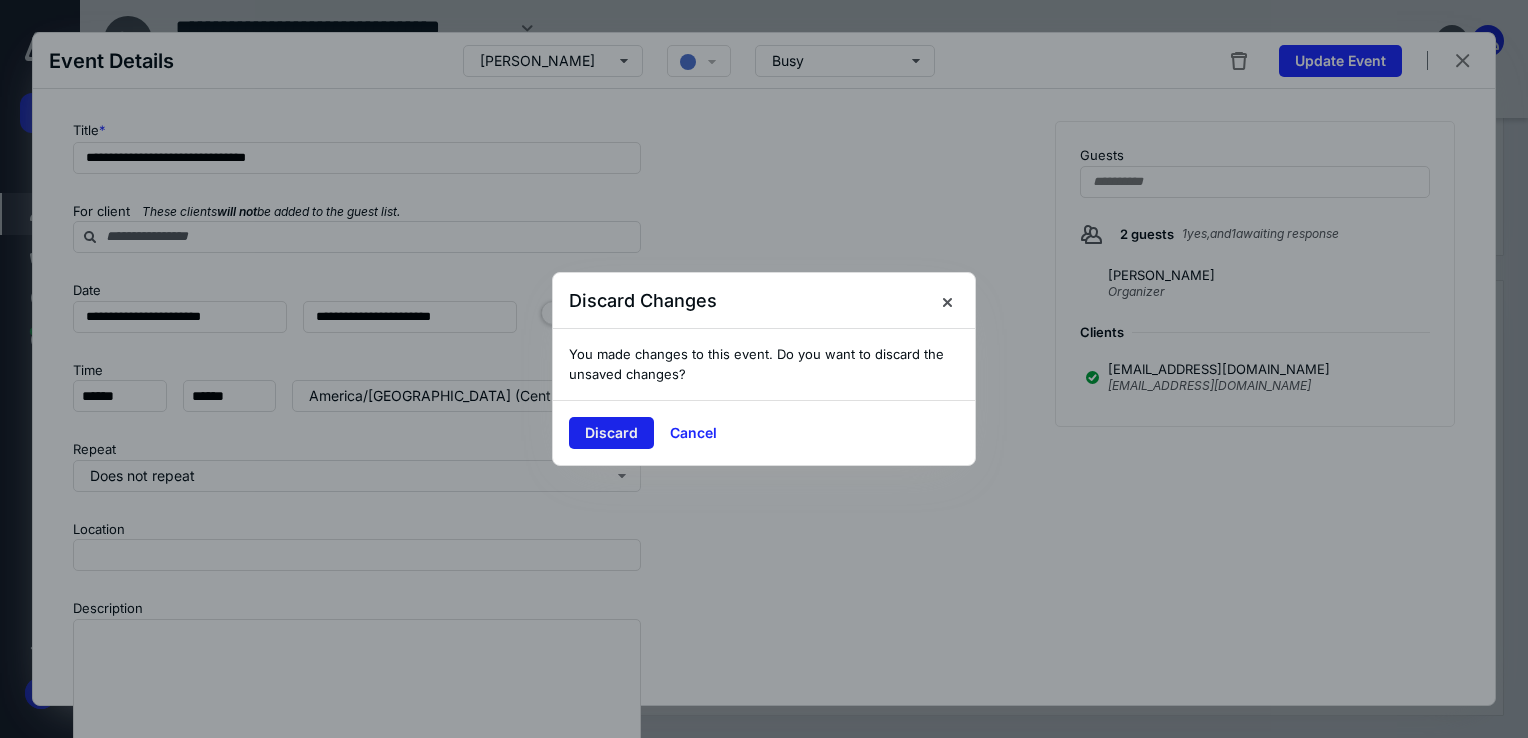 click on "Discard" at bounding box center (611, 433) 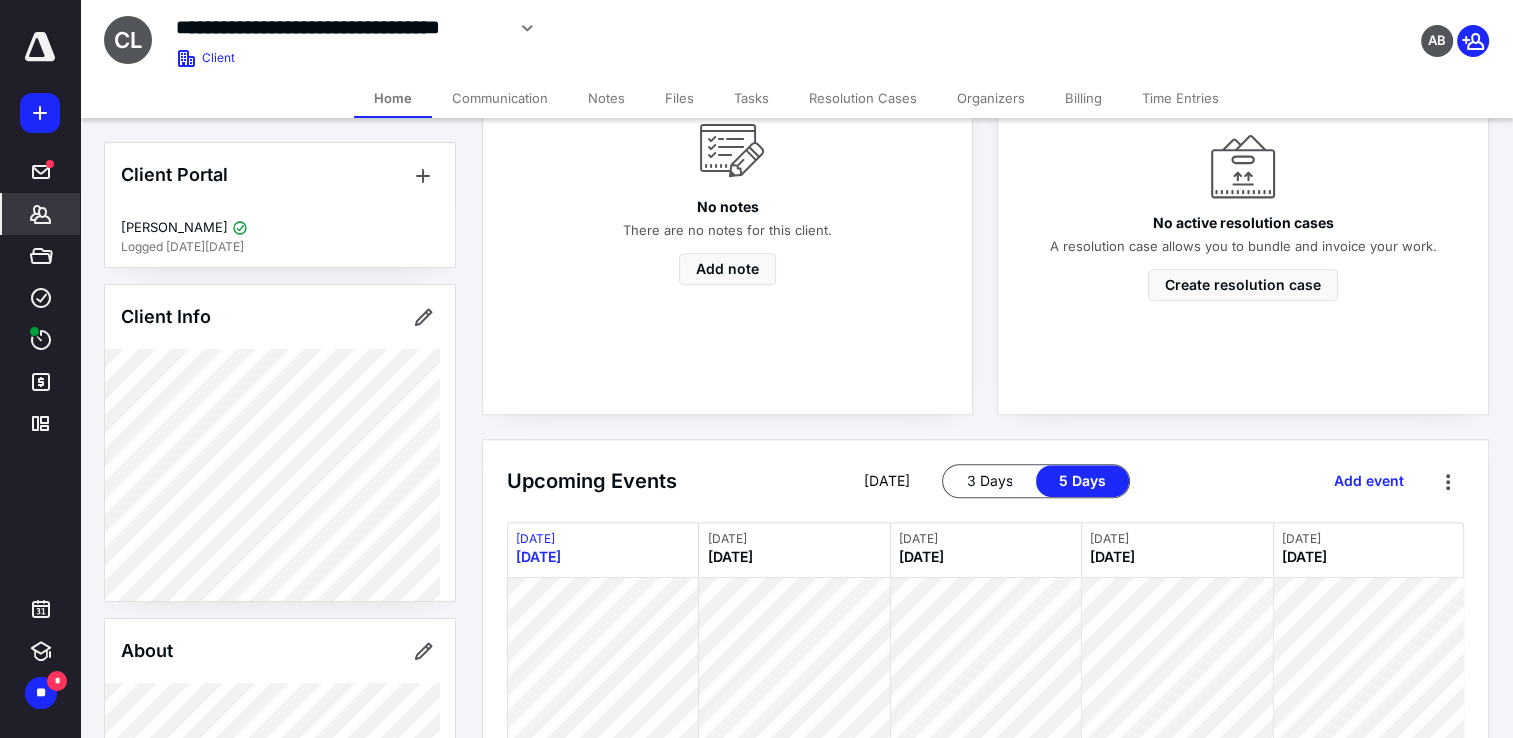 scroll, scrollTop: 910, scrollLeft: 0, axis: vertical 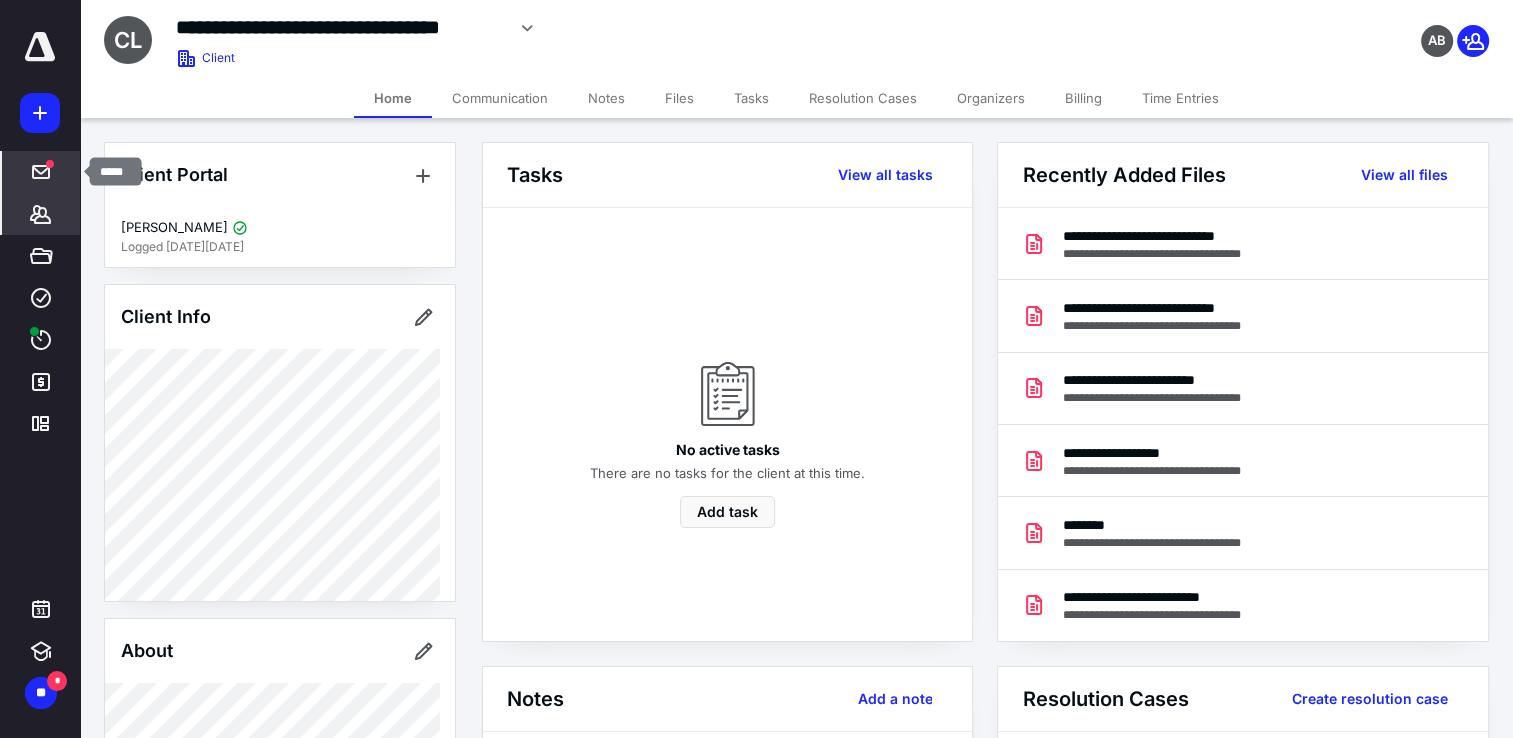 click 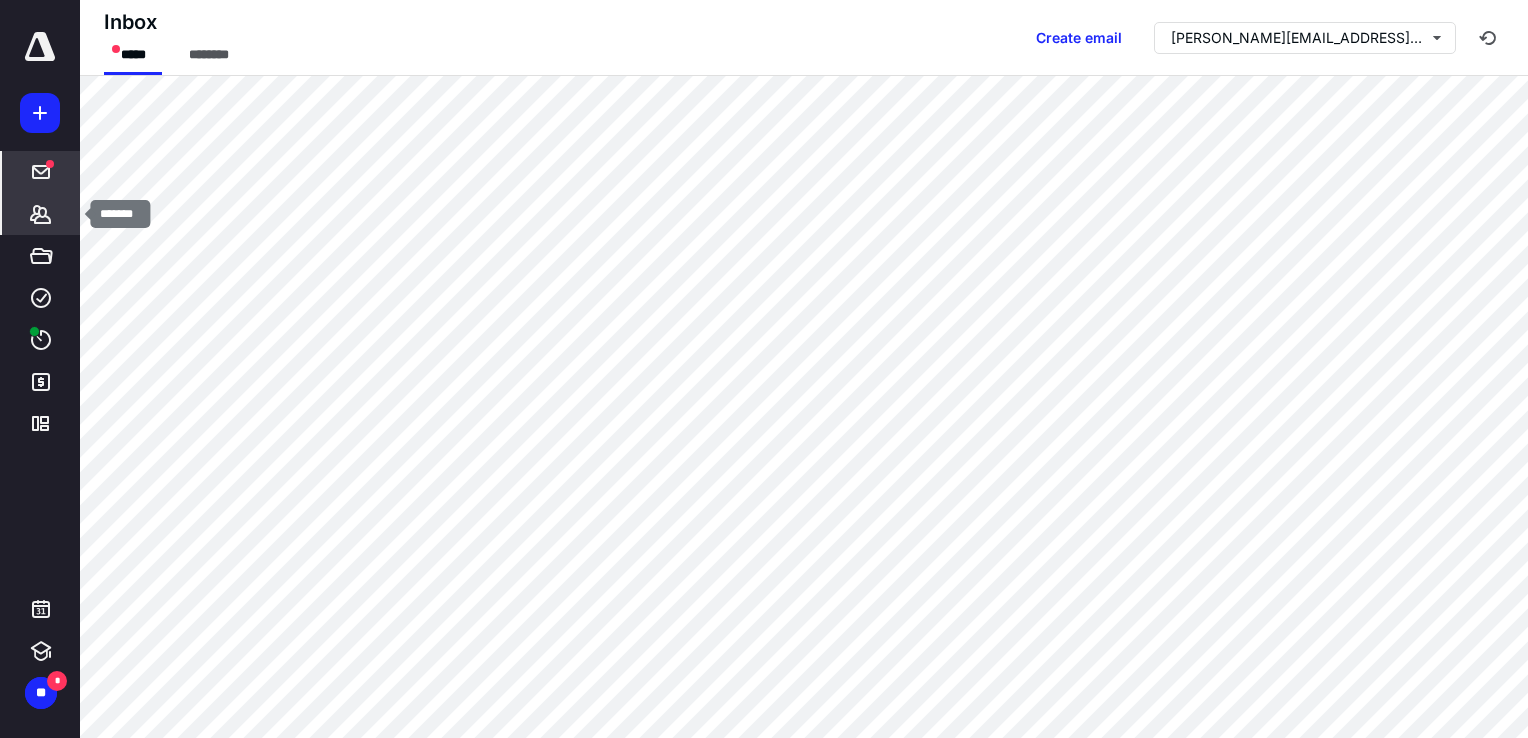 click 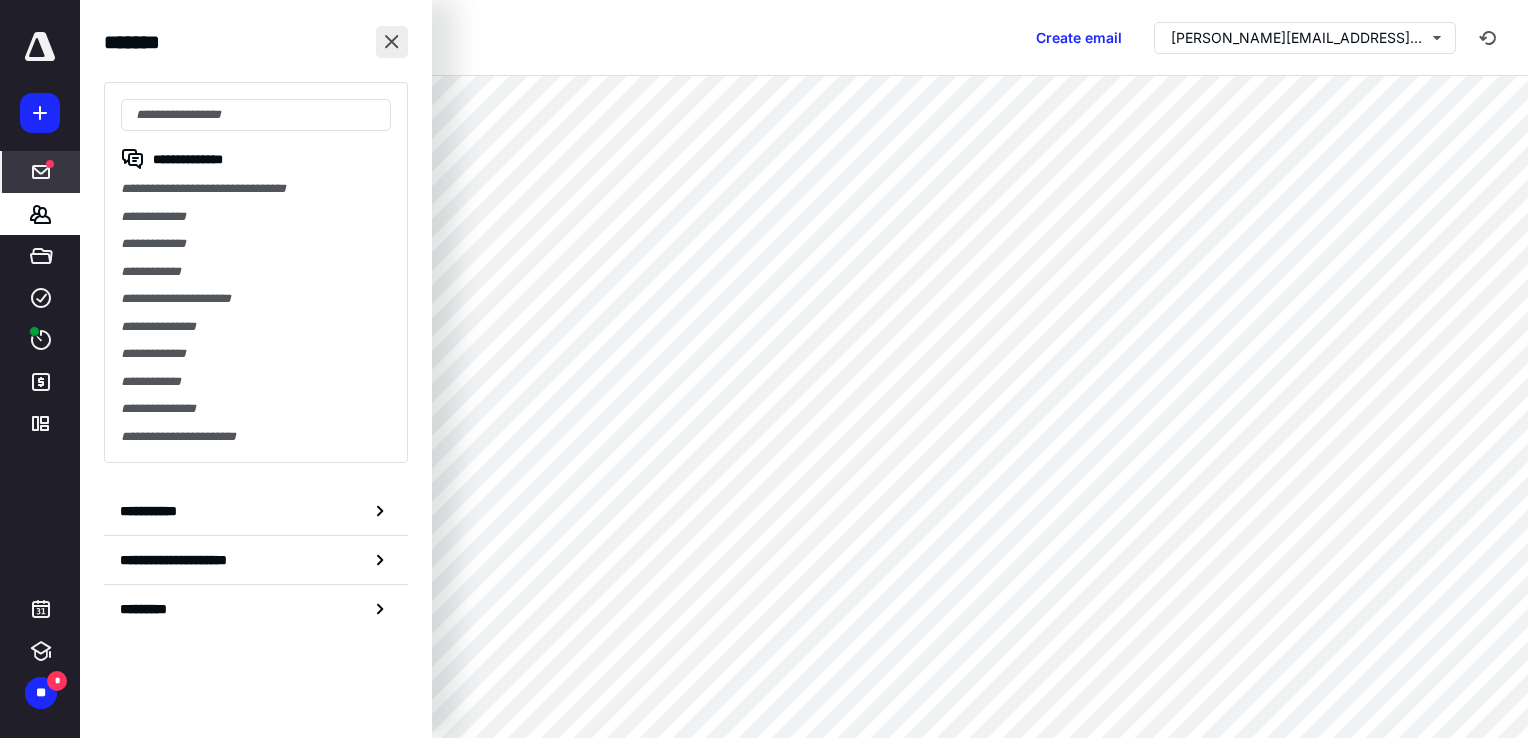 click at bounding box center [392, 42] 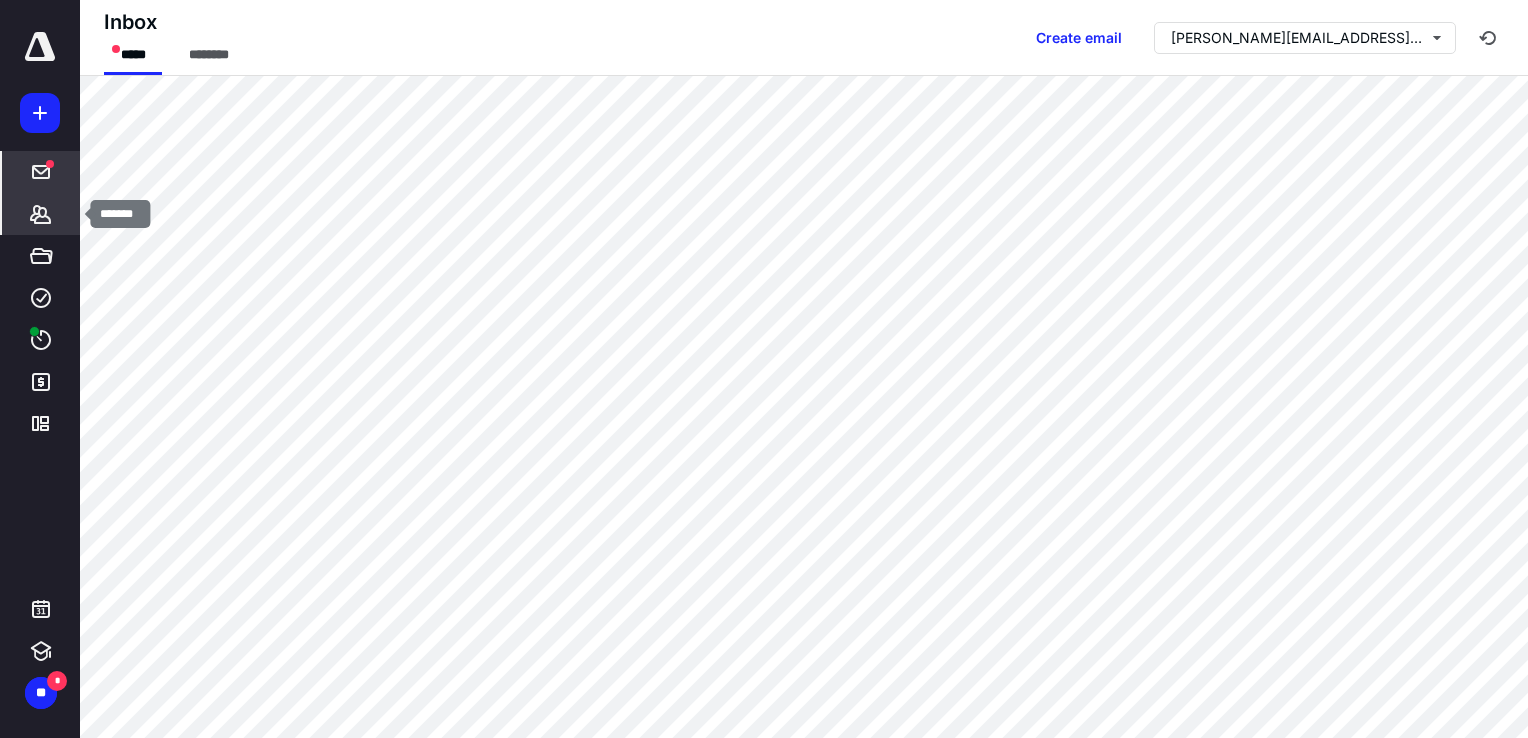 drag, startPoint x: 48, startPoint y: 214, endPoint x: 64, endPoint y: 228, distance: 21.260292 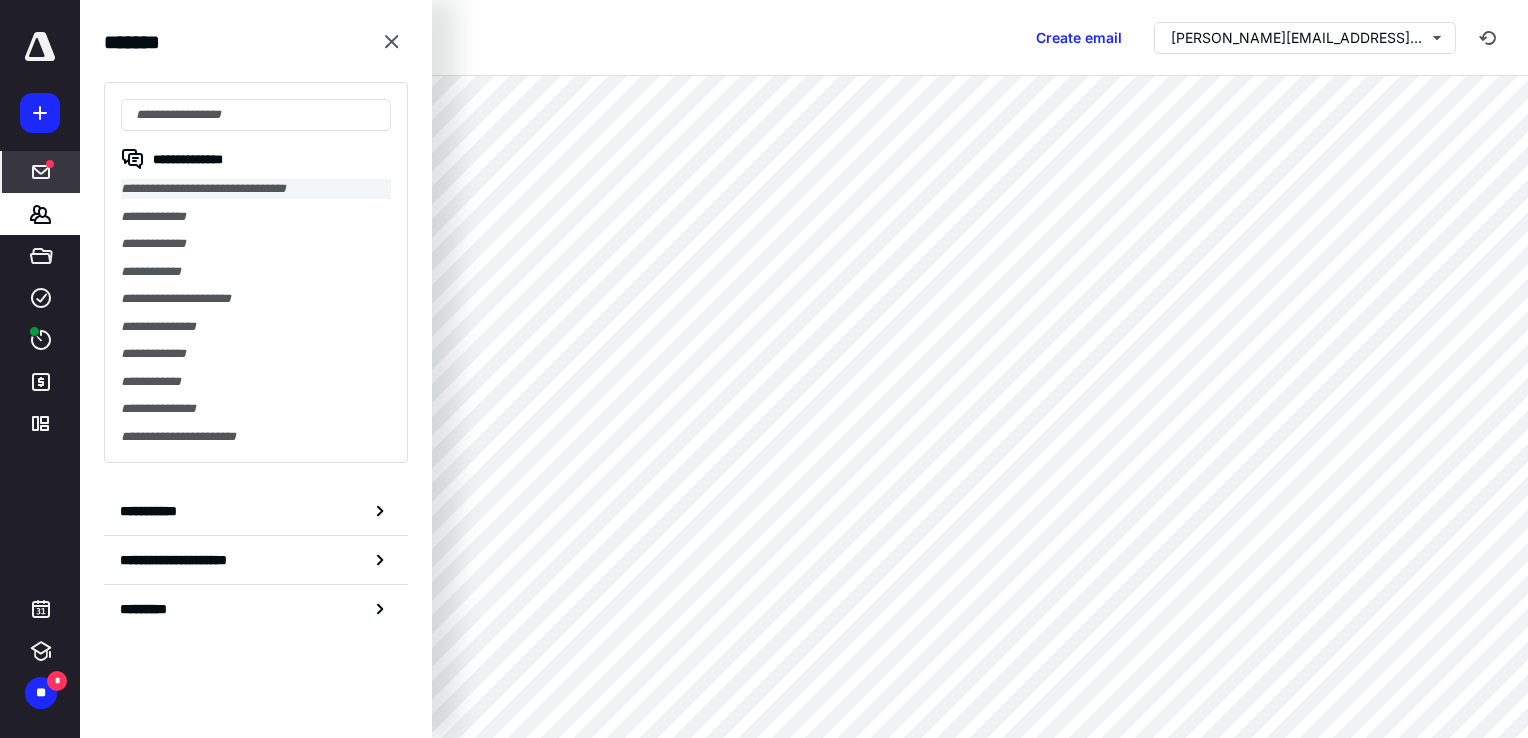 click on "**********" at bounding box center [256, 189] 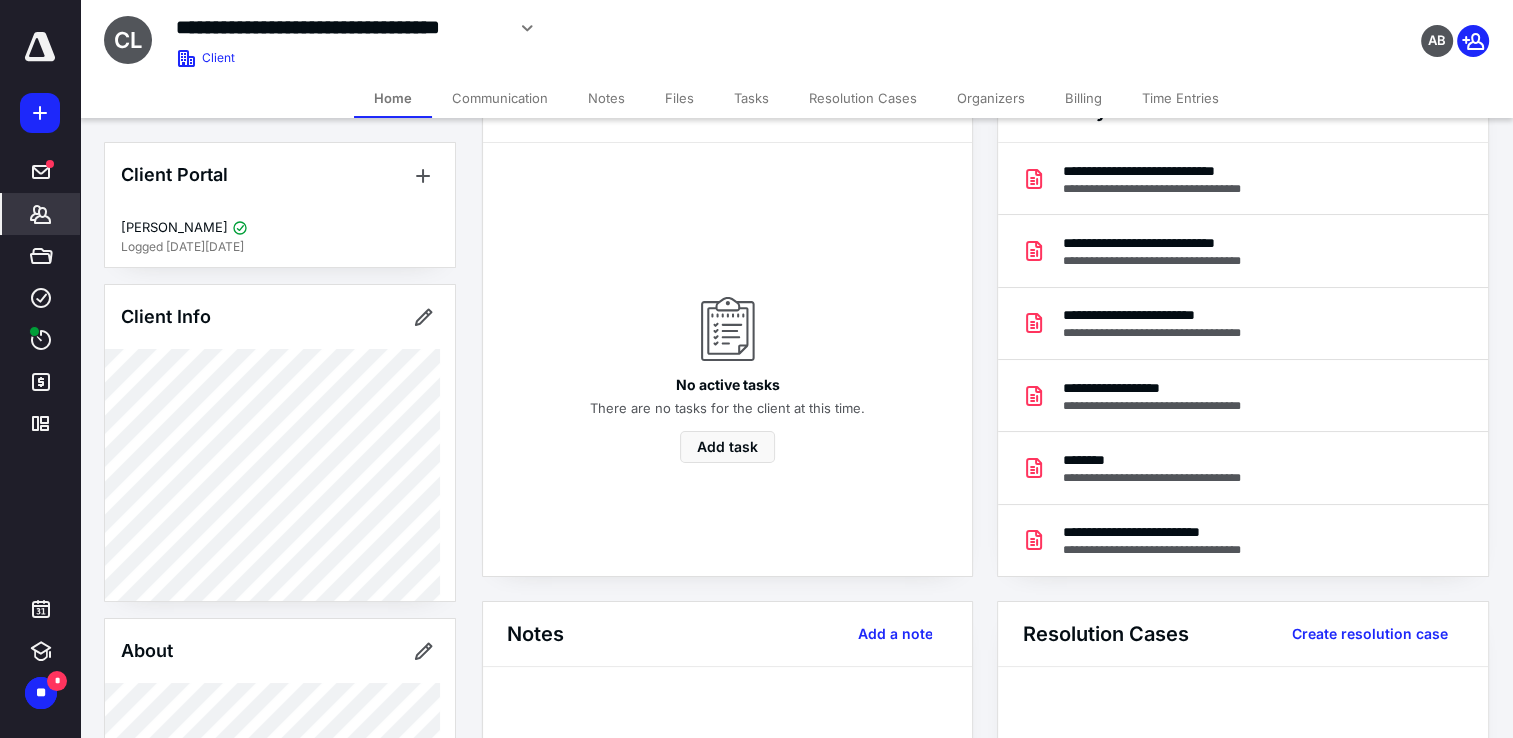 scroll, scrollTop: 100, scrollLeft: 0, axis: vertical 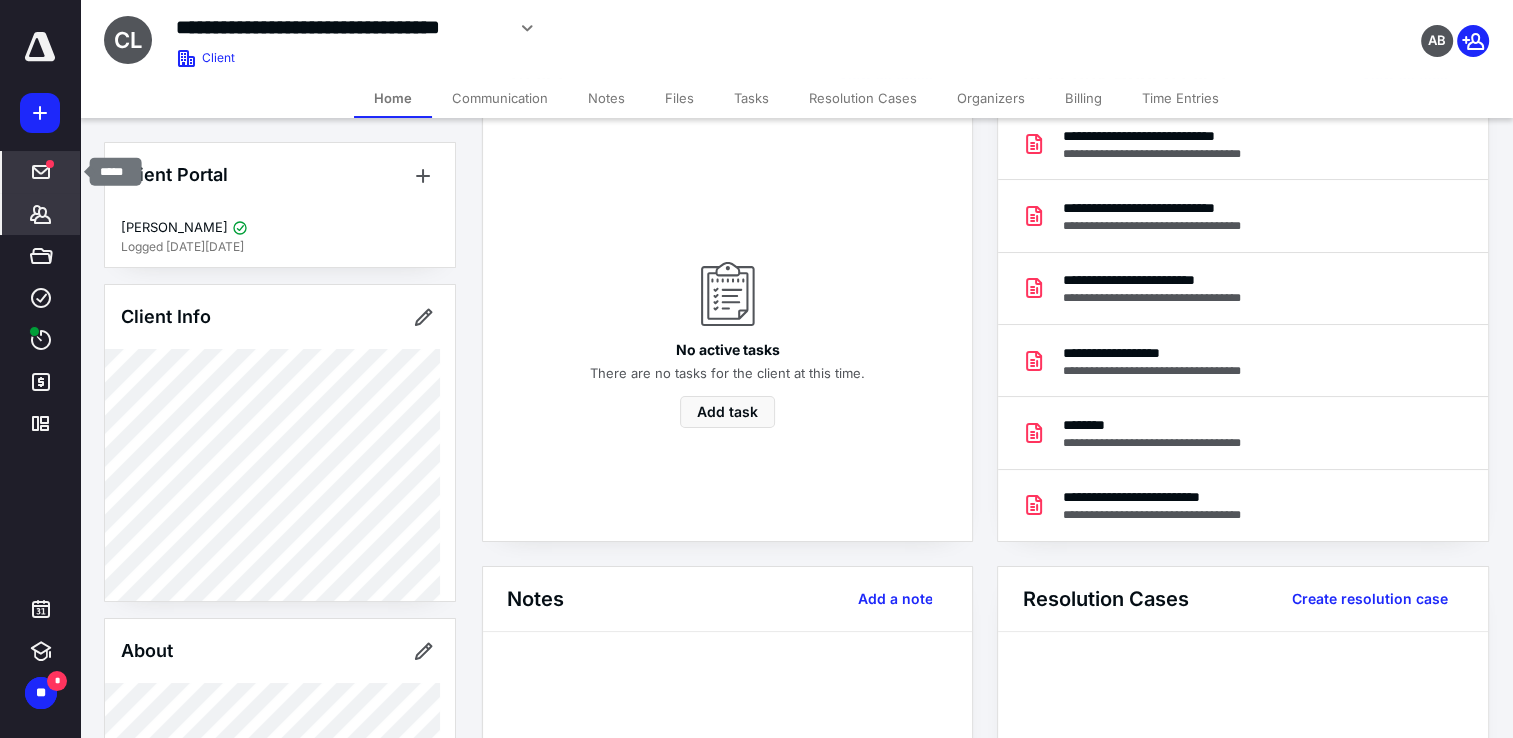 click at bounding box center (41, 172) 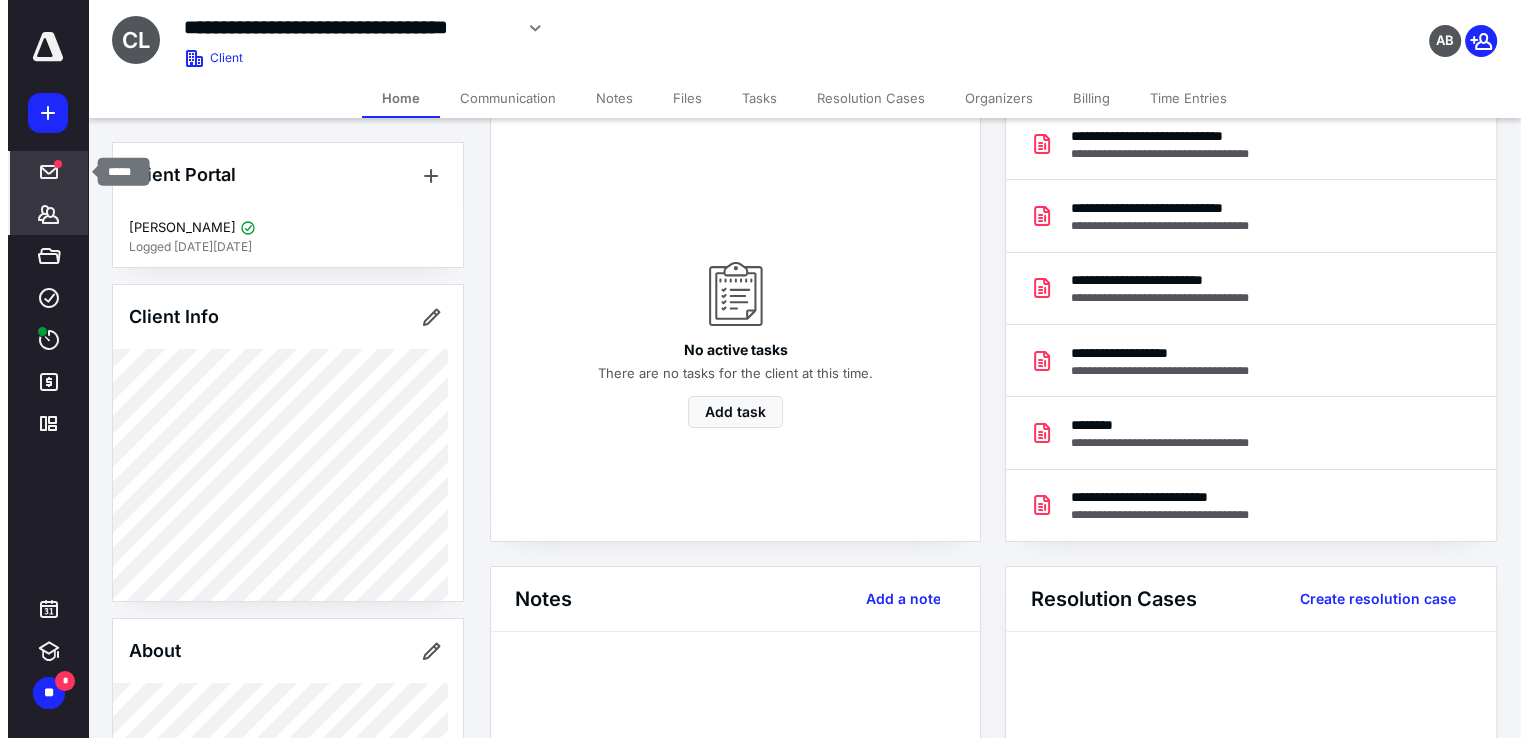 scroll, scrollTop: 0, scrollLeft: 0, axis: both 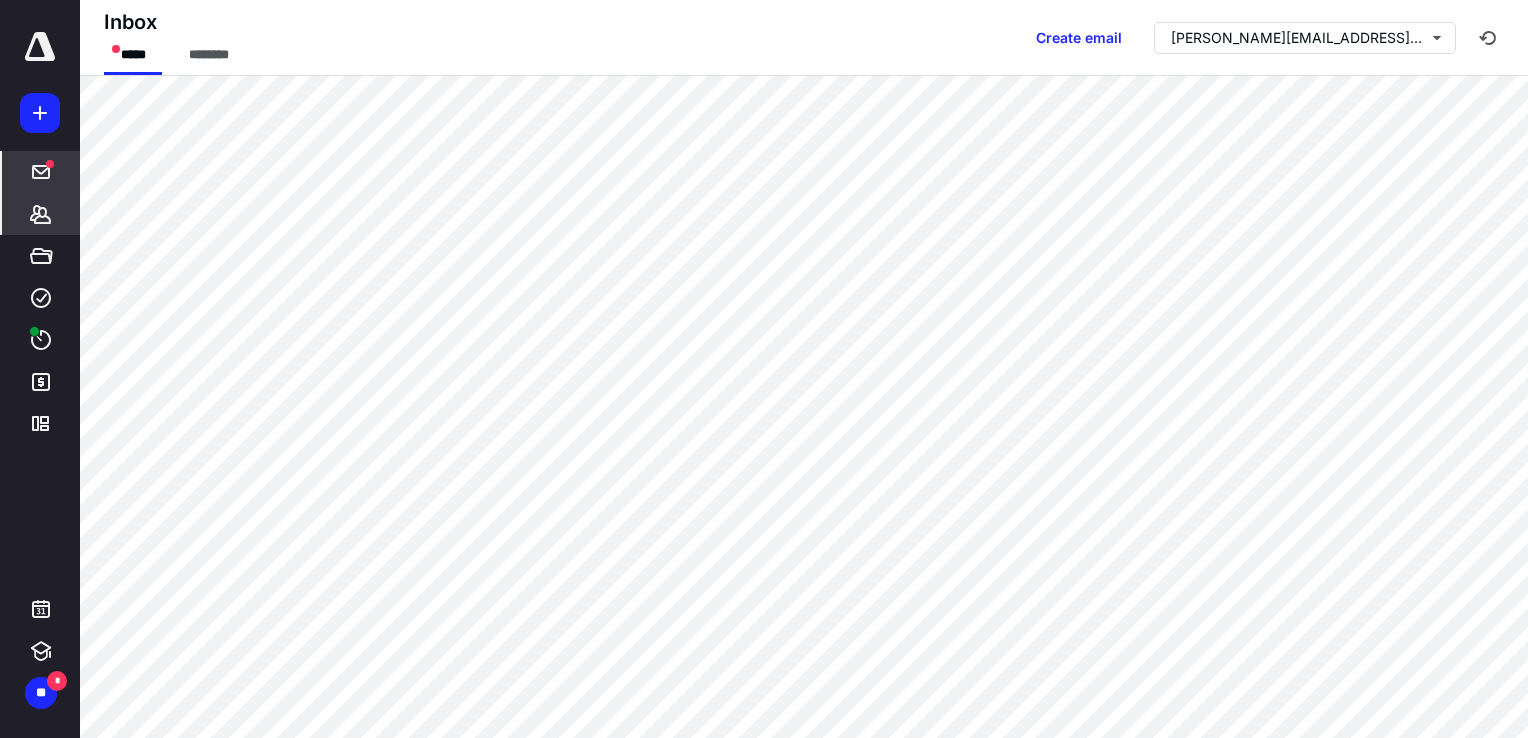 click 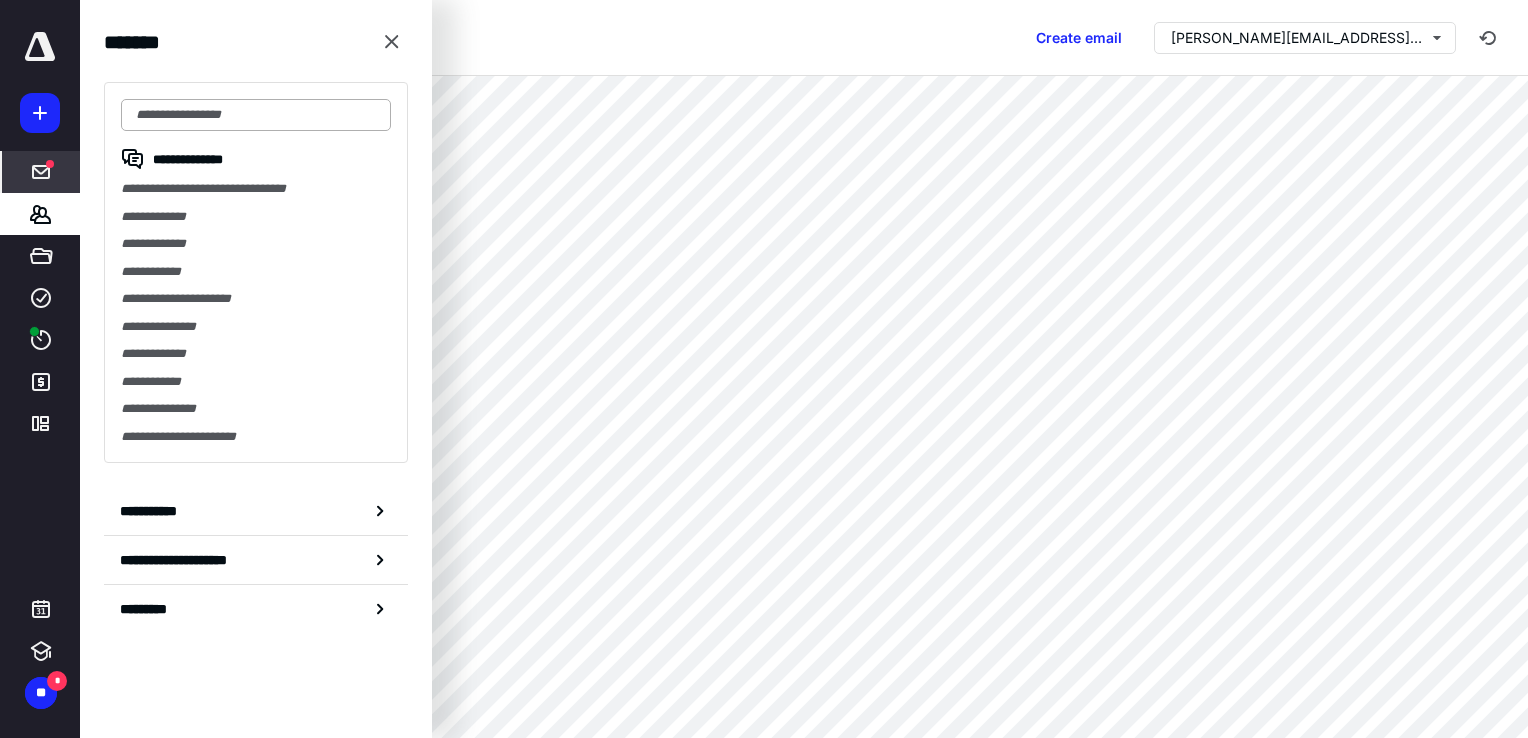 click at bounding box center (256, 115) 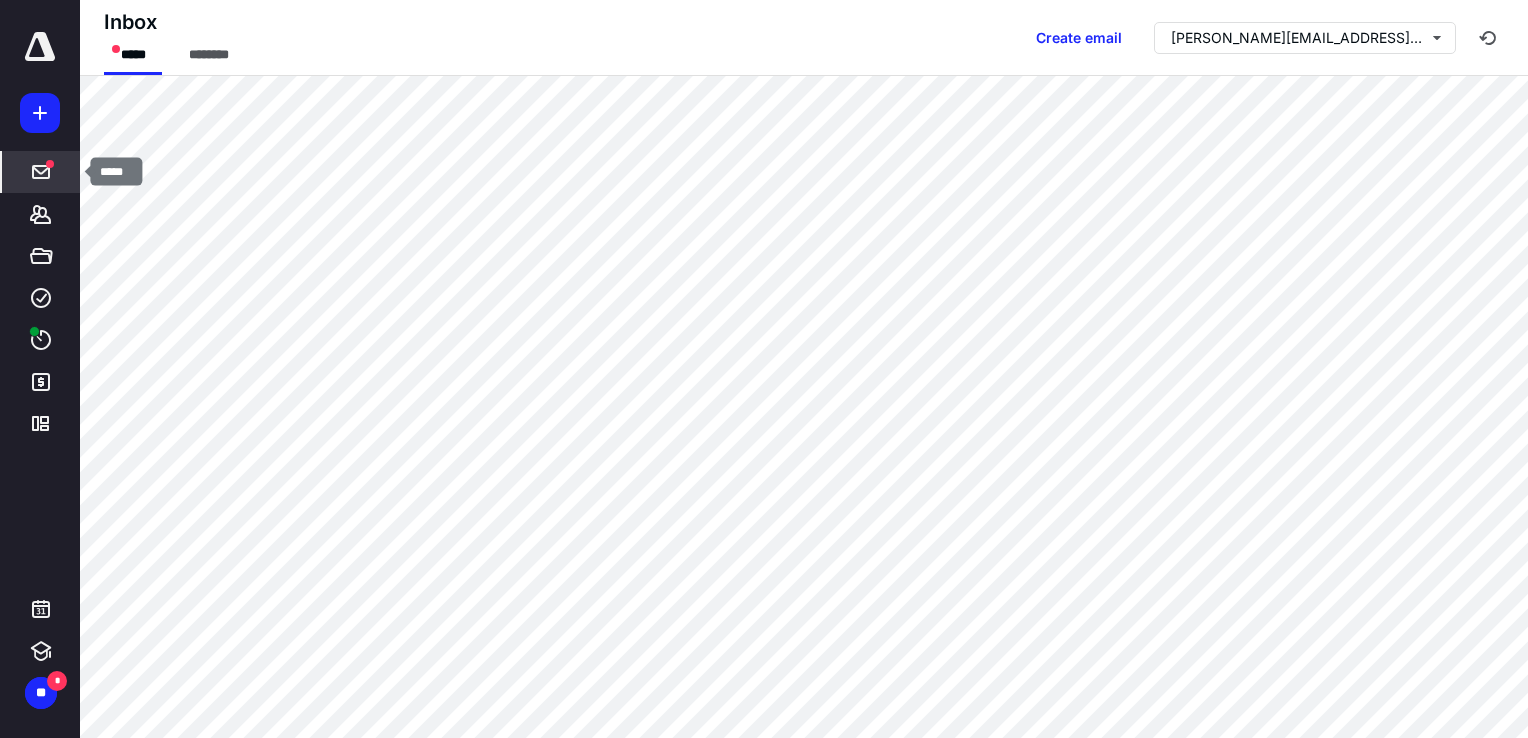 click 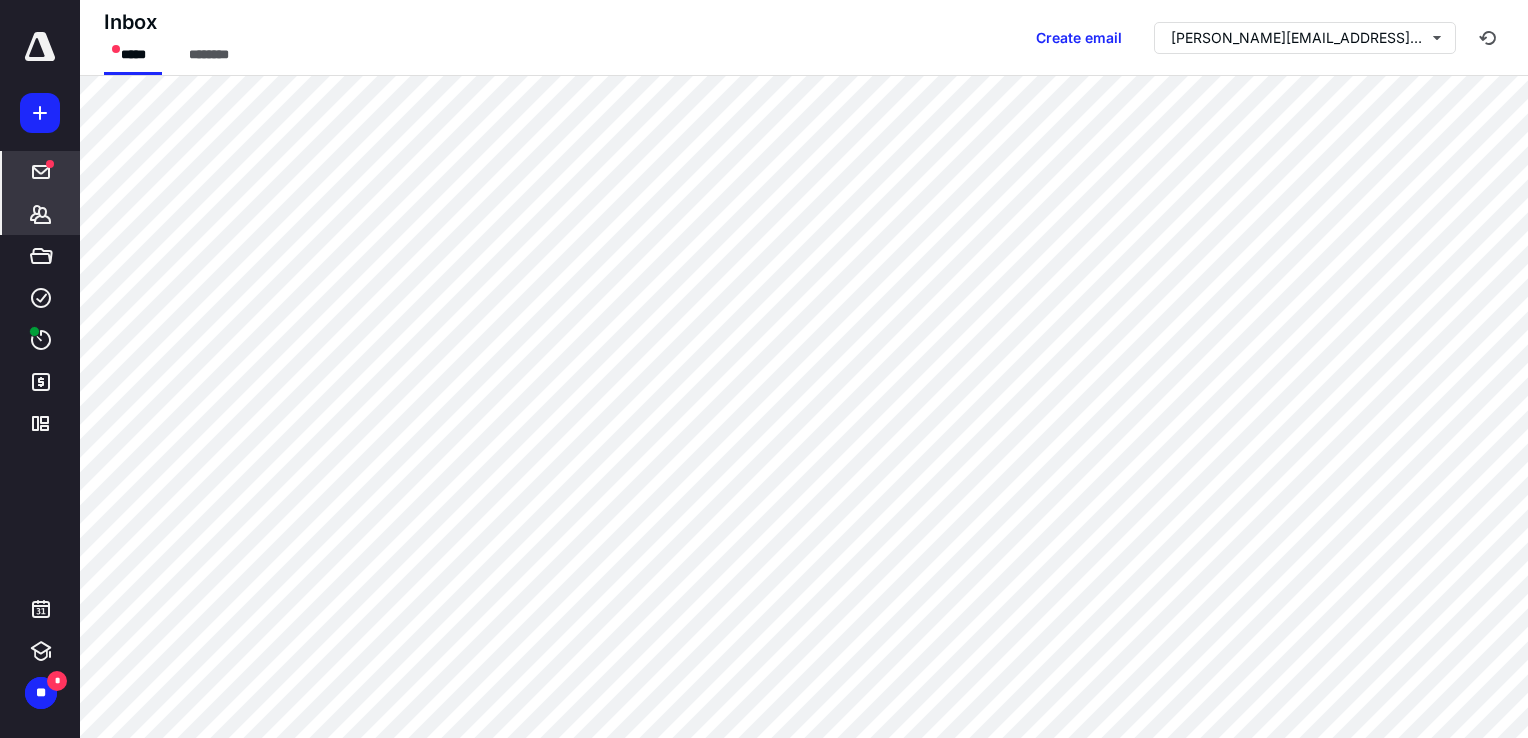 click on "*****" at bounding box center [41, 256] 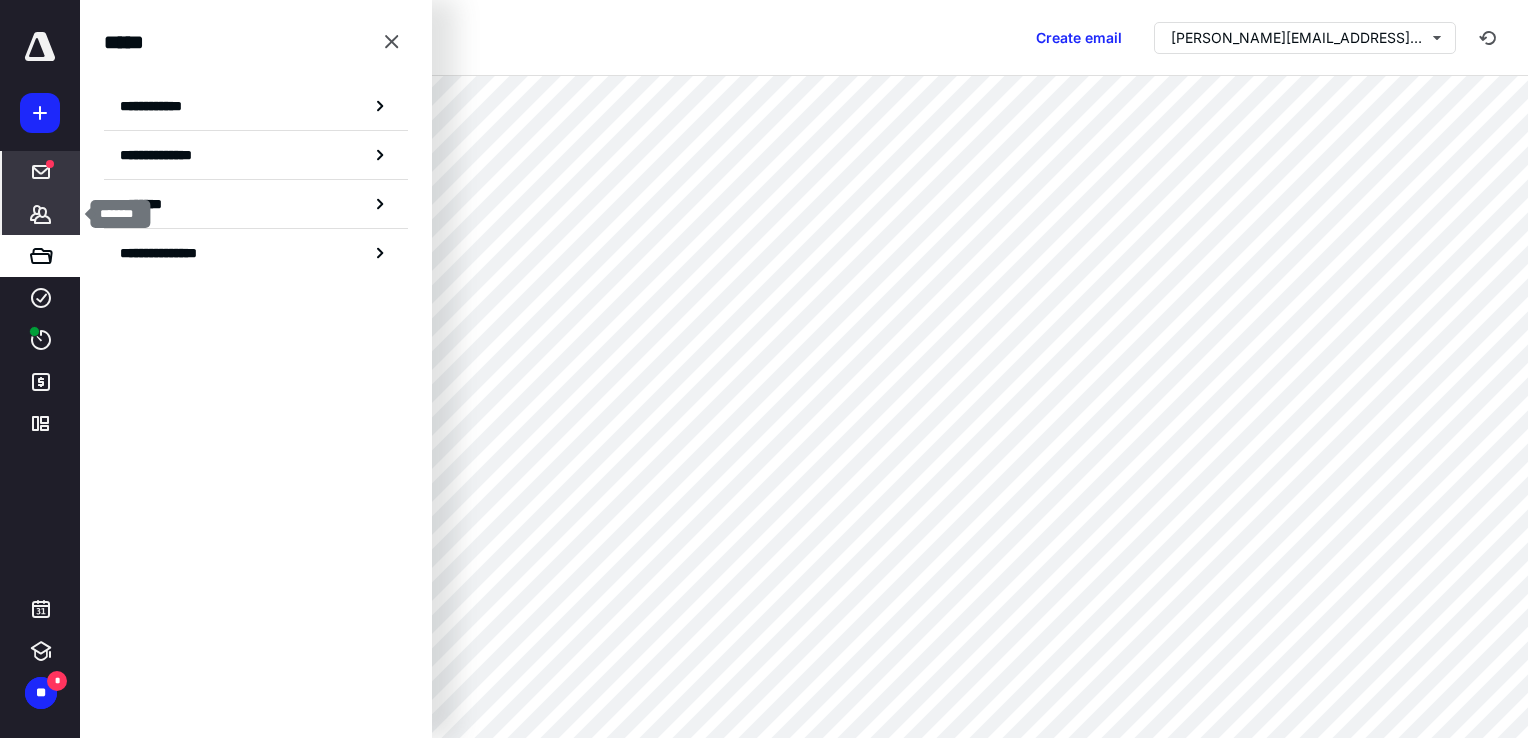 click on "*******" at bounding box center [41, 214] 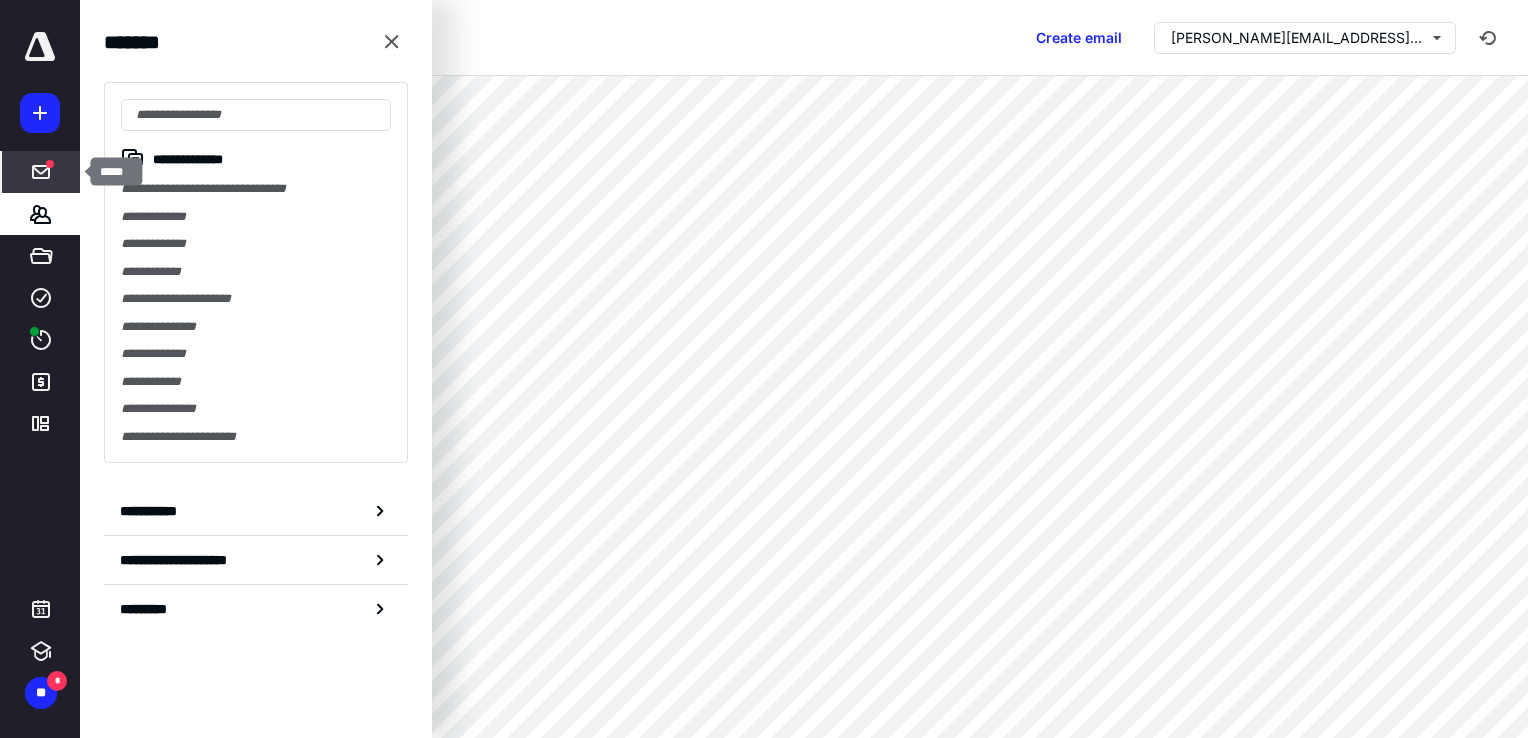 click on "*****" at bounding box center [41, 172] 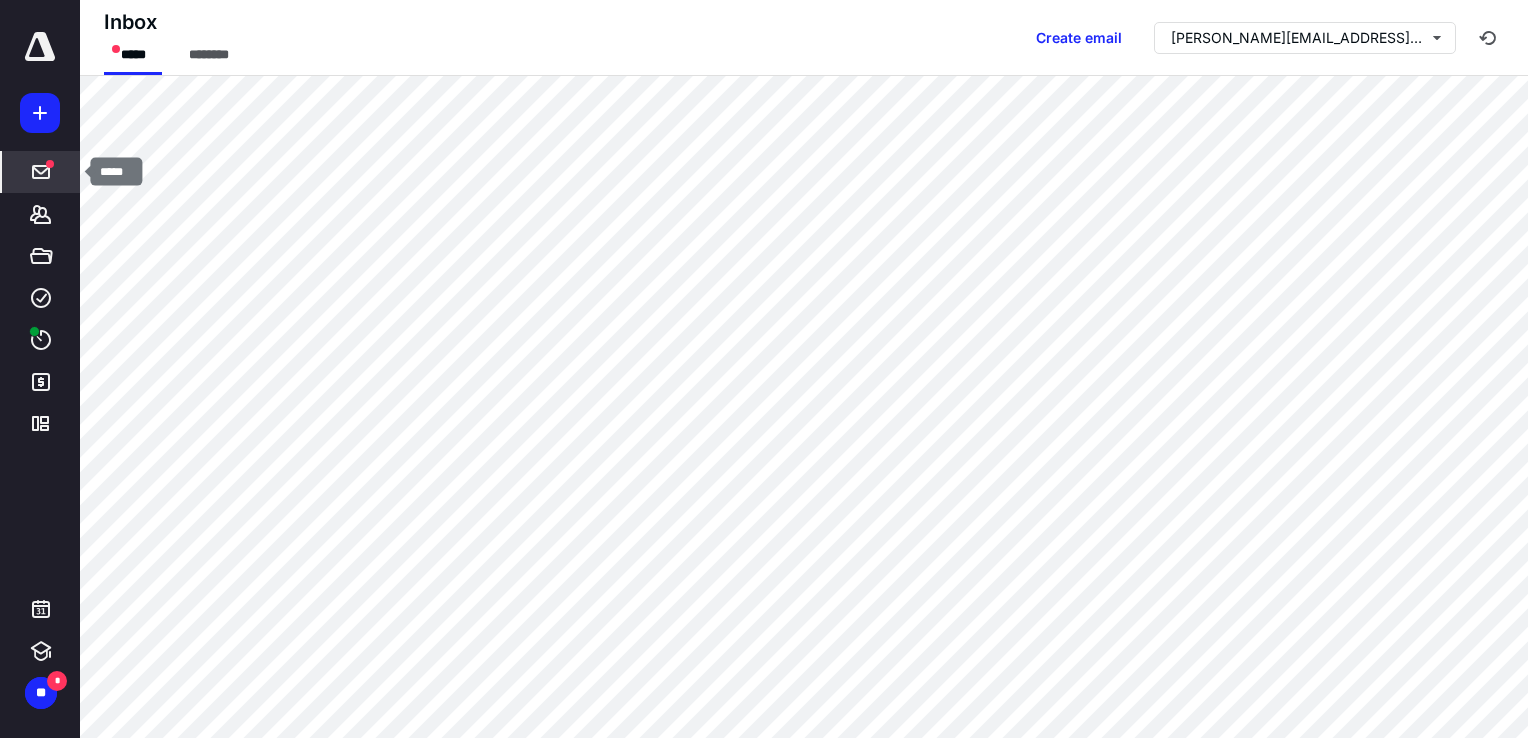 click 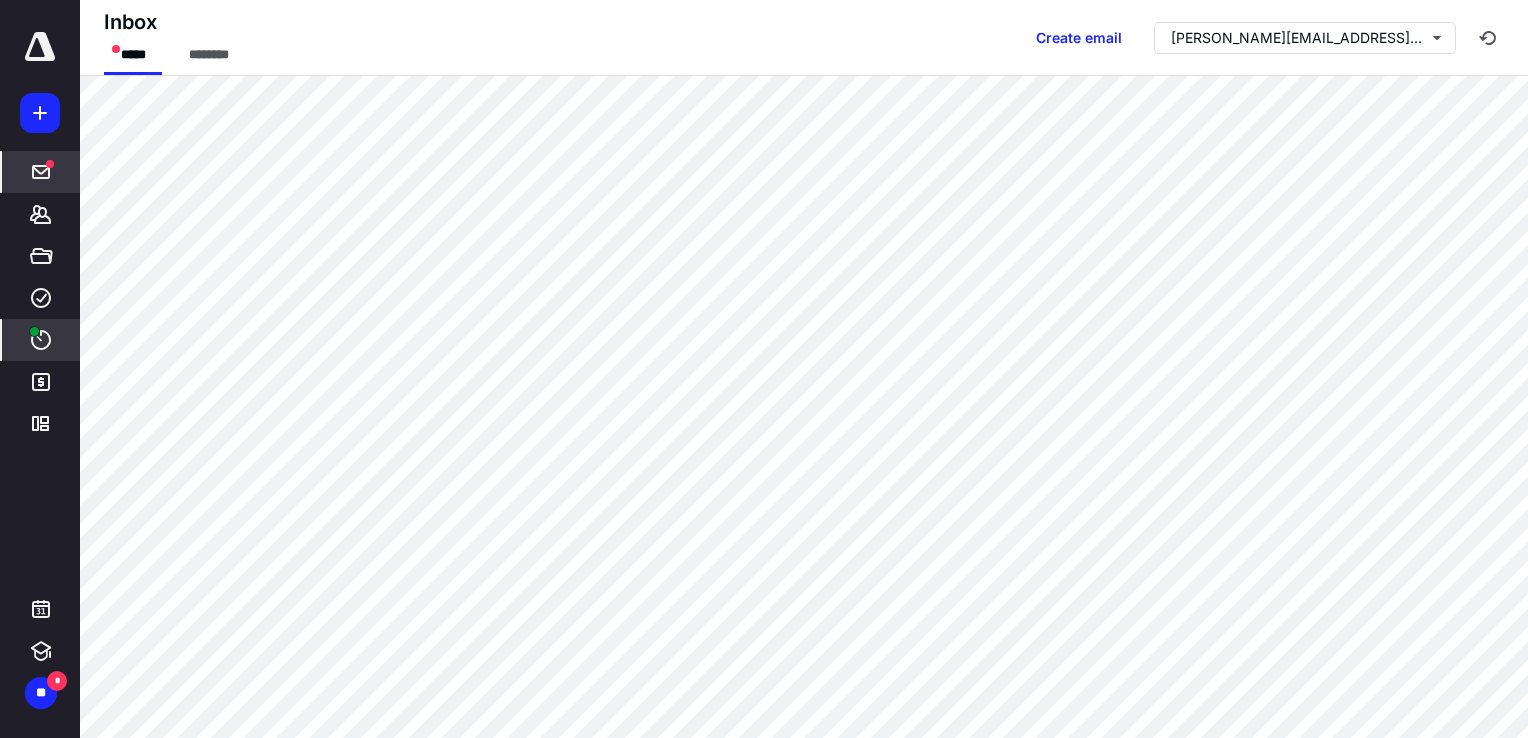 click on "****" at bounding box center [41, 340] 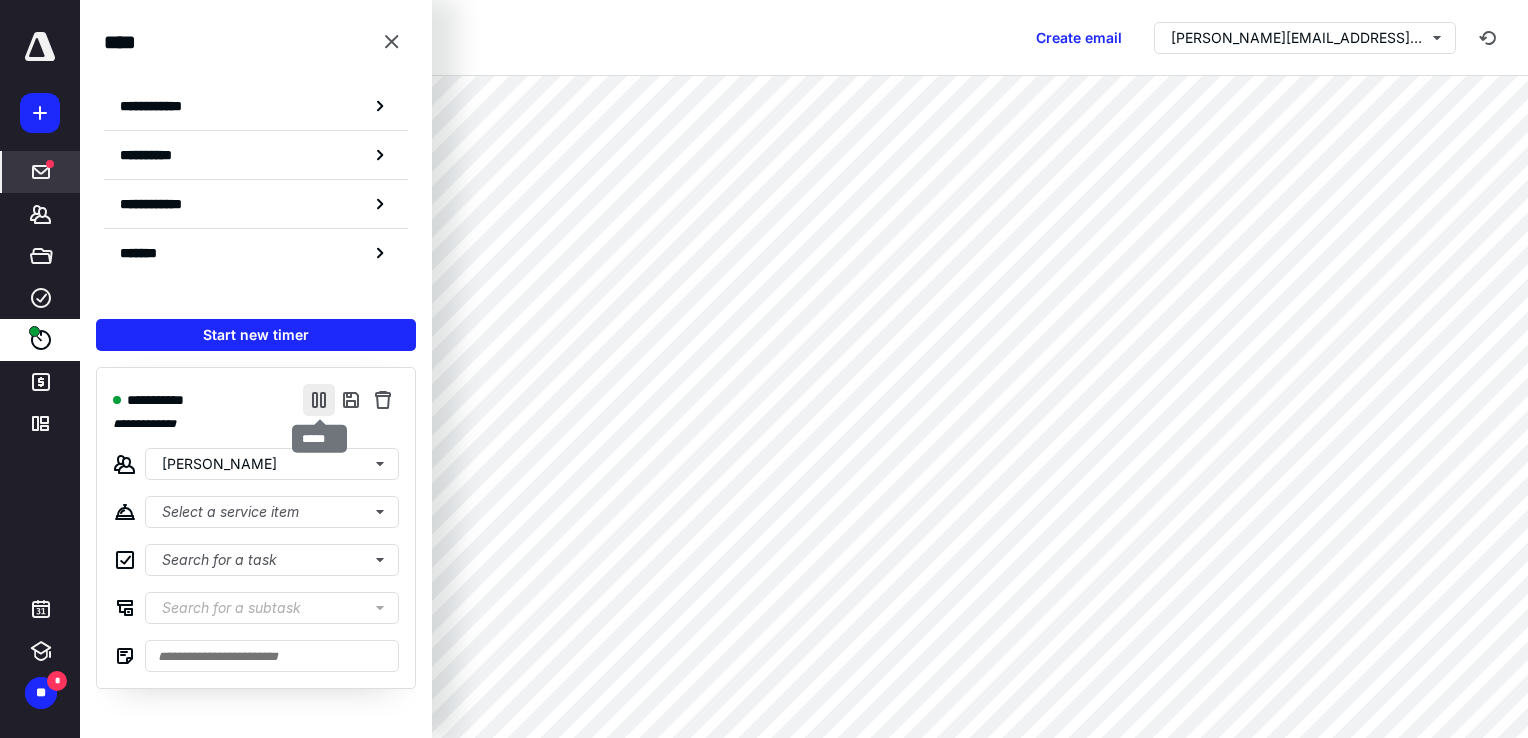 click at bounding box center [319, 400] 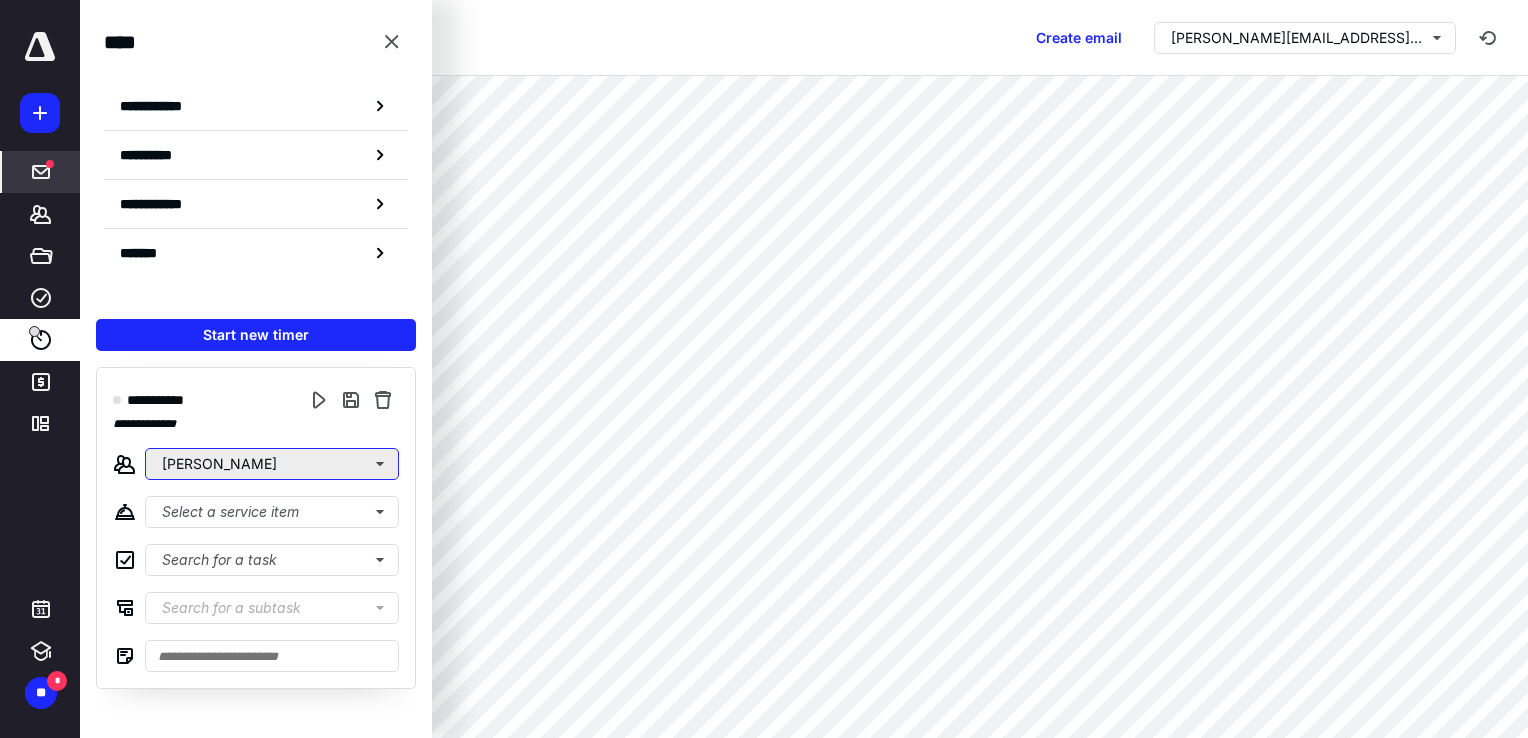 click on "[PERSON_NAME]" at bounding box center (272, 464) 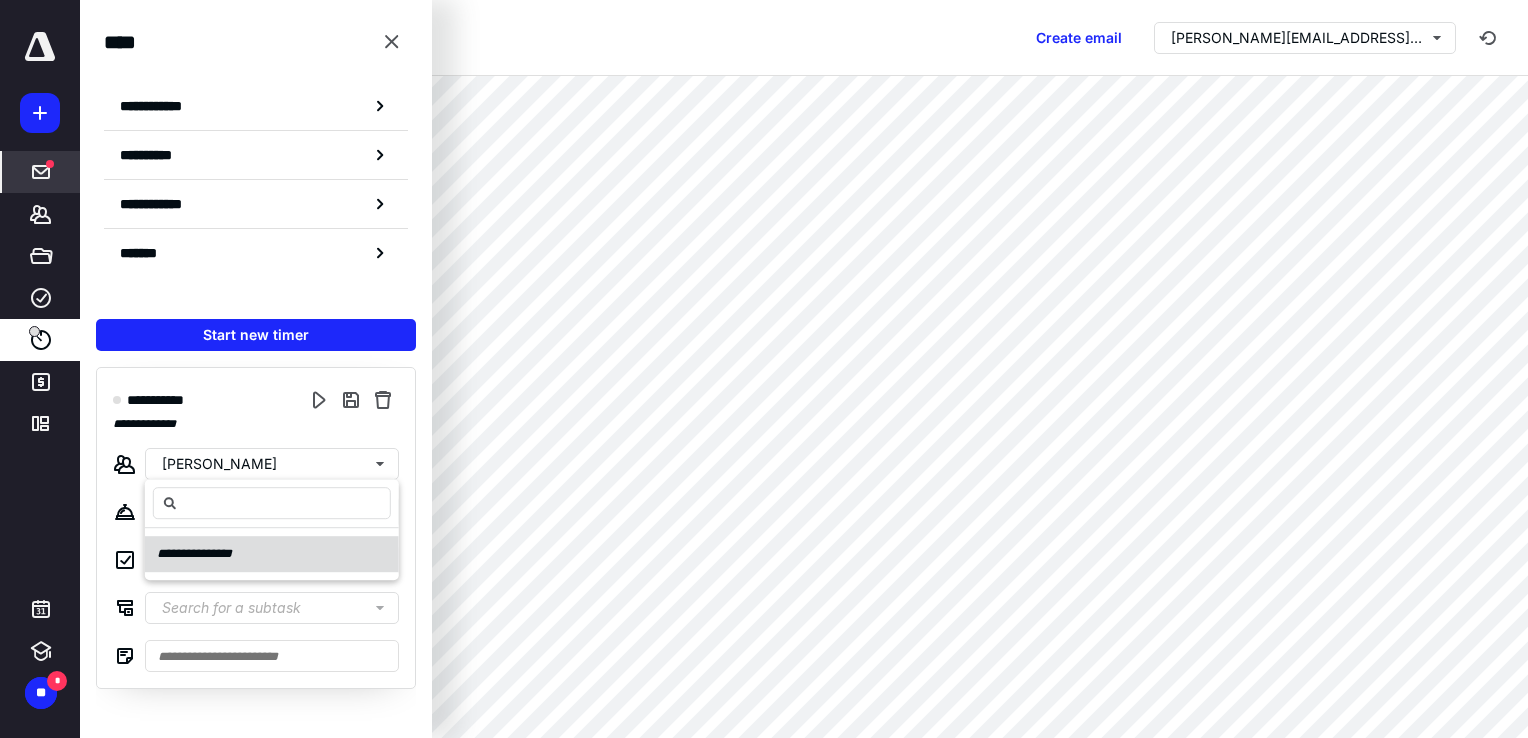 click on "**********" at bounding box center [203, 554] 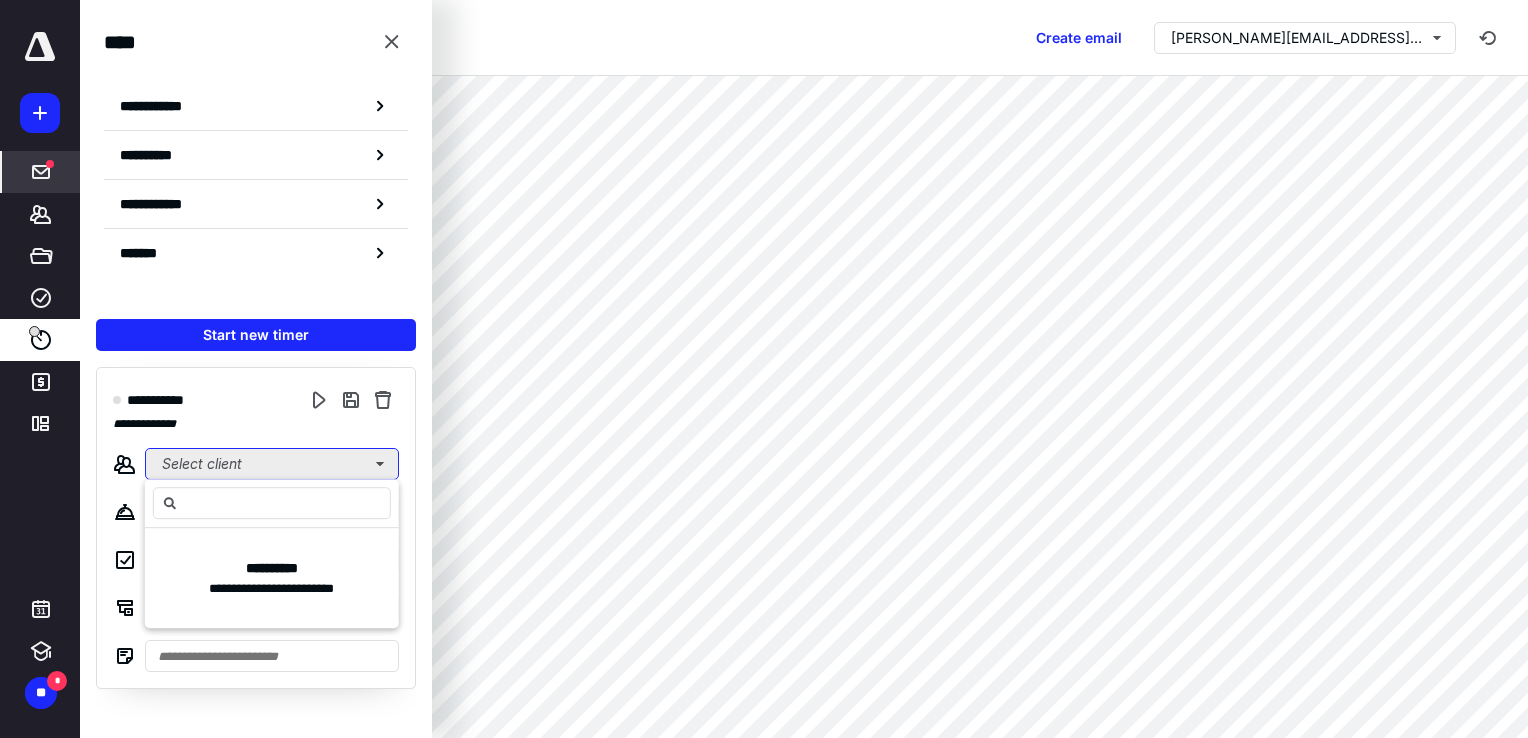 click on "Select client" at bounding box center (272, 464) 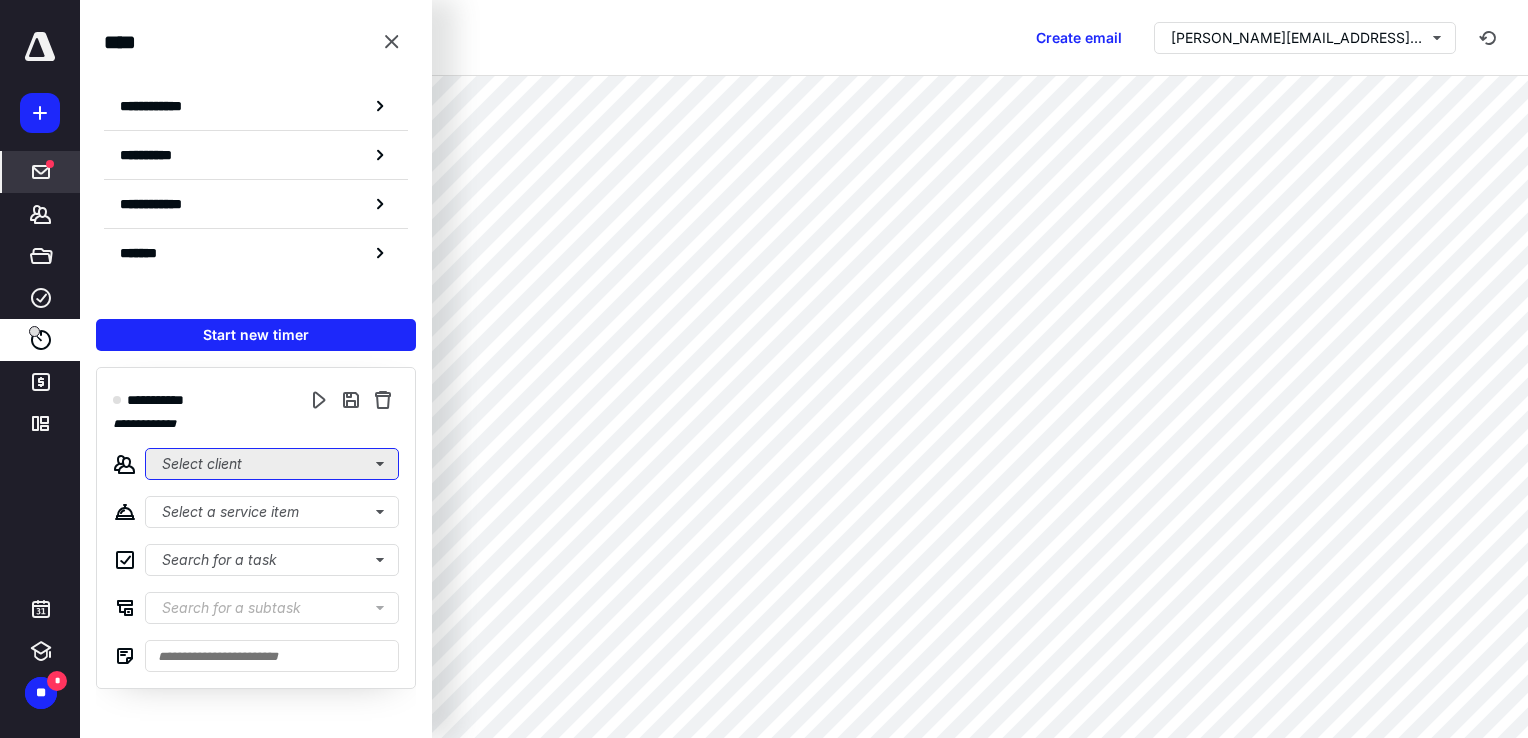 type 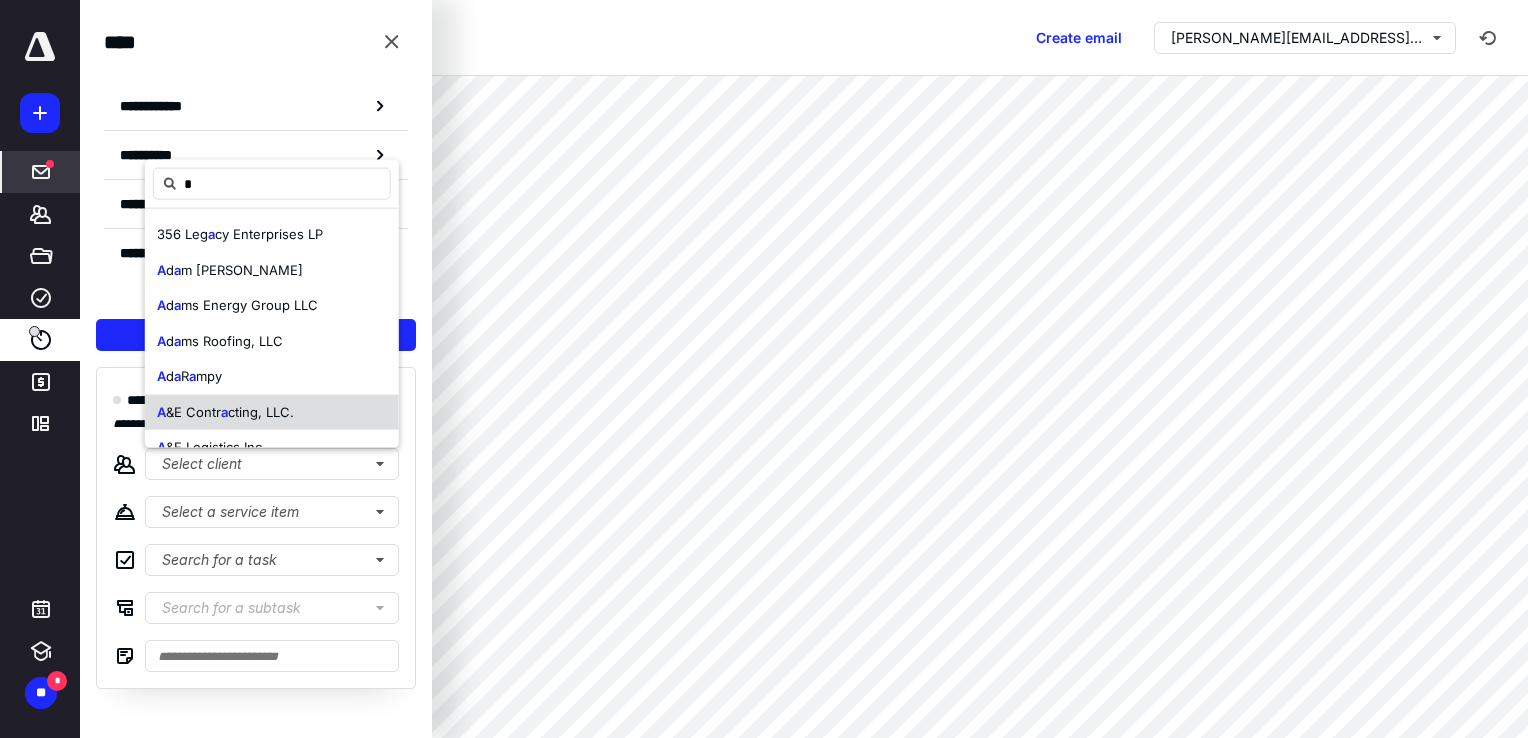 click on "a" at bounding box center (224, 411) 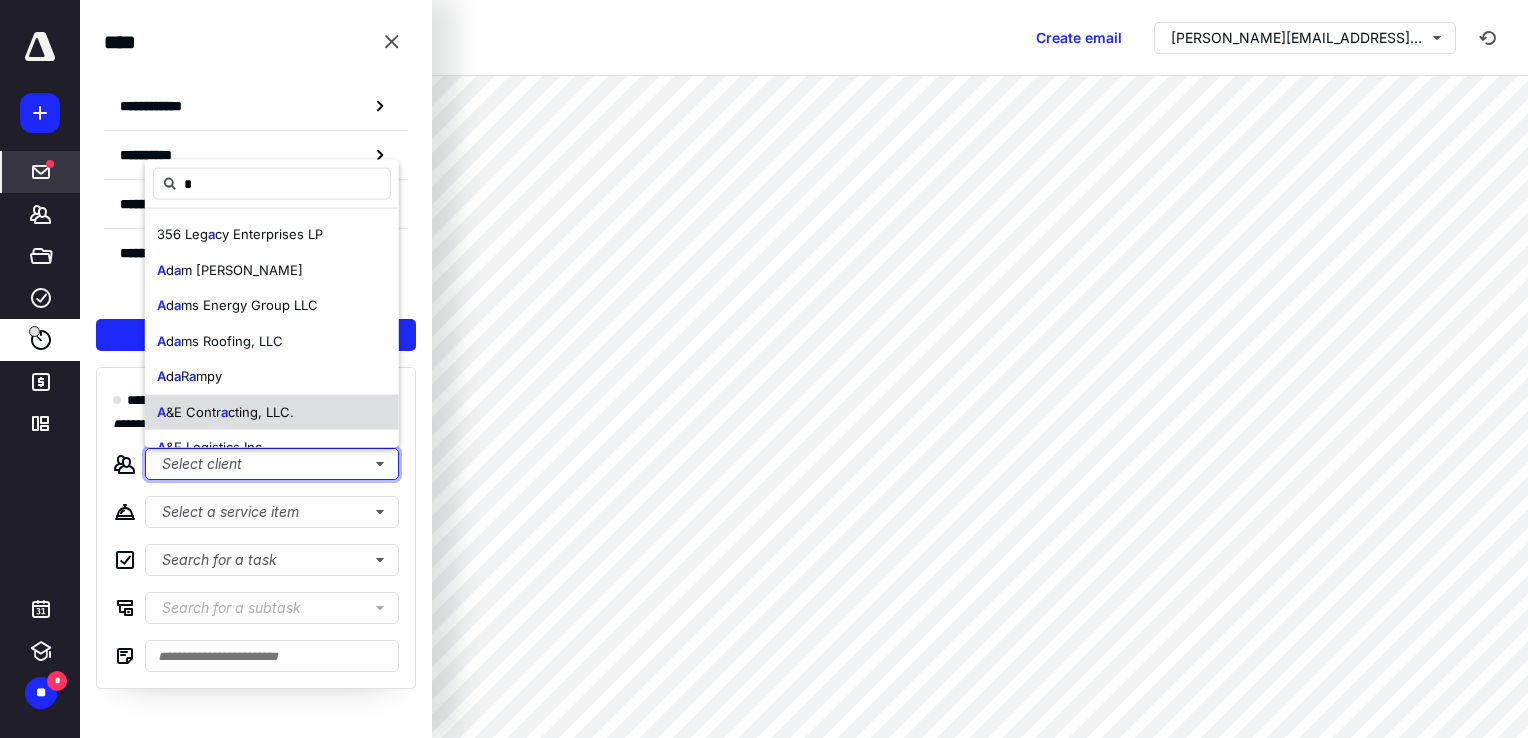 type 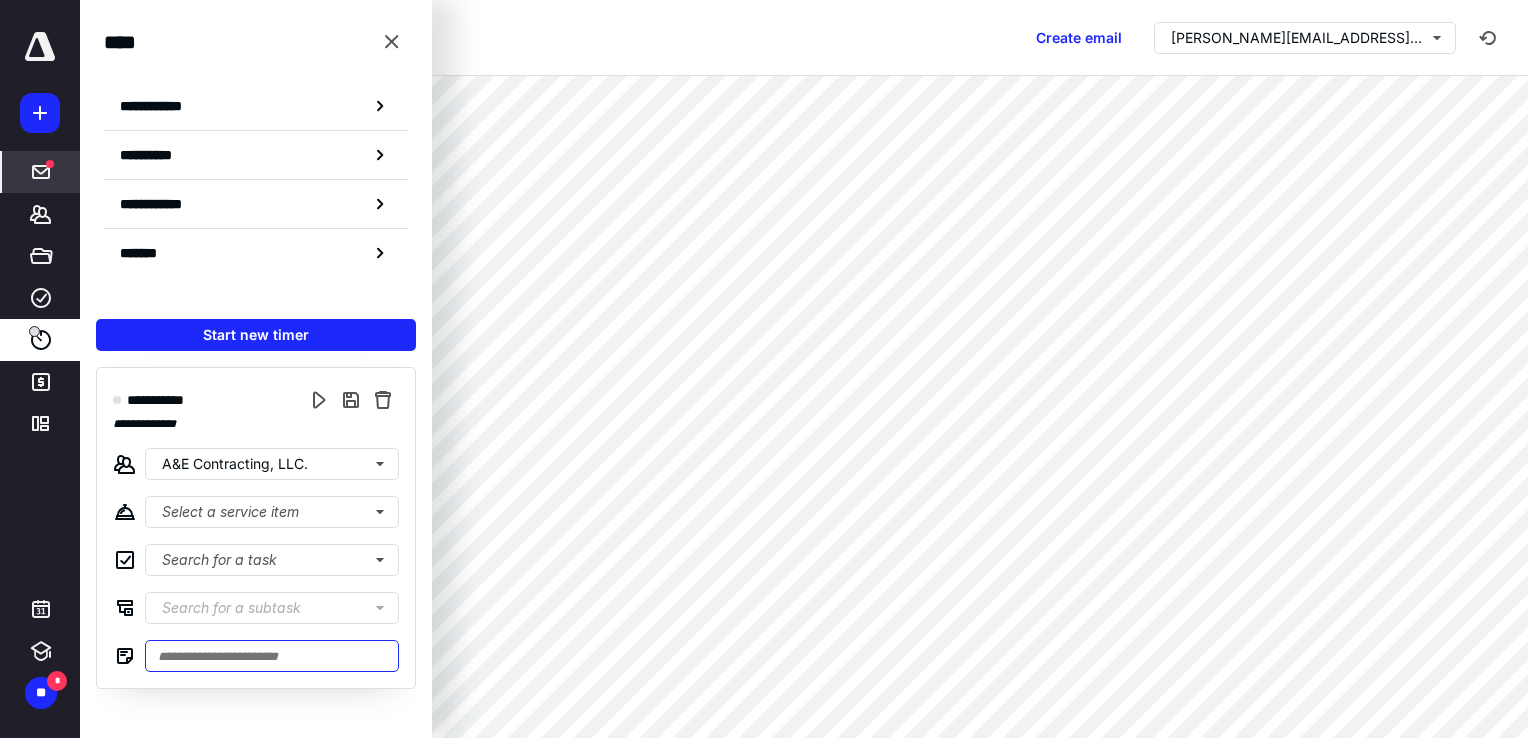 click at bounding box center [272, 656] 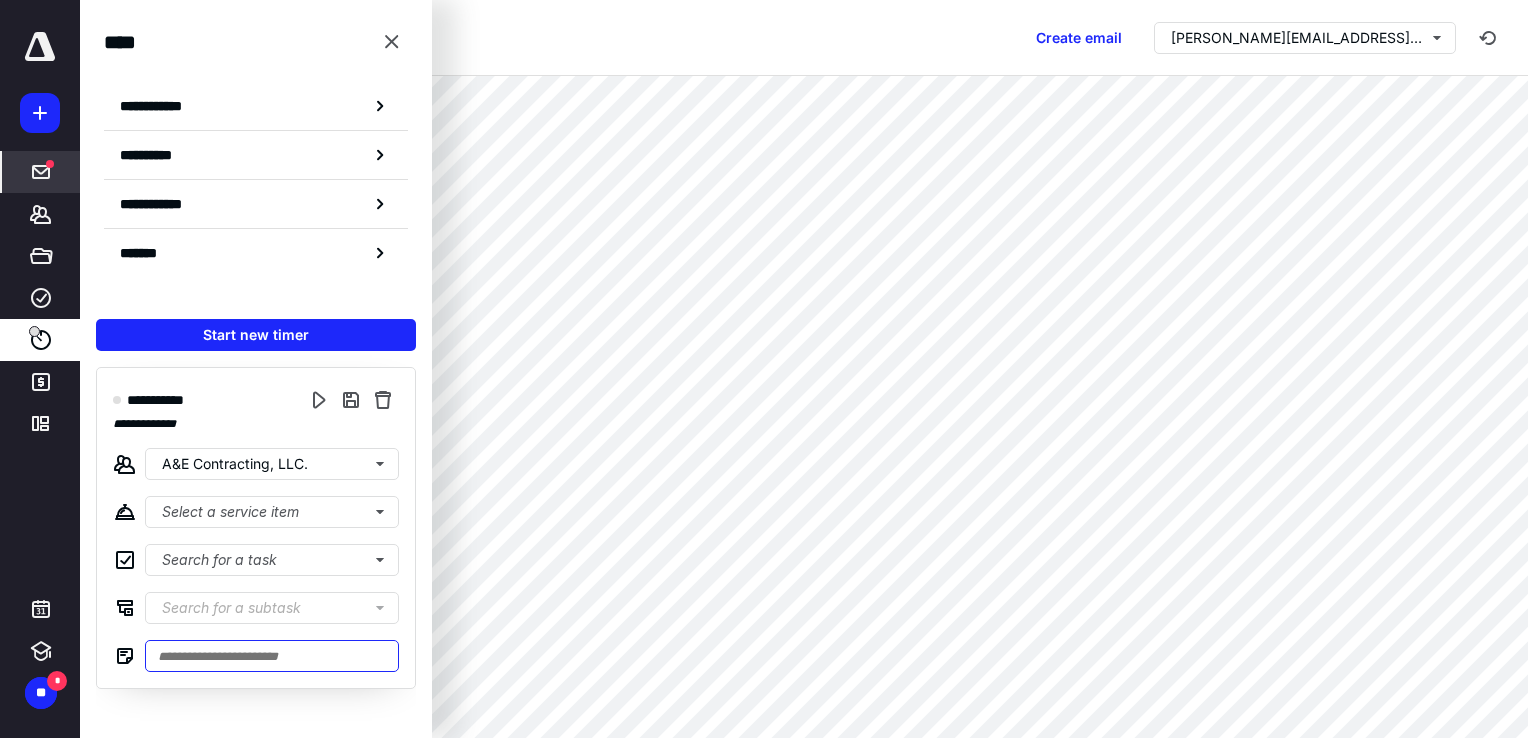 click at bounding box center (272, 656) 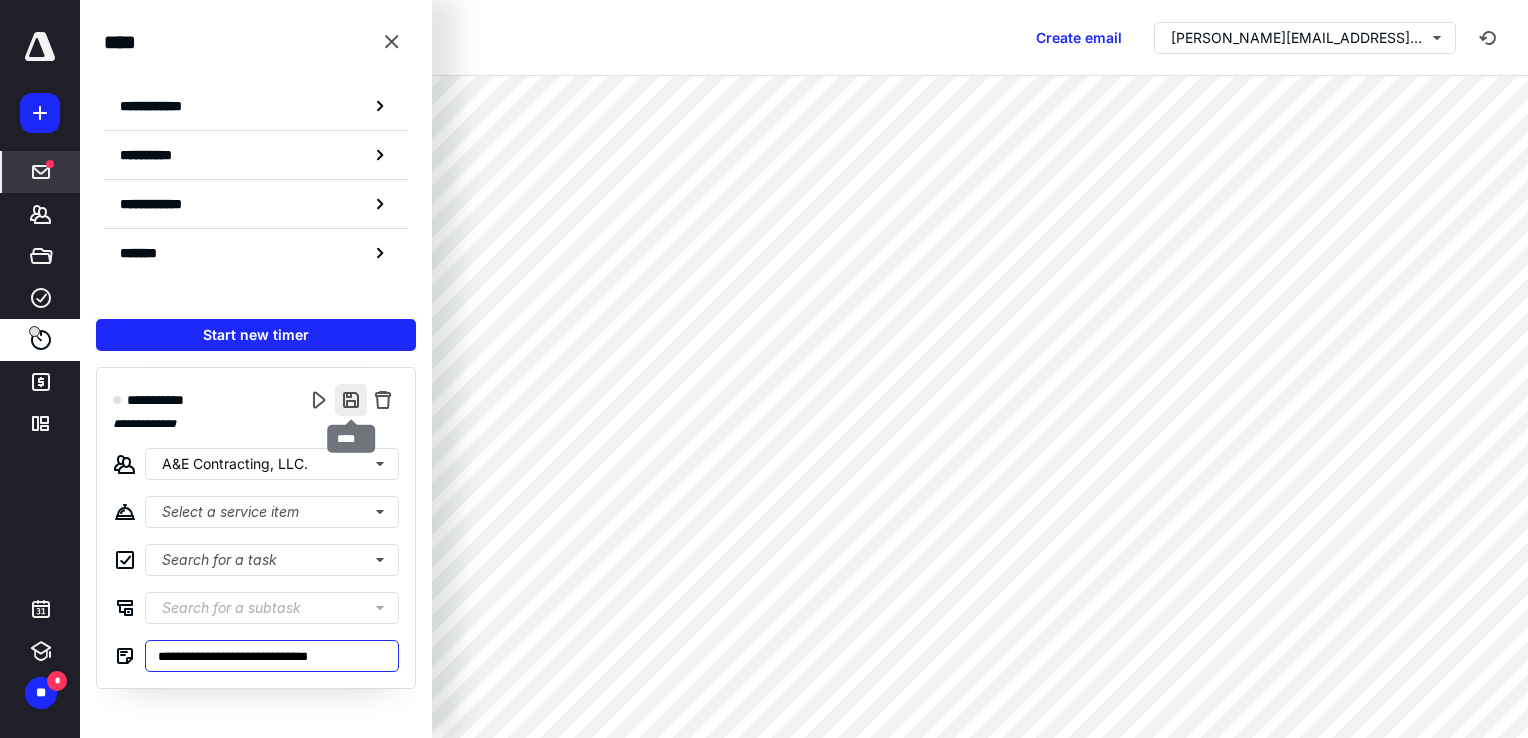 type on "**********" 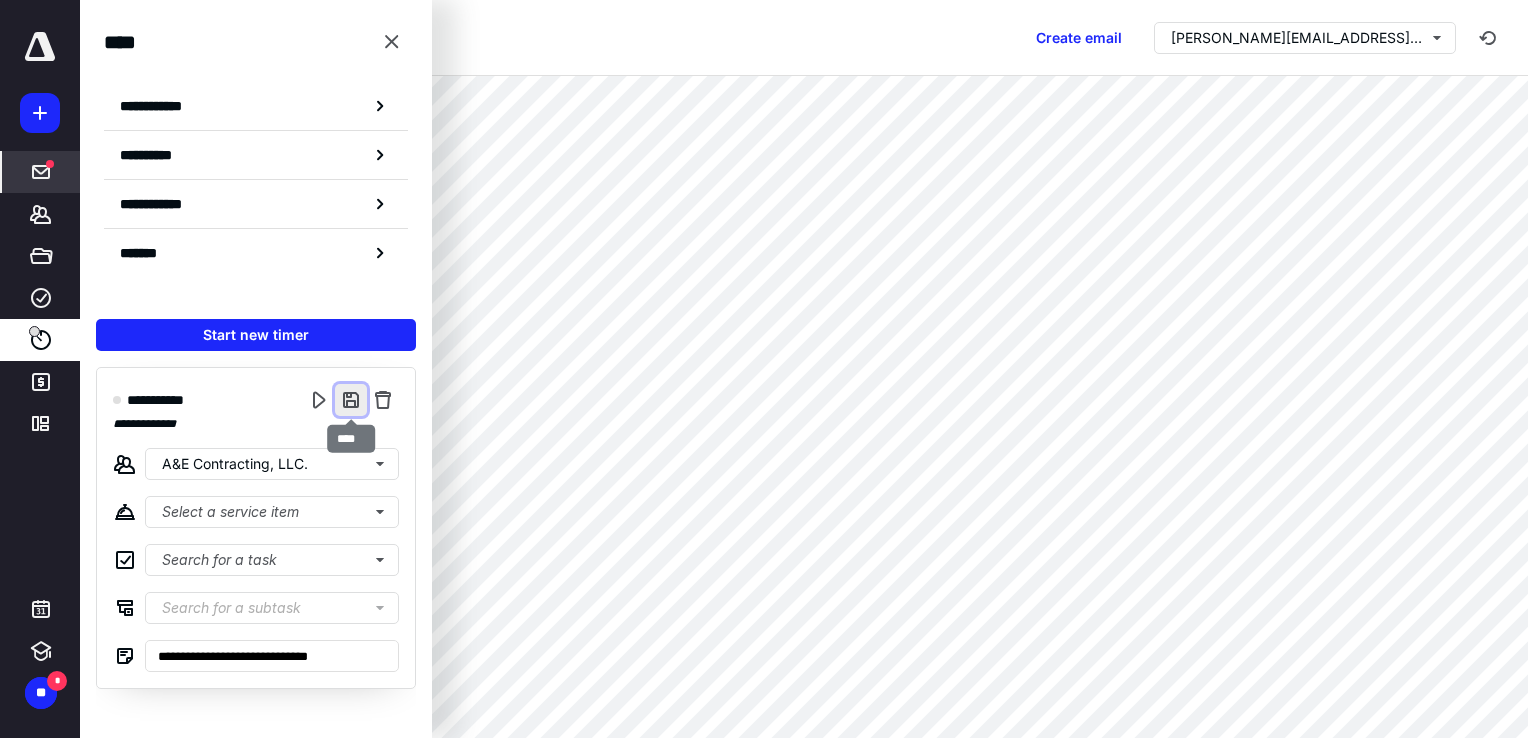 click at bounding box center (351, 400) 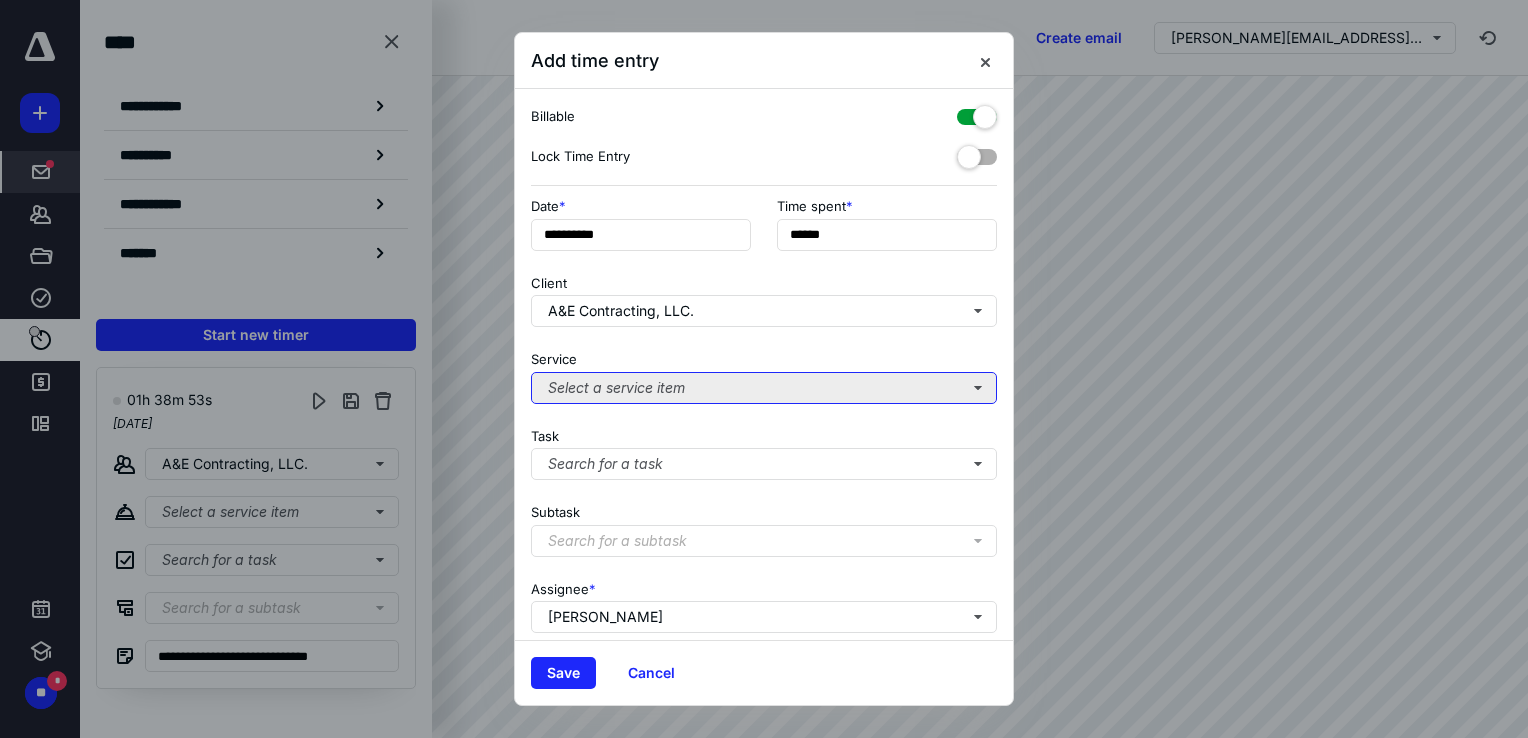 click on "Select a service item" at bounding box center [764, 388] 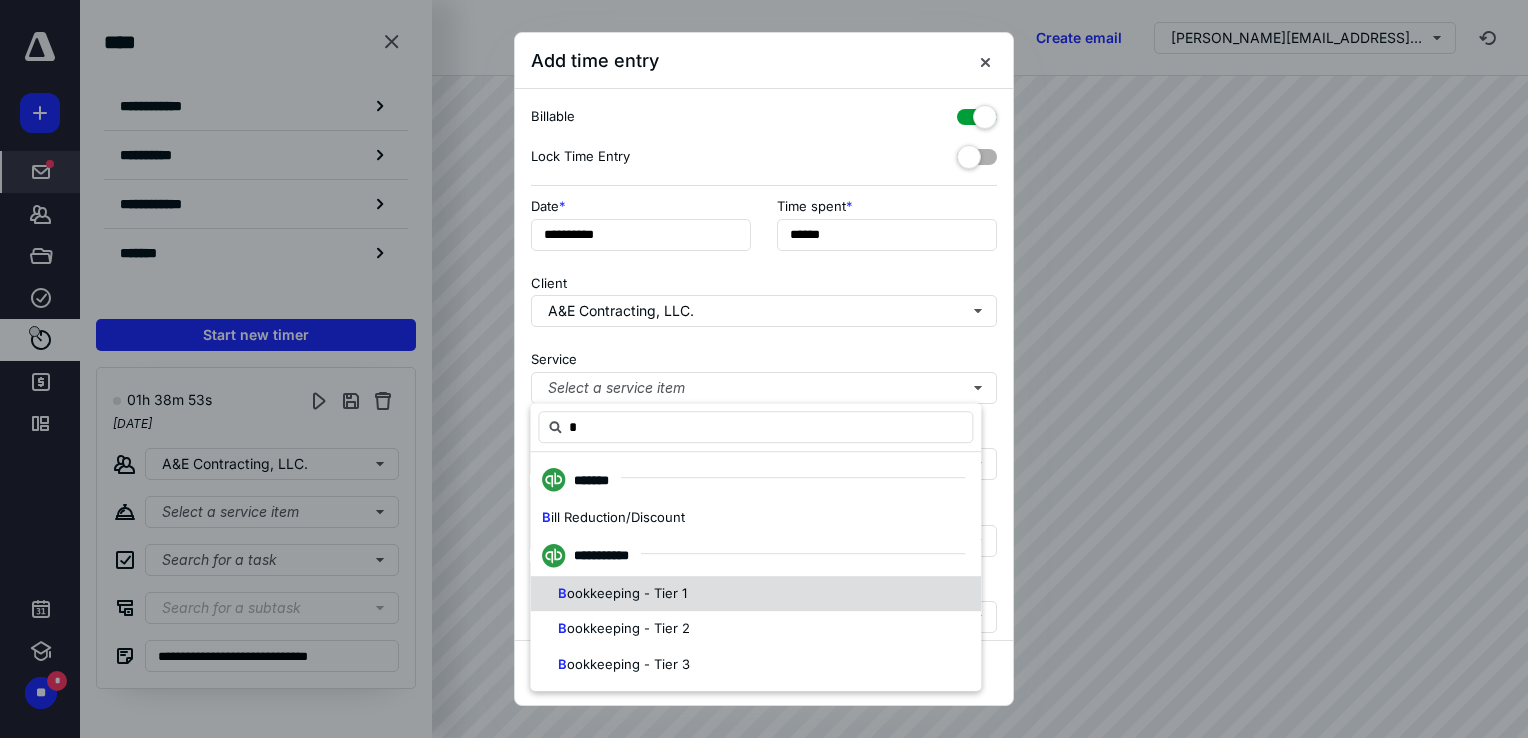 click on "ookkeeping - Tier 1" at bounding box center [627, 593] 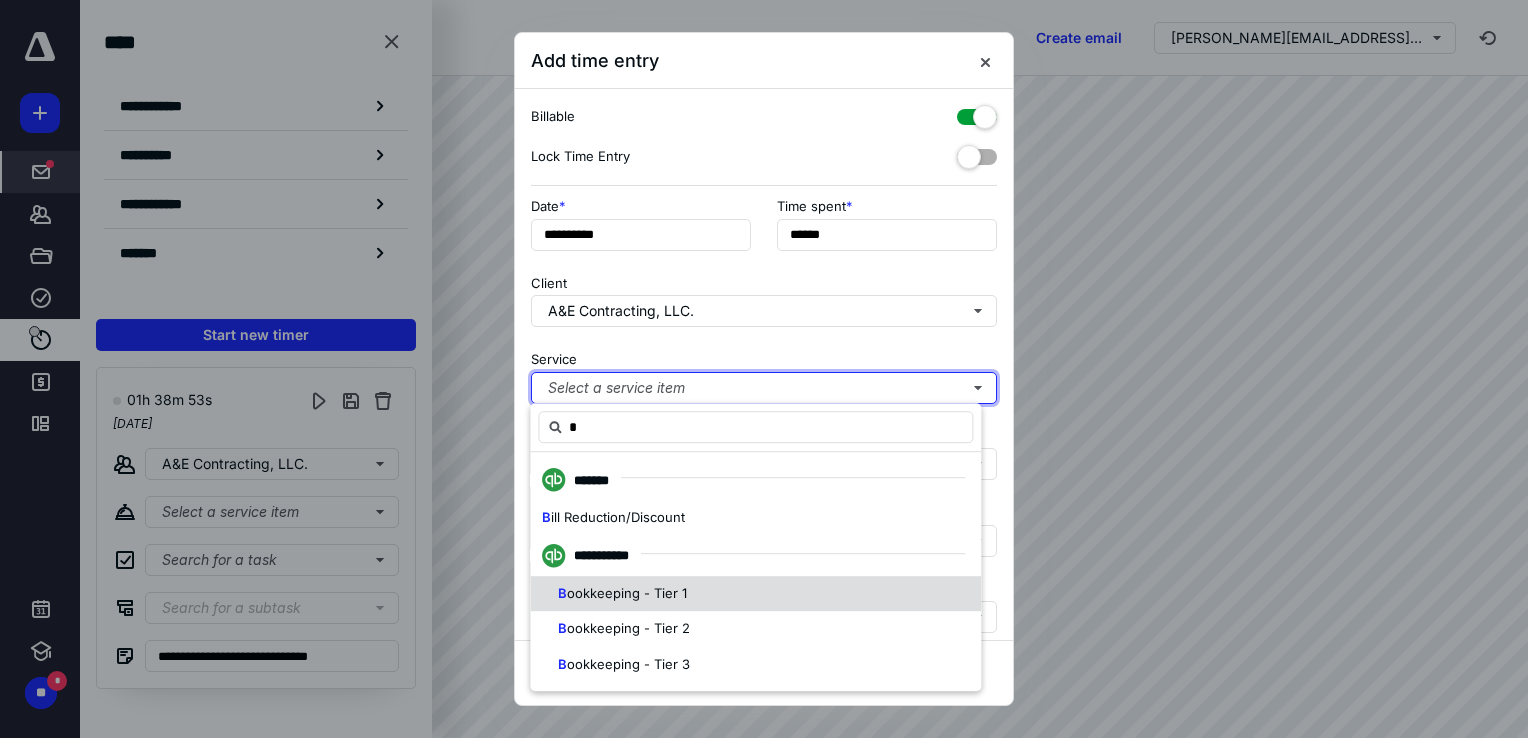 type 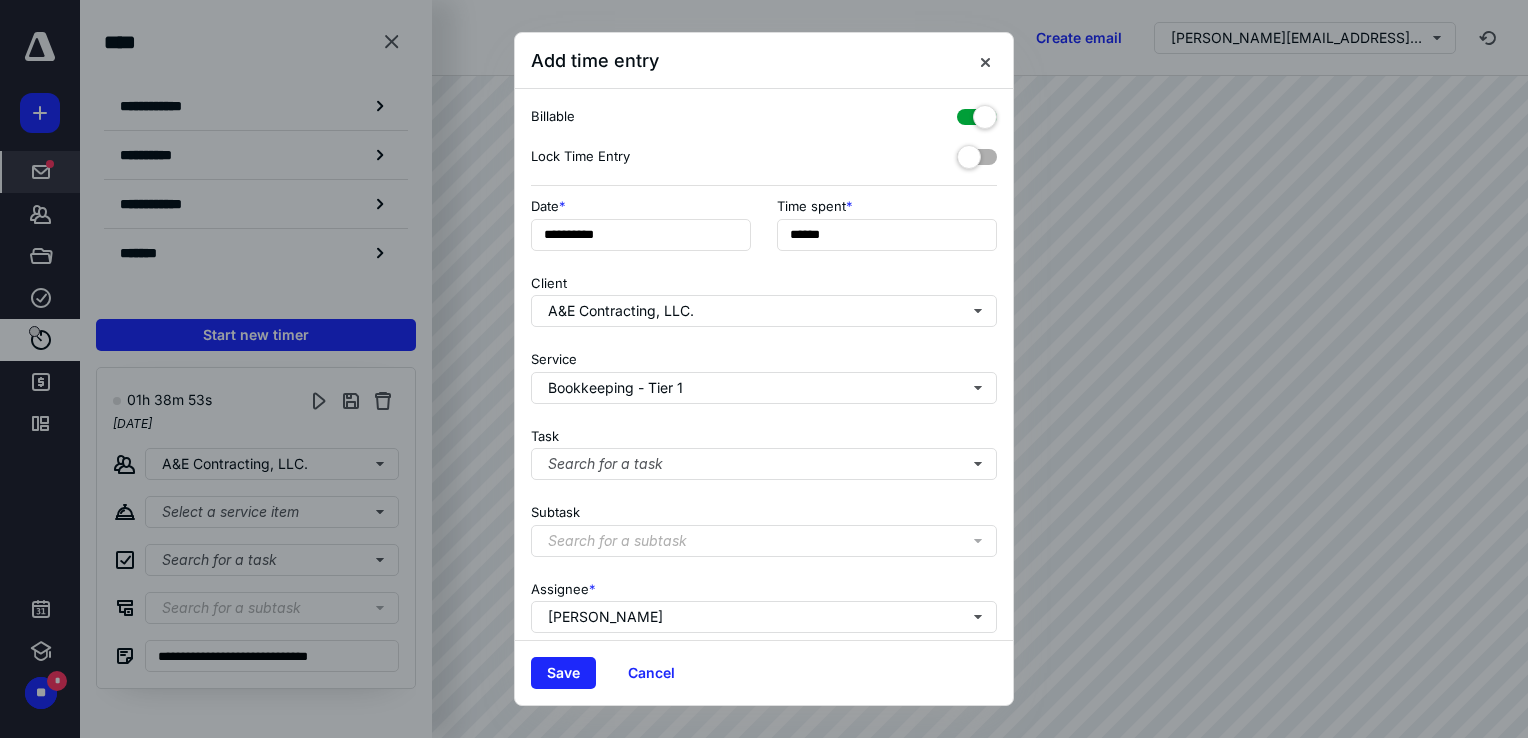 click on "Search for a subtask" at bounding box center (617, 541) 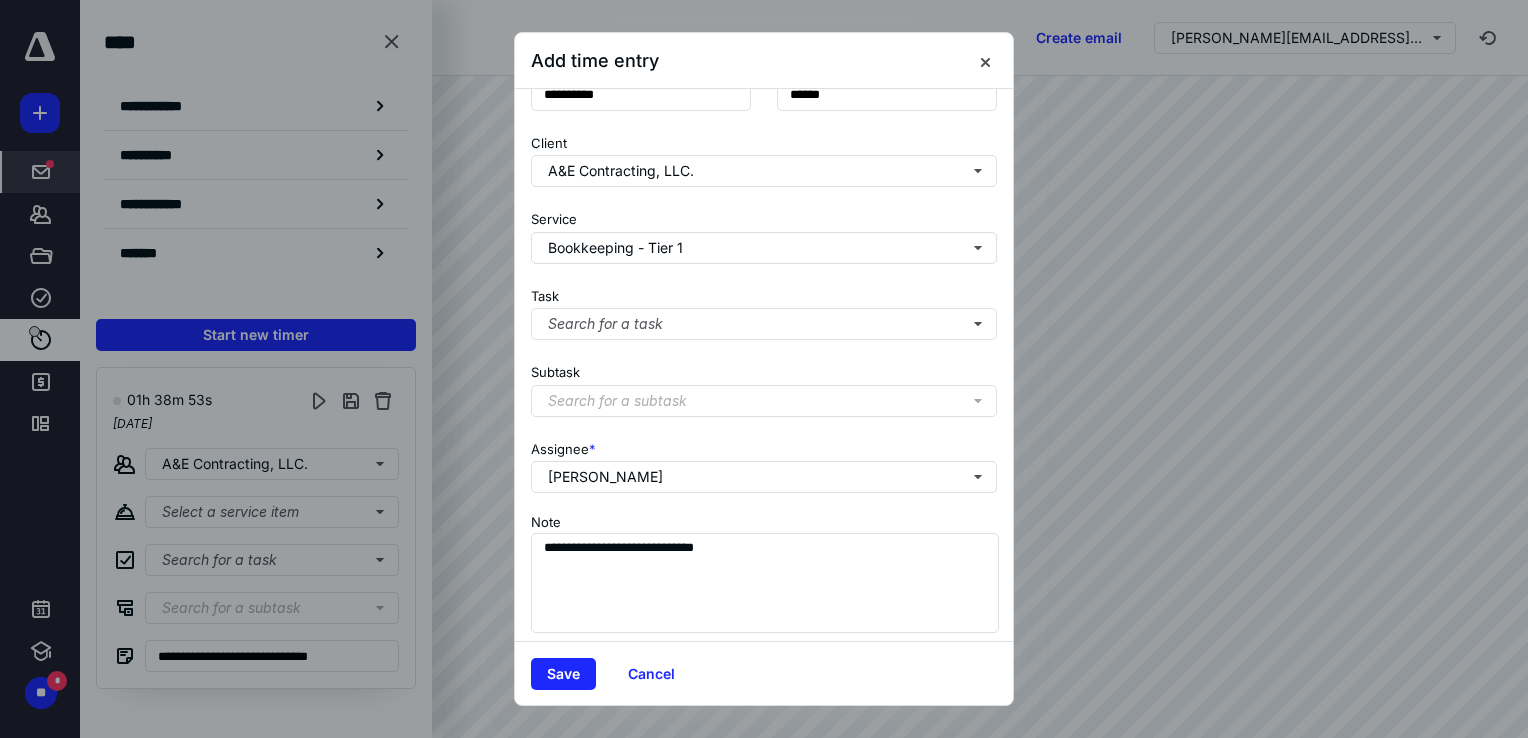 scroll, scrollTop: 162, scrollLeft: 0, axis: vertical 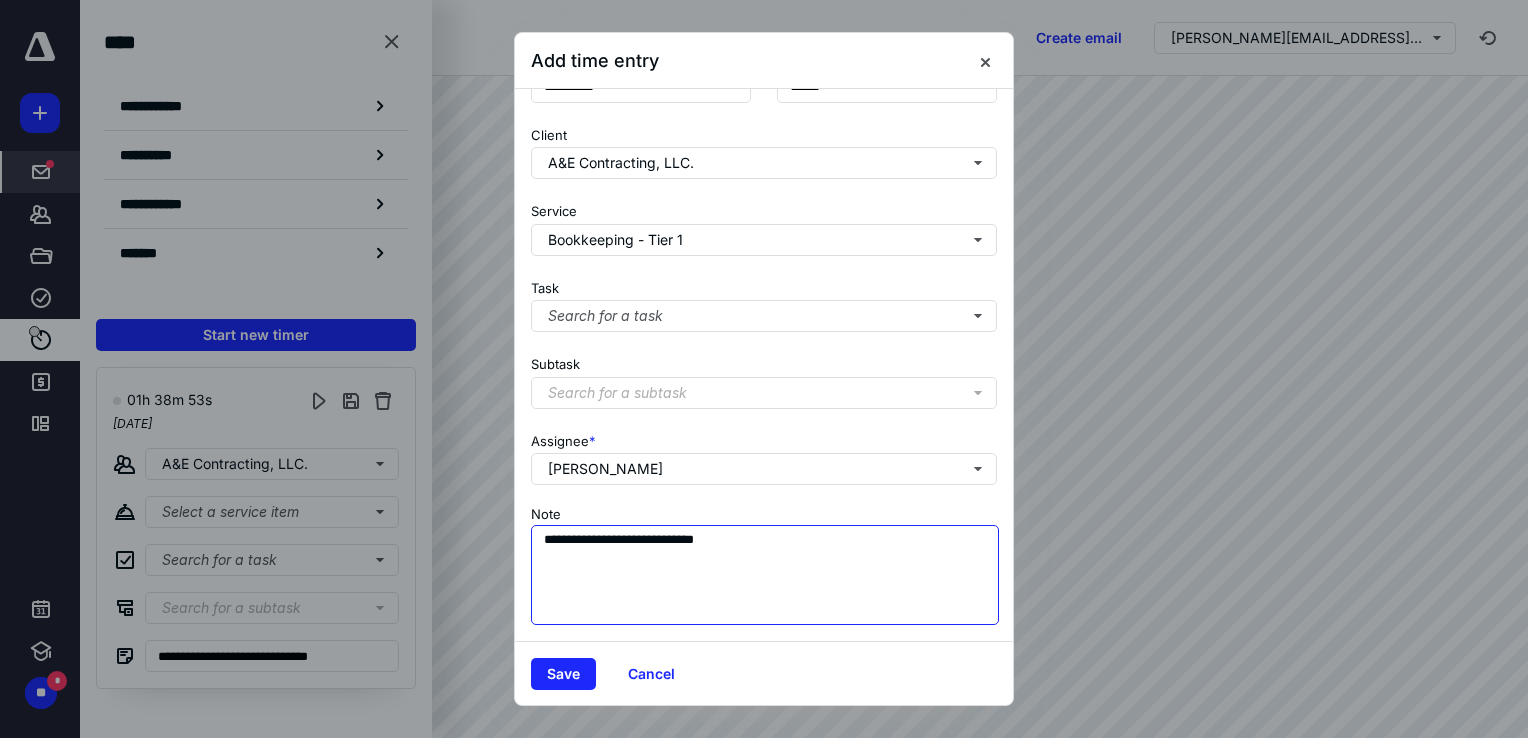 click on "**********" at bounding box center (765, 575) 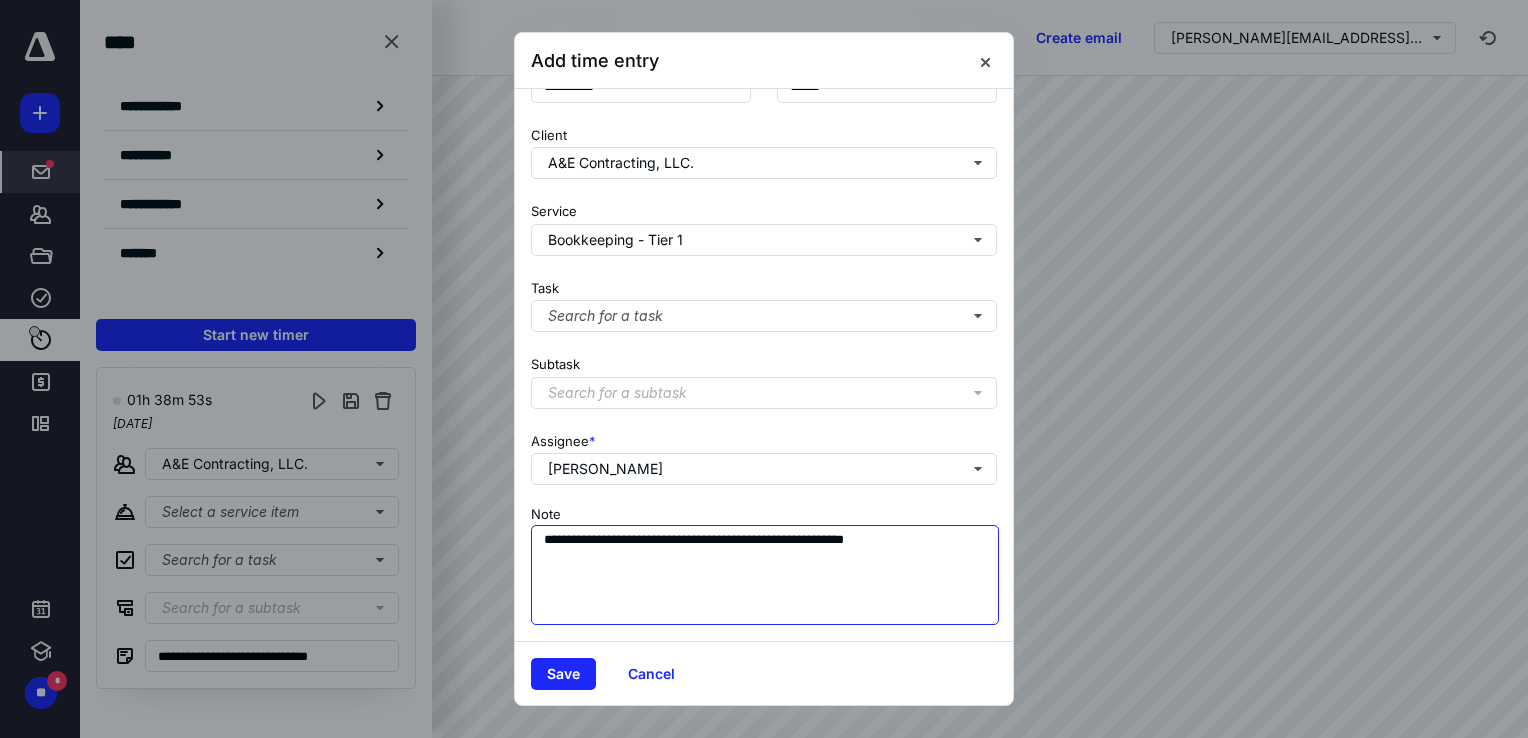 scroll, scrollTop: 0, scrollLeft: 0, axis: both 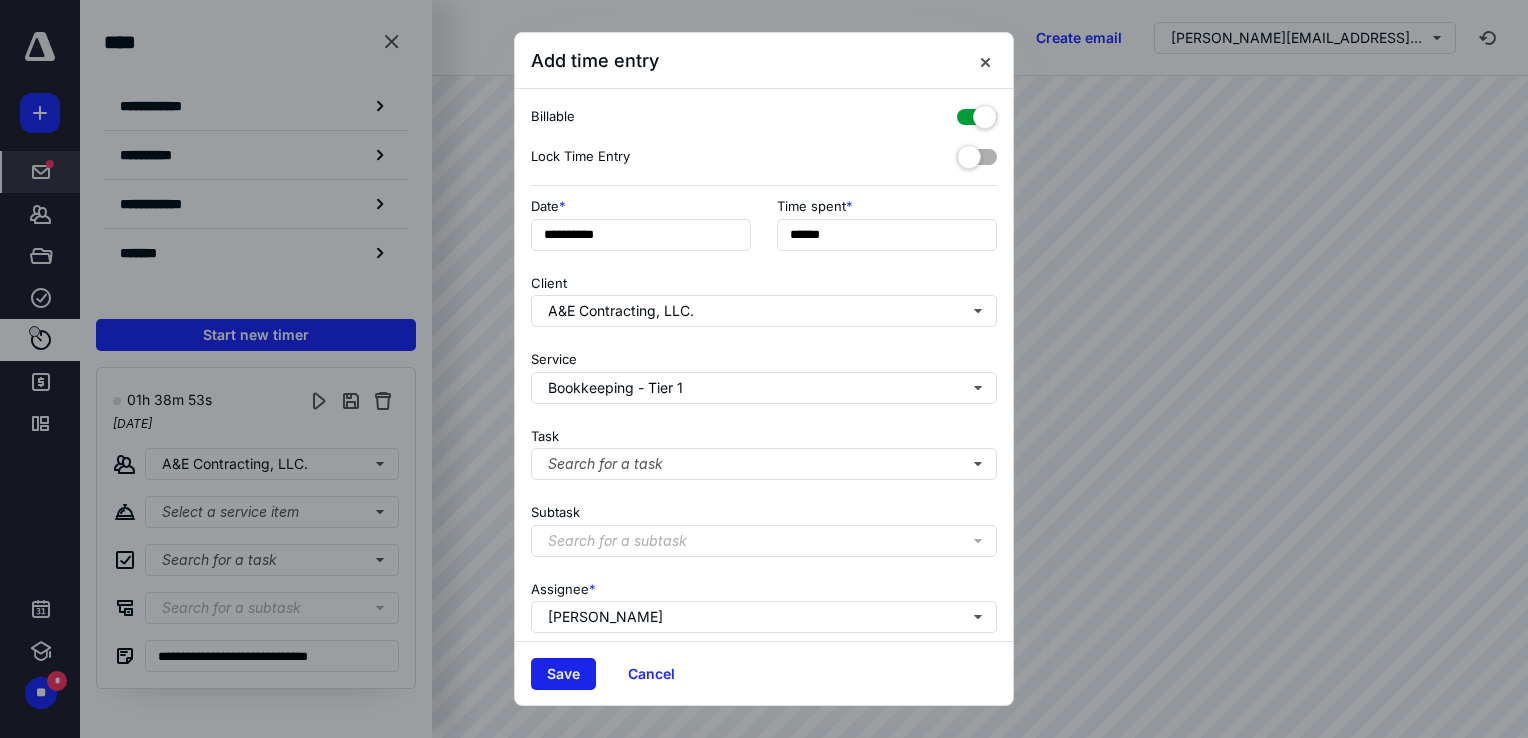 type on "**********" 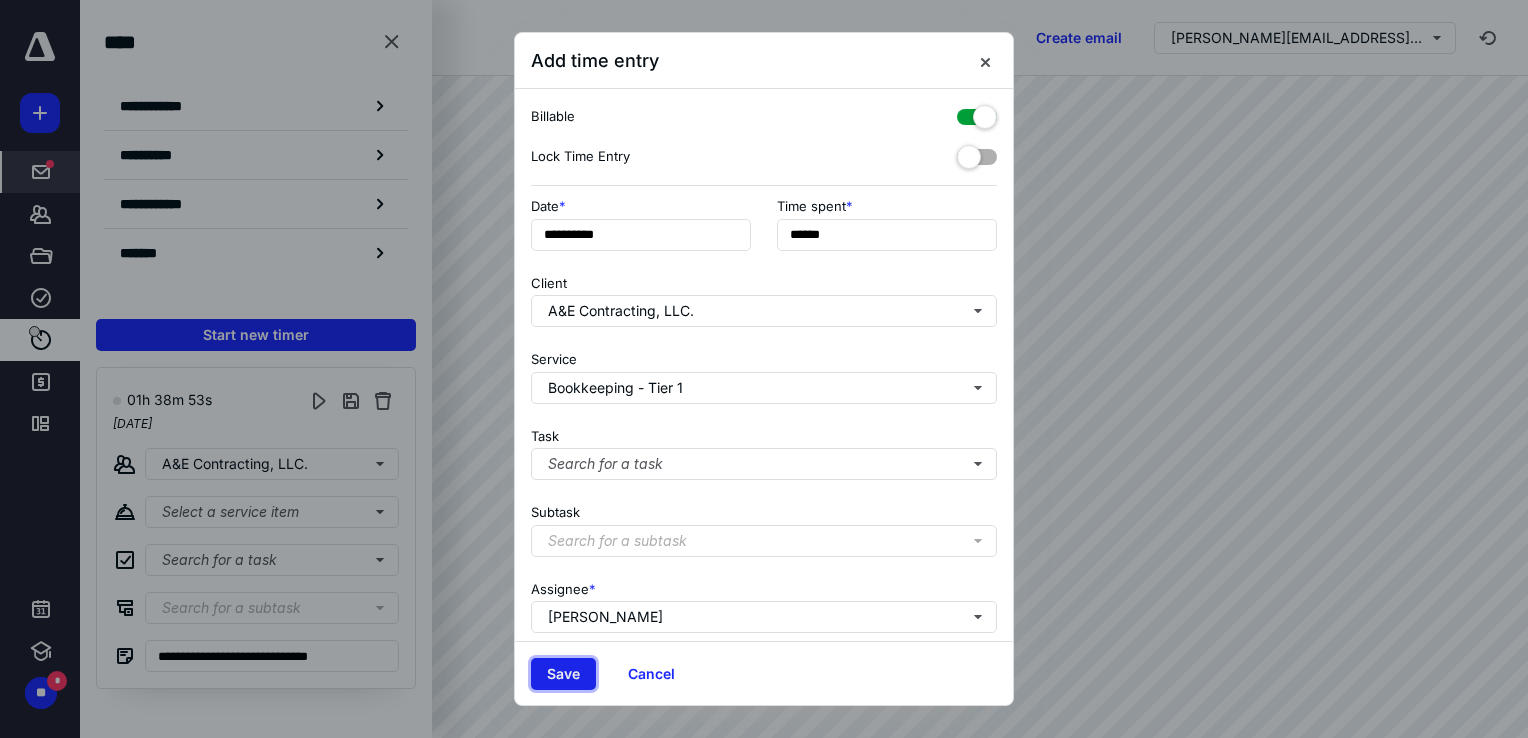 click on "Save" at bounding box center [563, 674] 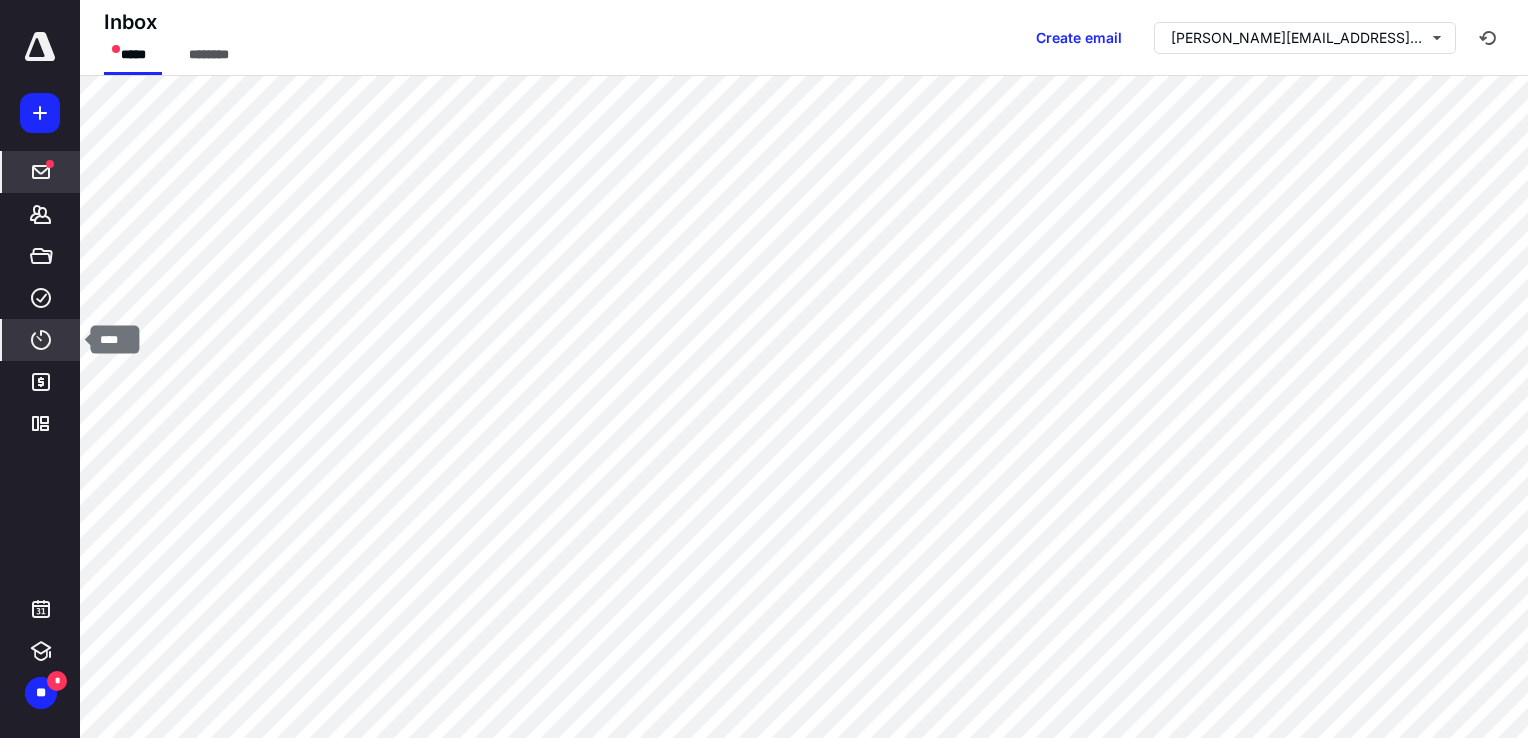 click on "****" at bounding box center (41, 340) 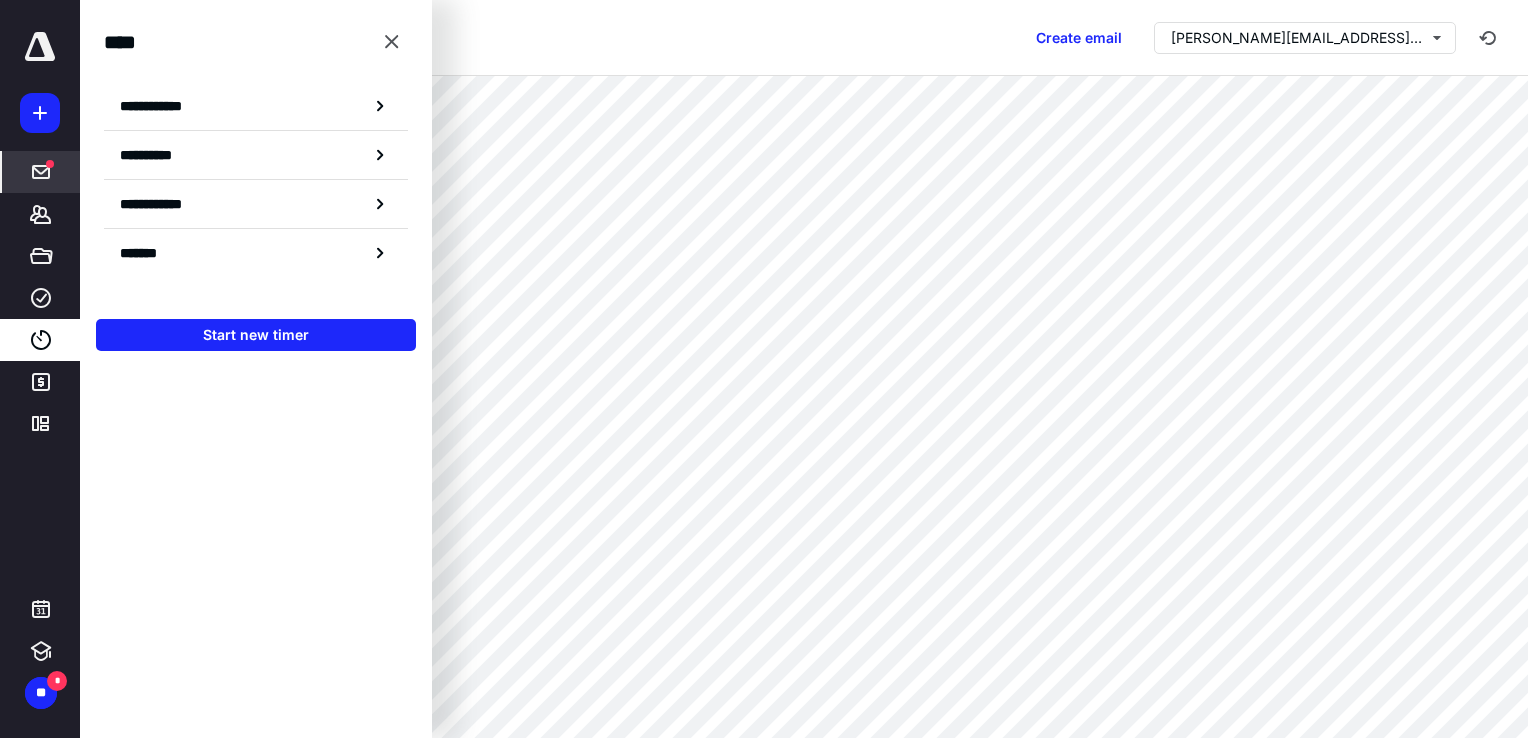 click on "**********" at bounding box center [256, 369] 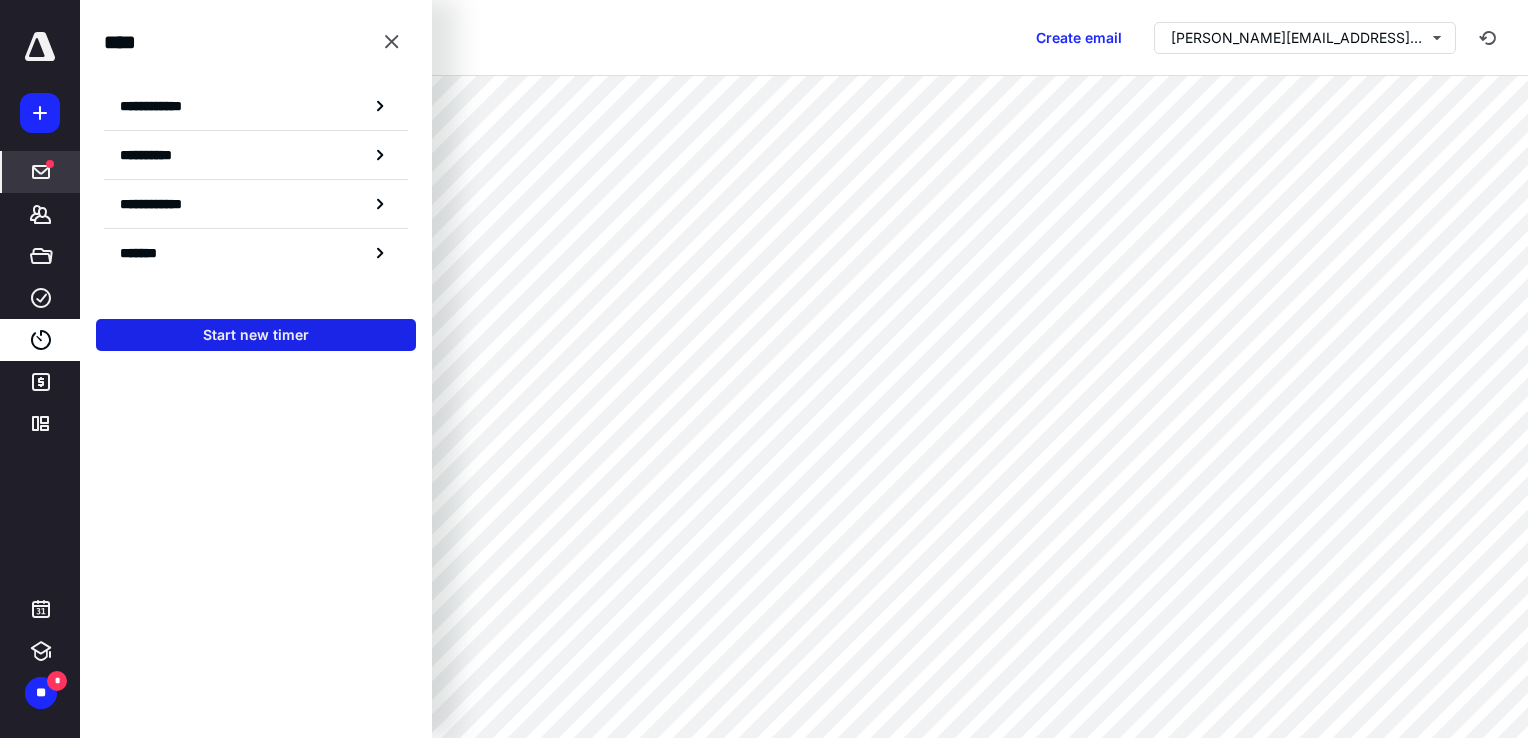 click on "Start new timer" at bounding box center (256, 335) 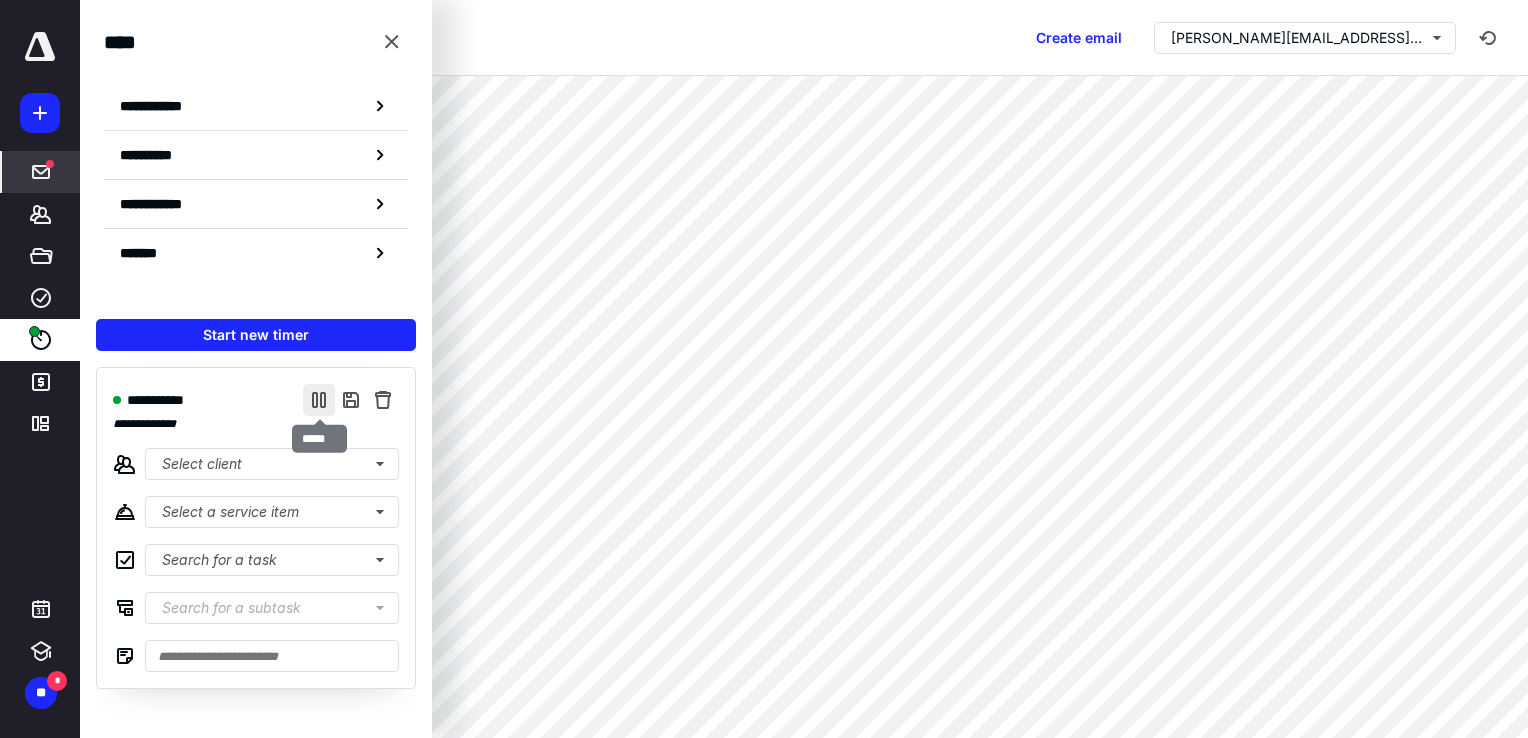 click at bounding box center [319, 400] 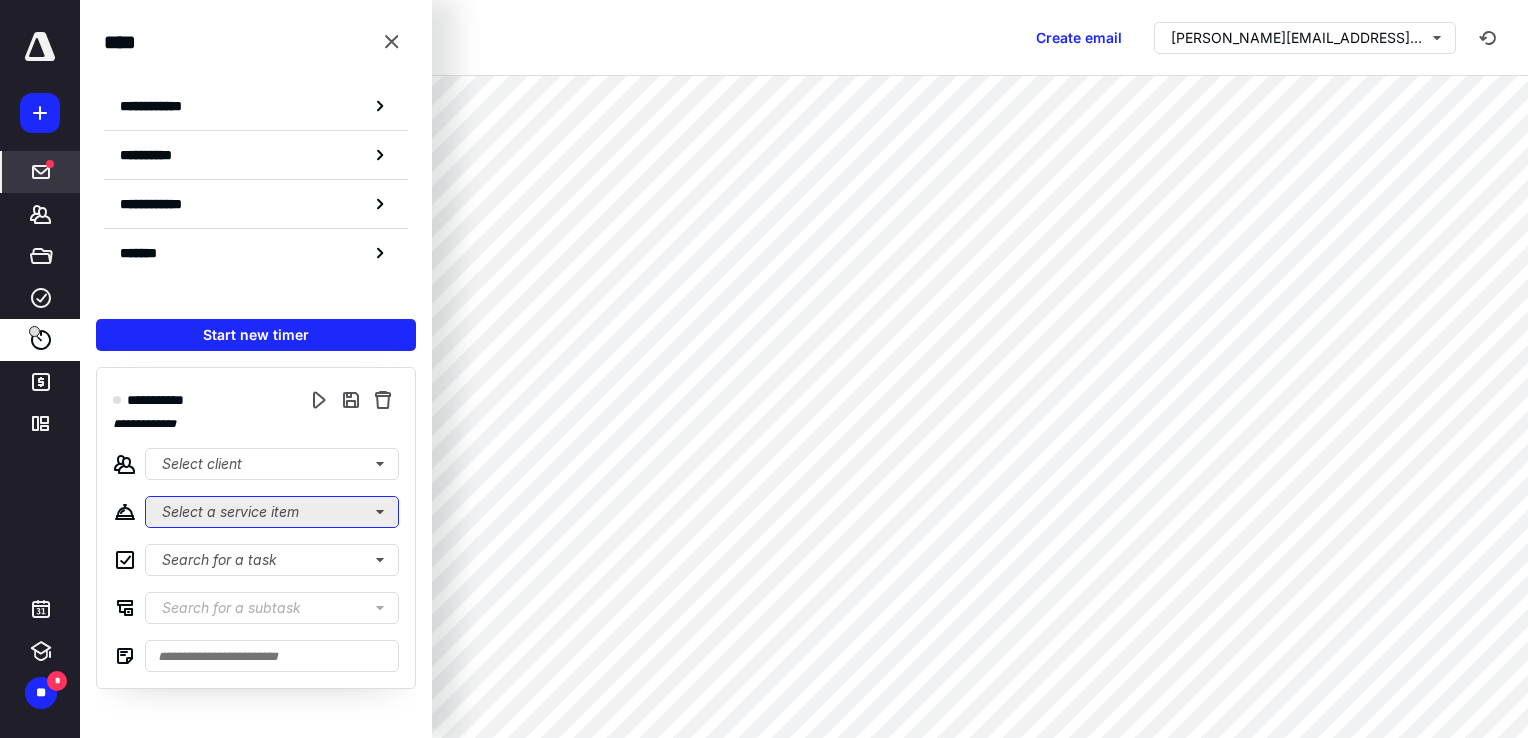 click on "Select a service item" at bounding box center [272, 512] 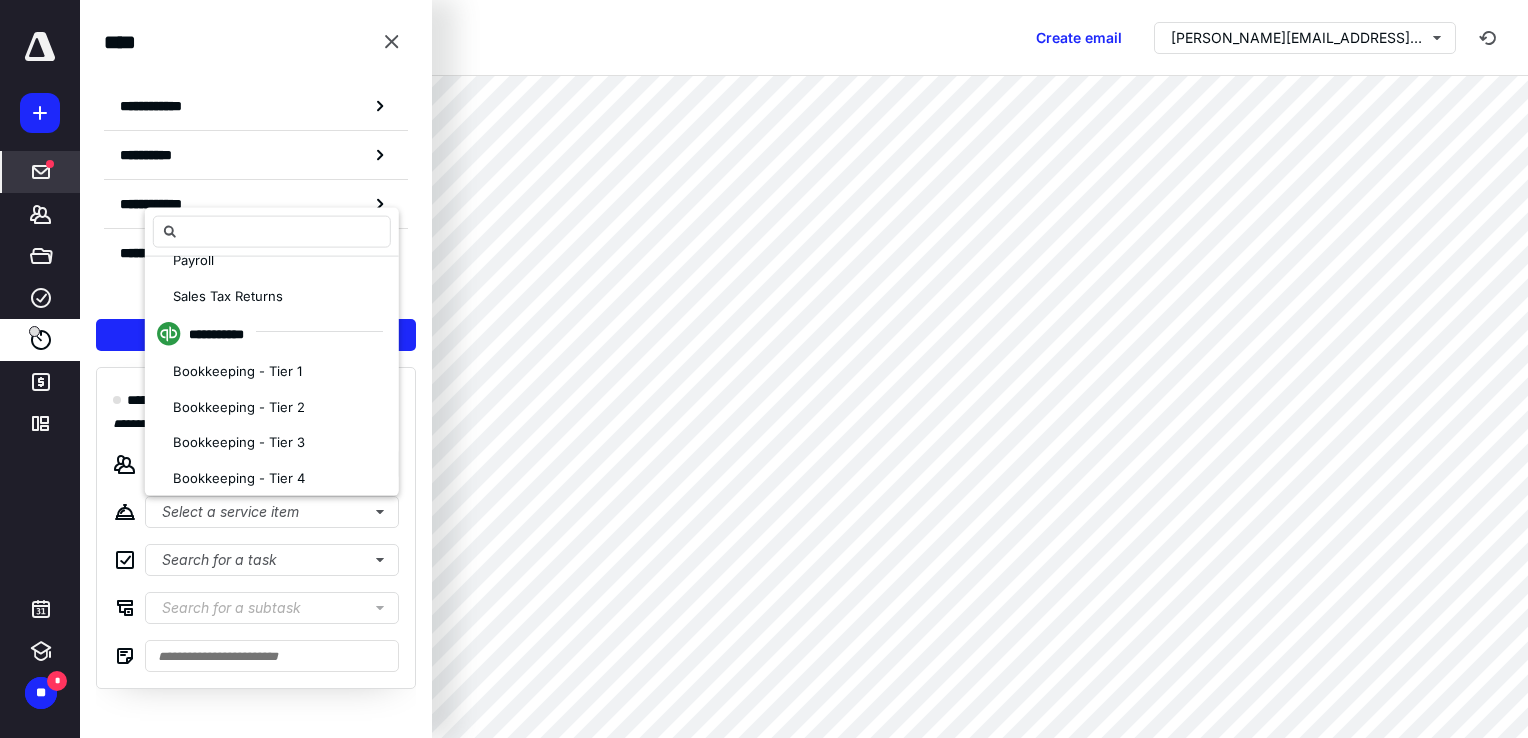scroll, scrollTop: 400, scrollLeft: 0, axis: vertical 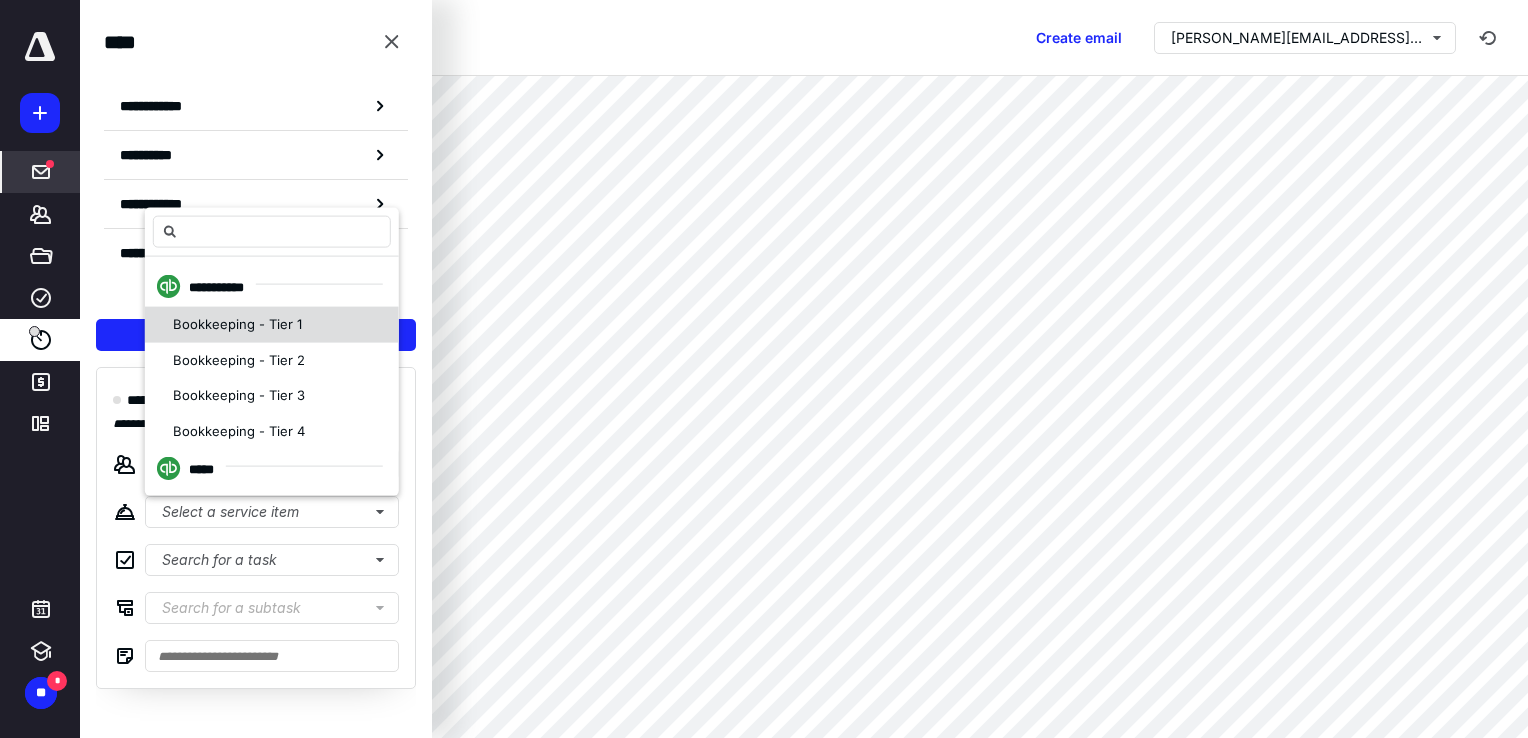 click on "Bookkeeping - Tier 1" at bounding box center (237, 324) 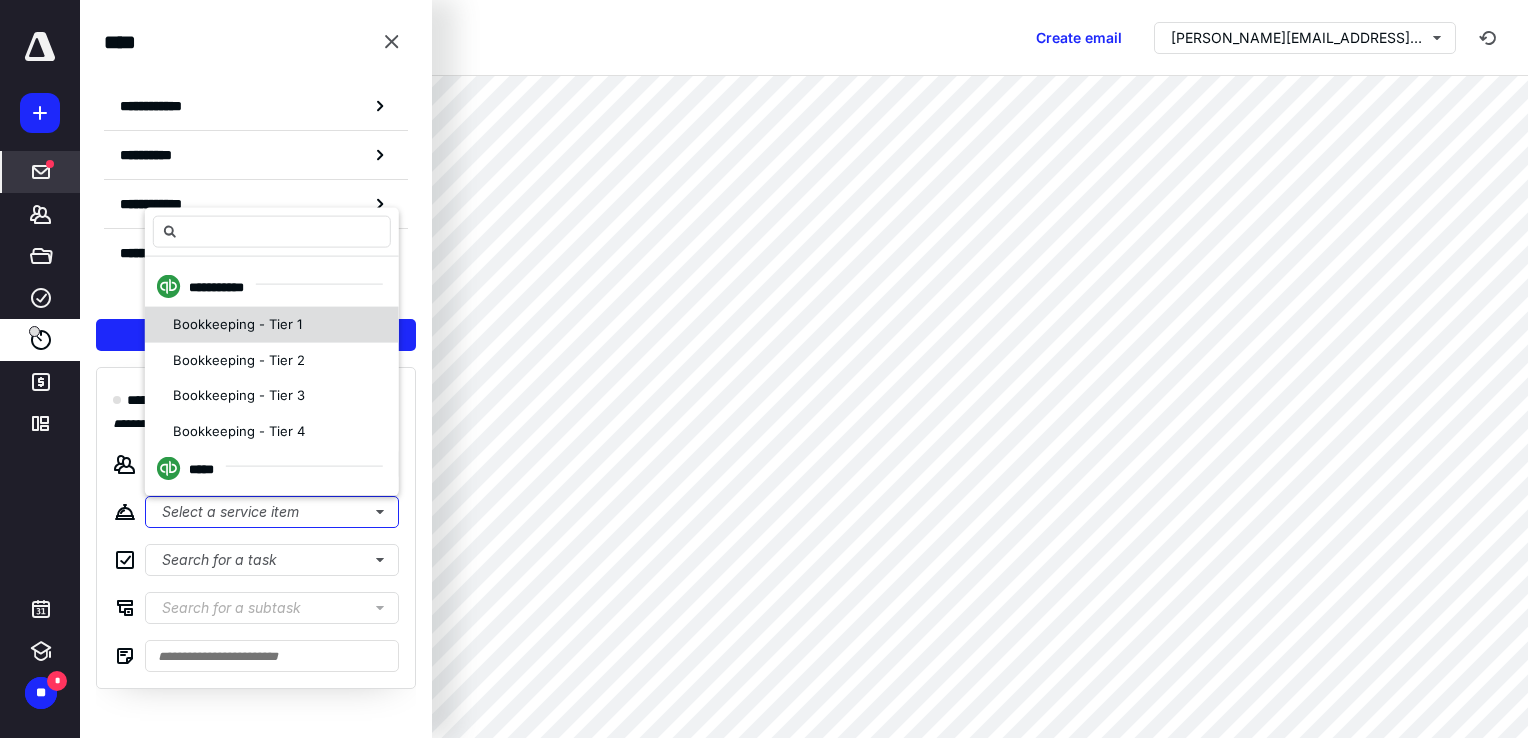 scroll, scrollTop: 0, scrollLeft: 0, axis: both 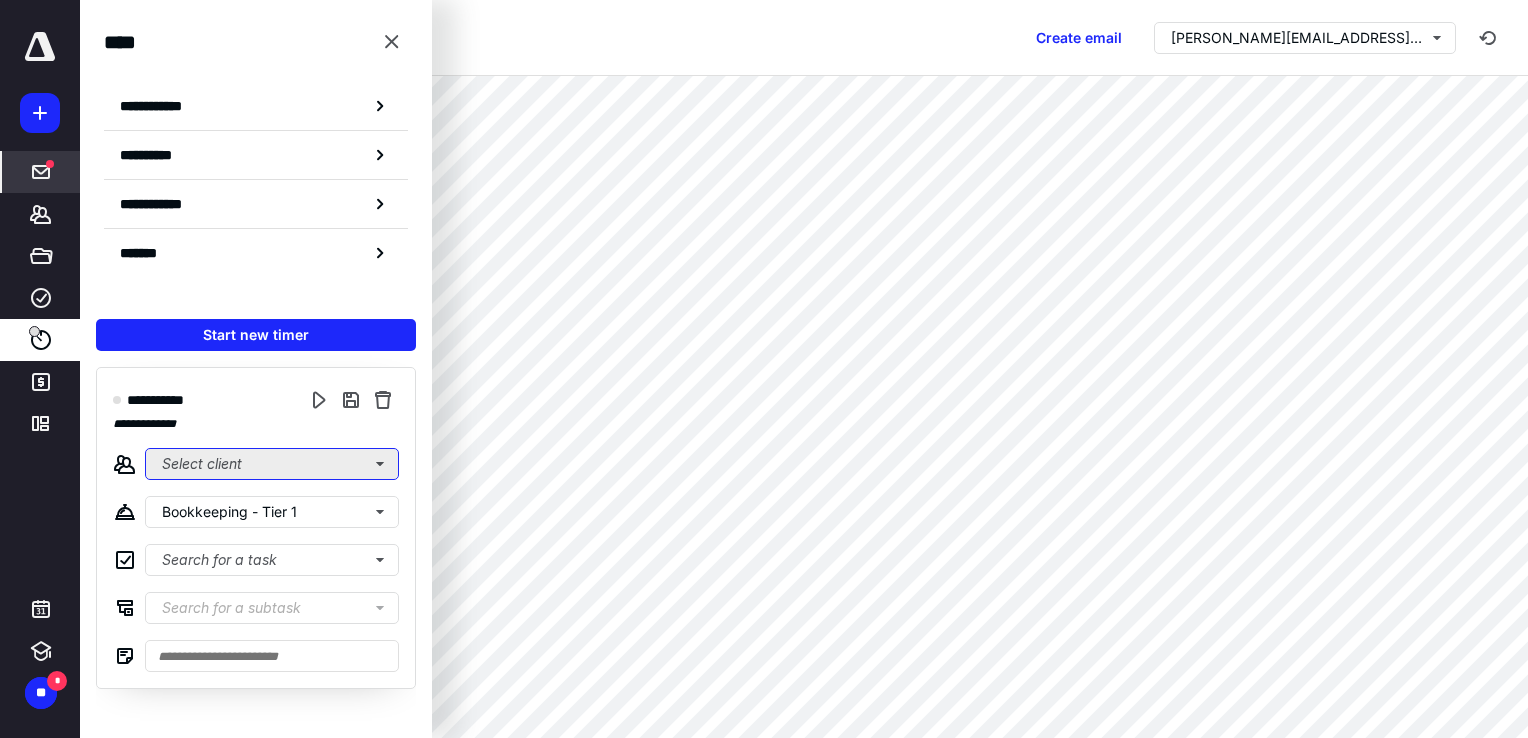 click on "Select client" at bounding box center [272, 464] 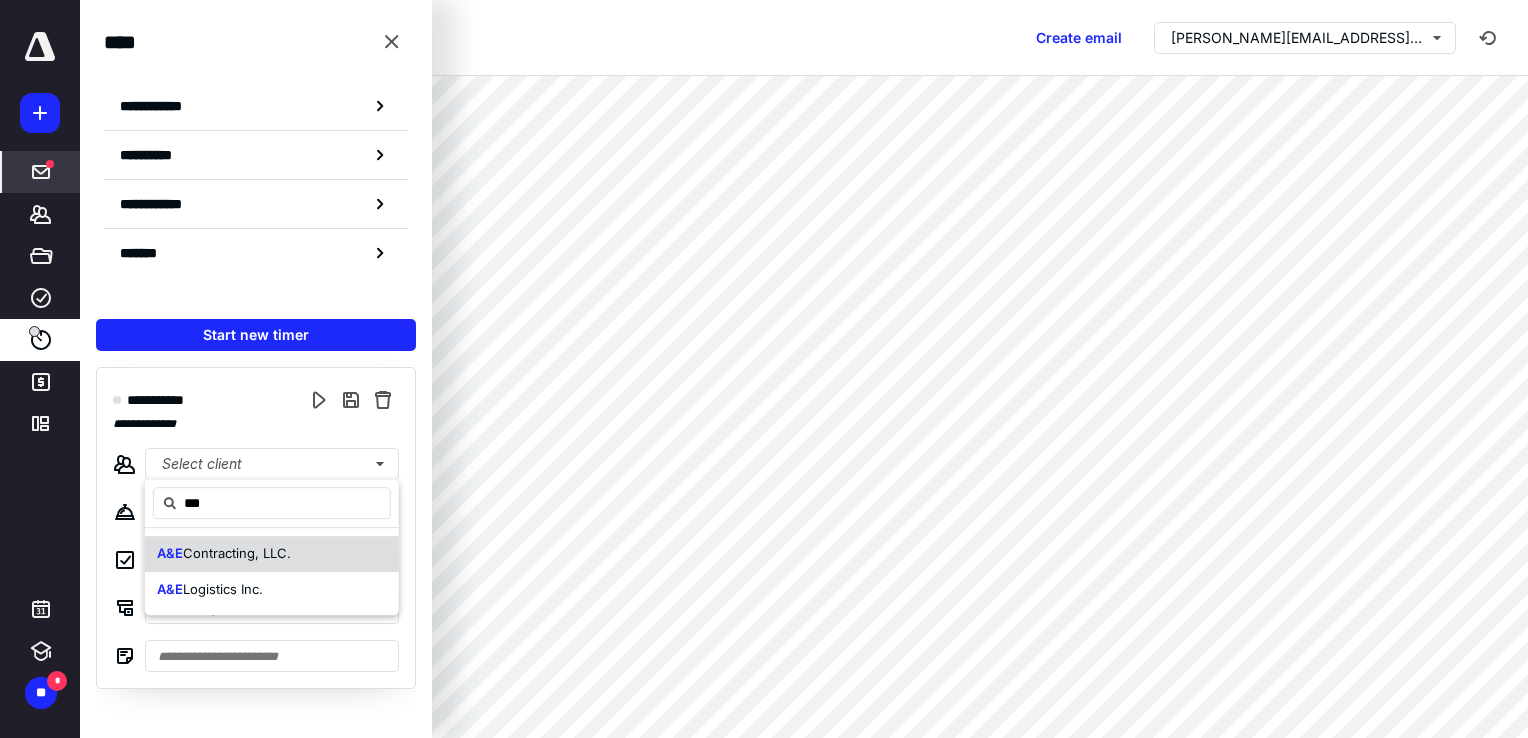 click on "Contracting, LLC." at bounding box center (237, 553) 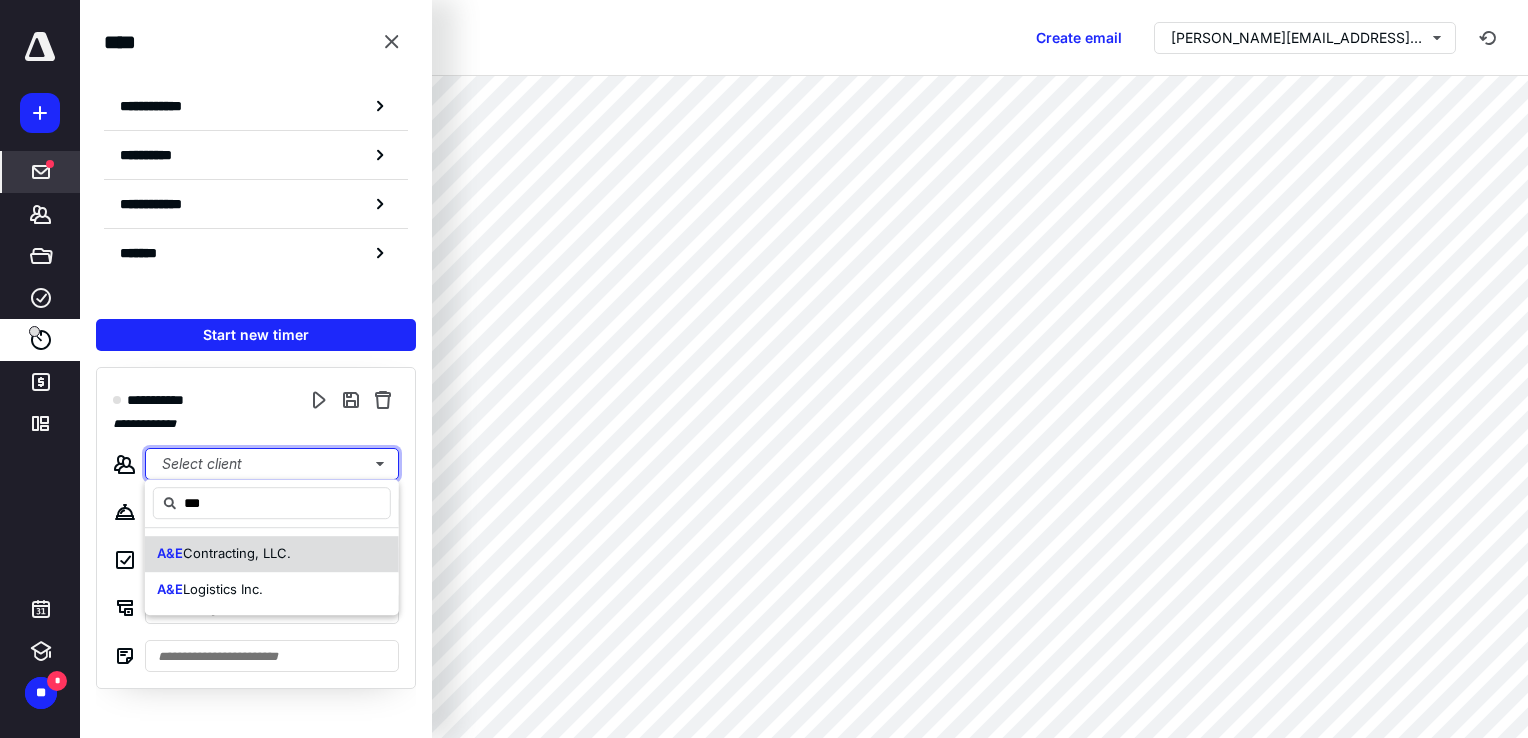 type 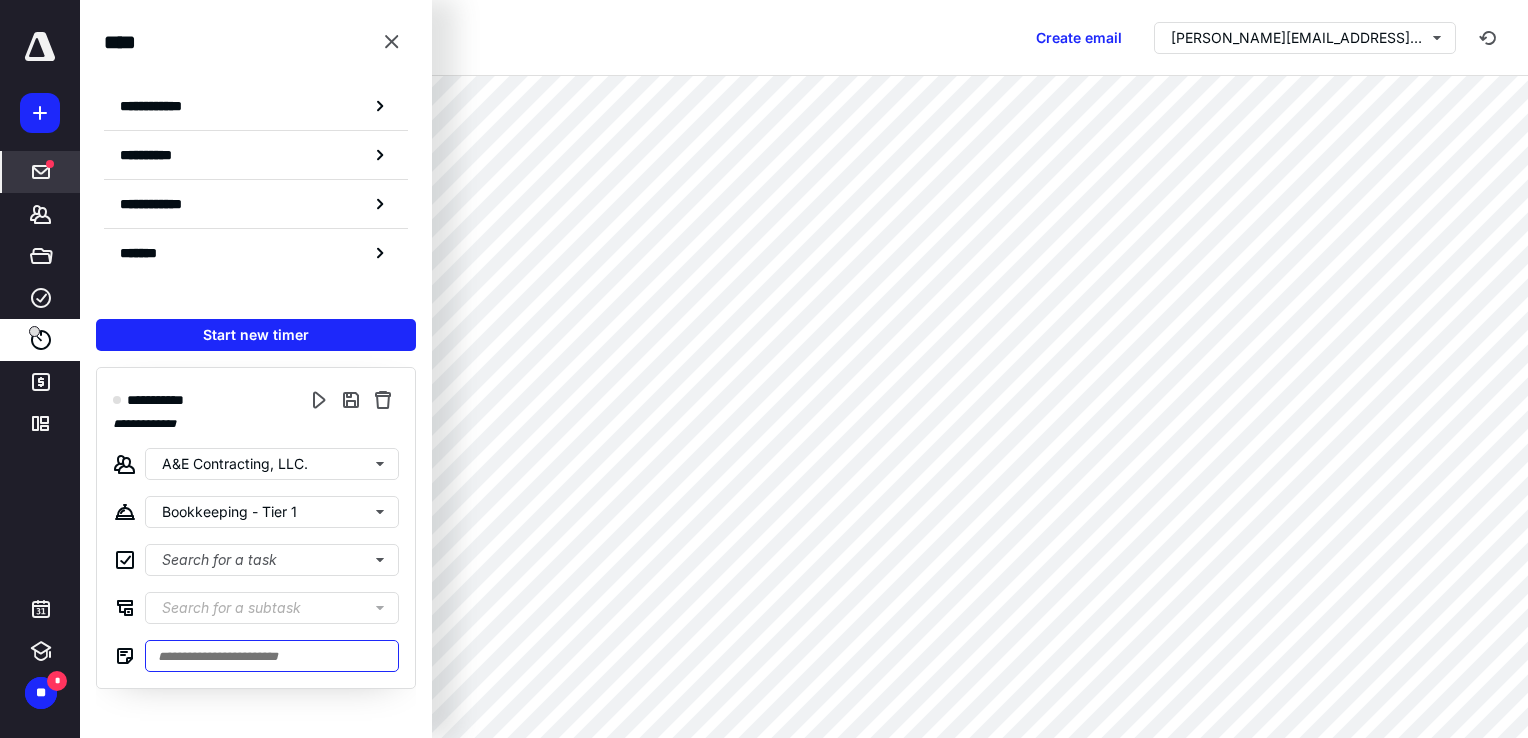 click at bounding box center [272, 656] 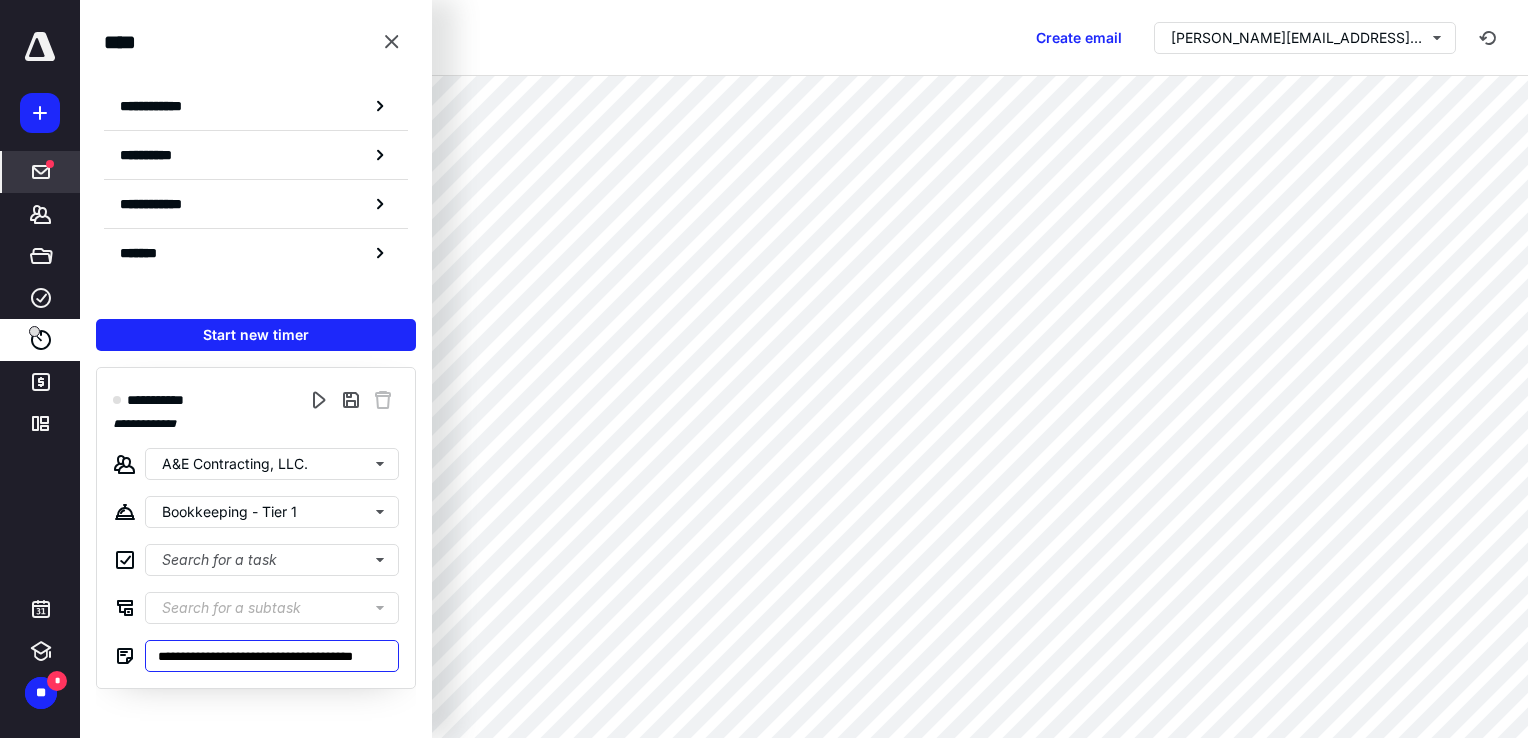scroll, scrollTop: 0, scrollLeft: 20, axis: horizontal 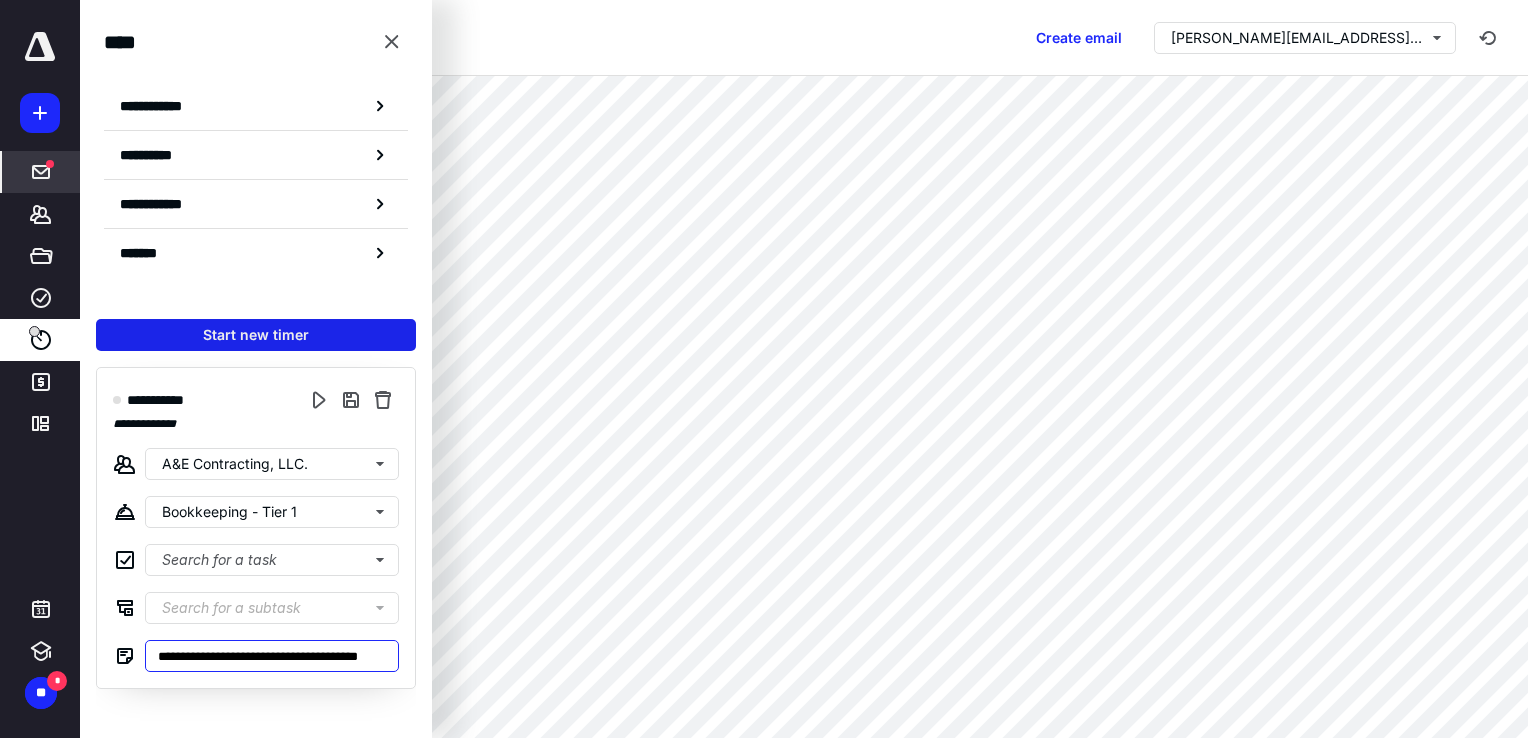 type on "**********" 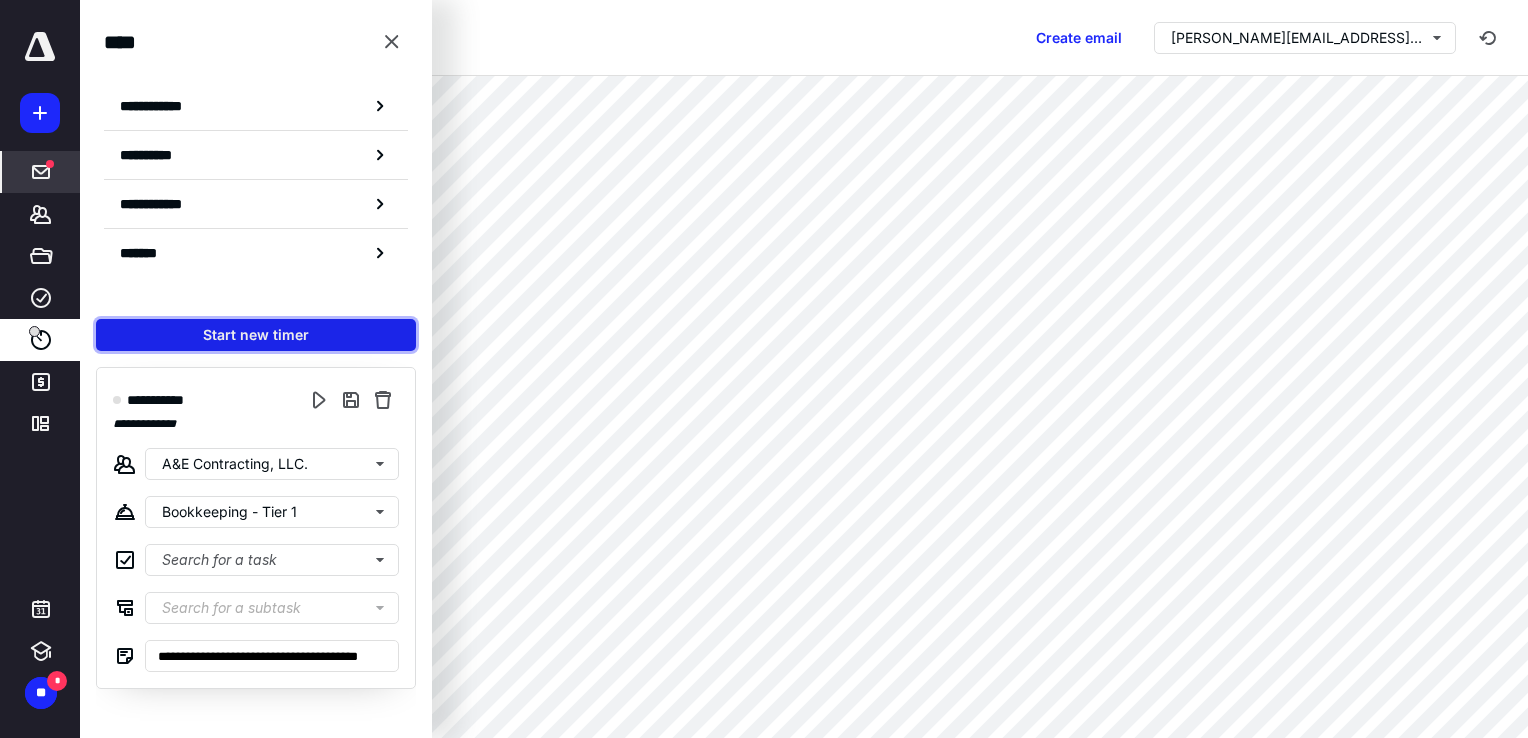 scroll, scrollTop: 0, scrollLeft: 0, axis: both 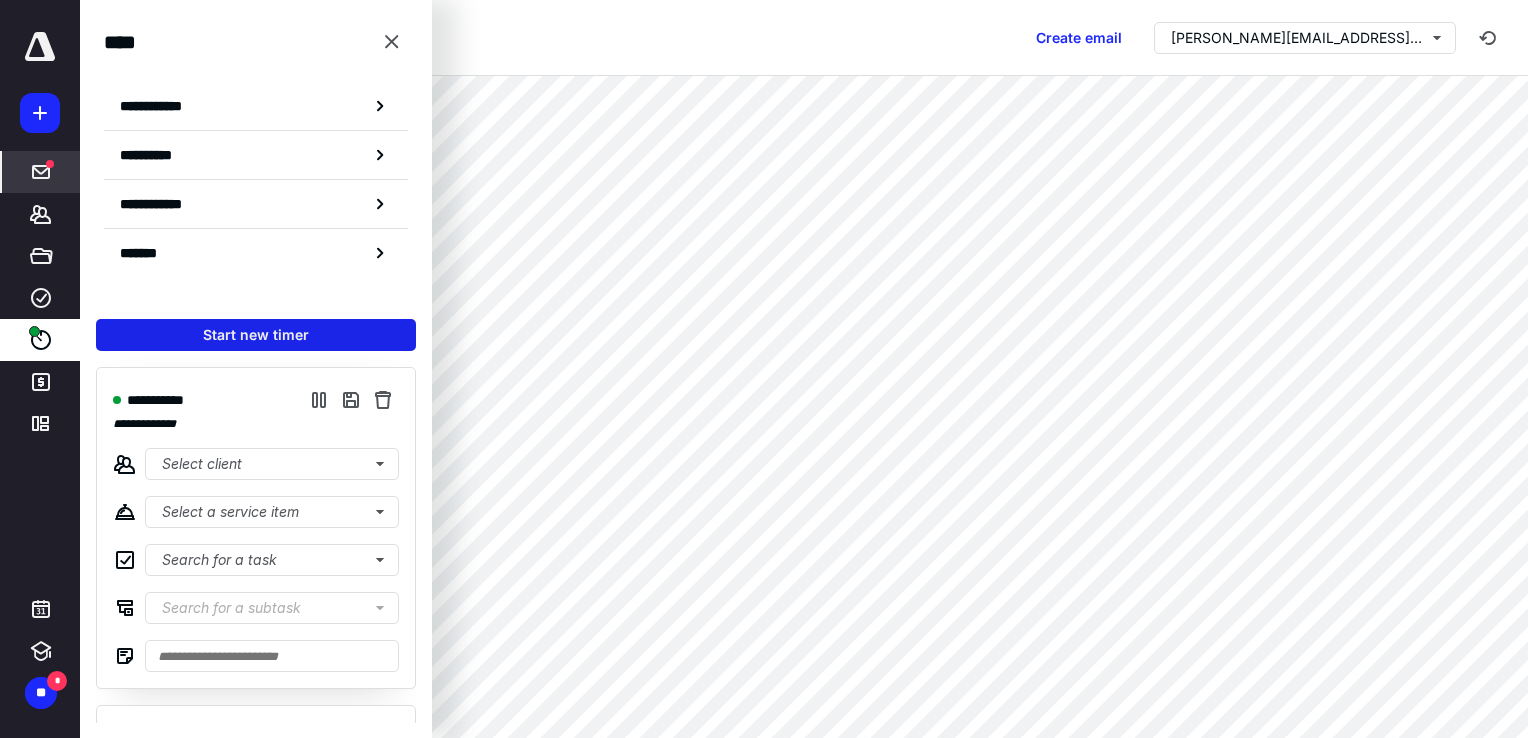 click on "Start new timer" at bounding box center [256, 335] 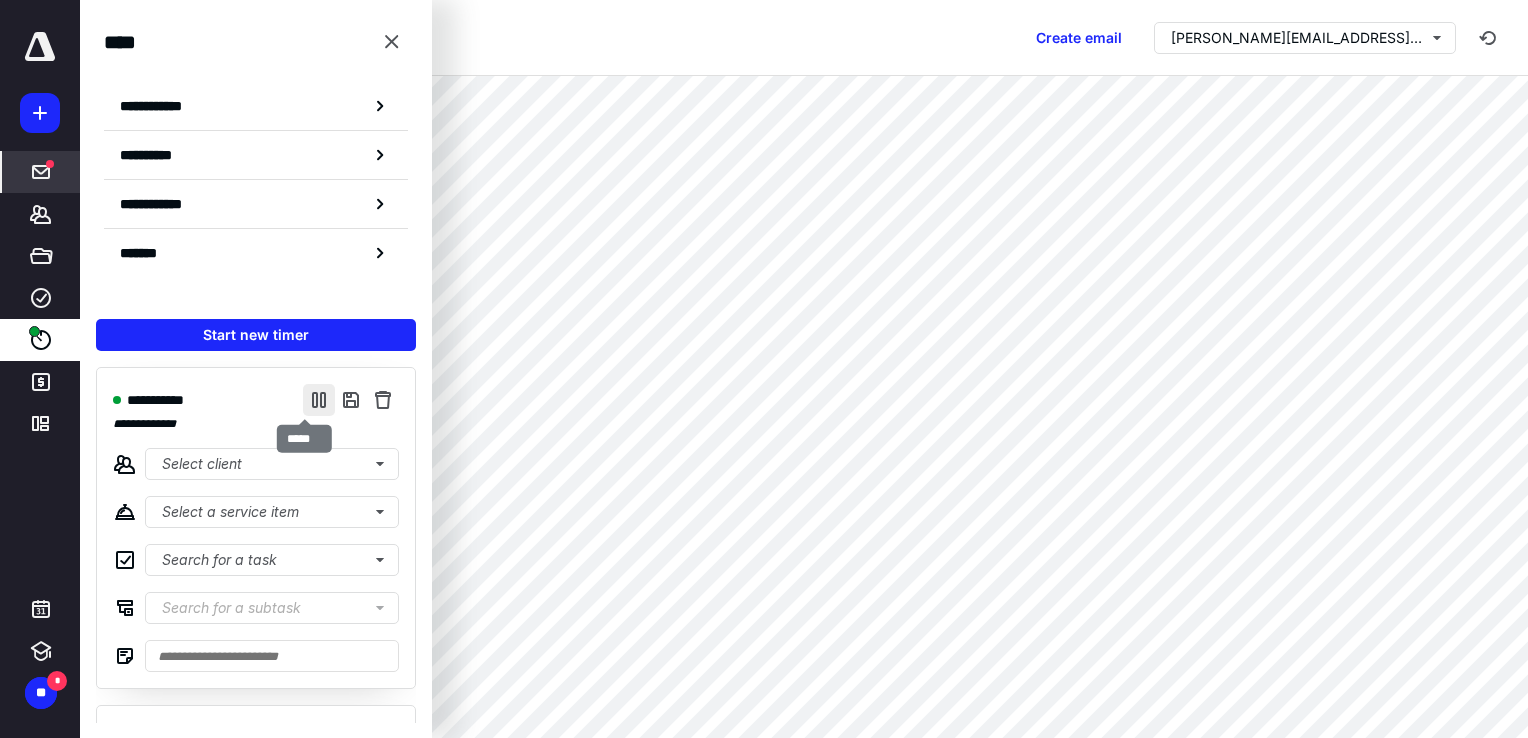 click at bounding box center (319, 400) 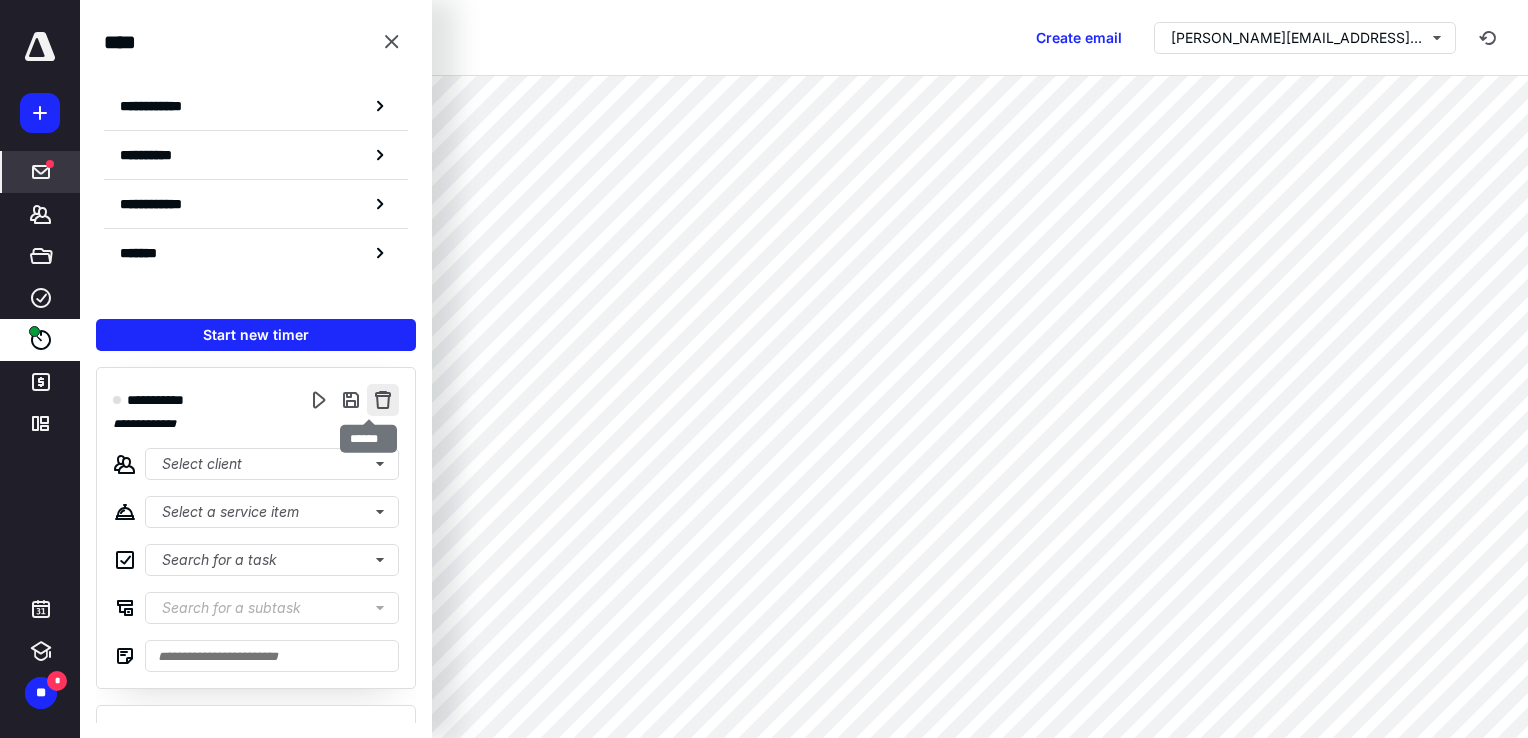 click at bounding box center (383, 400) 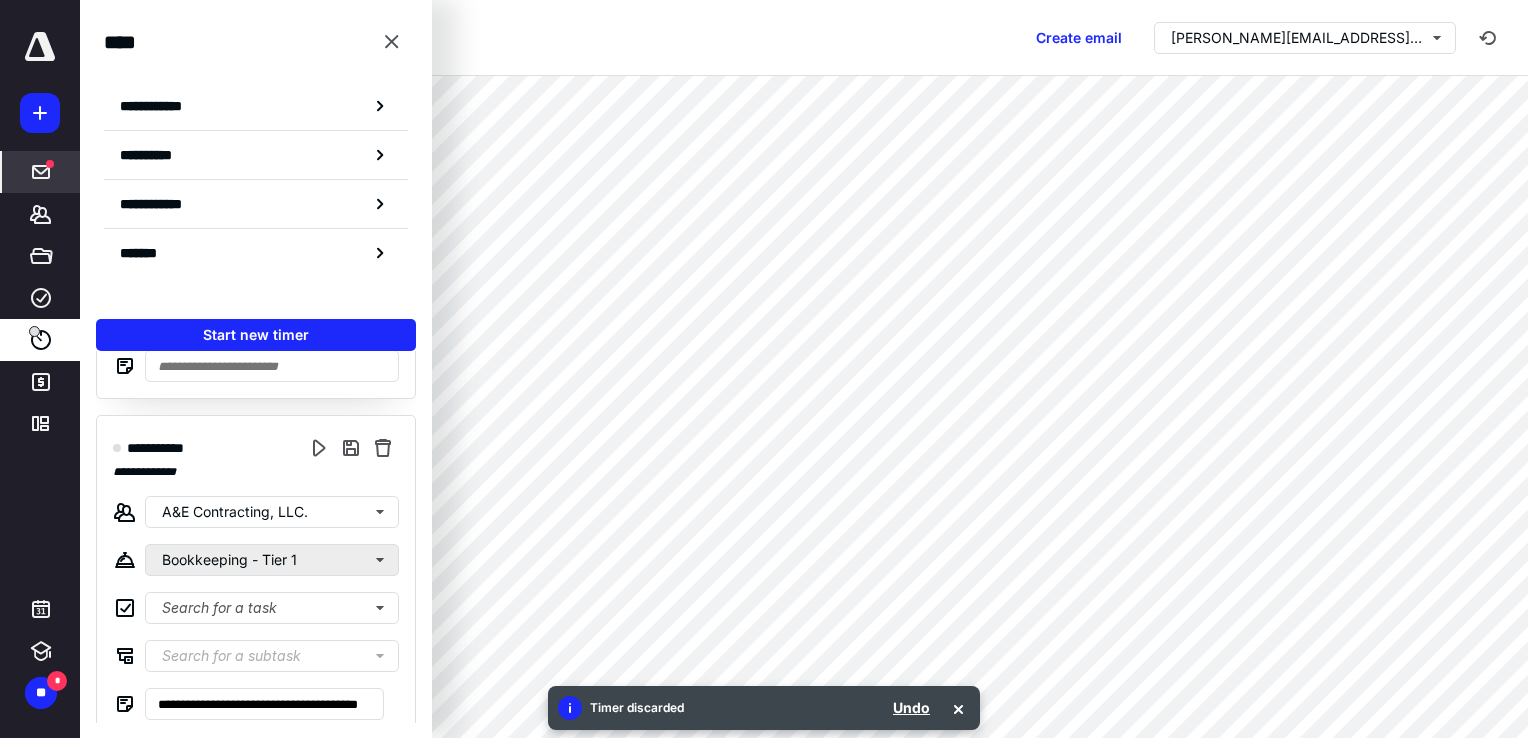 scroll, scrollTop: 303, scrollLeft: 0, axis: vertical 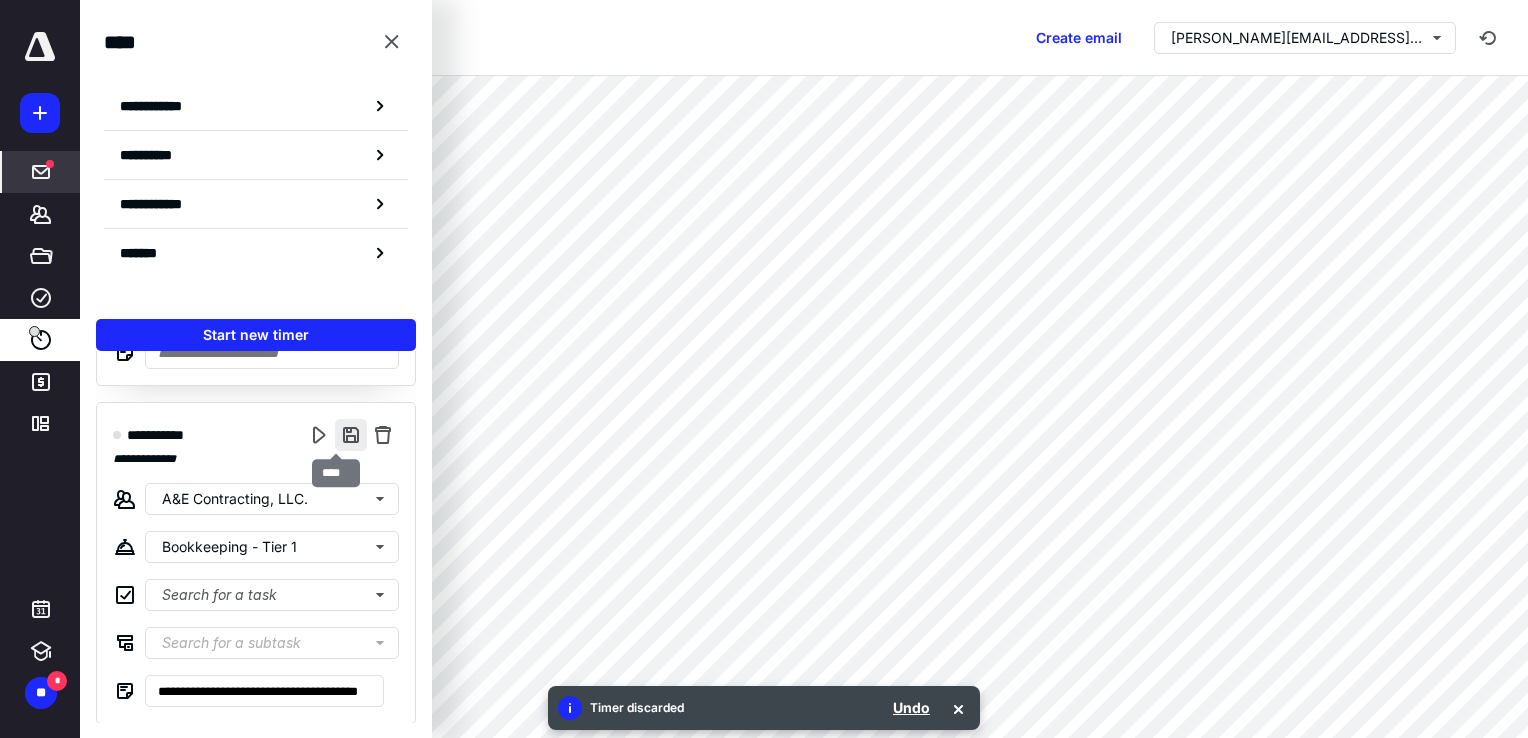 click at bounding box center [351, 435] 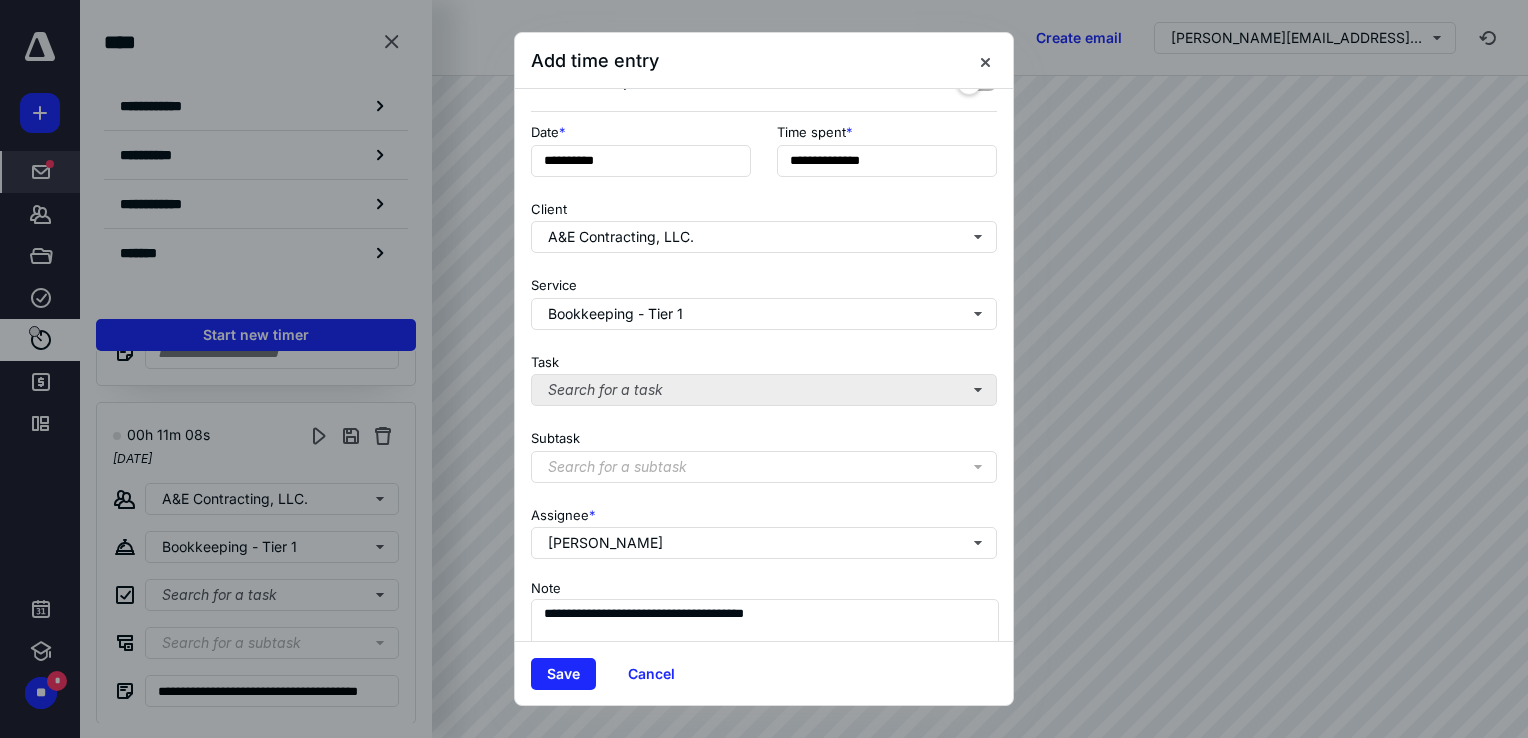 scroll, scrollTop: 162, scrollLeft: 0, axis: vertical 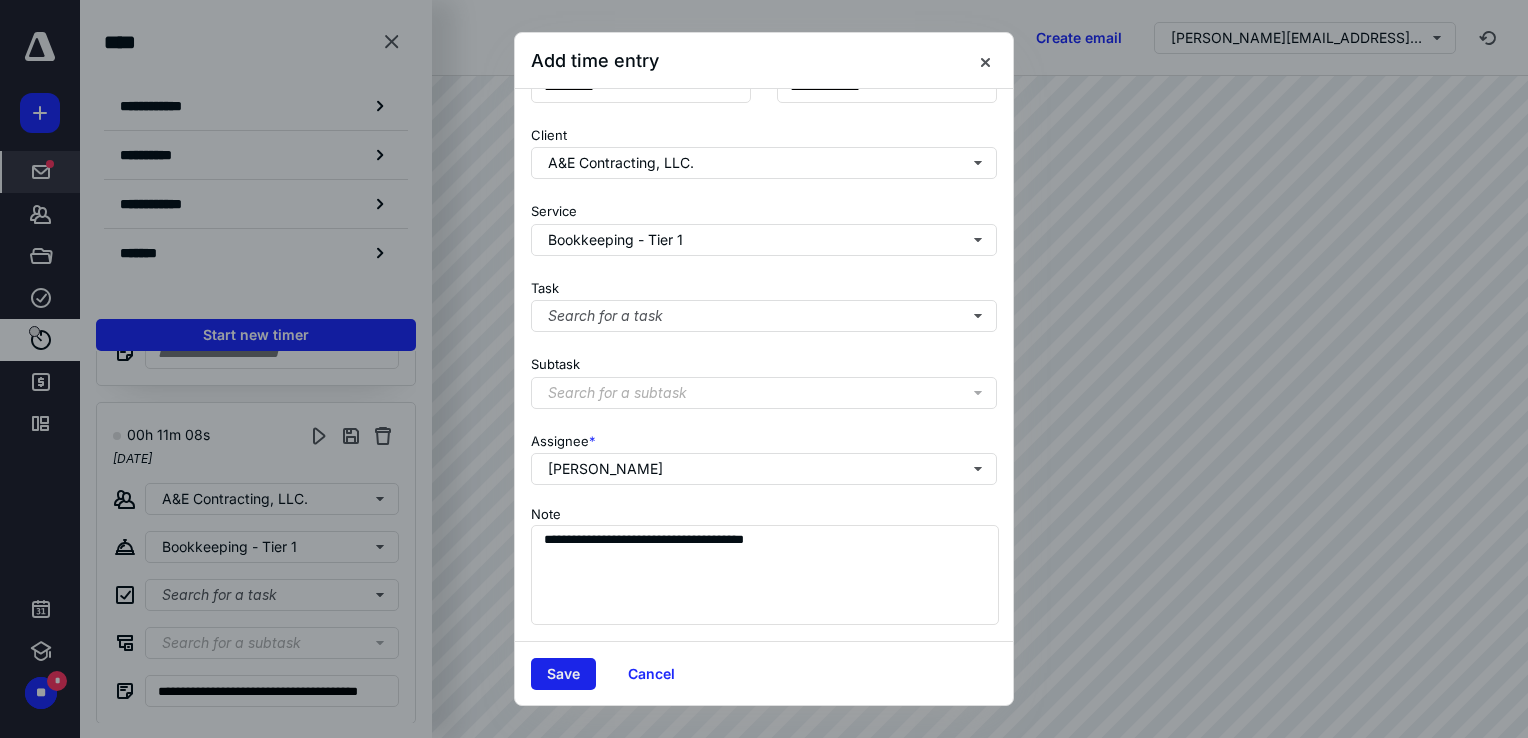 click on "Save" at bounding box center [563, 674] 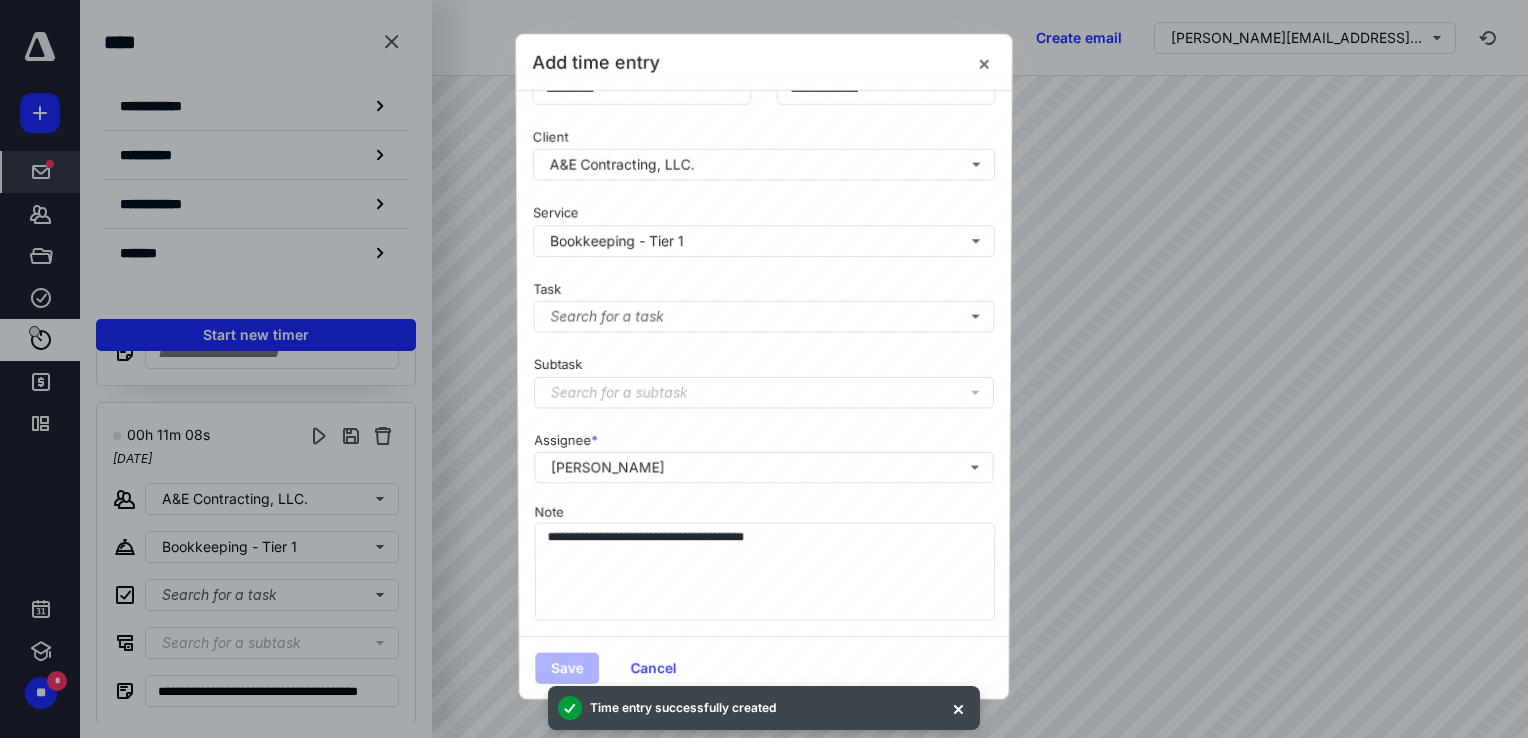scroll, scrollTop: 0, scrollLeft: 0, axis: both 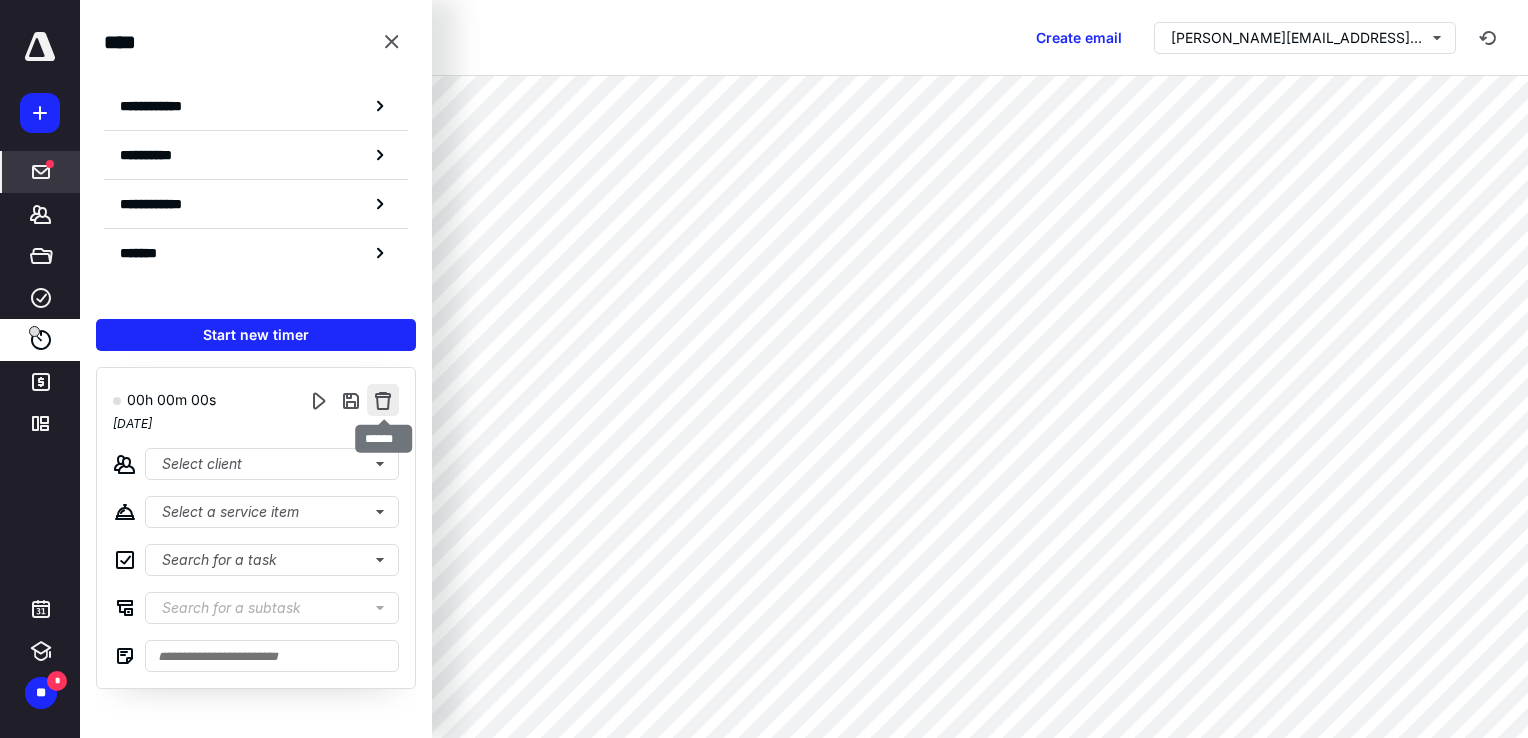 click at bounding box center (383, 400) 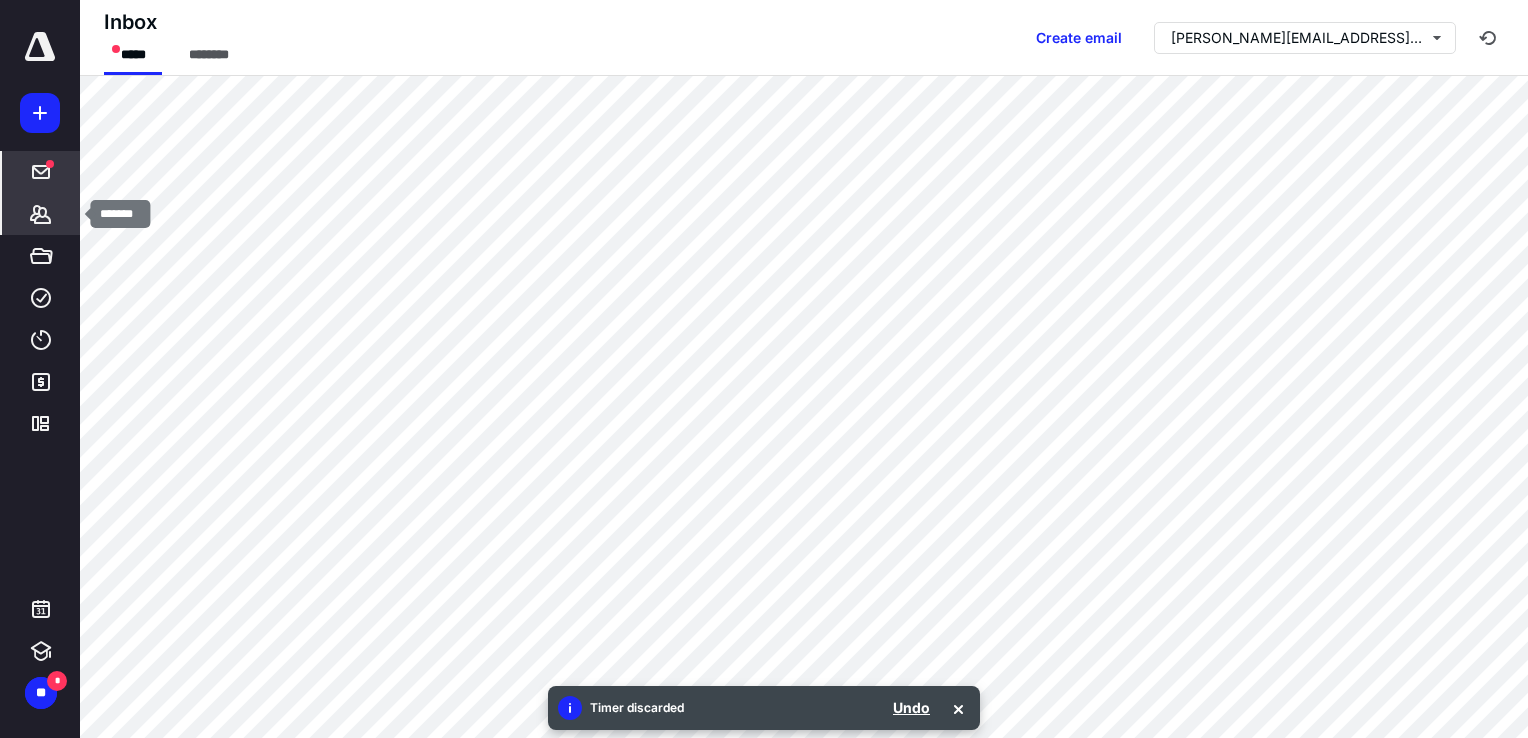 click 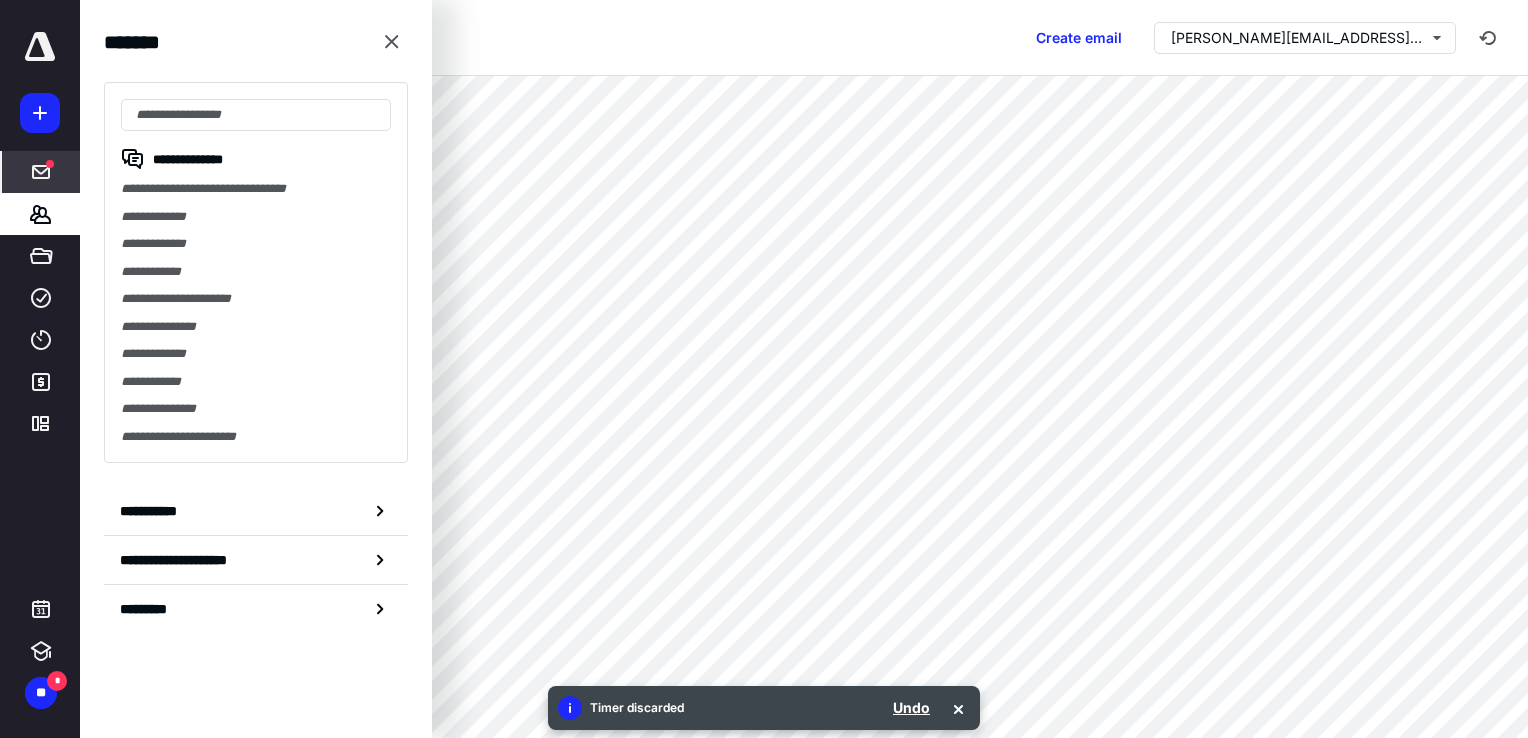 click on "**********" at bounding box center [256, 217] 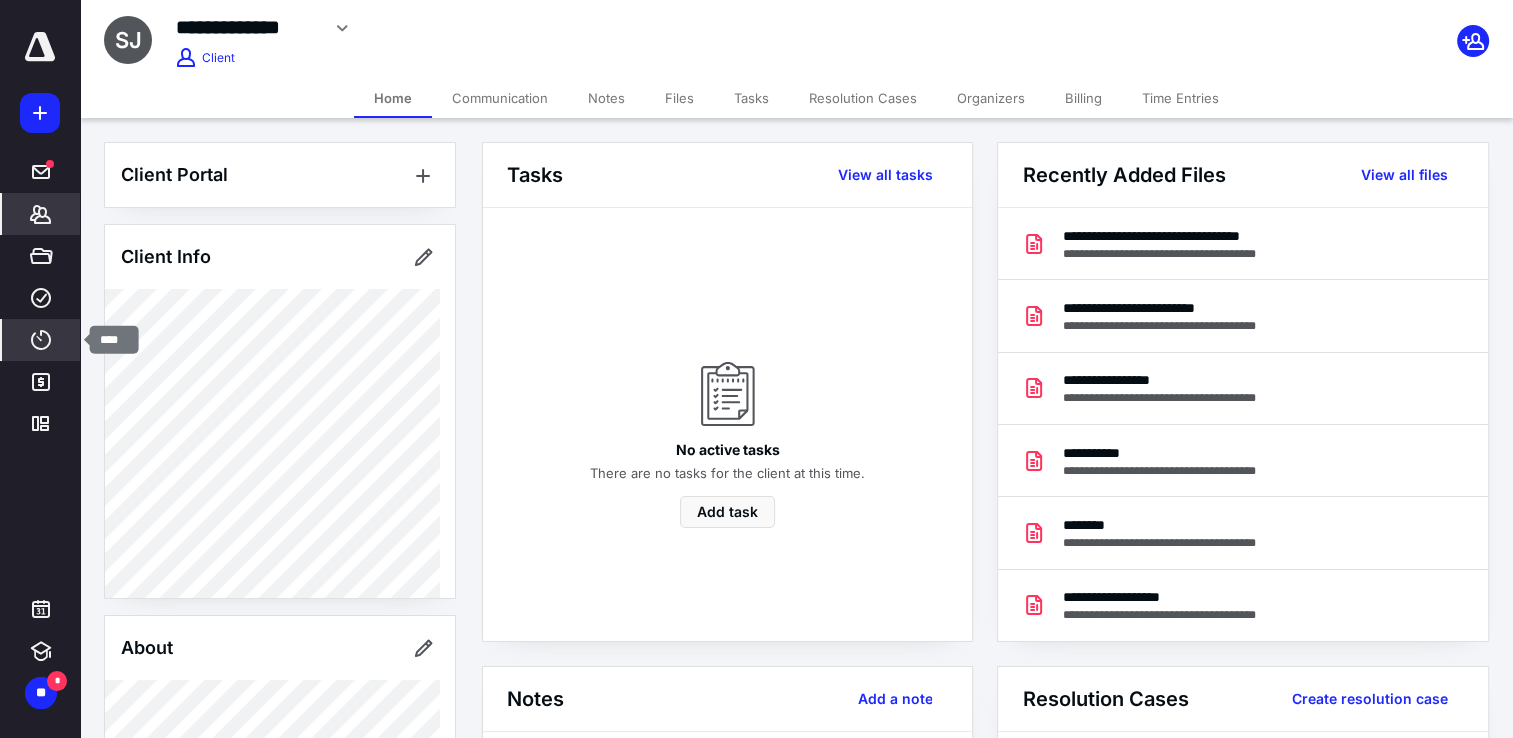 click on "****" at bounding box center [41, 340] 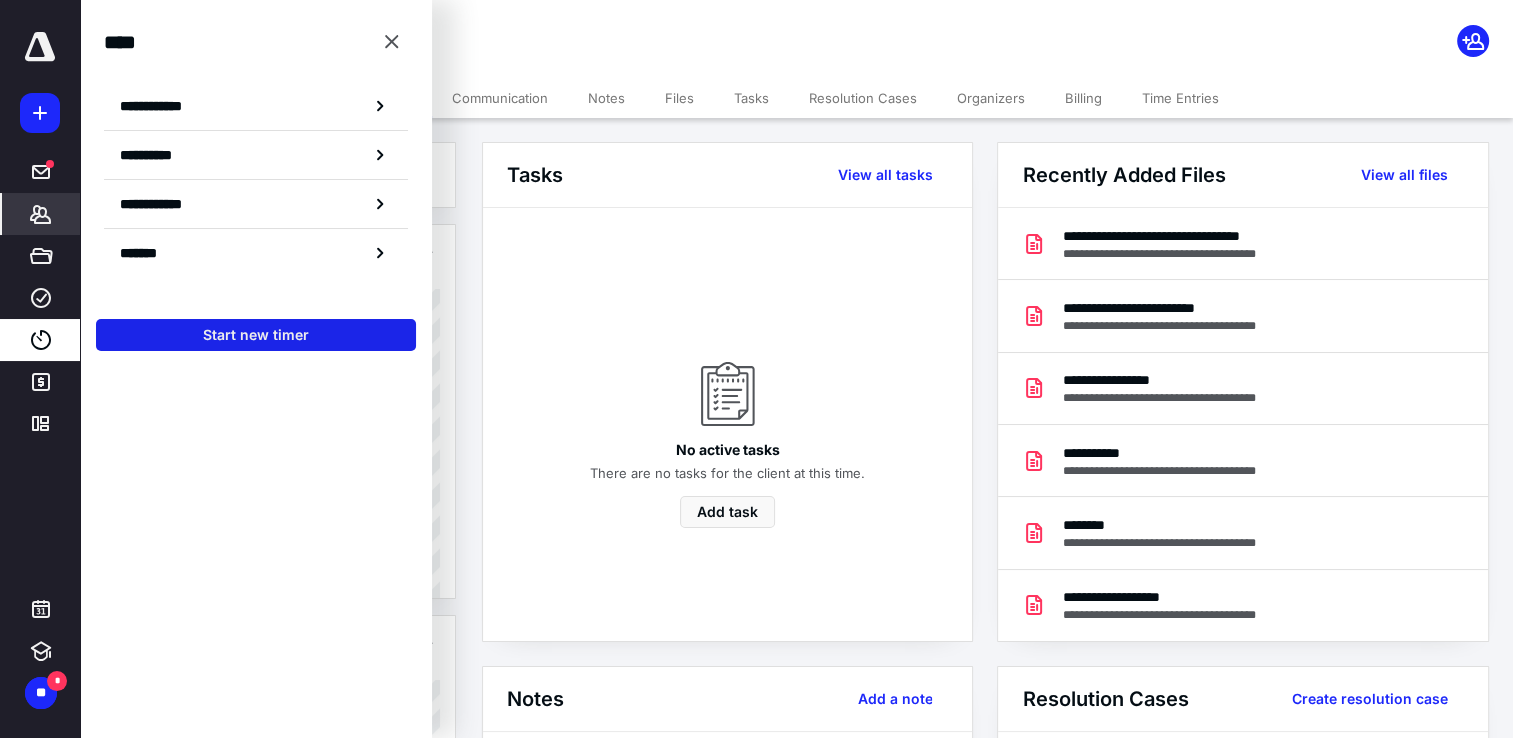 click on "Start new timer" at bounding box center [256, 335] 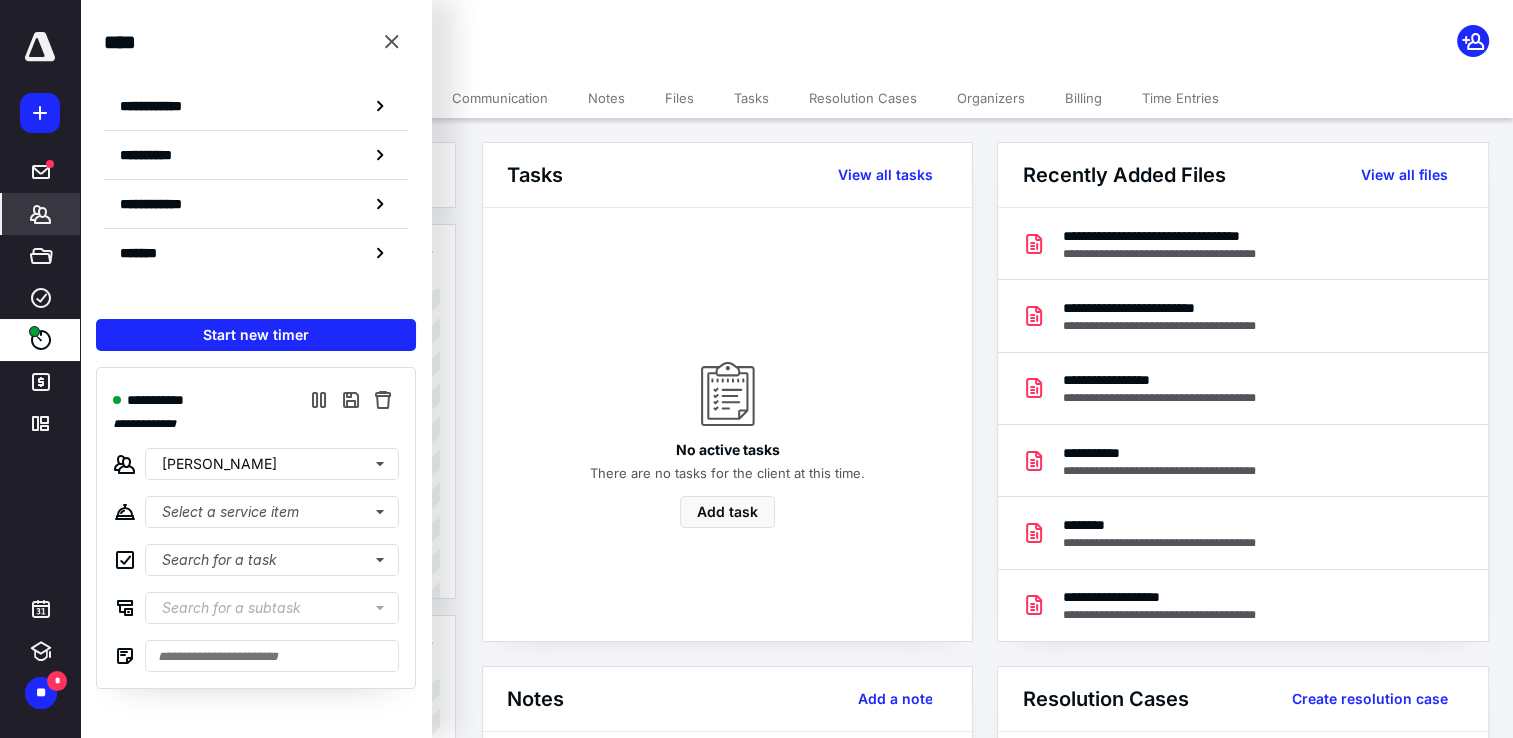 click on "No active tasks There are no tasks for the client at this time. Add task" at bounding box center [727, 424] 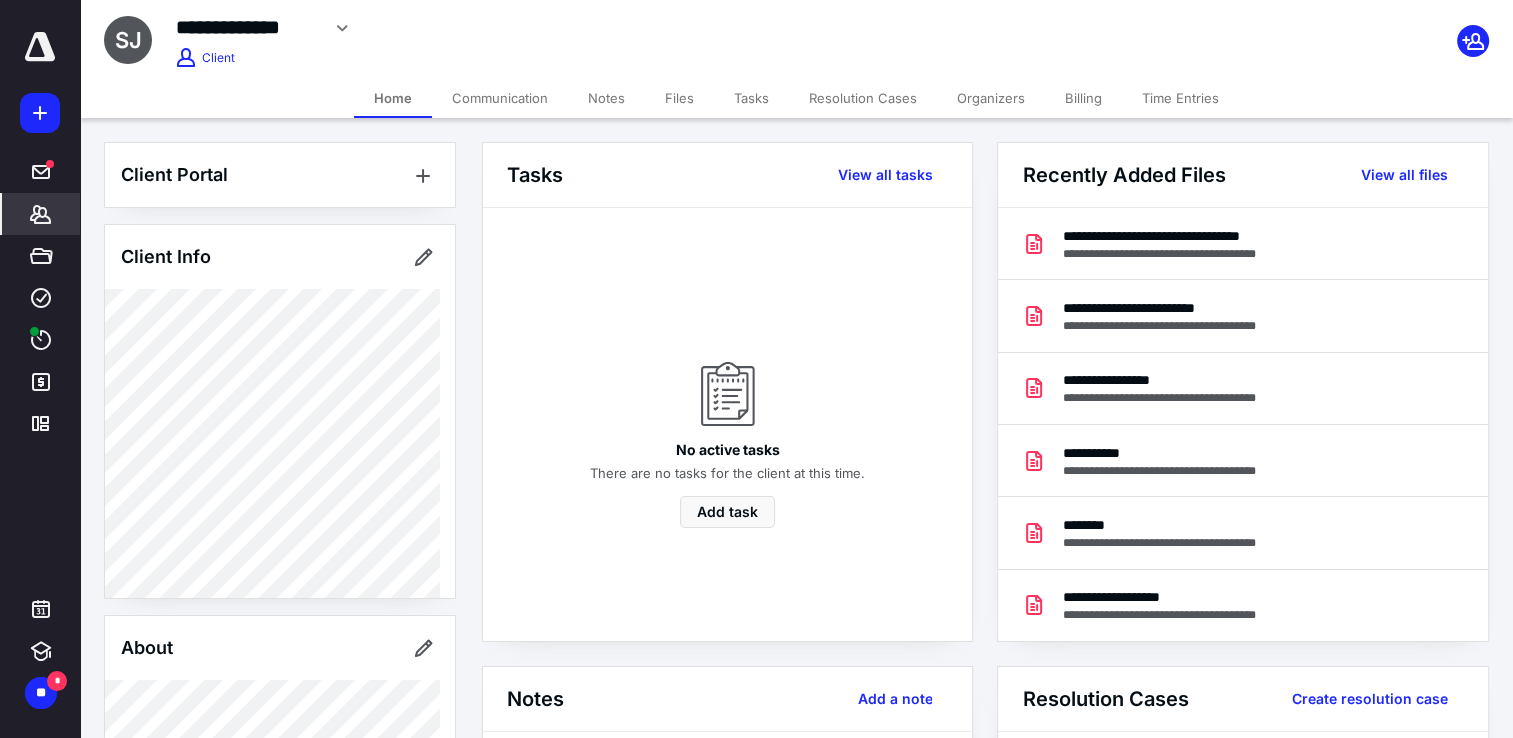 click on "Files" at bounding box center [679, 98] 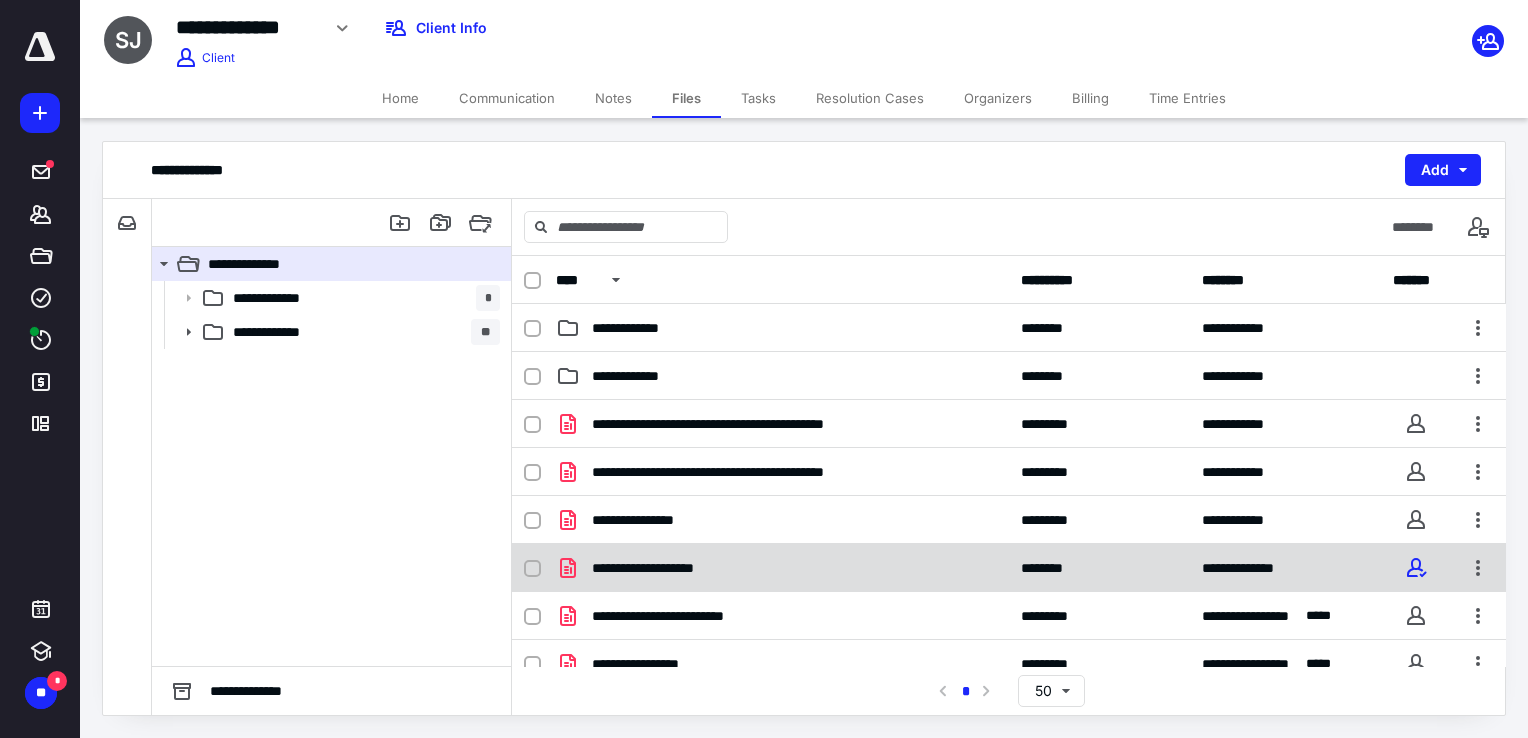 scroll, scrollTop: 401, scrollLeft: 0, axis: vertical 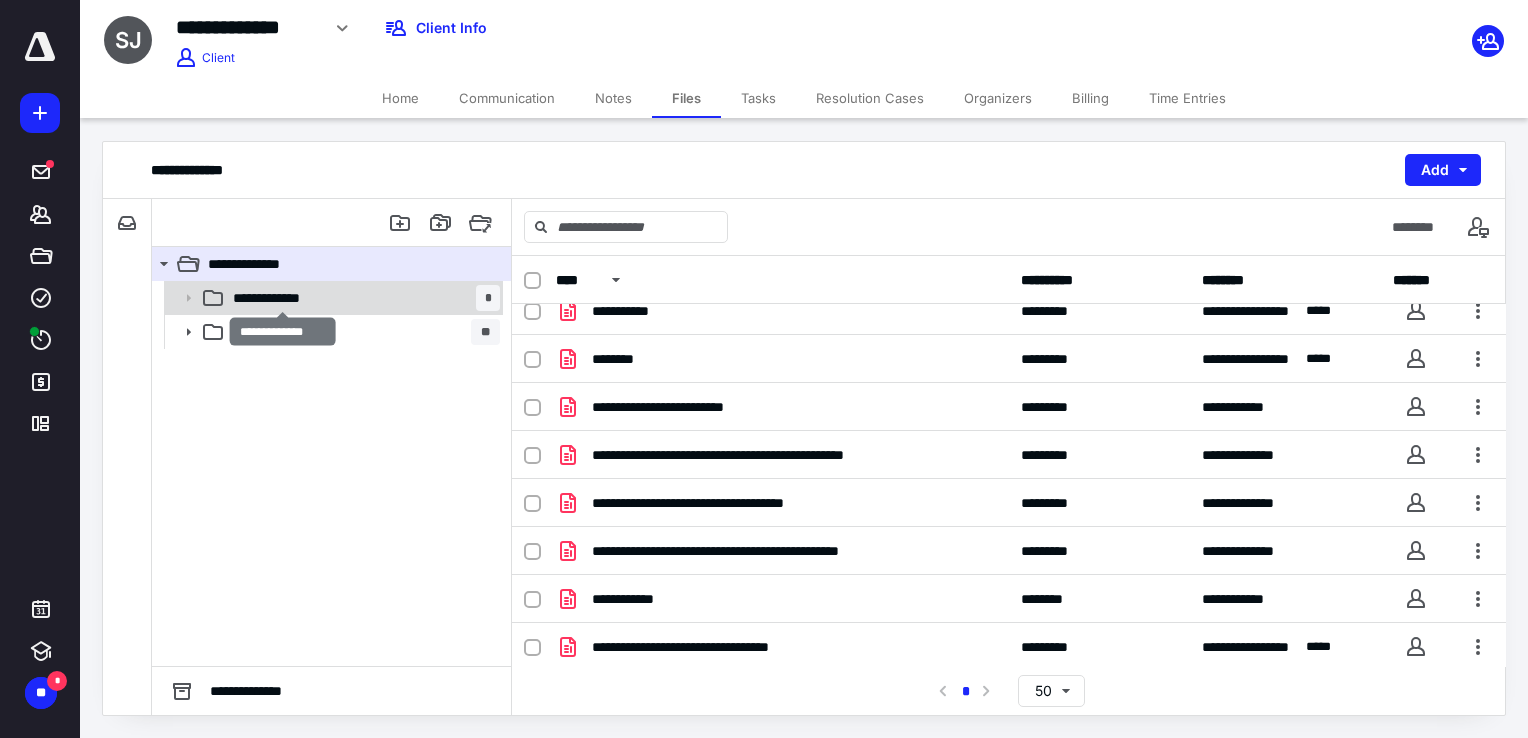 click on "**********" at bounding box center (283, 298) 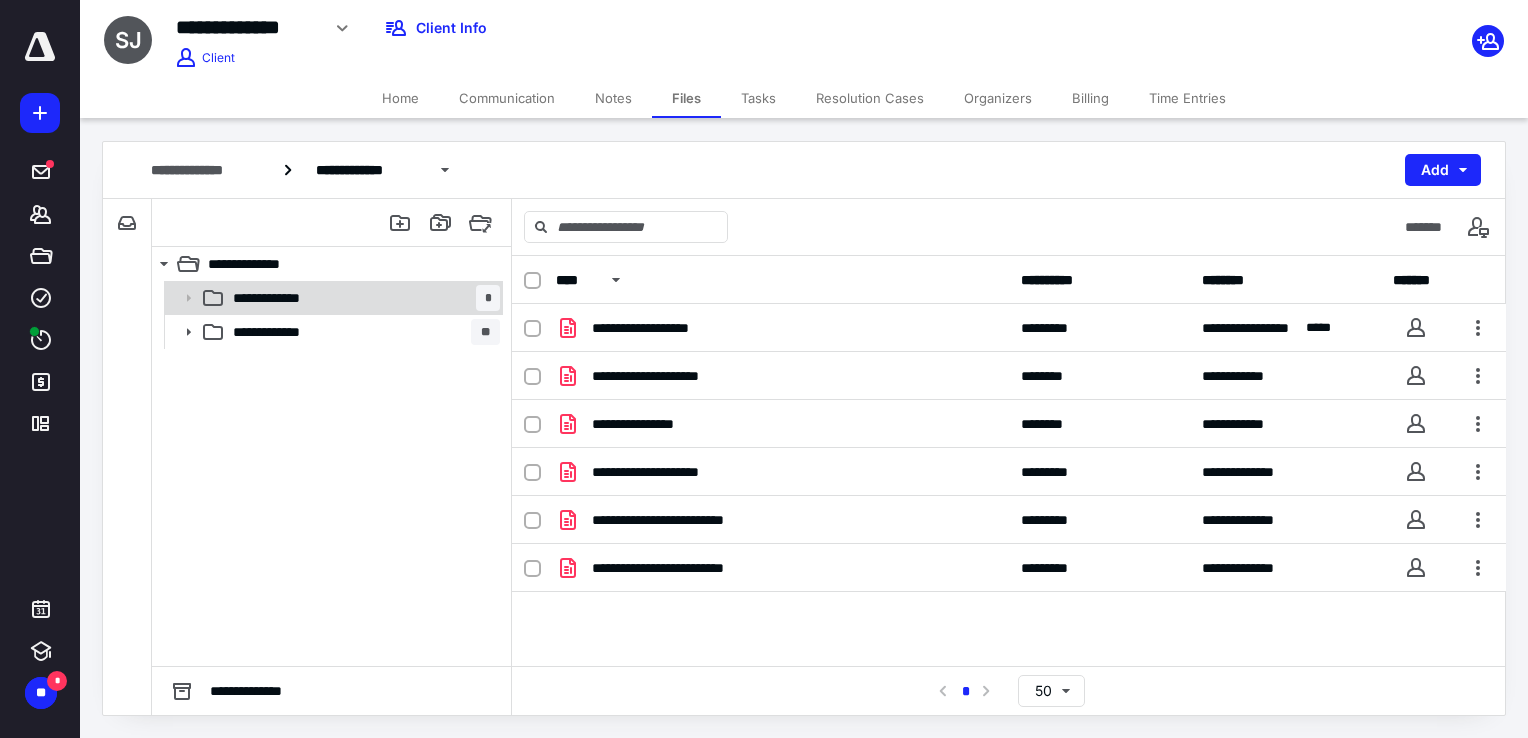 click on "**********" at bounding box center (332, 332) 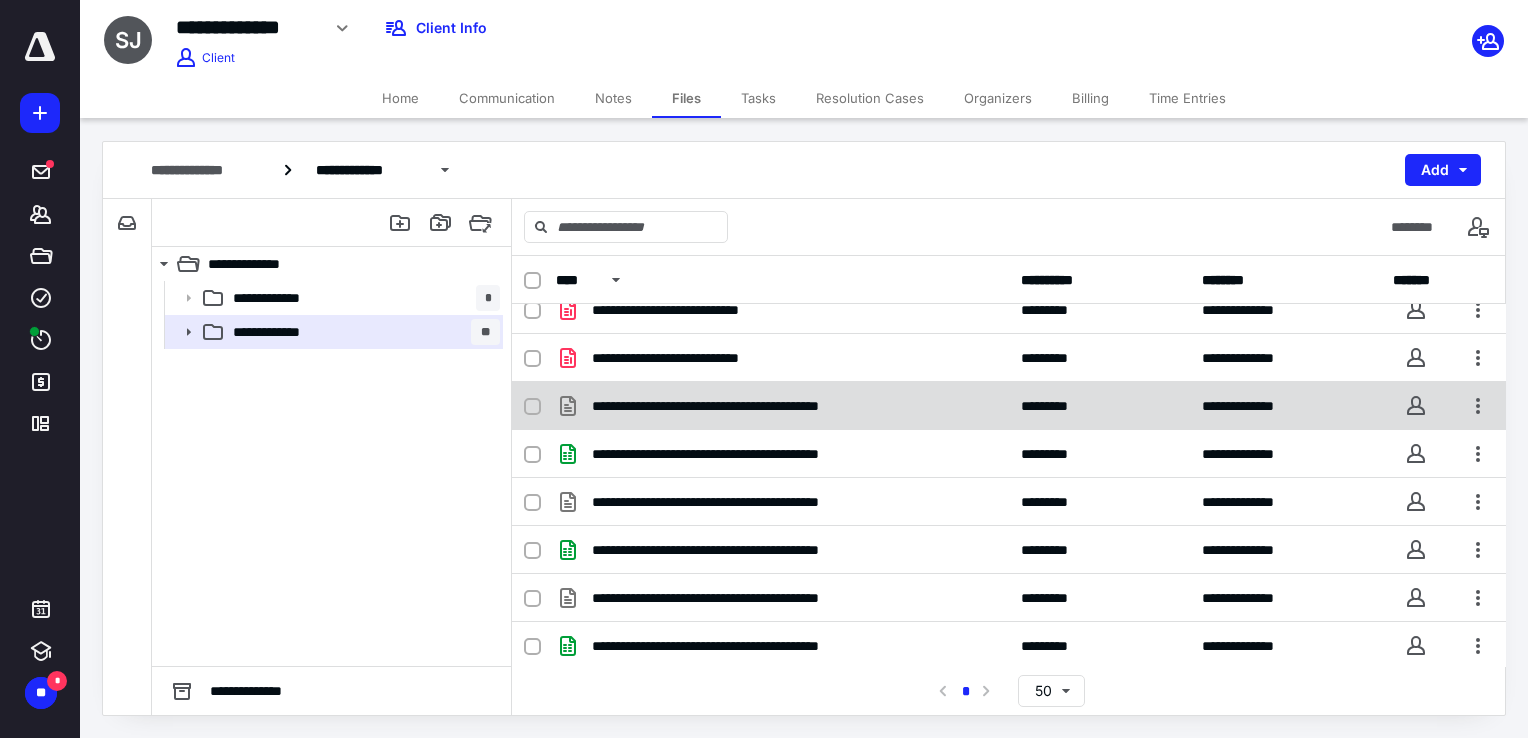 scroll, scrollTop: 0, scrollLeft: 0, axis: both 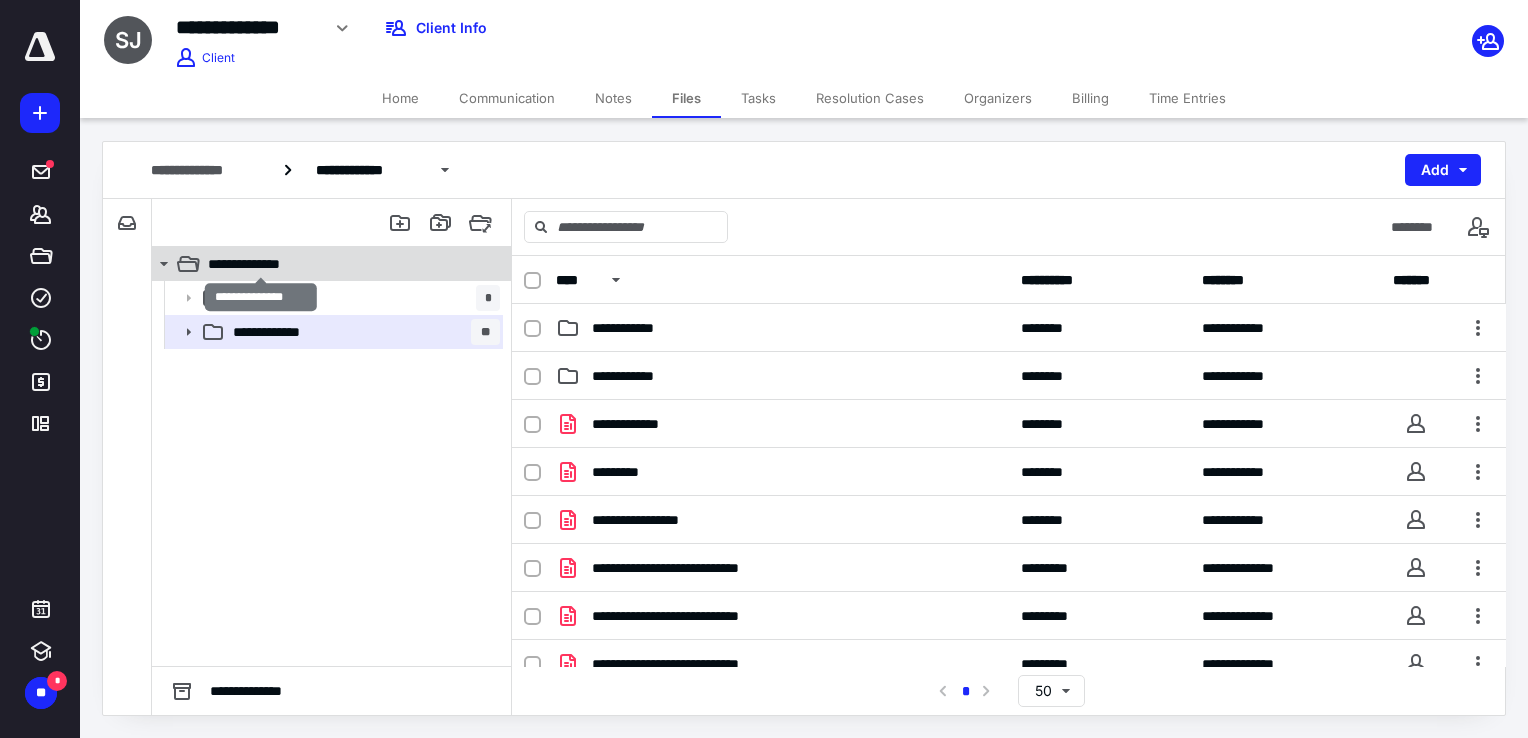 click on "**********" at bounding box center (261, 264) 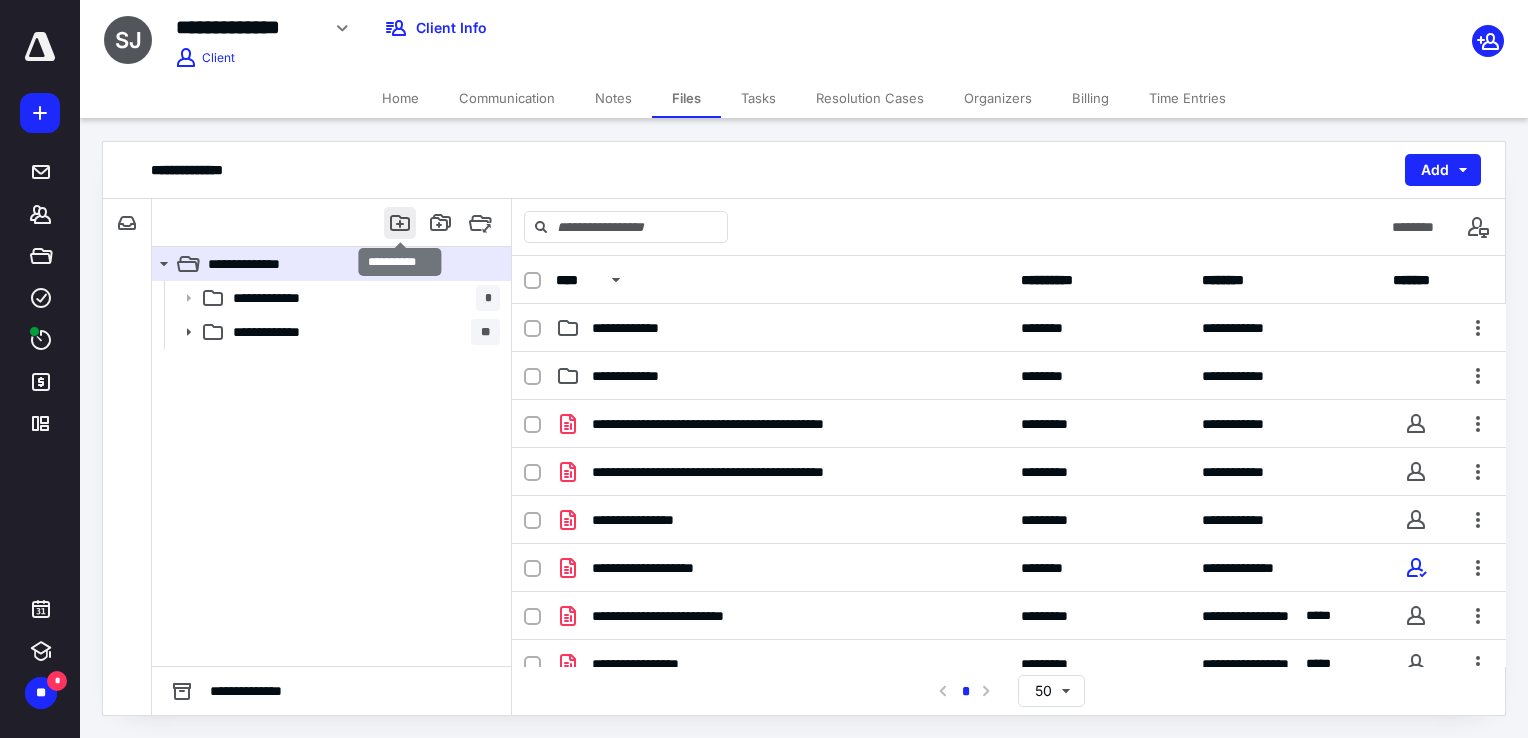 click at bounding box center [400, 223] 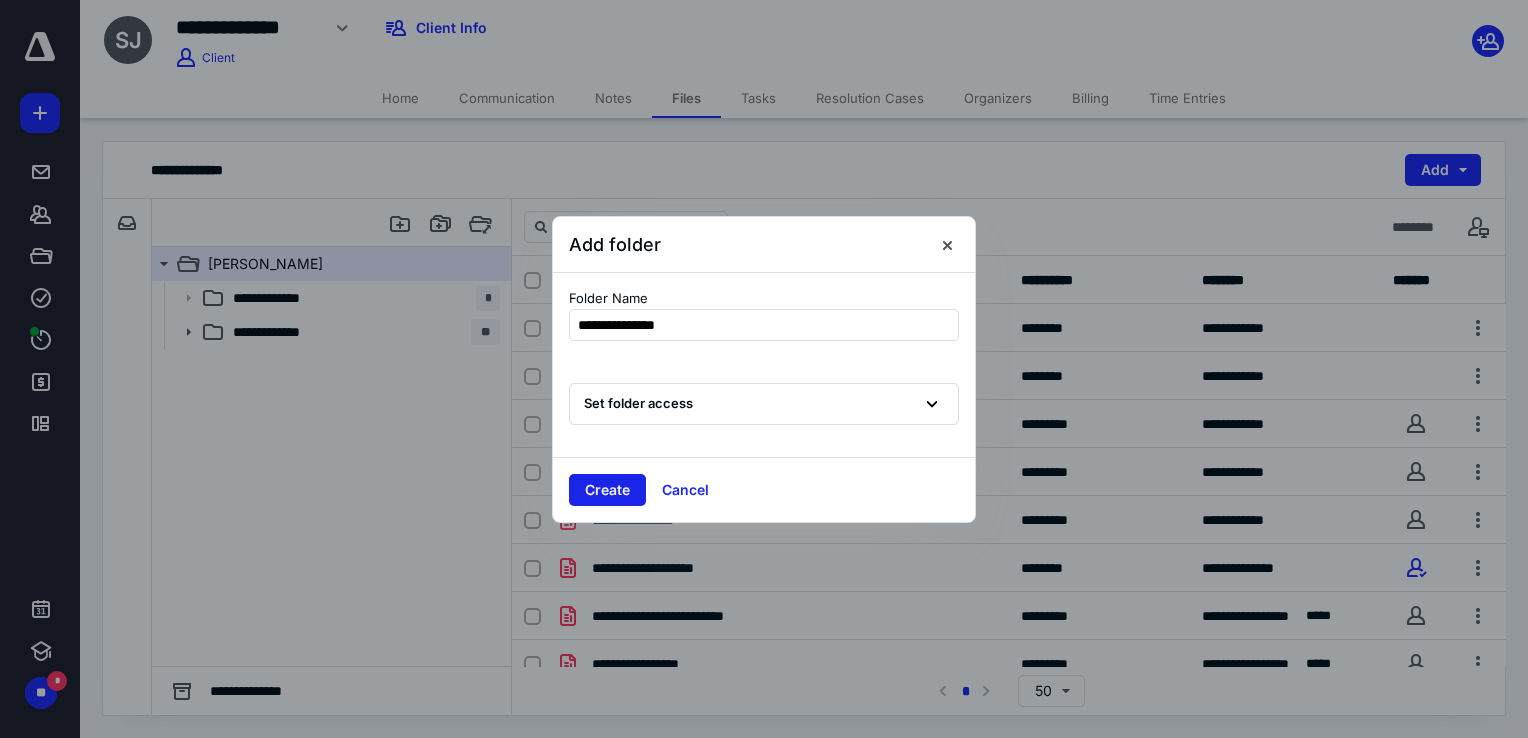 type on "**********" 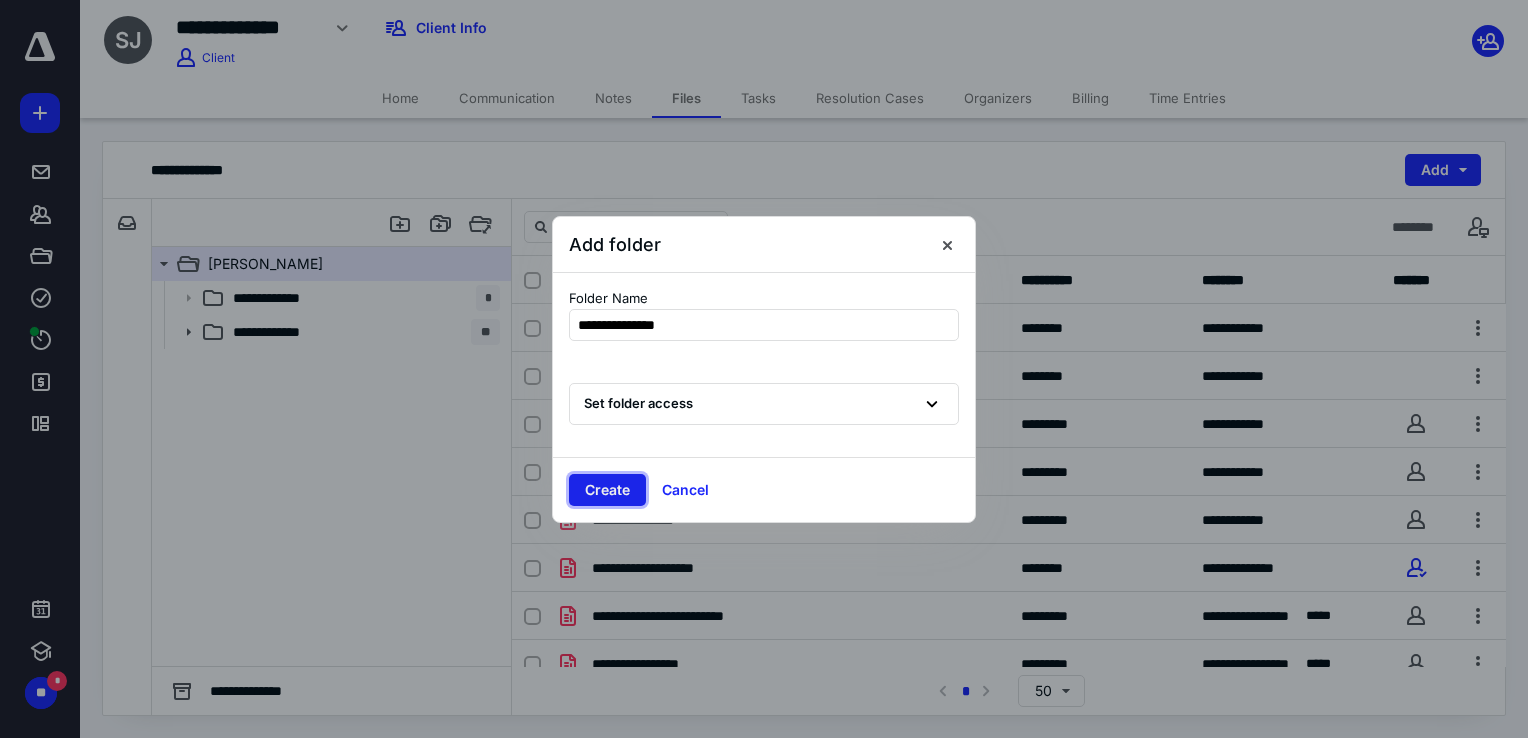 click on "Create" at bounding box center [607, 490] 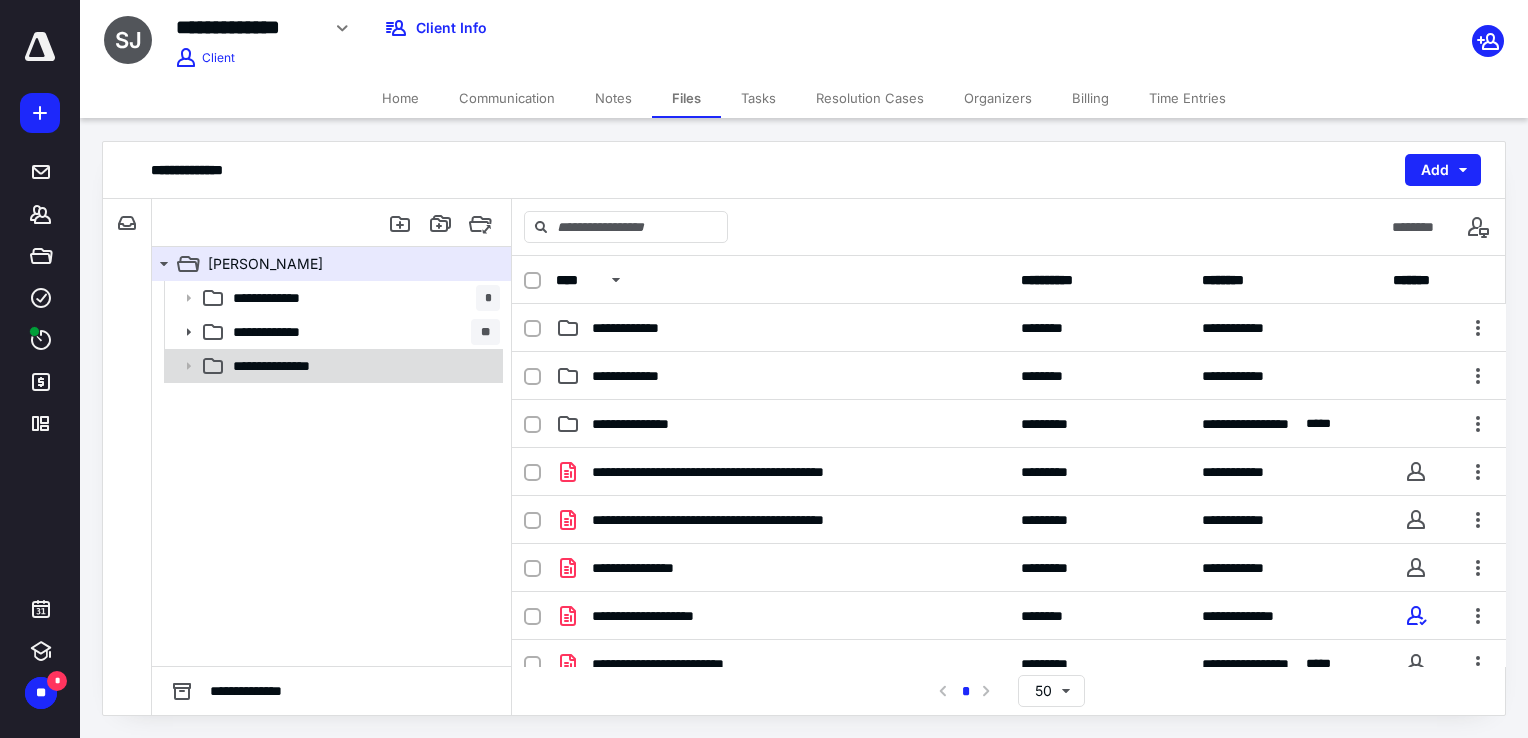 click on "**********" at bounding box center [284, 366] 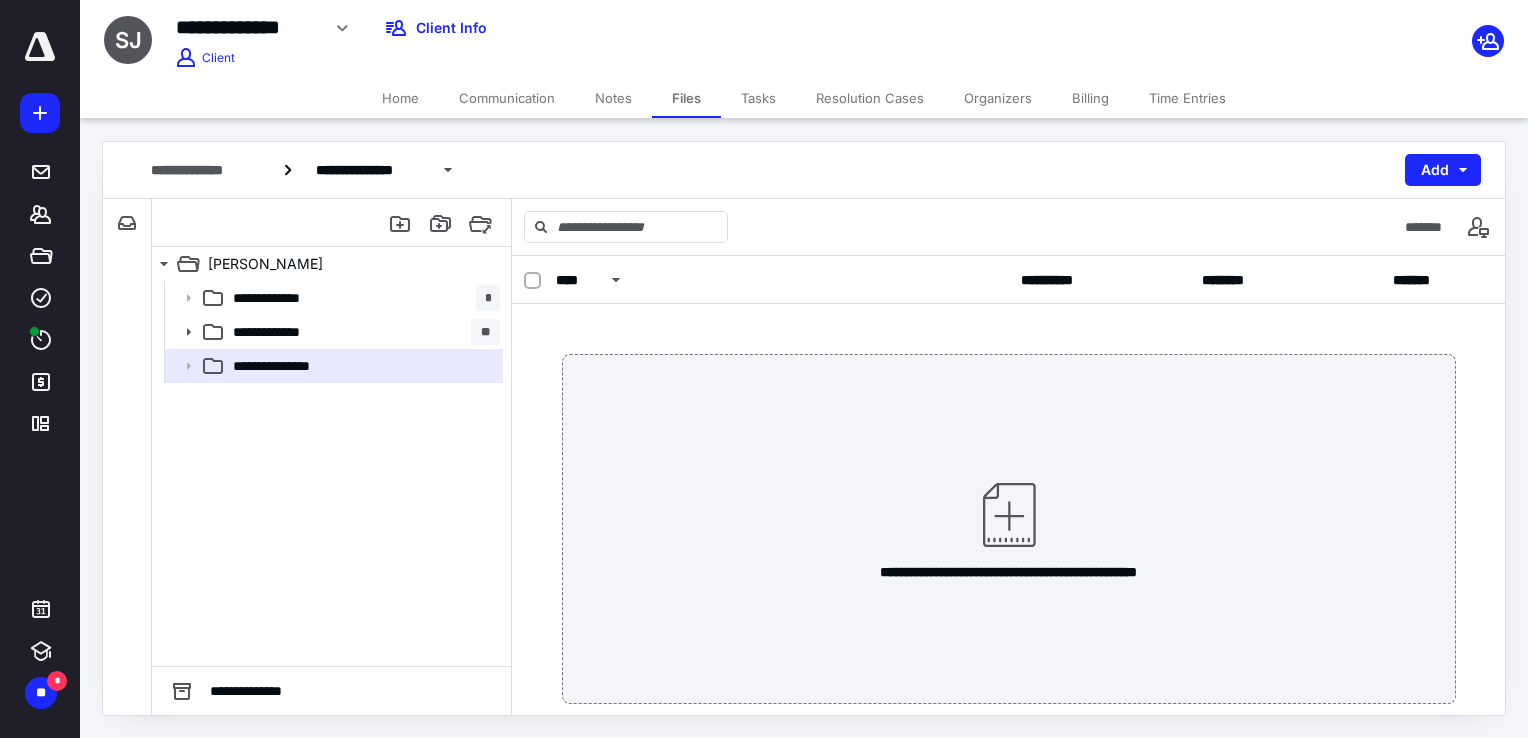 click on "**********" at bounding box center [1009, 529] 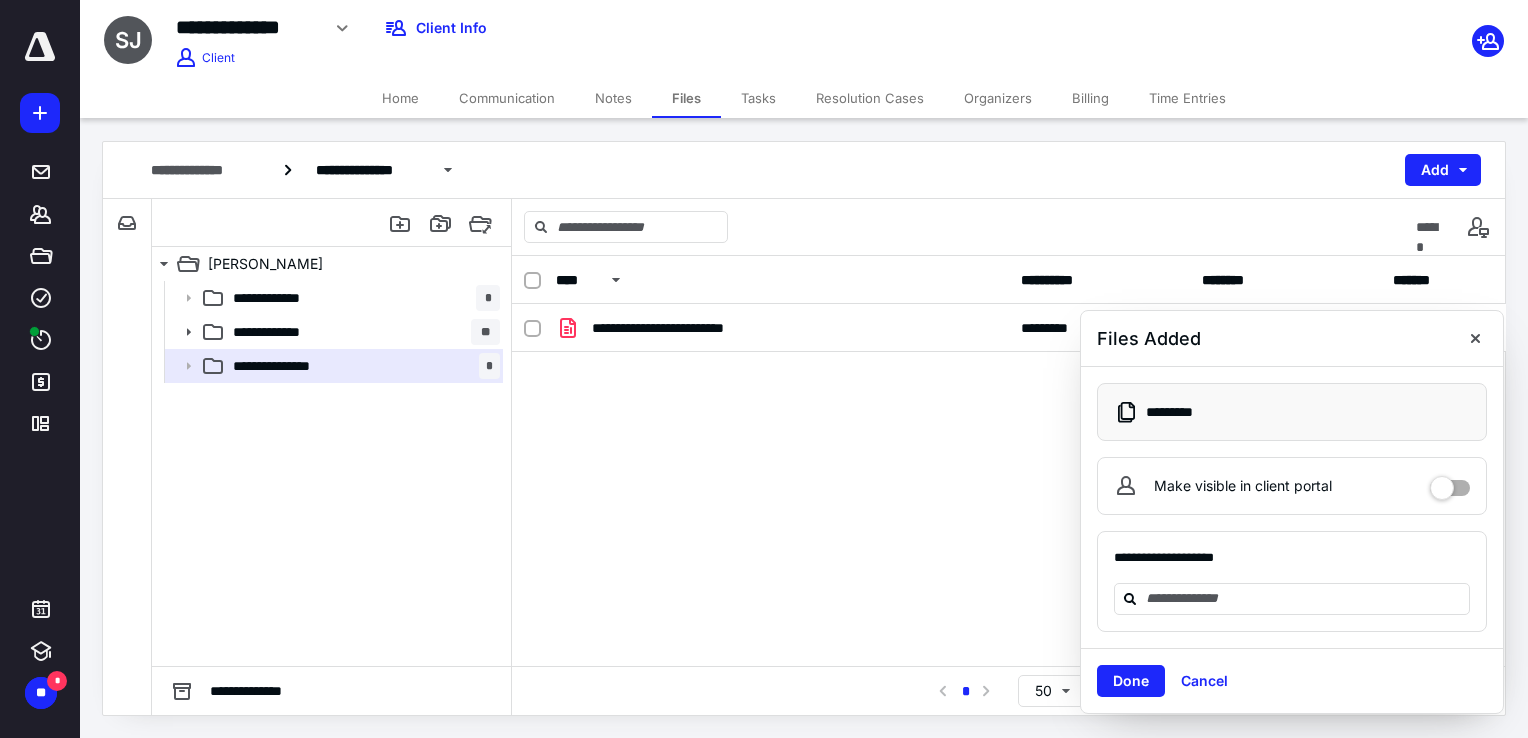 click on "Done" at bounding box center (1131, 681) 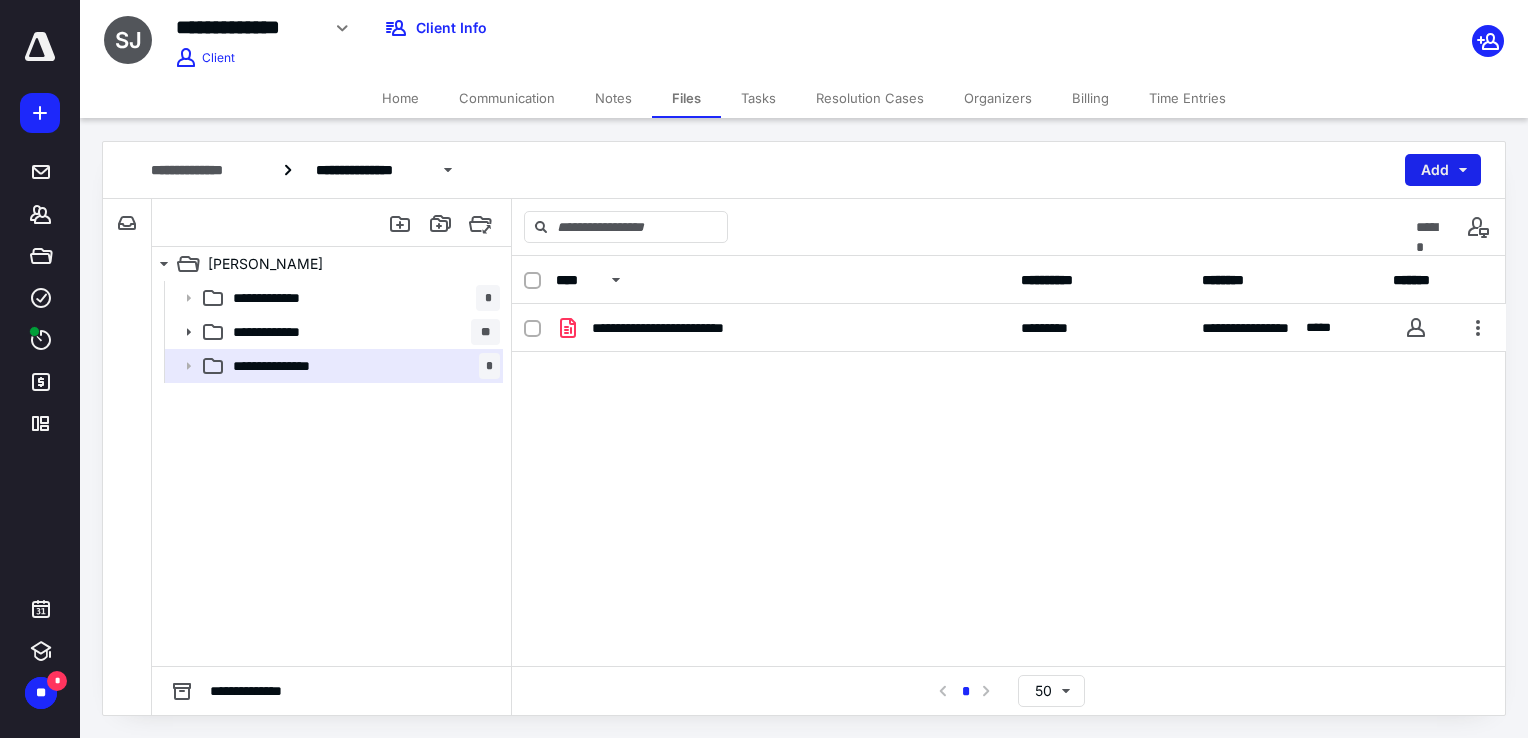 drag, startPoint x: 1427, startPoint y: 166, endPoint x: 1417, endPoint y: 168, distance: 10.198039 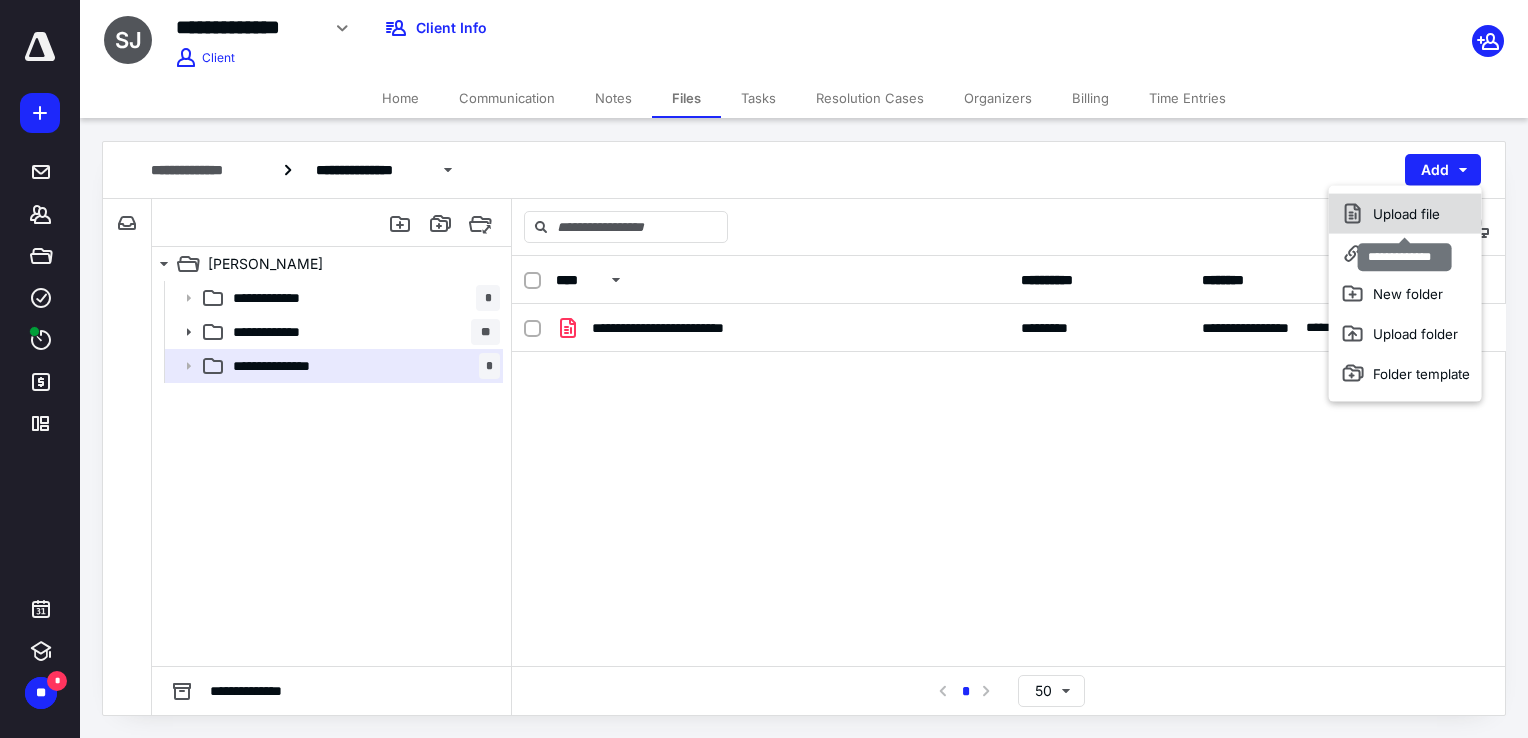 click on "Upload file" at bounding box center (1405, 214) 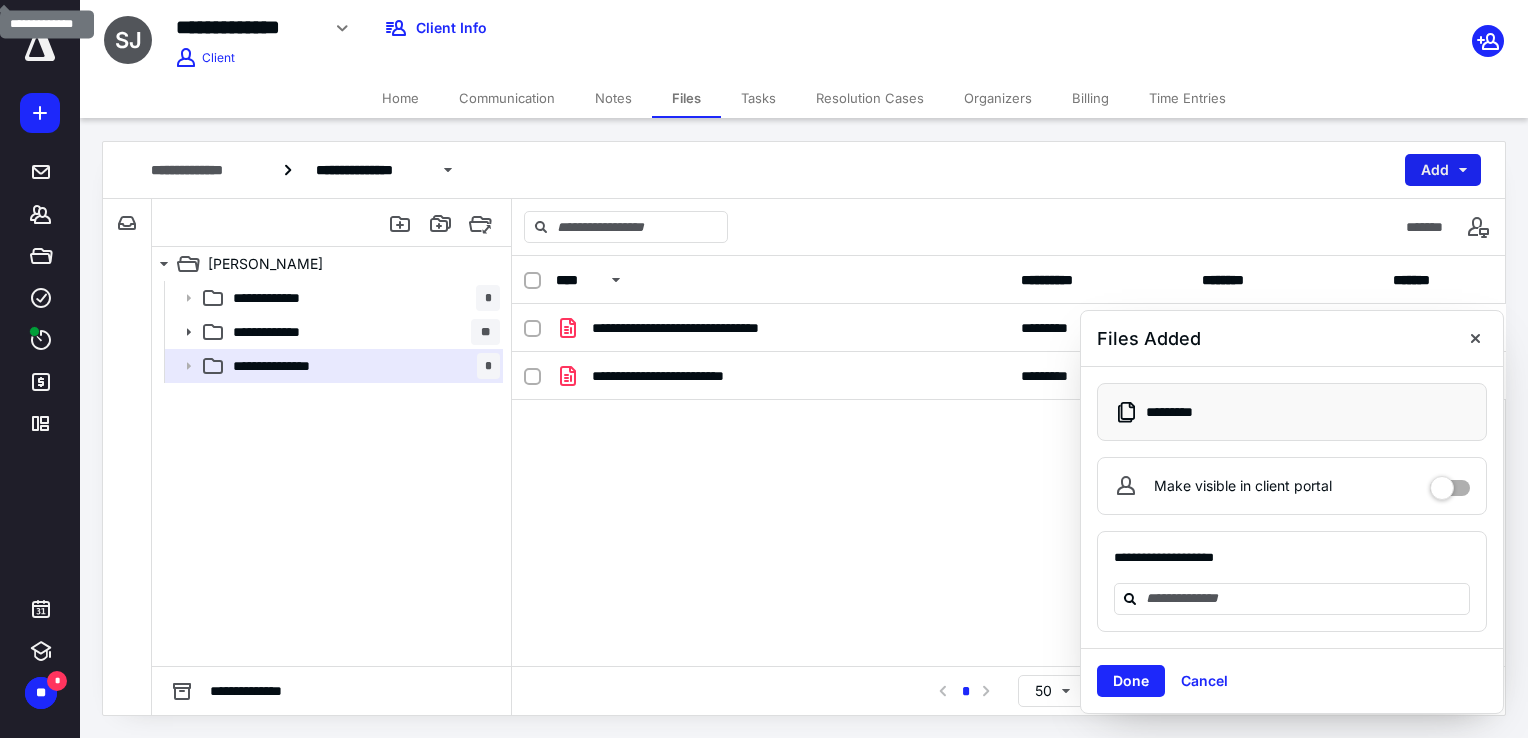 click on "Add" at bounding box center [1443, 170] 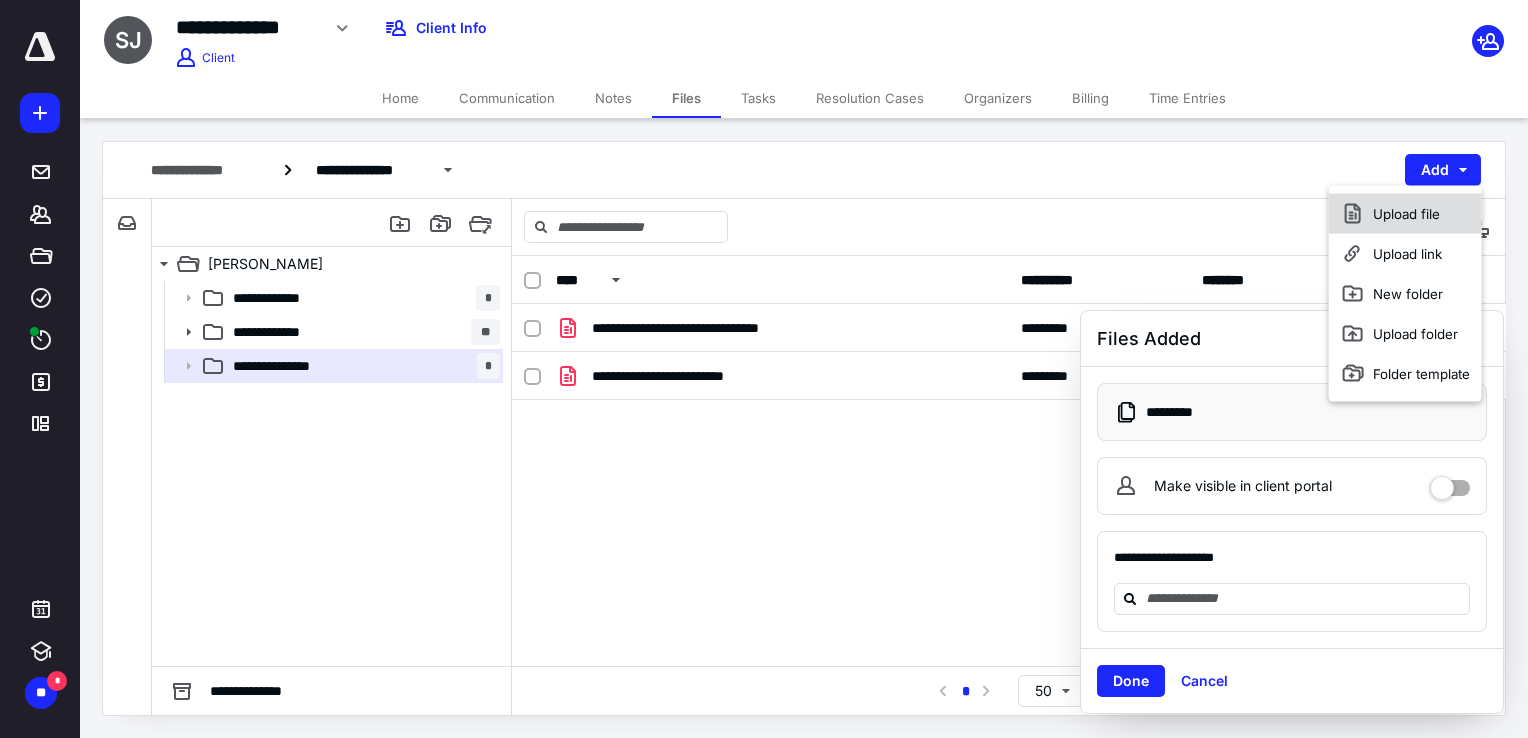 click 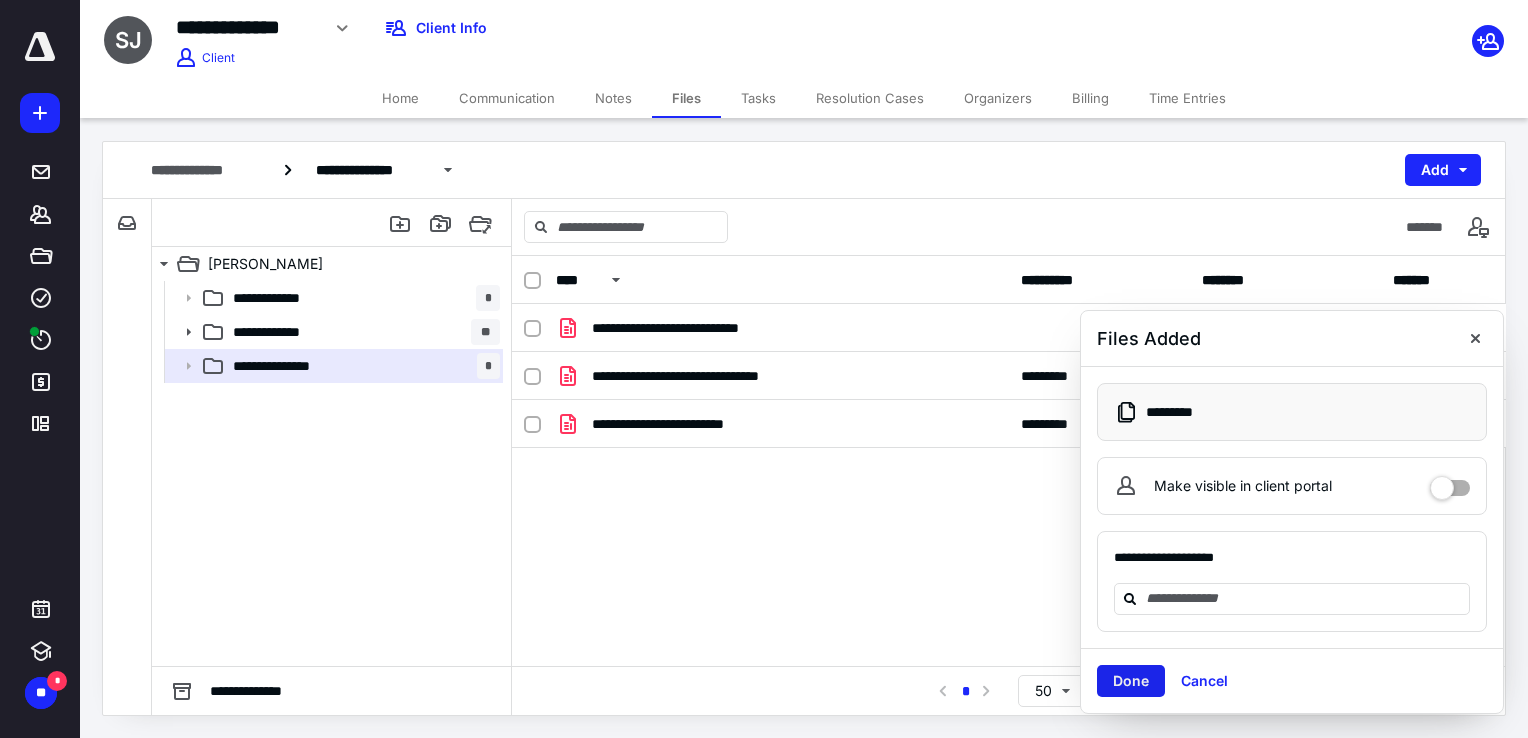 click on "Done" at bounding box center (1131, 681) 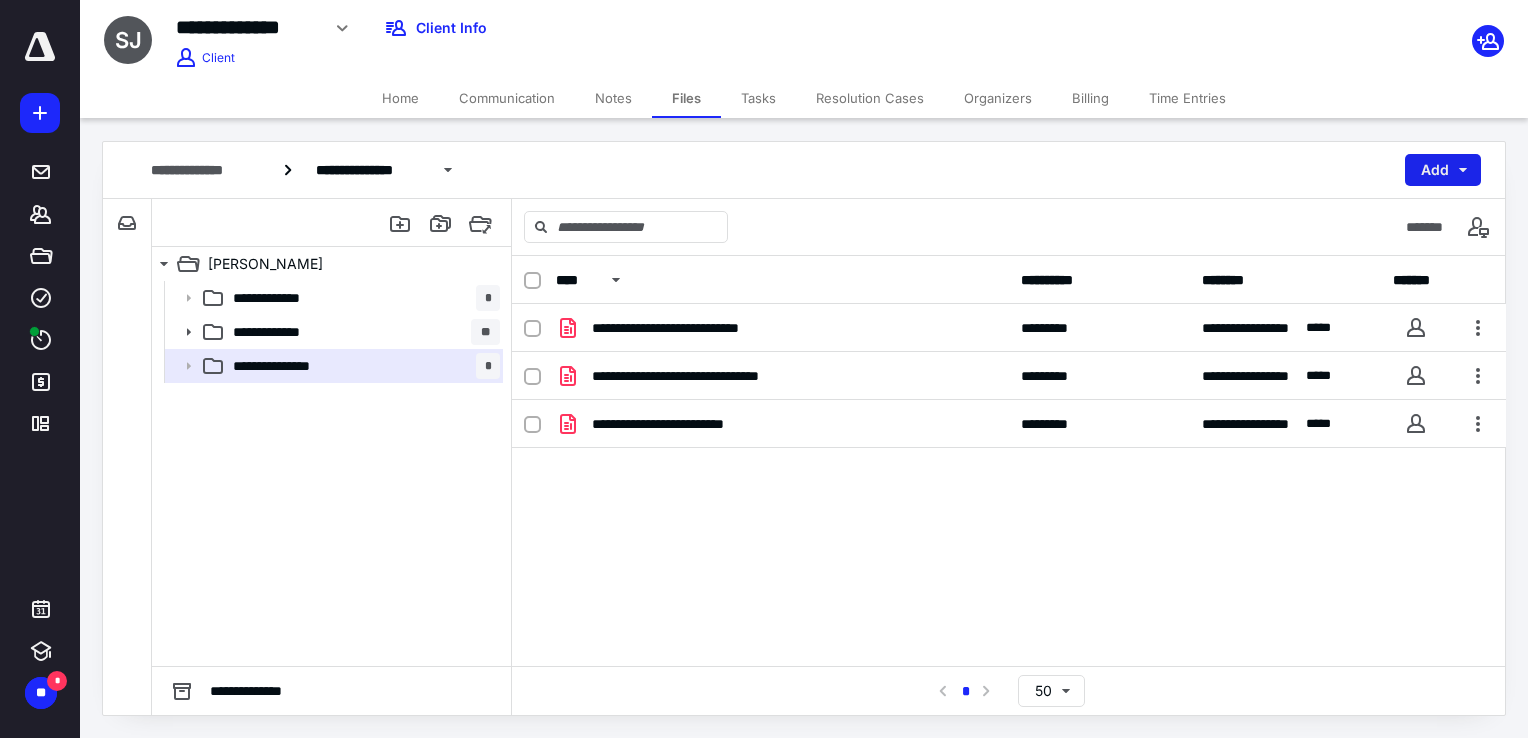 click on "Add" at bounding box center (1443, 170) 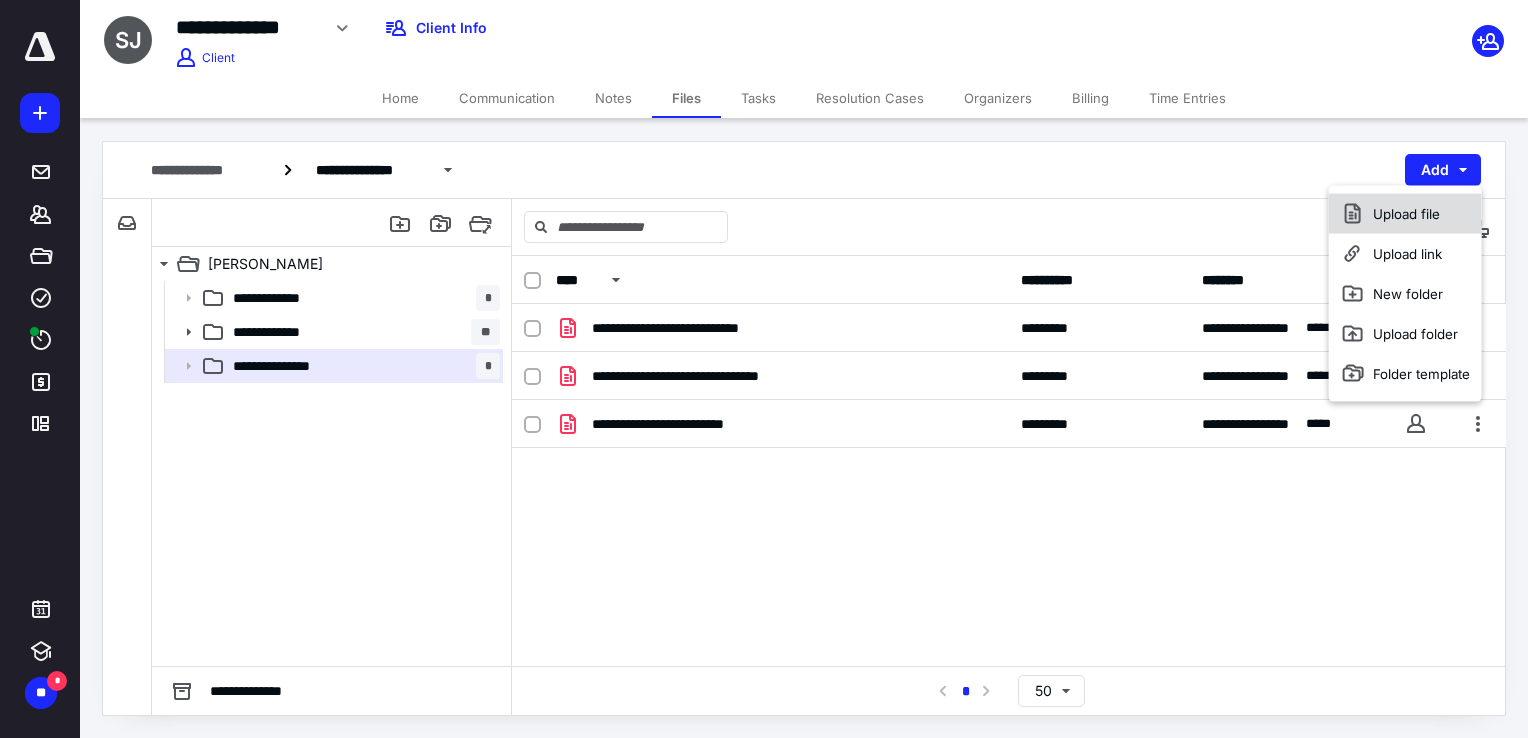 click 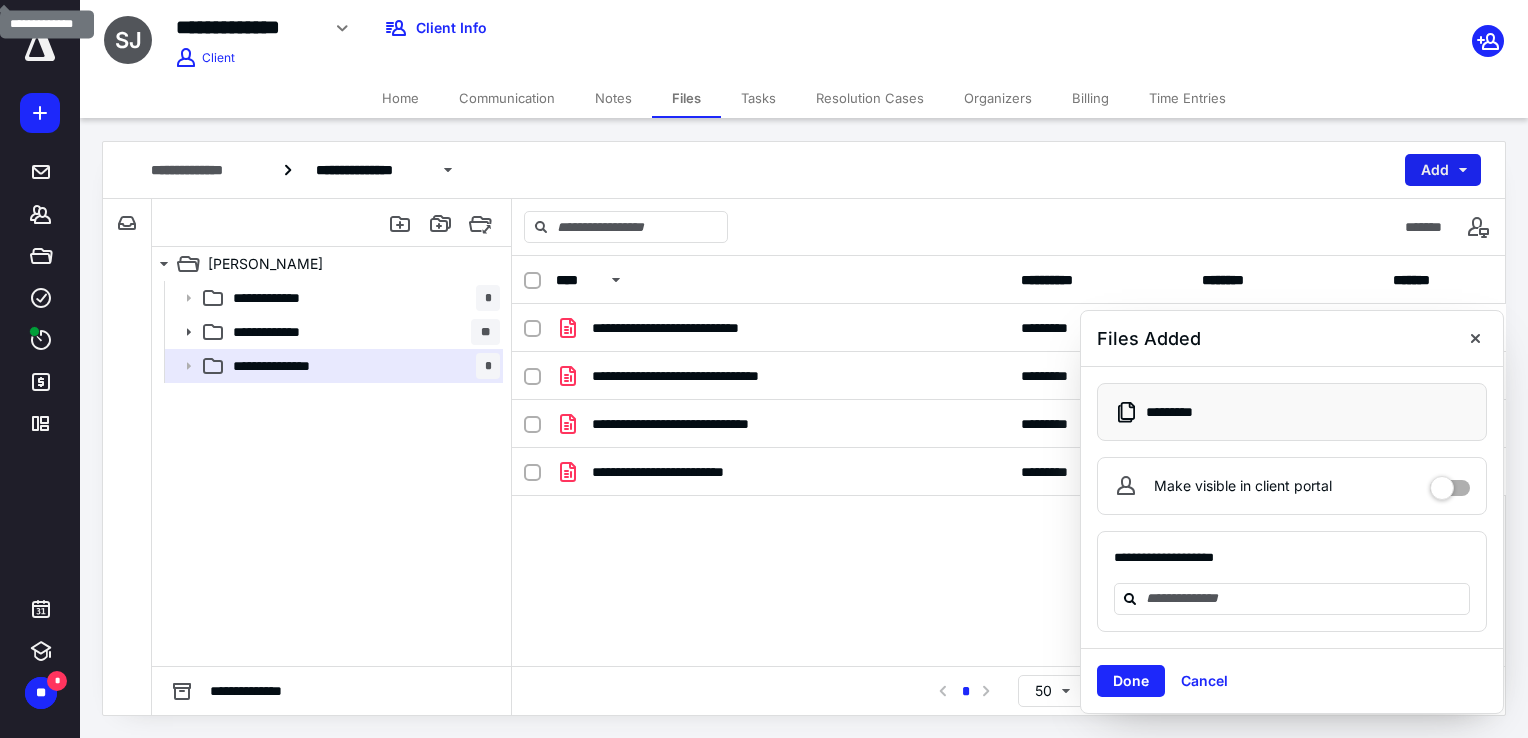 click on "Add" at bounding box center [1443, 170] 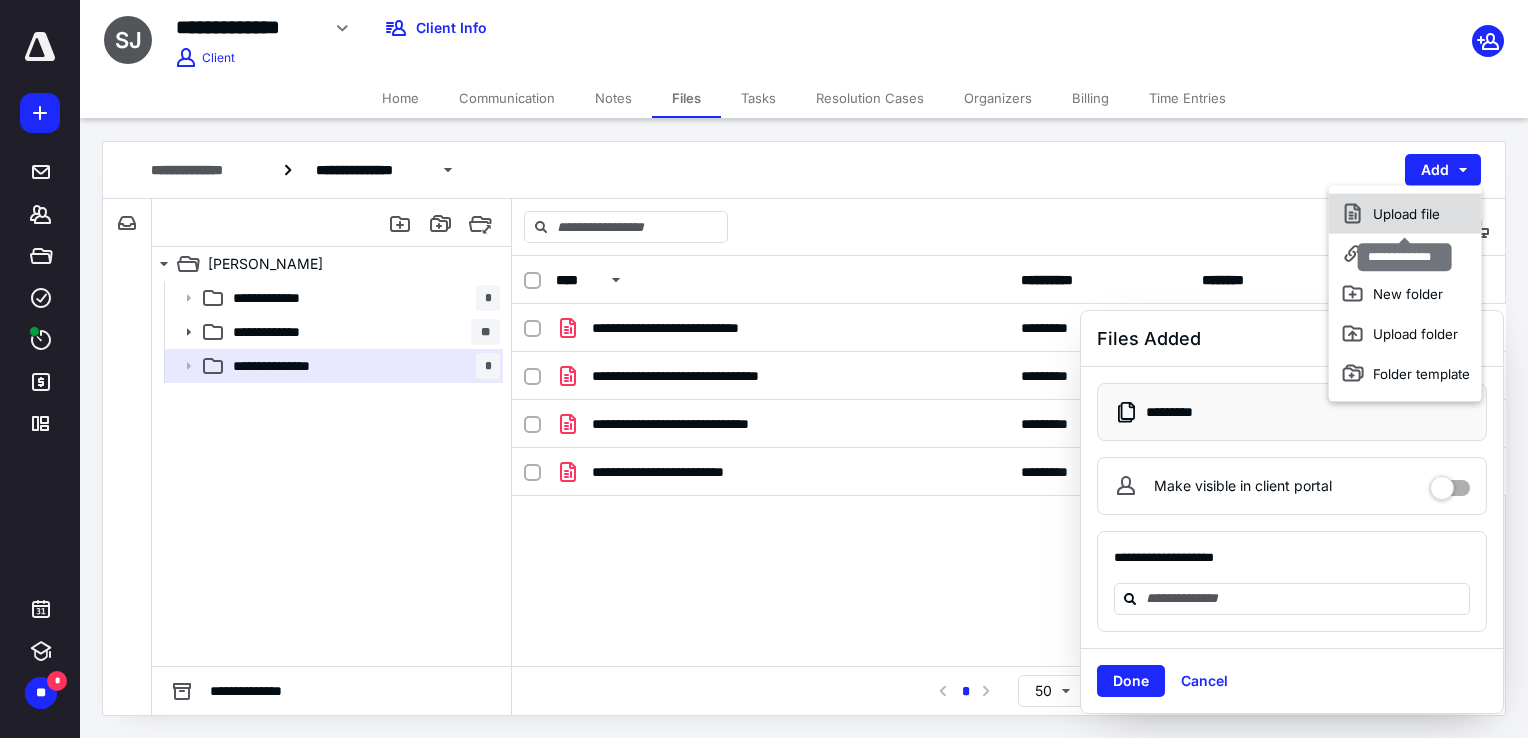 click on "Upload file" at bounding box center (1405, 214) 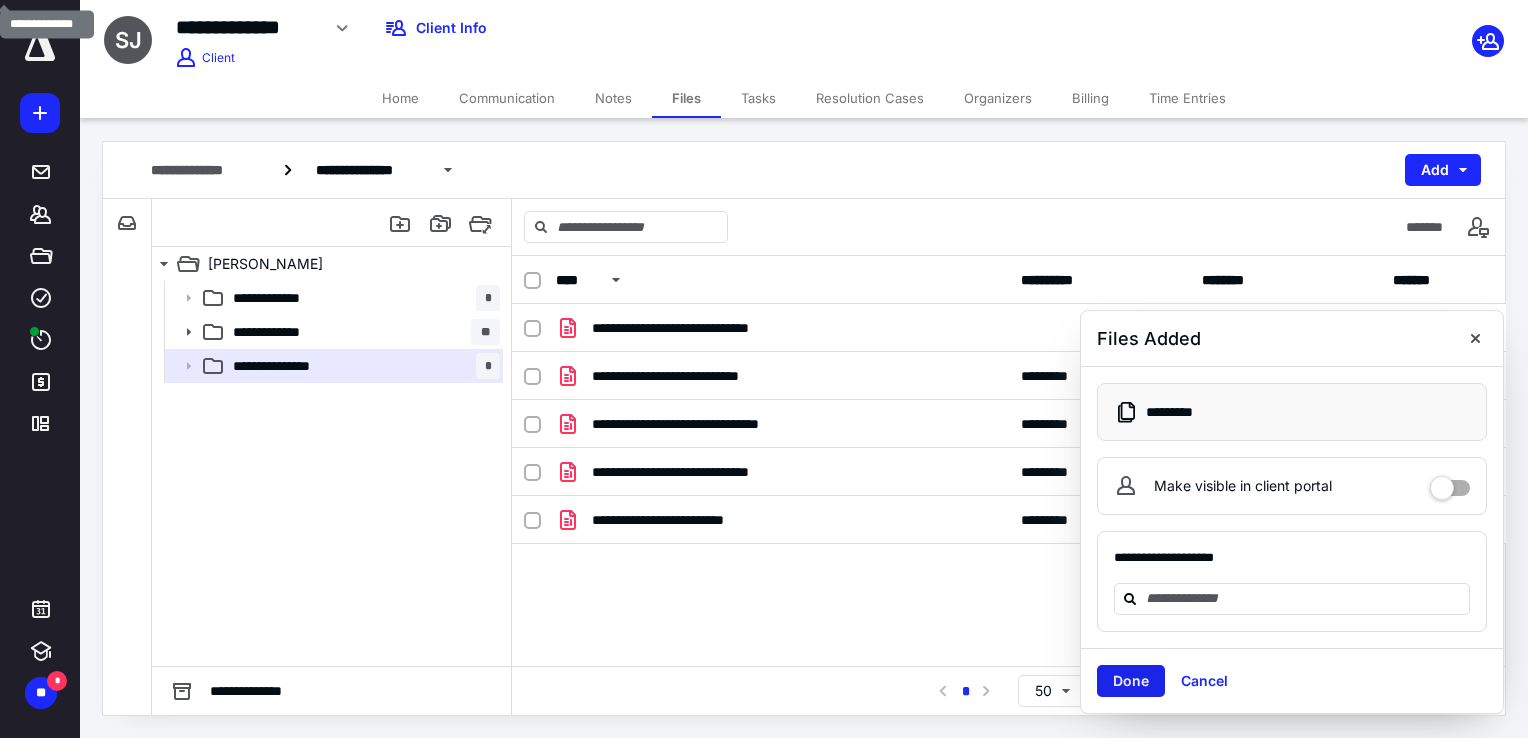 click on "Done" at bounding box center (1131, 681) 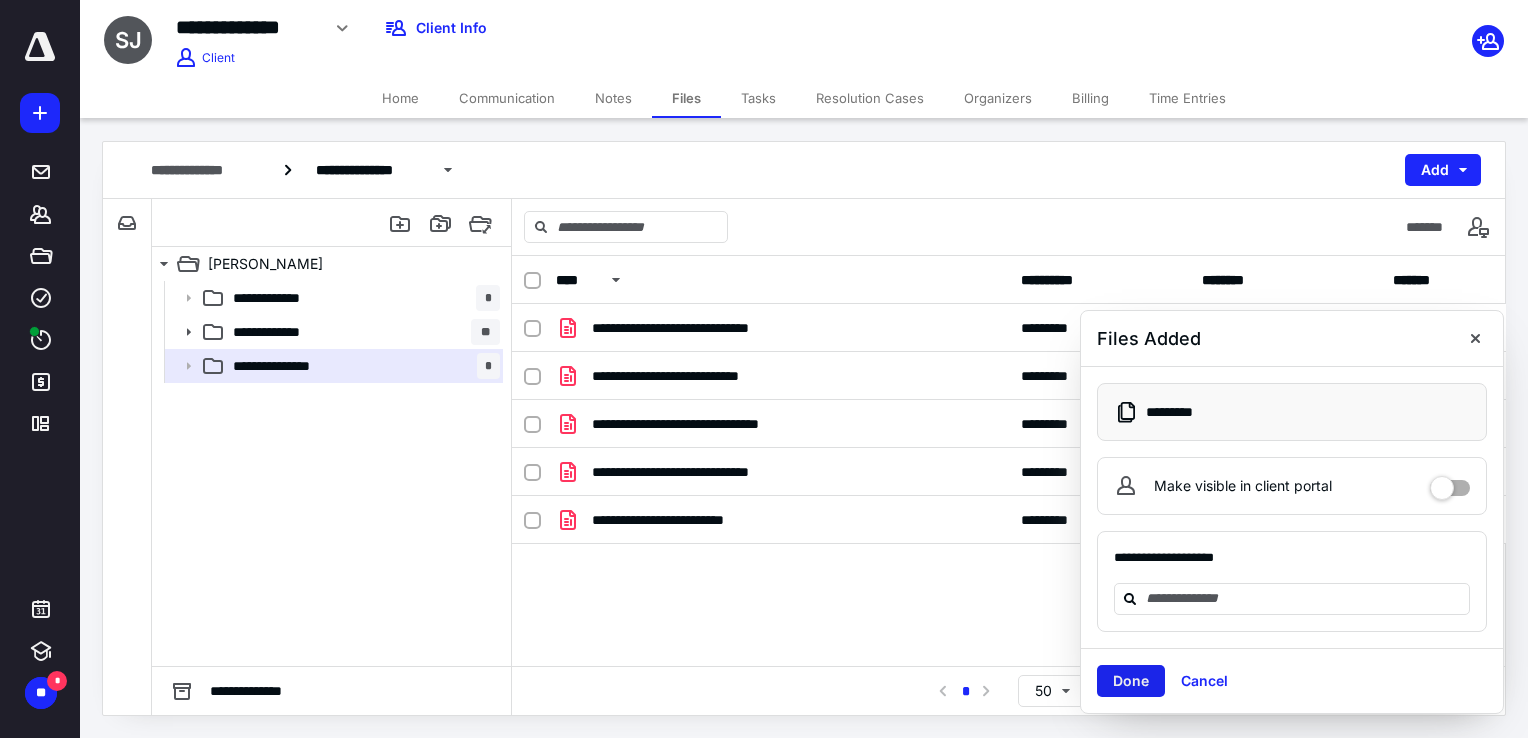 click on "Done" at bounding box center [1131, 681] 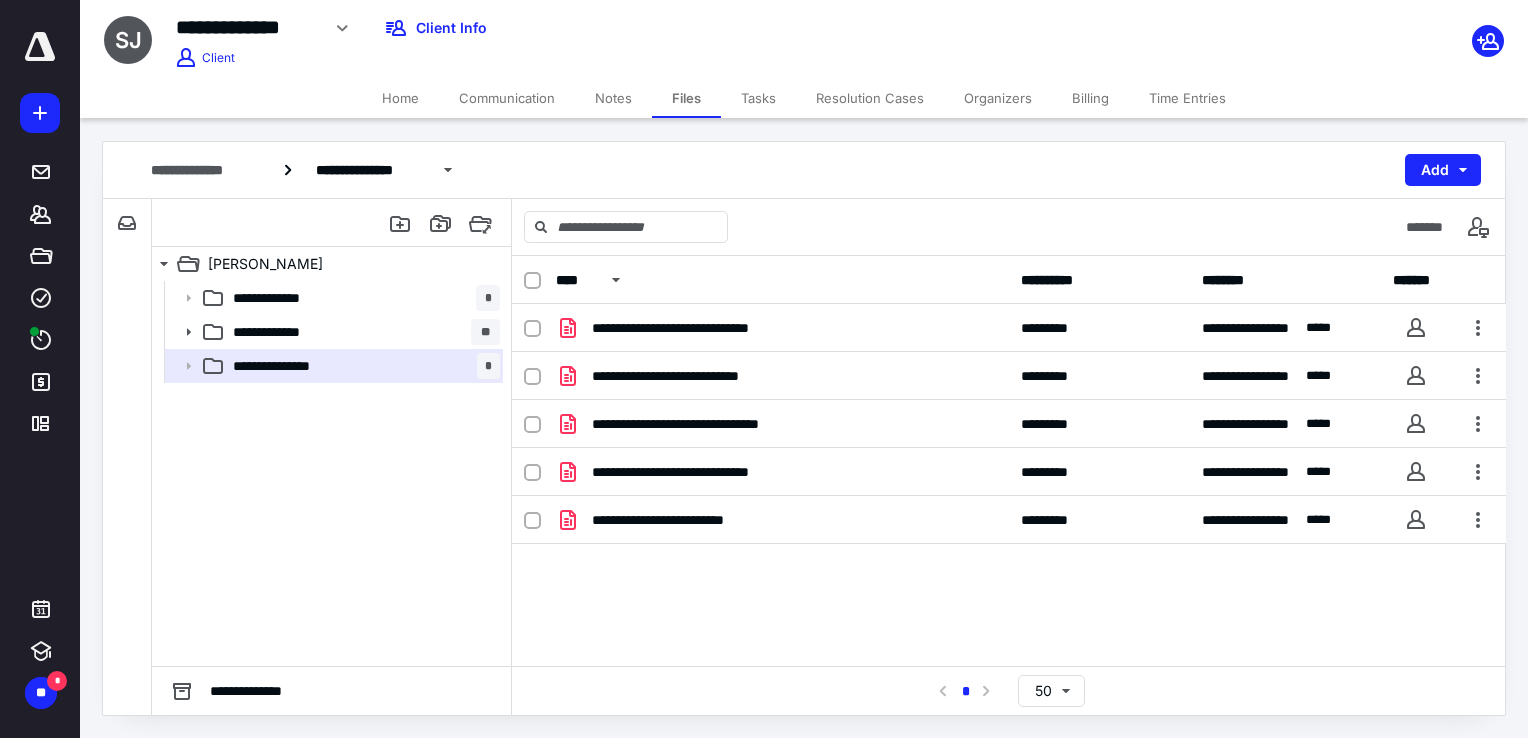 click on "**********" at bounding box center (804, 170) 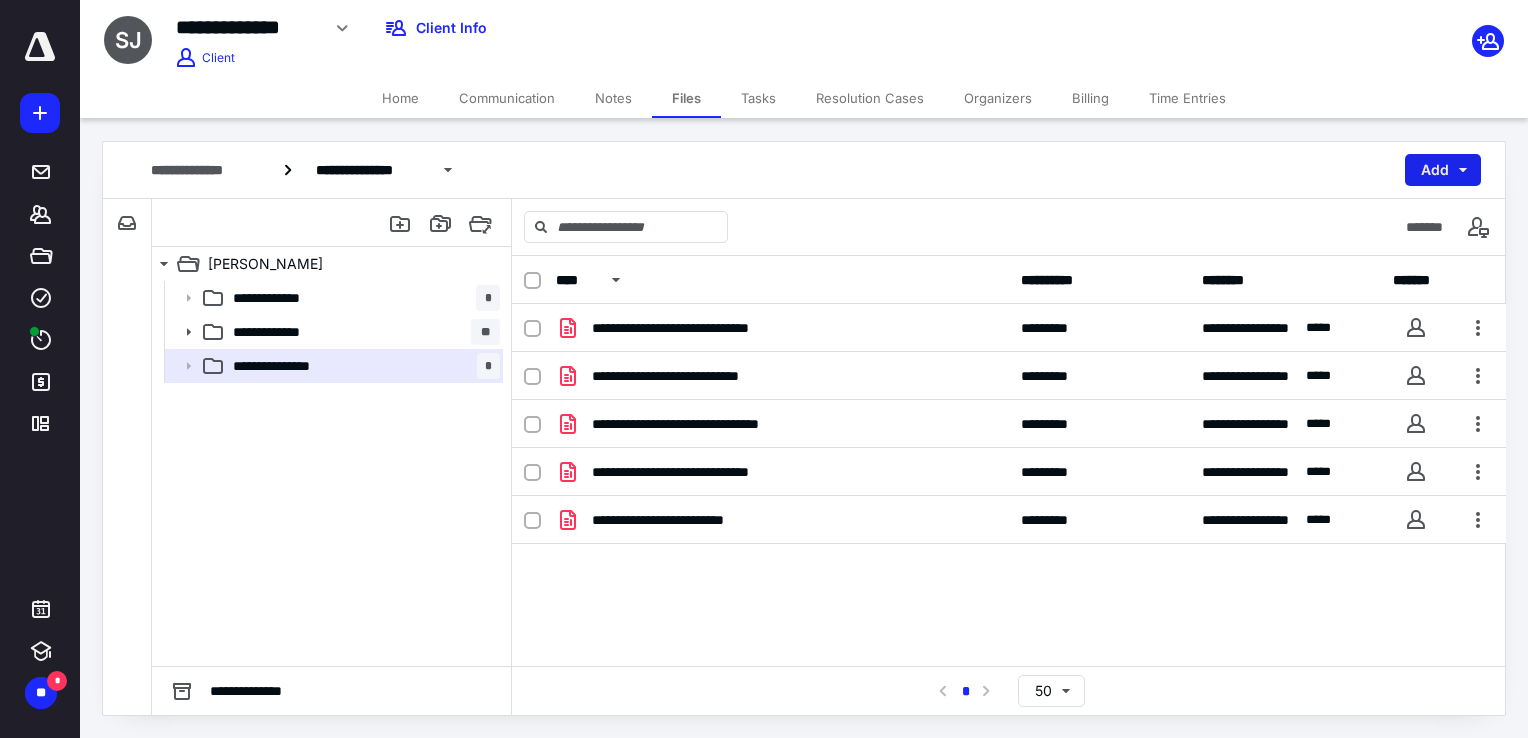 click on "Add" at bounding box center [1443, 170] 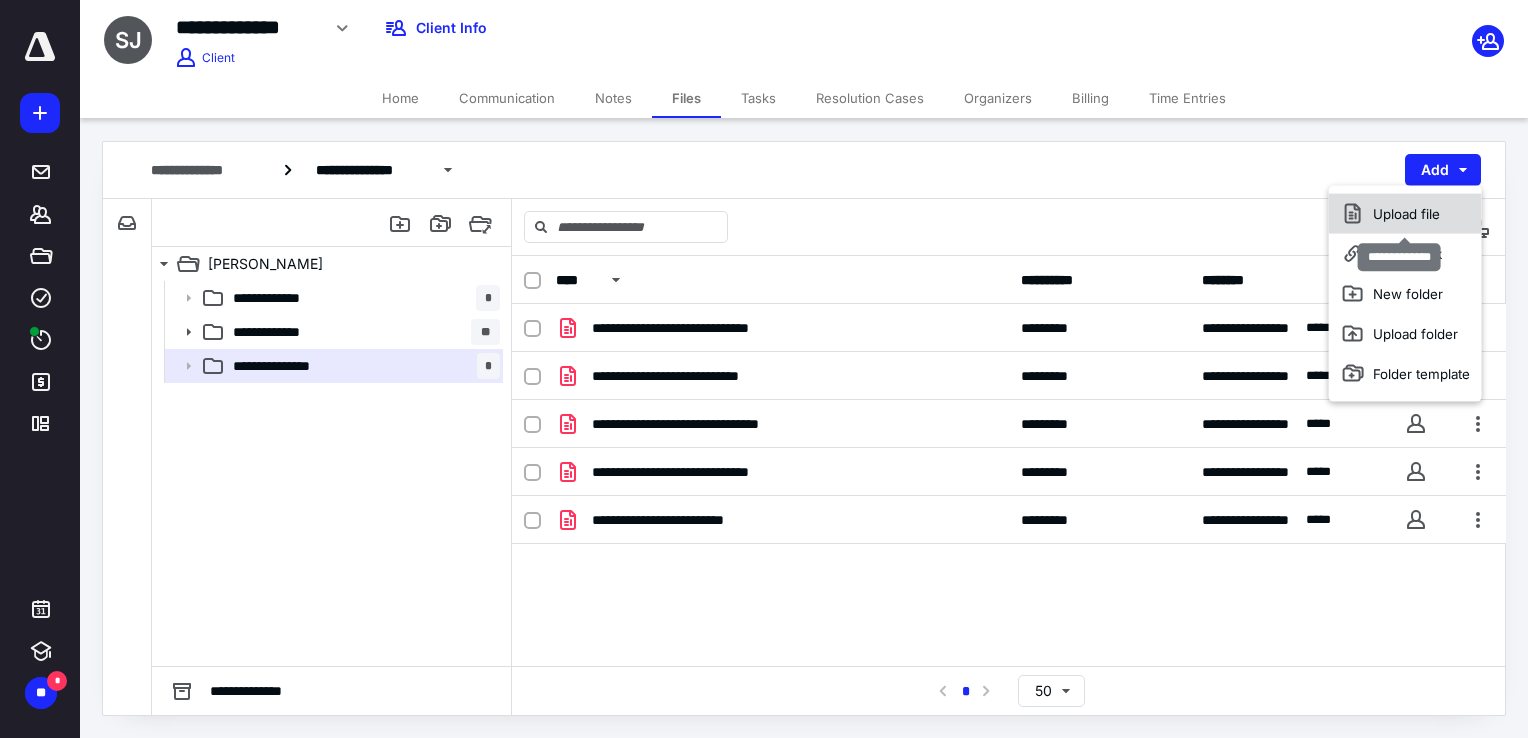 click on "Upload file" at bounding box center (1405, 214) 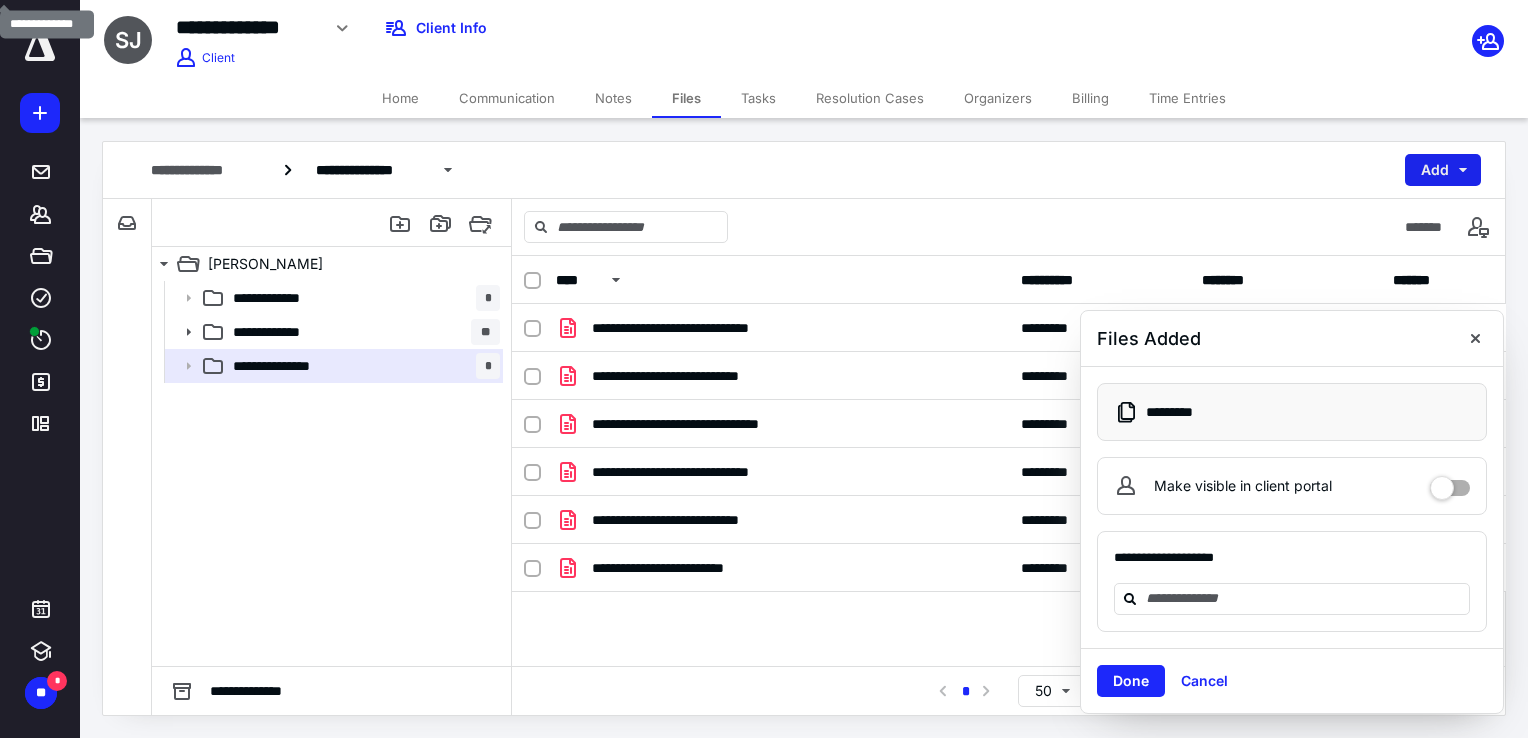drag, startPoint x: 1449, startPoint y: 176, endPoint x: 1436, endPoint y: 177, distance: 13.038404 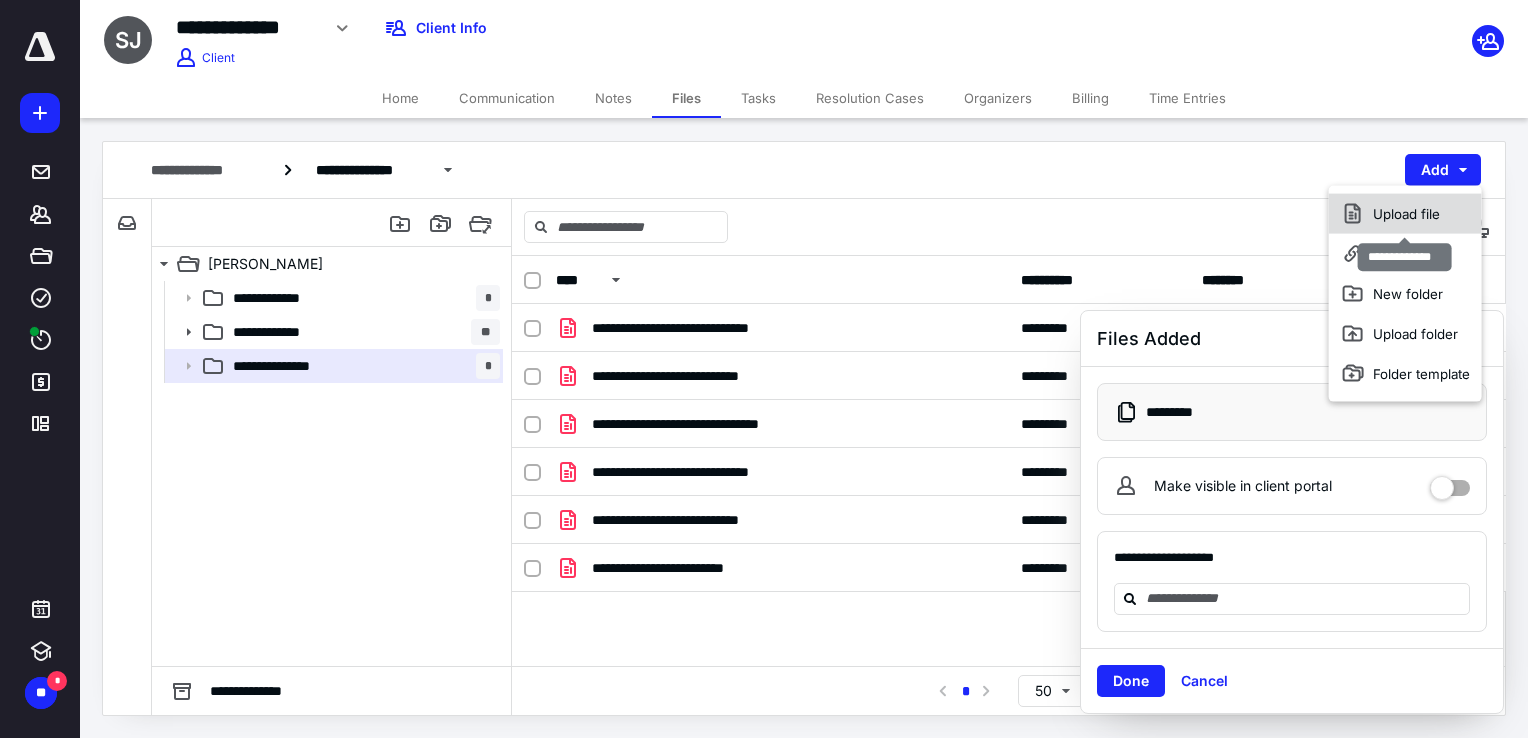 click on "Upload file" at bounding box center [1405, 214] 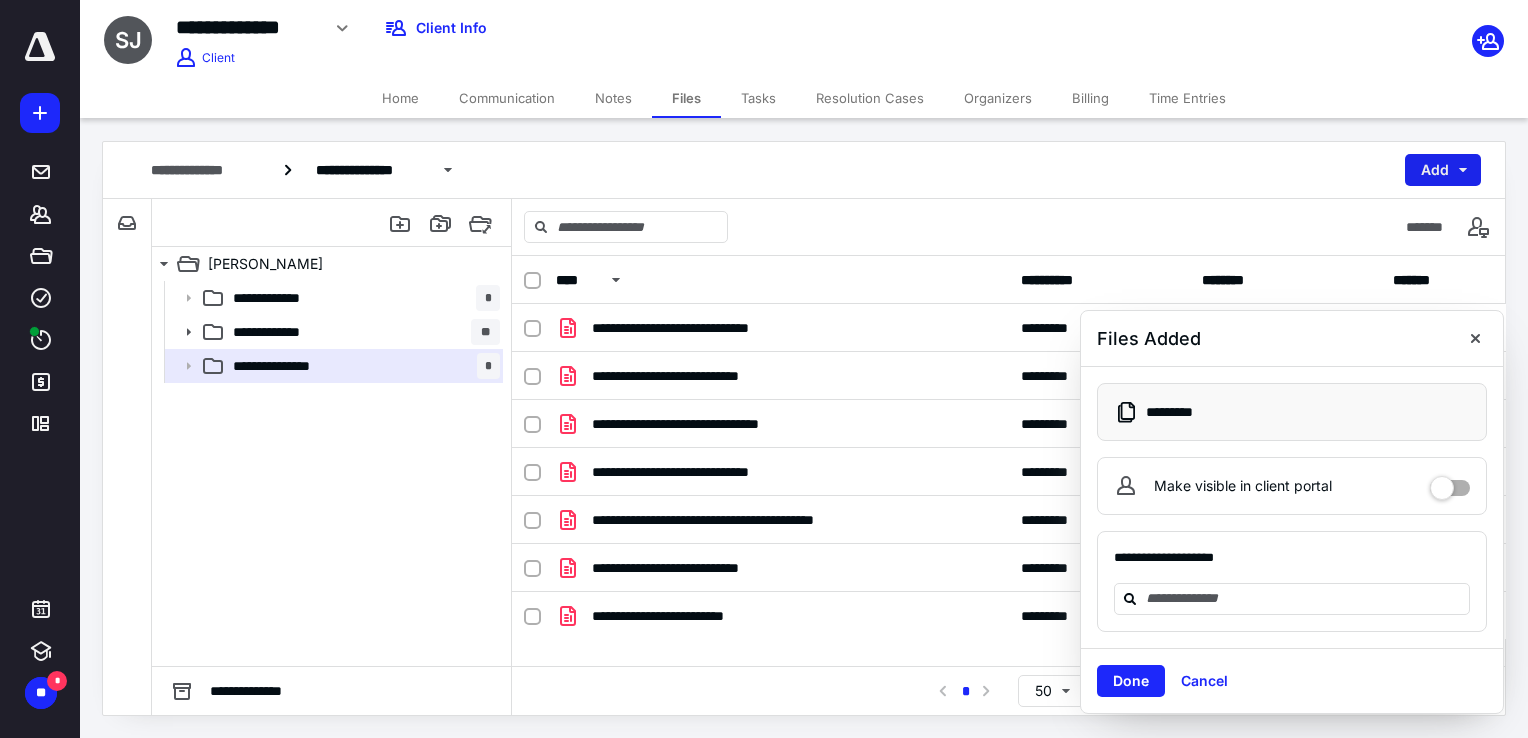 click on "Add" at bounding box center [1443, 170] 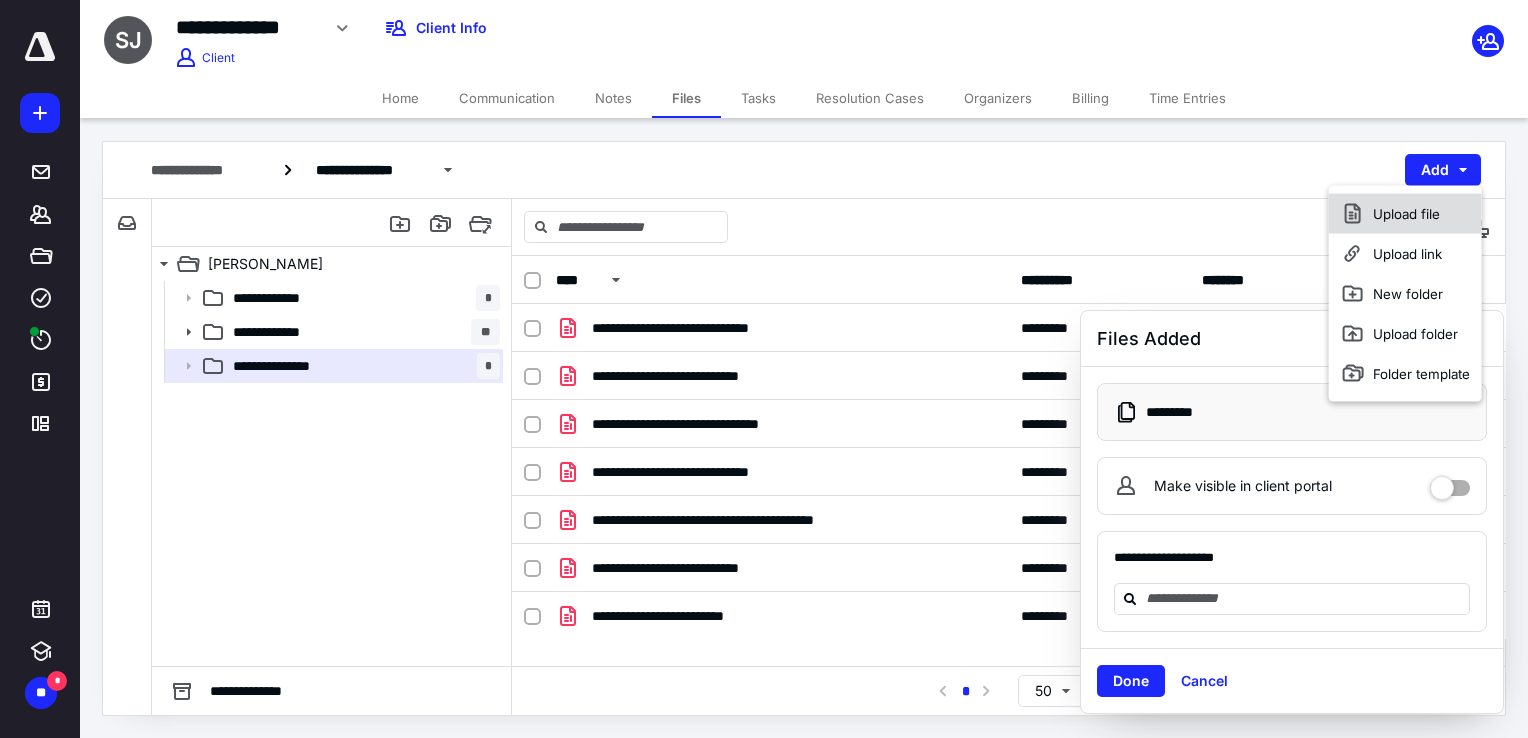click on "Upload file" at bounding box center [1405, 214] 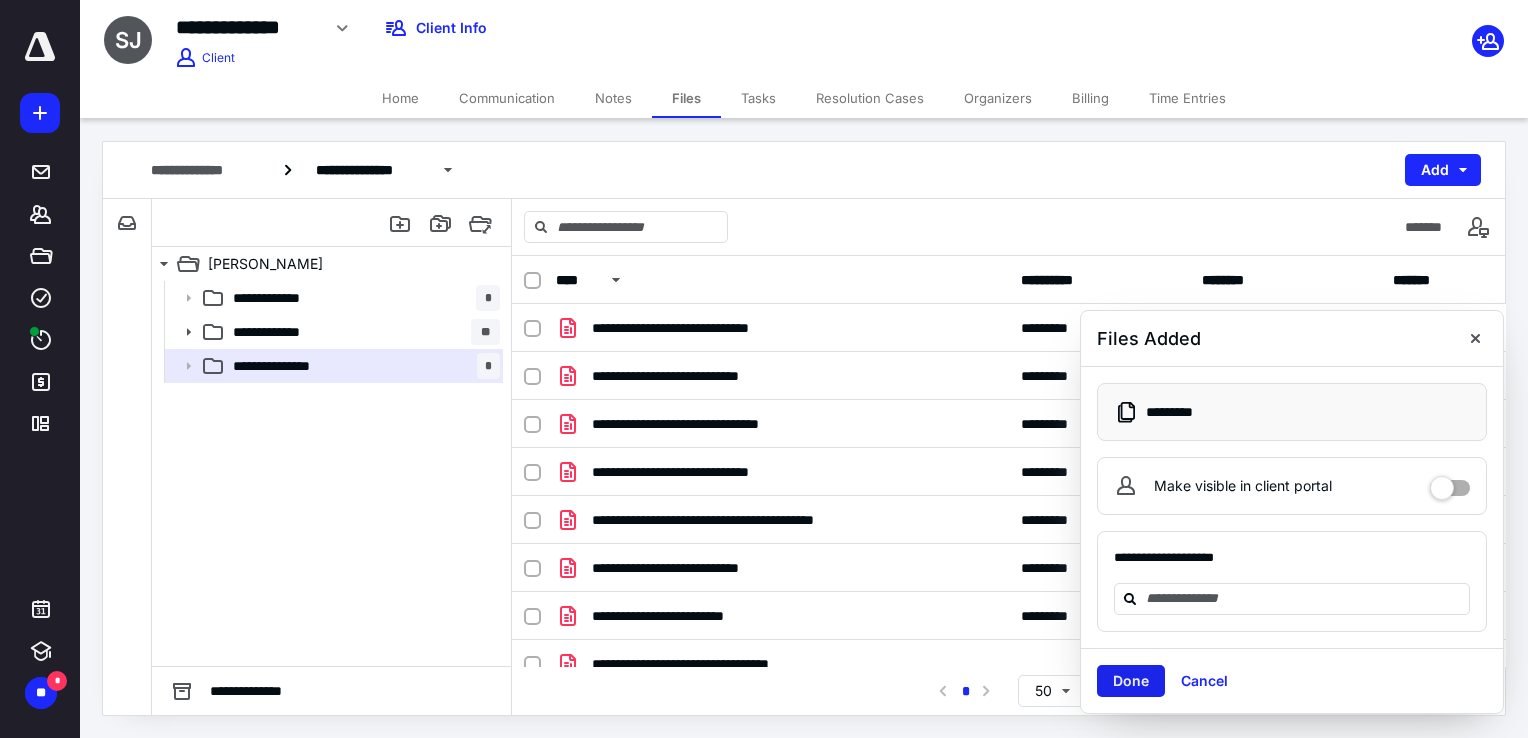 click on "Done" at bounding box center (1131, 681) 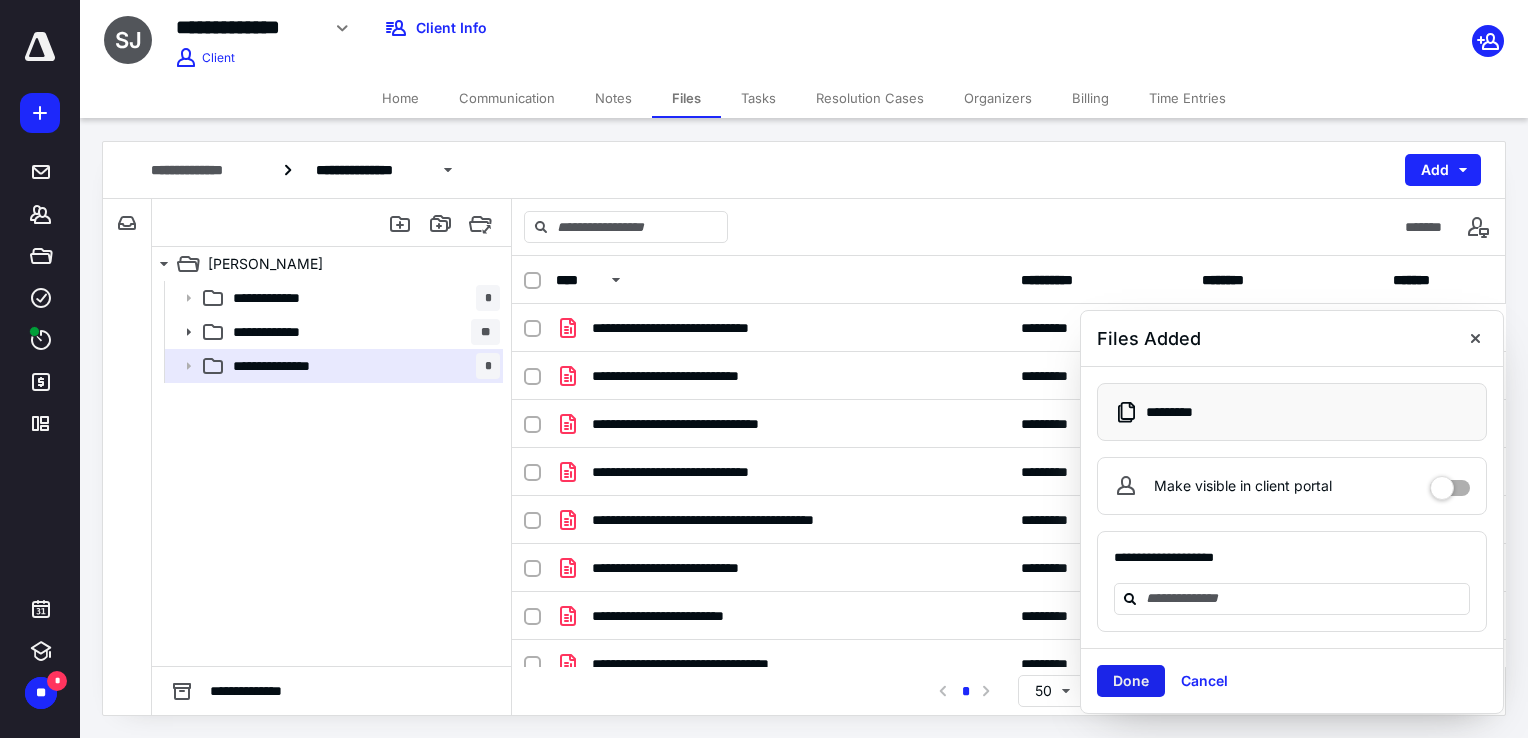 click on "Done" at bounding box center (1131, 681) 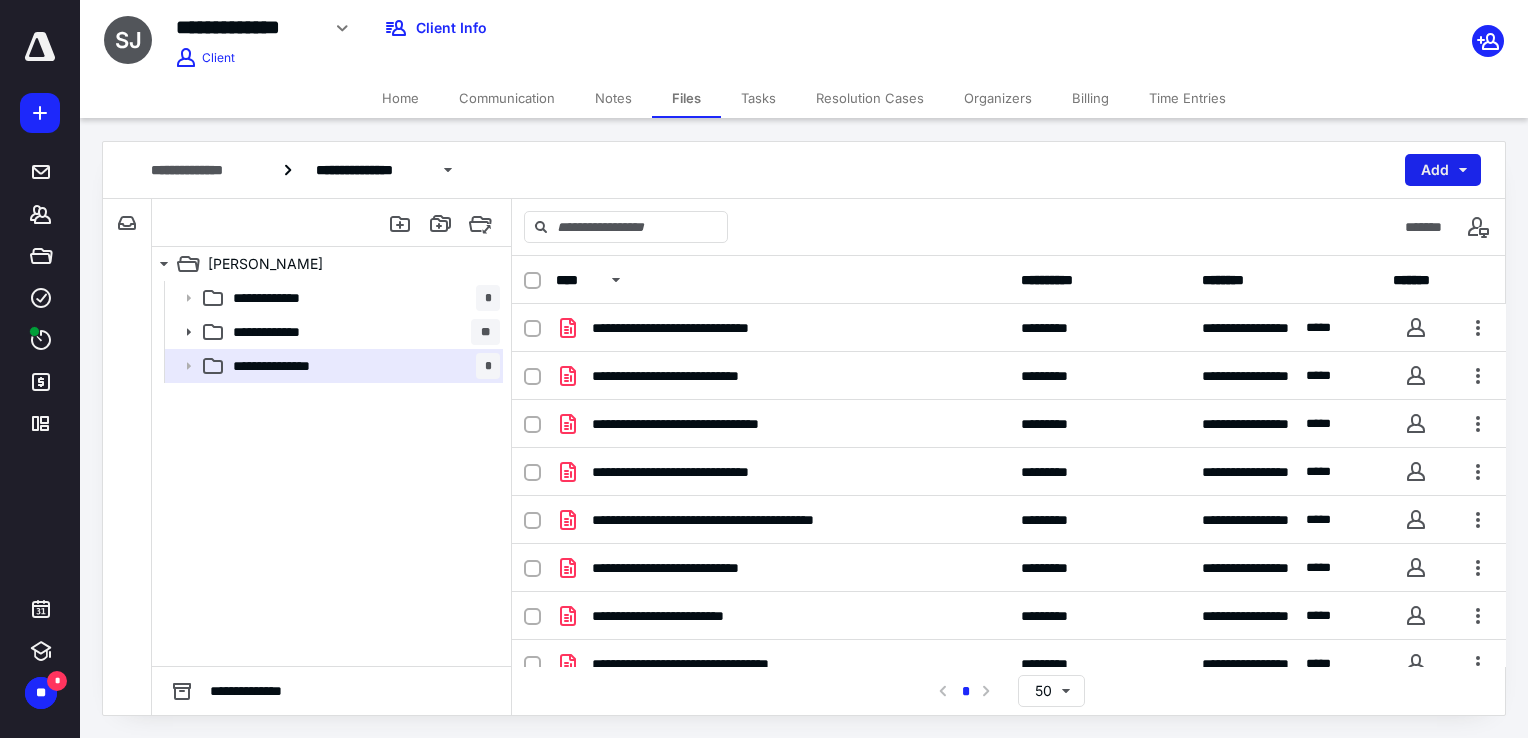 click on "Add" at bounding box center (1443, 170) 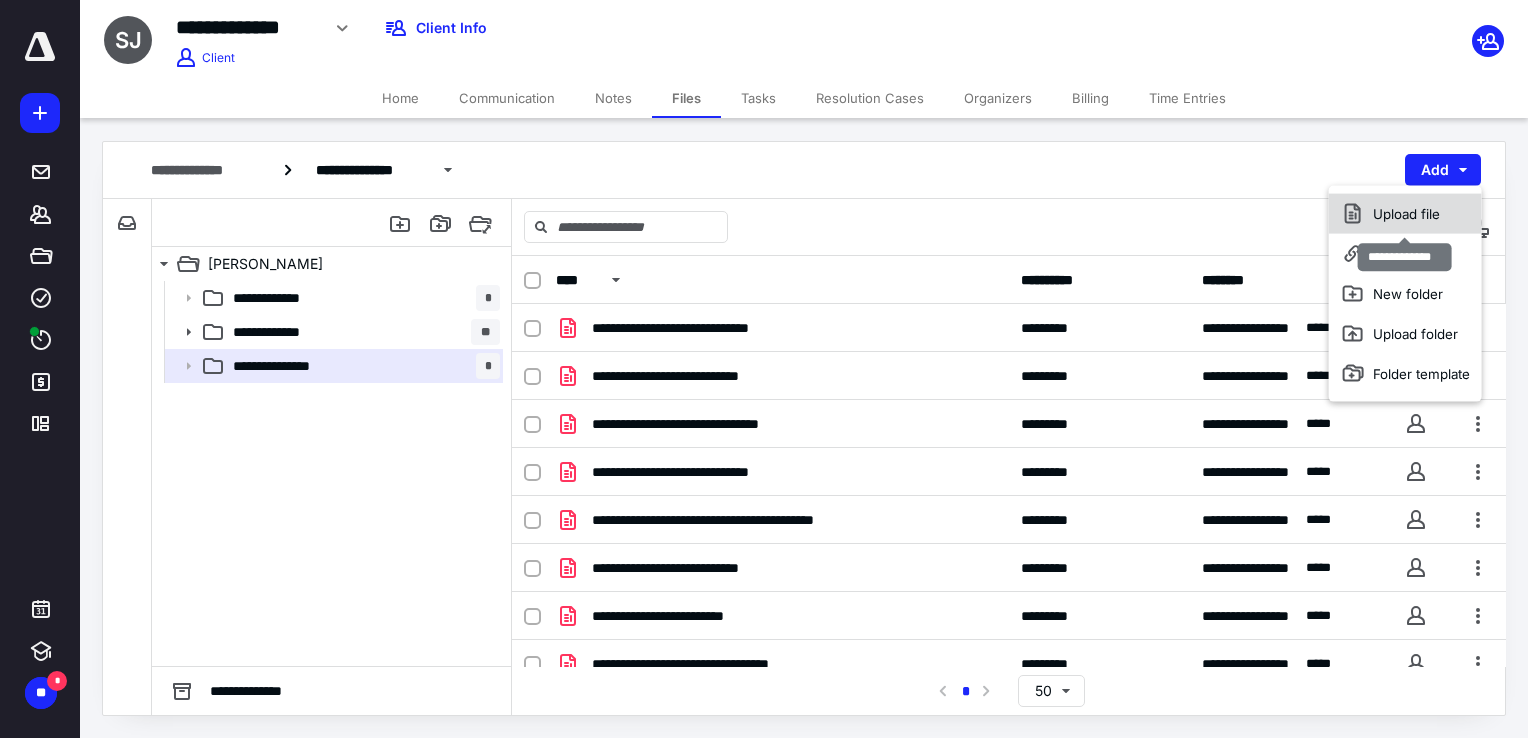 click on "Upload file" at bounding box center [1405, 214] 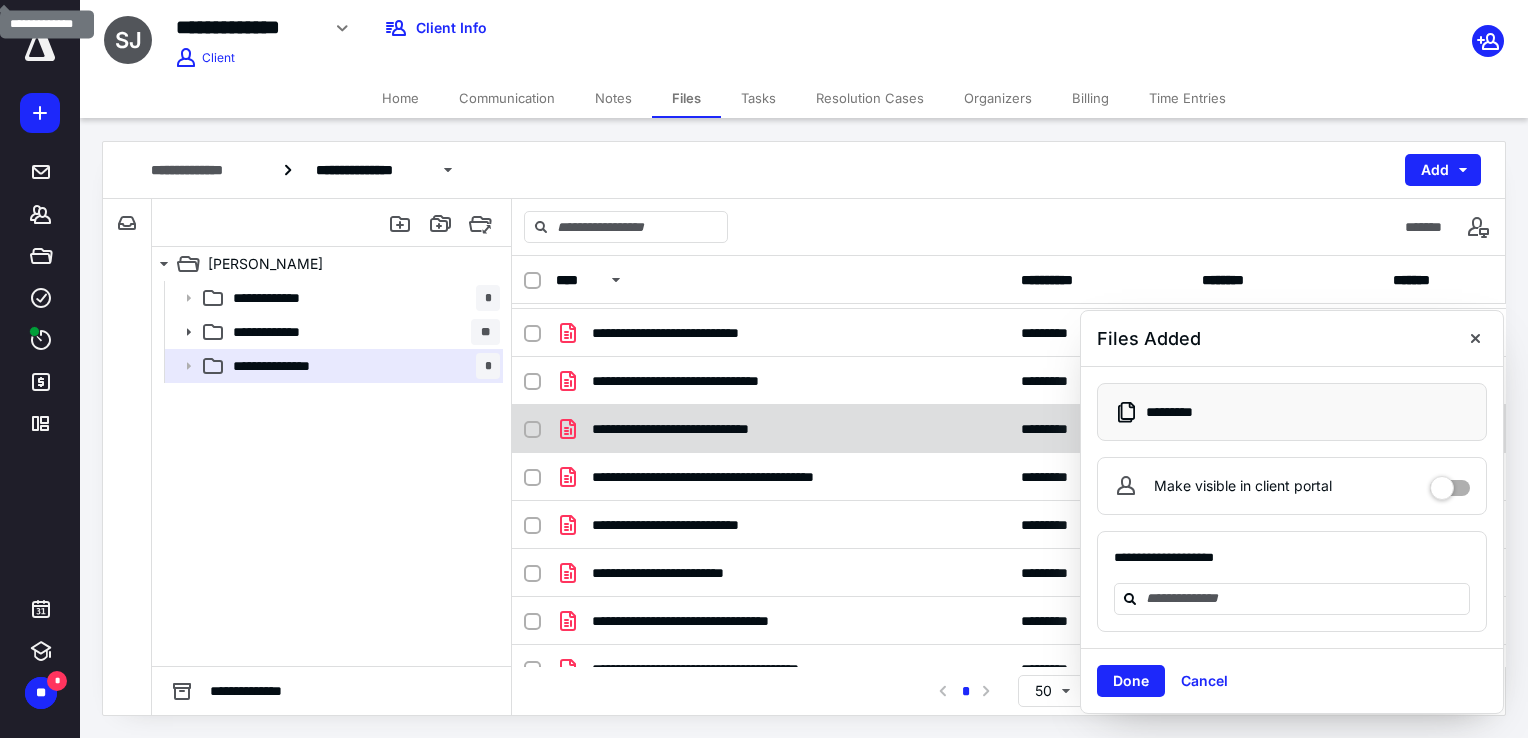 scroll, scrollTop: 67, scrollLeft: 0, axis: vertical 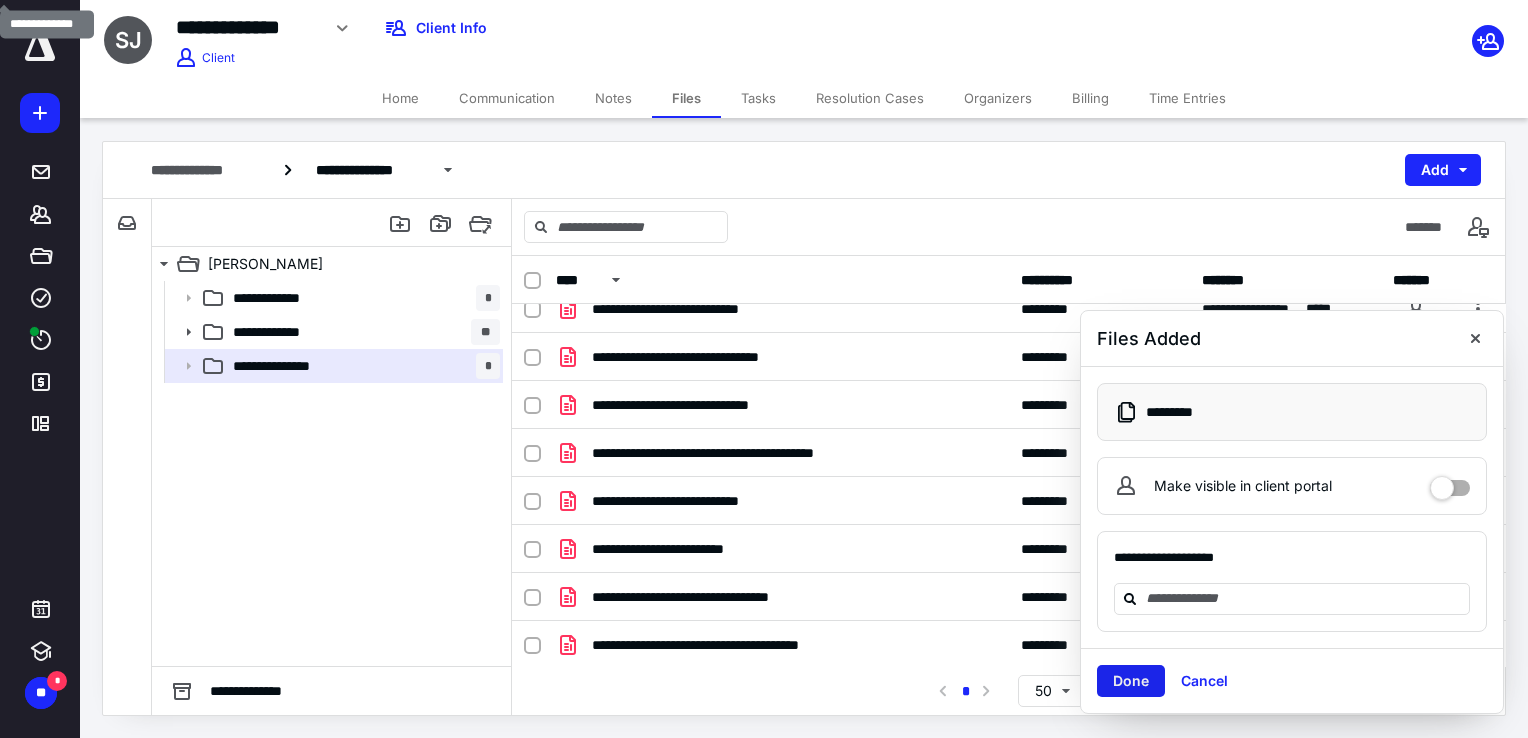 click on "Done" at bounding box center [1131, 681] 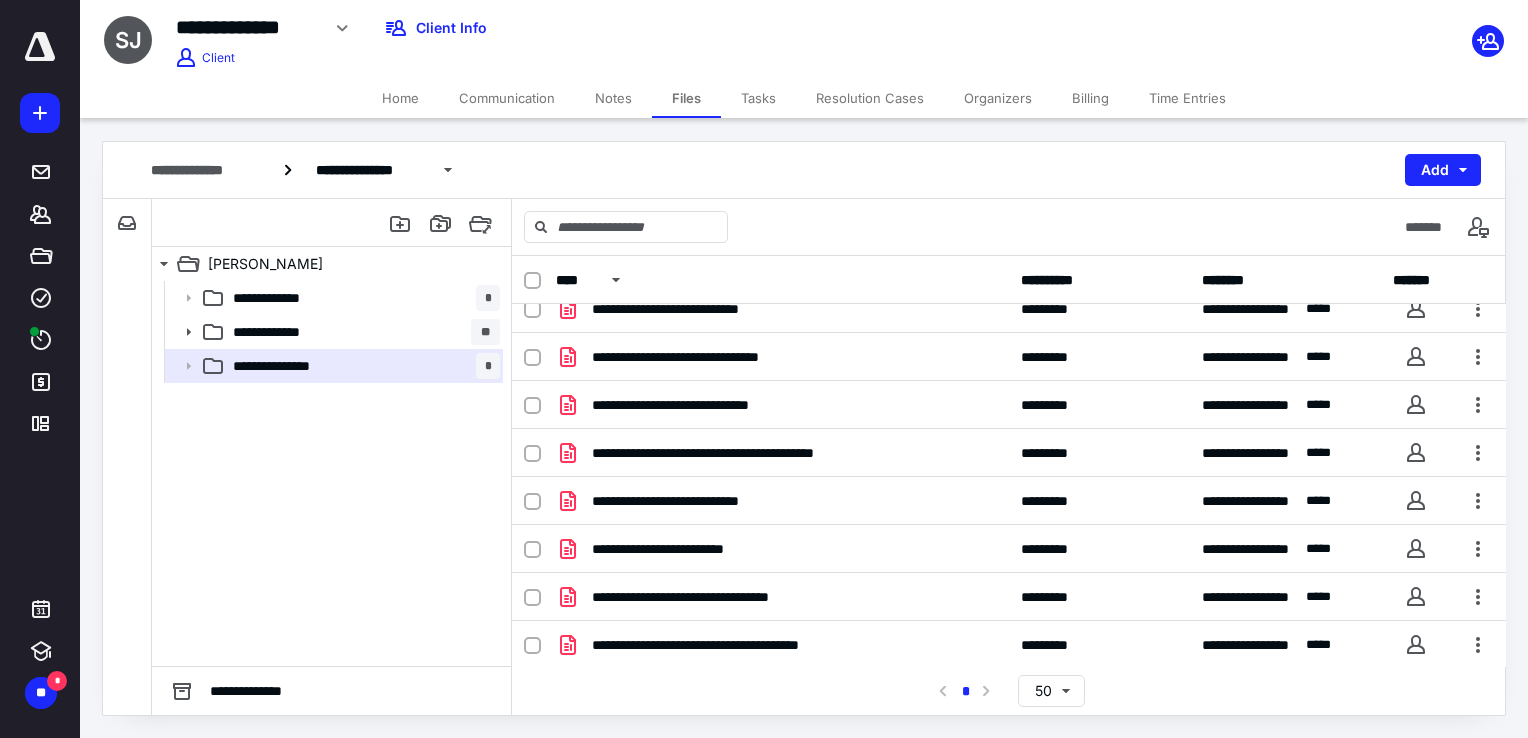 click on "**********" at bounding box center [804, 170] 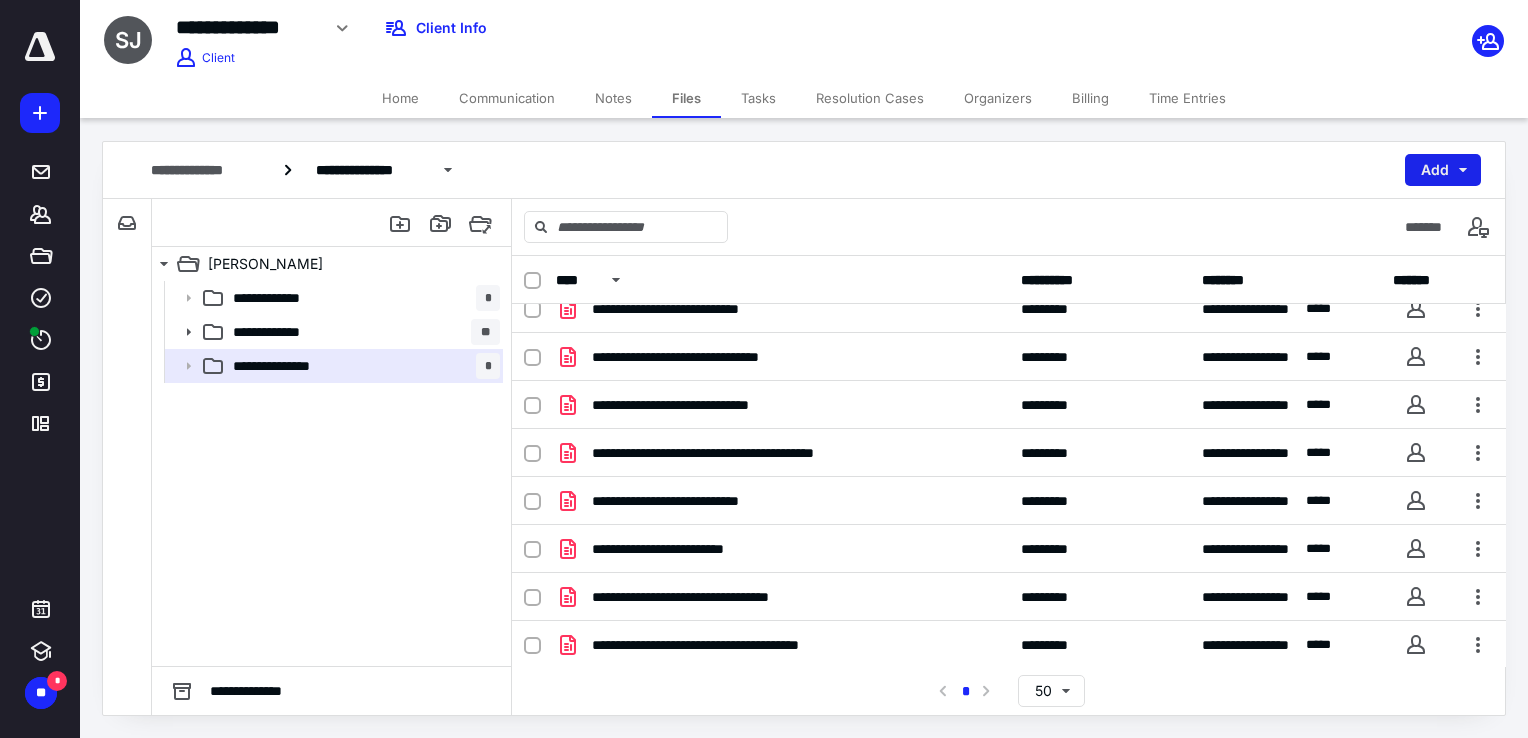 click on "Add" at bounding box center (1443, 170) 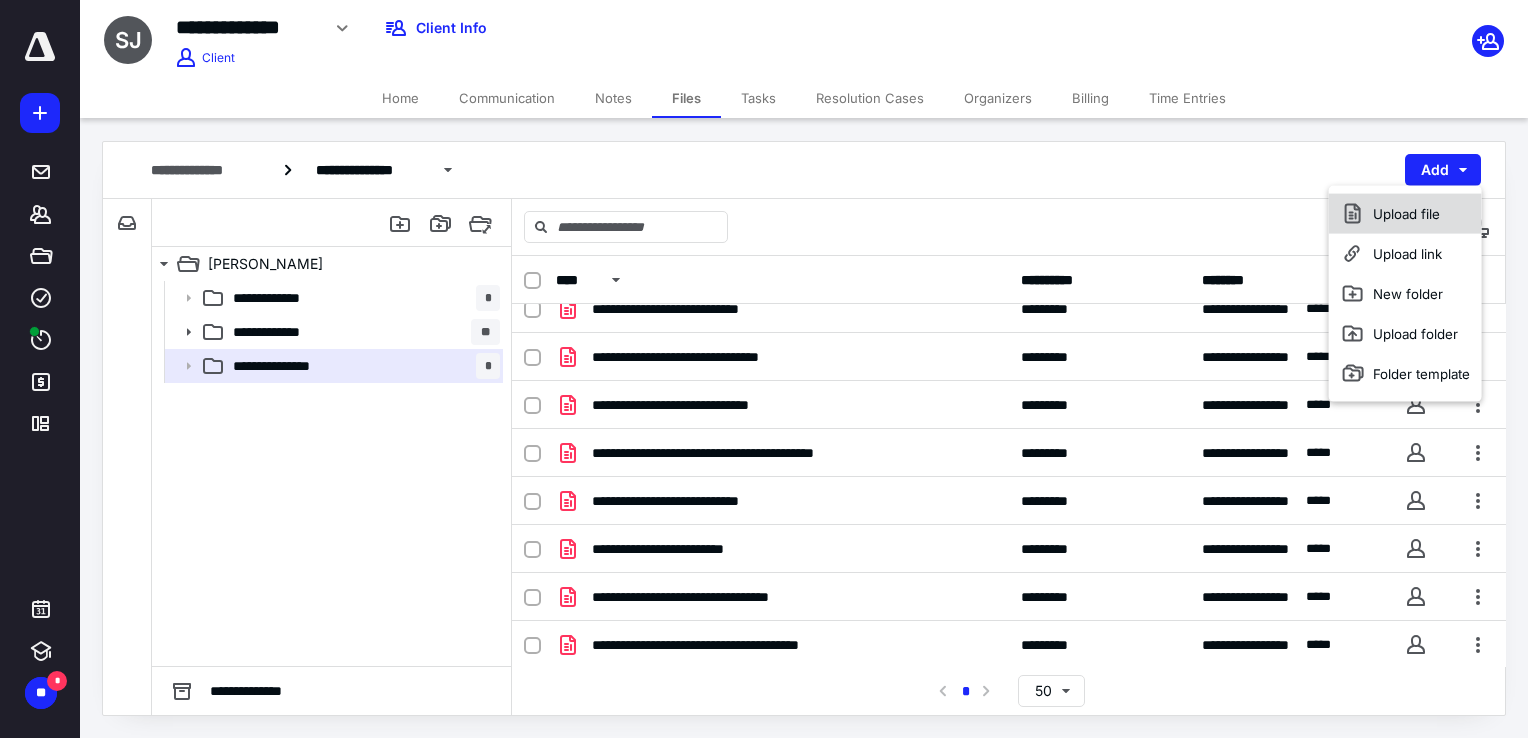 click on "Upload file" at bounding box center [1405, 214] 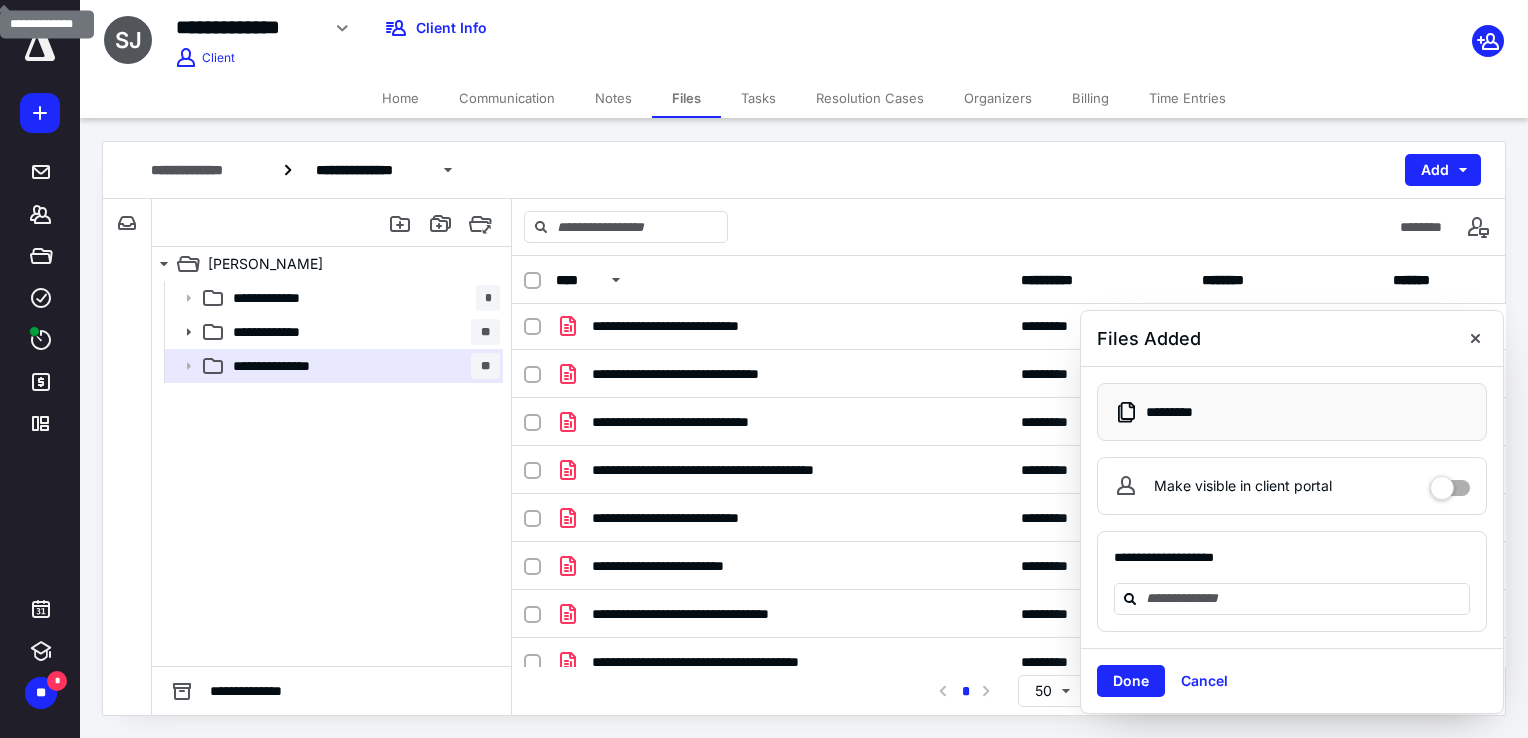 scroll, scrollTop: 0, scrollLeft: 0, axis: both 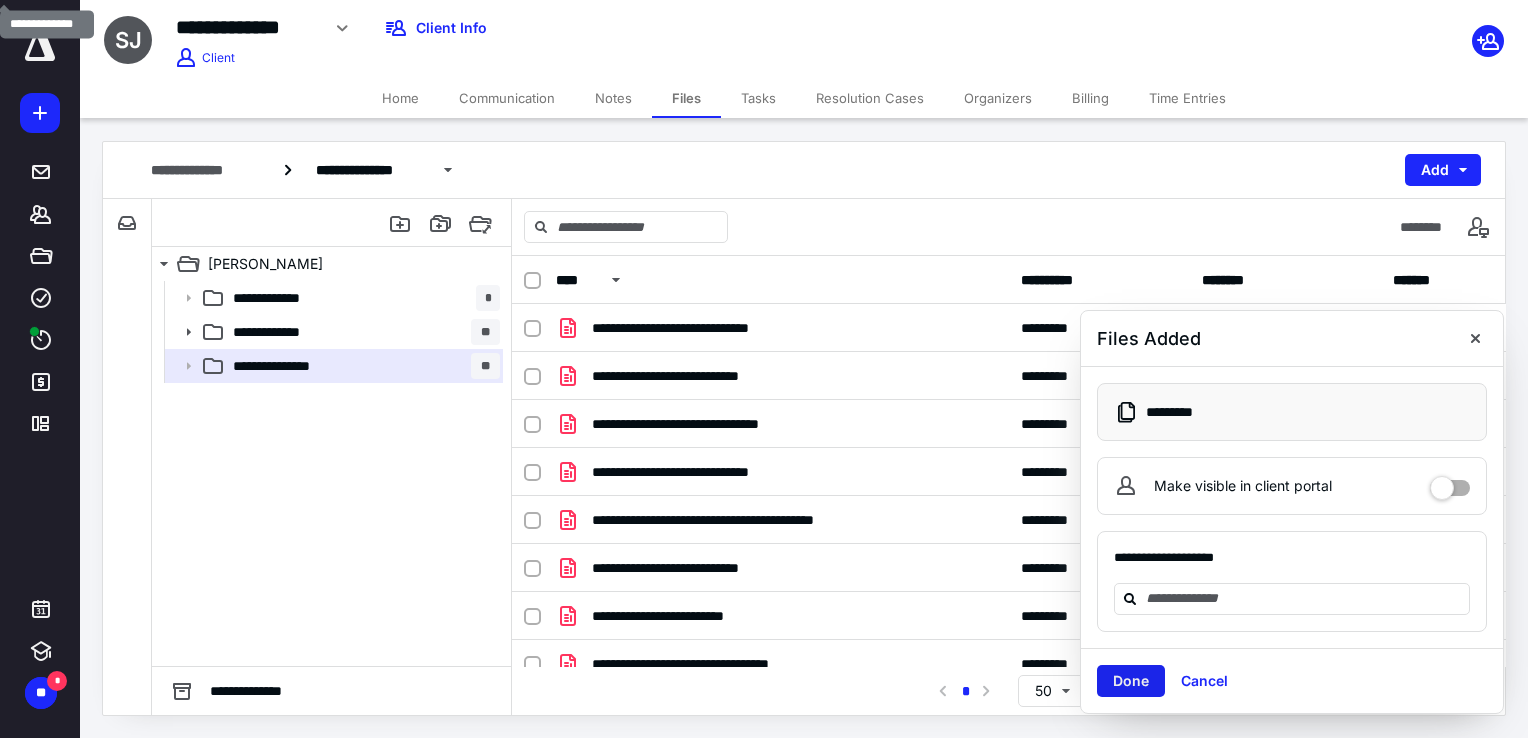 click on "Done" at bounding box center (1131, 681) 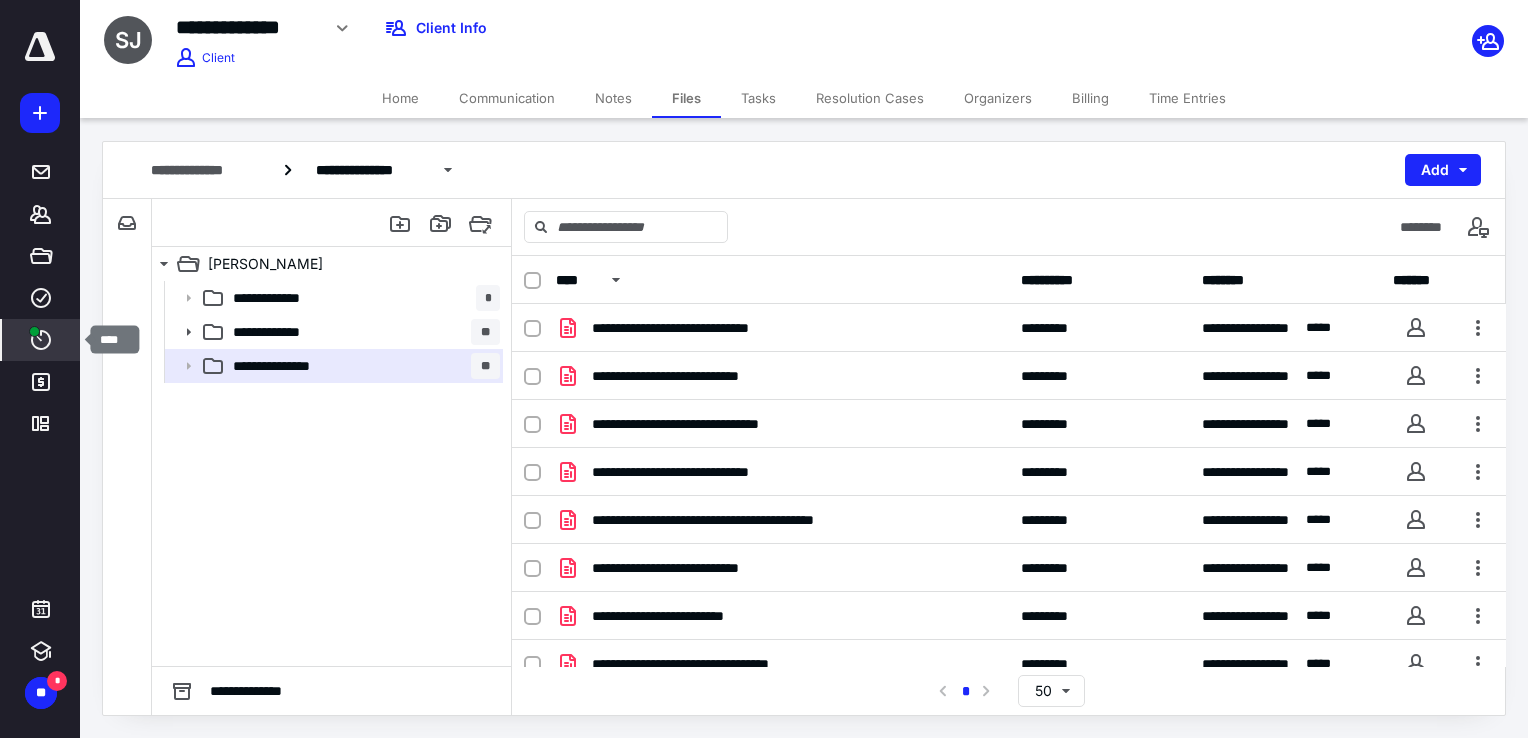 click on "****" at bounding box center [41, 340] 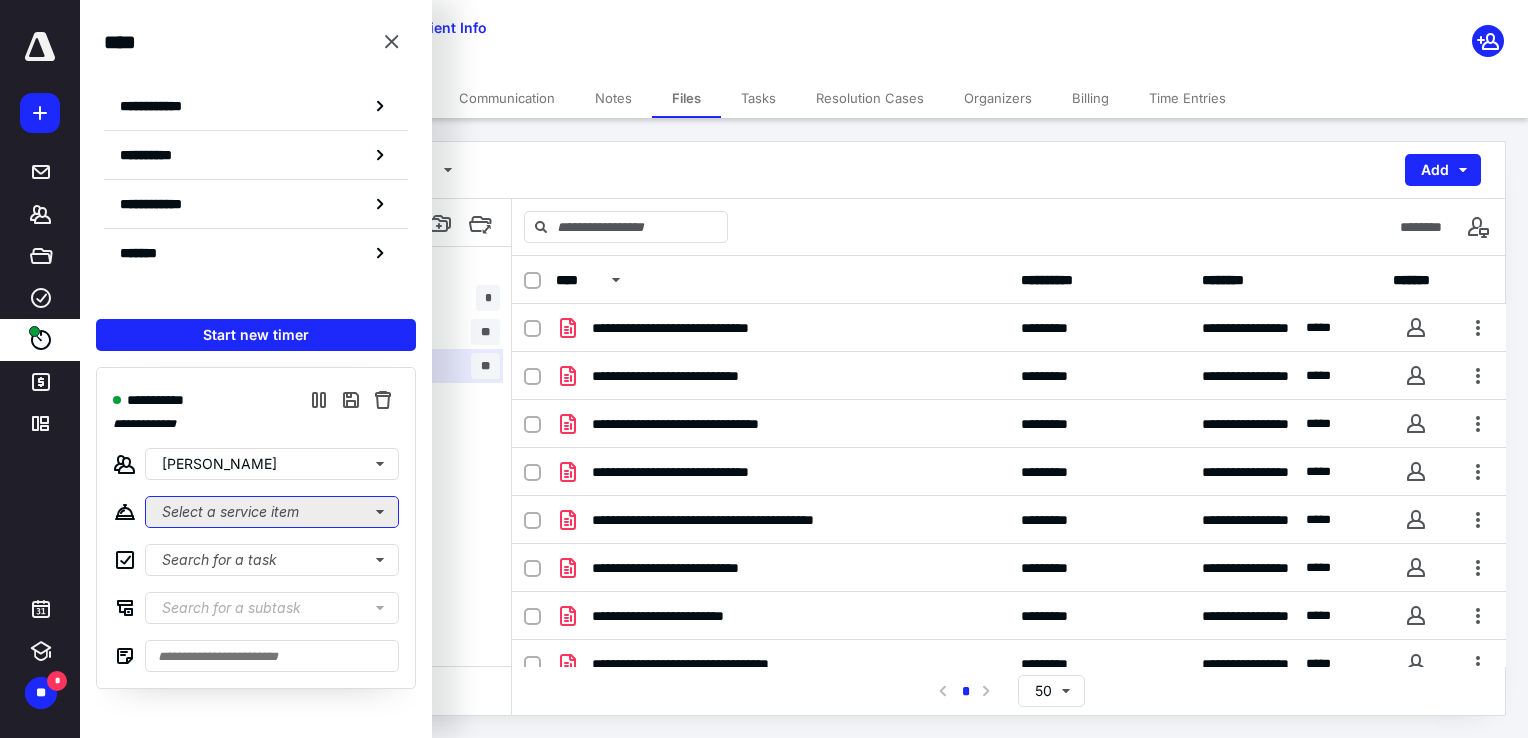 click on "Select a service item" at bounding box center [272, 512] 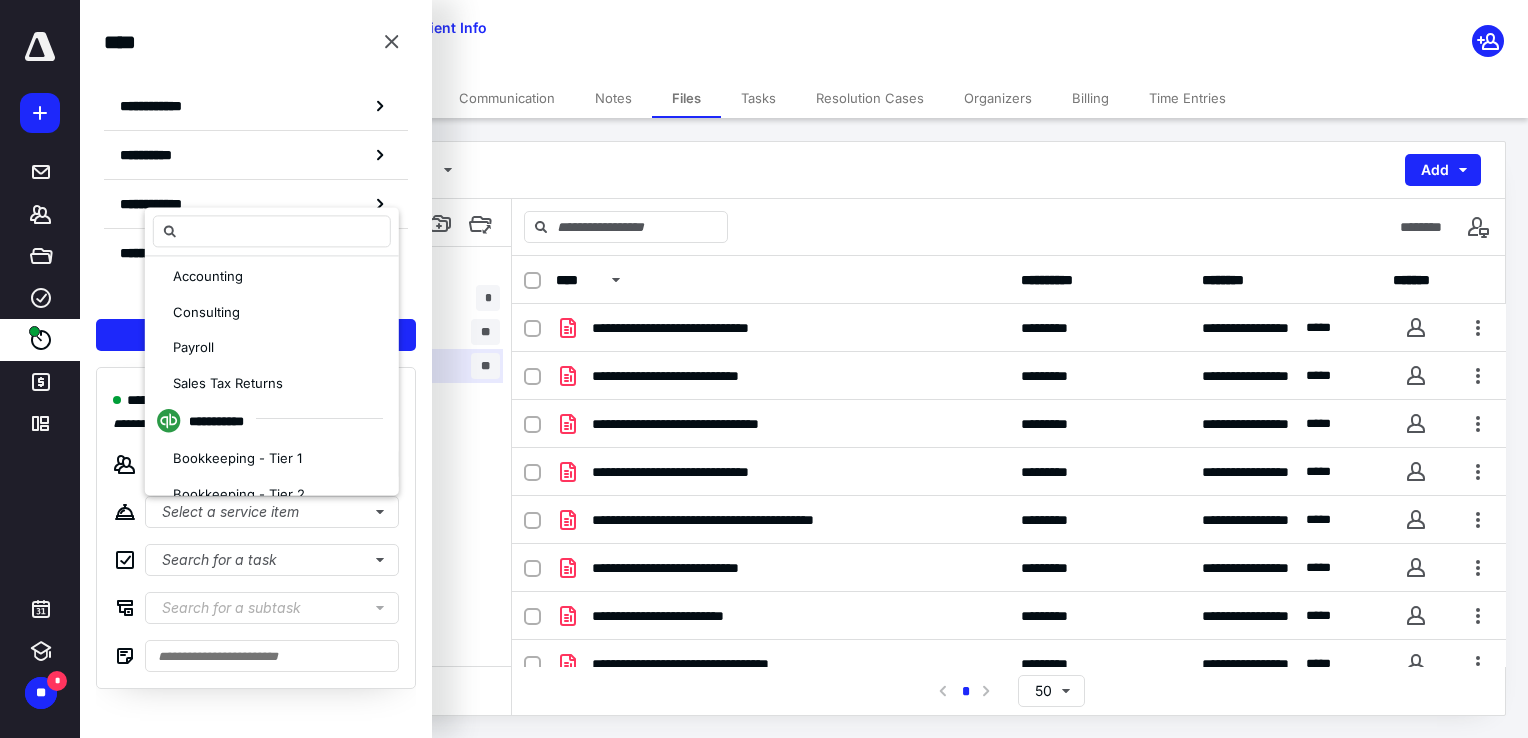 scroll, scrollTop: 300, scrollLeft: 0, axis: vertical 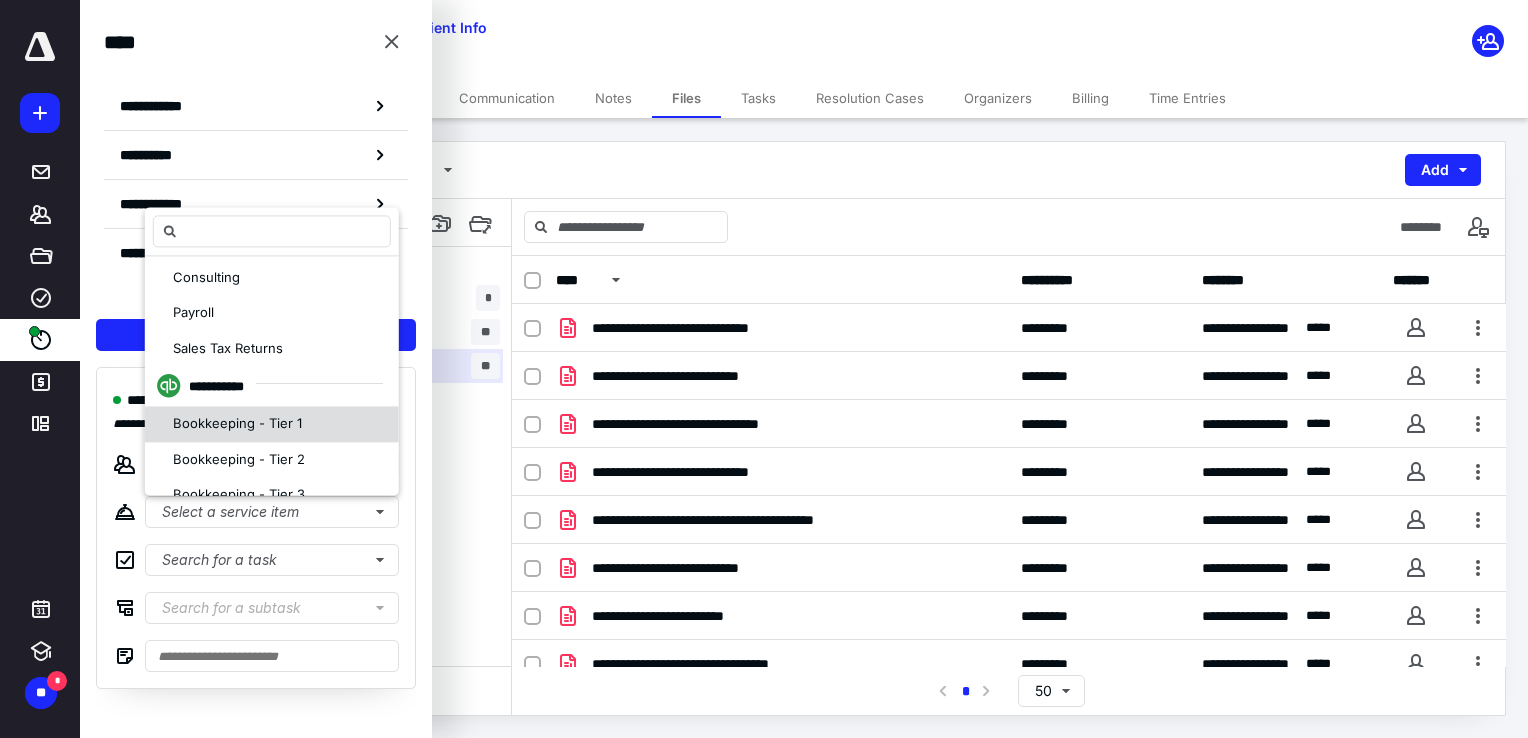 click on "Bookkeeping - Tier 1" at bounding box center [237, 424] 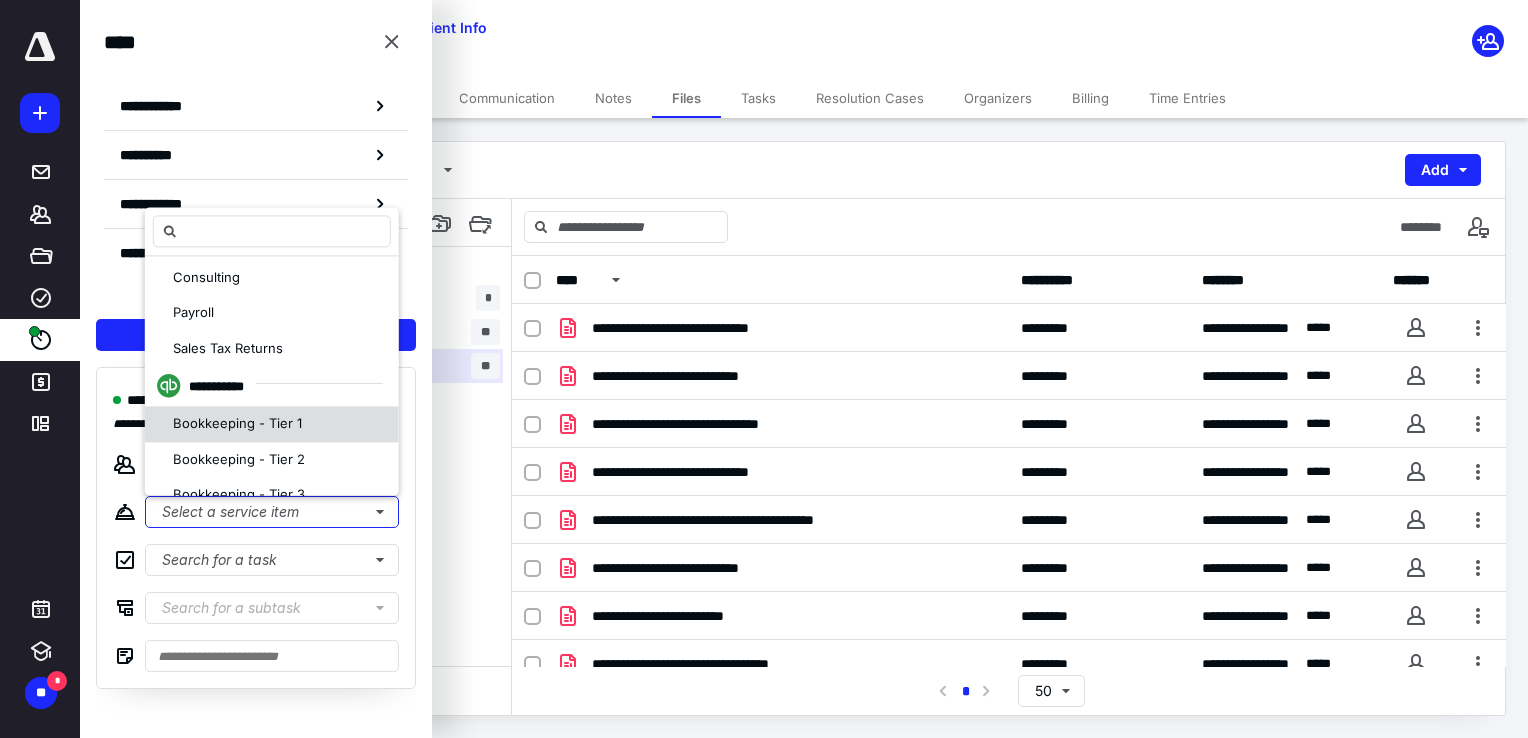 scroll, scrollTop: 0, scrollLeft: 0, axis: both 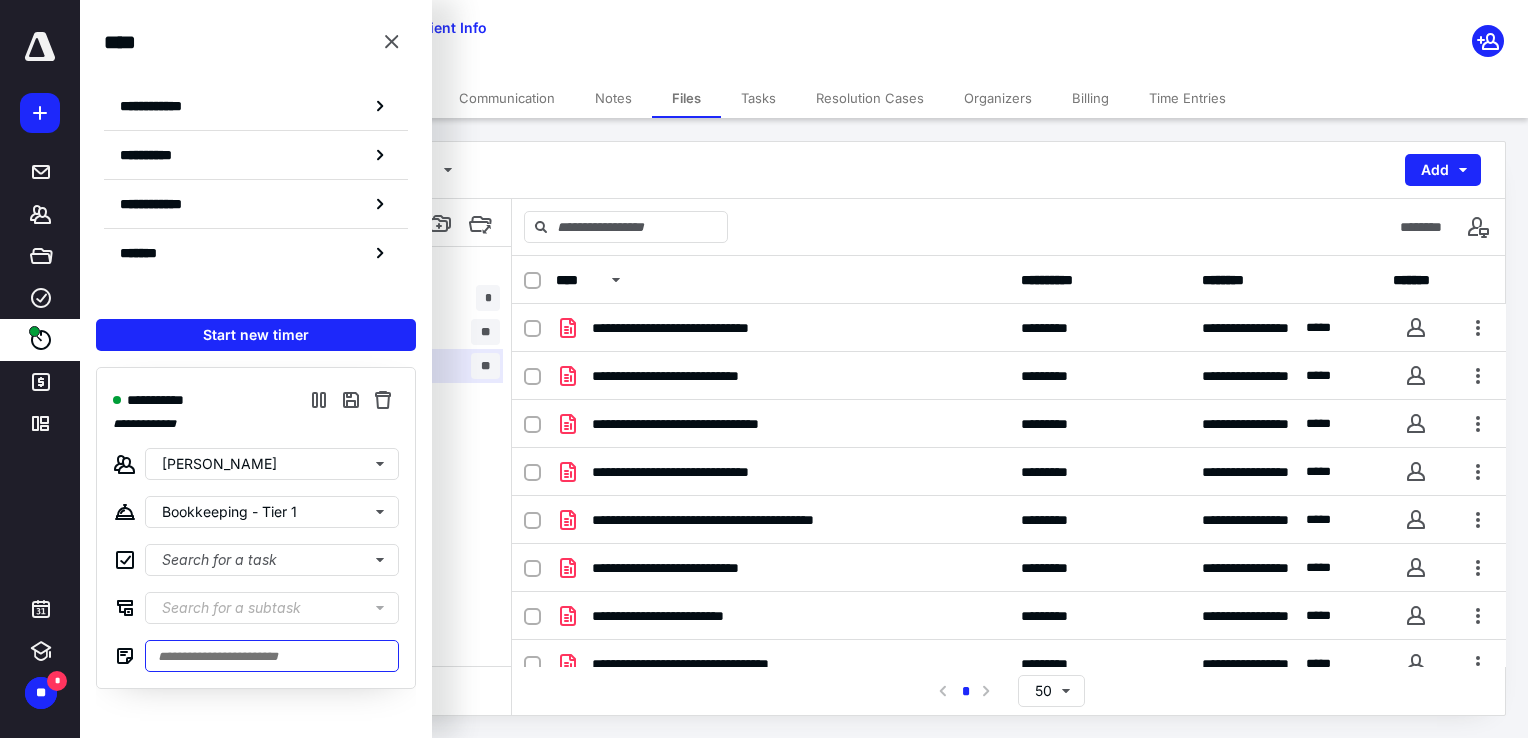 click at bounding box center (272, 656) 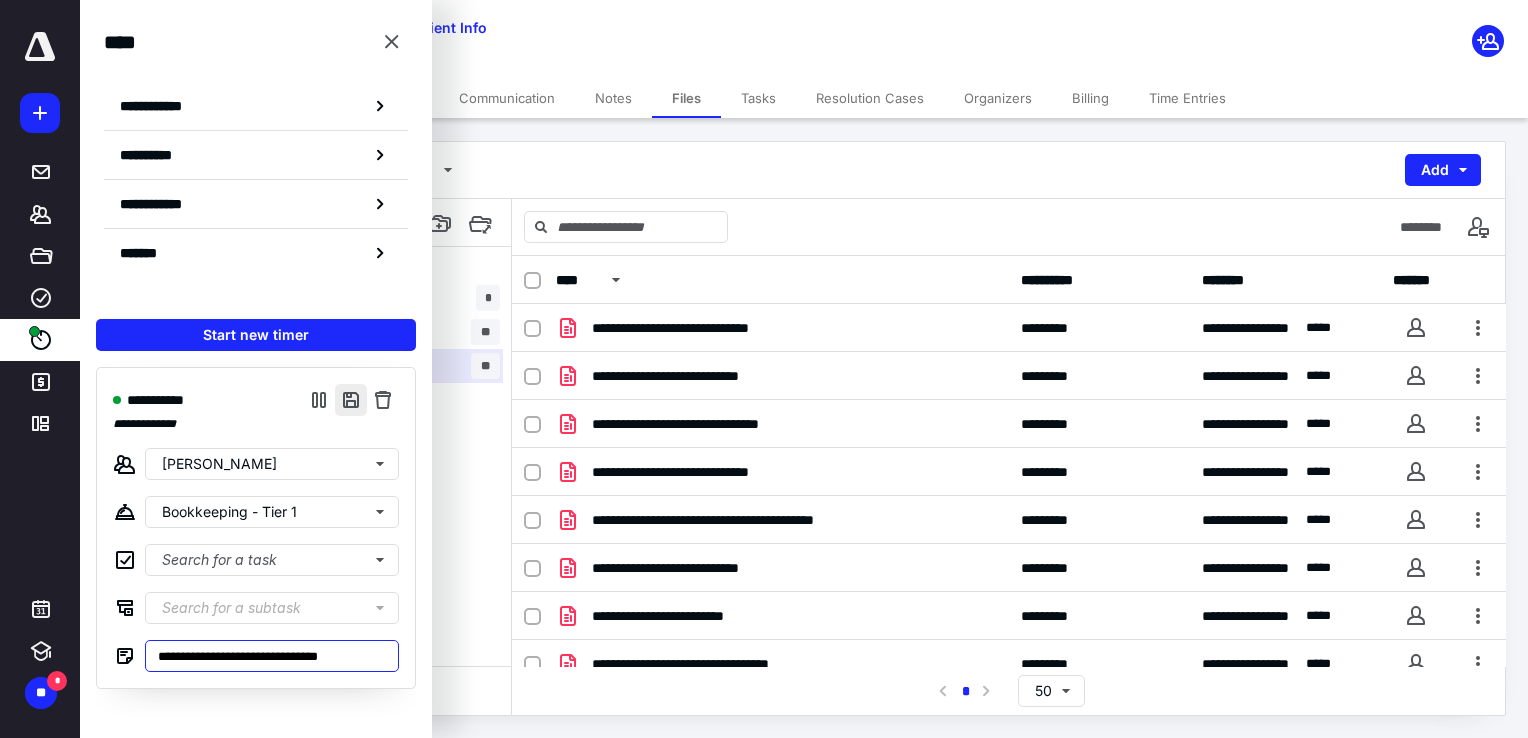 type on "**********" 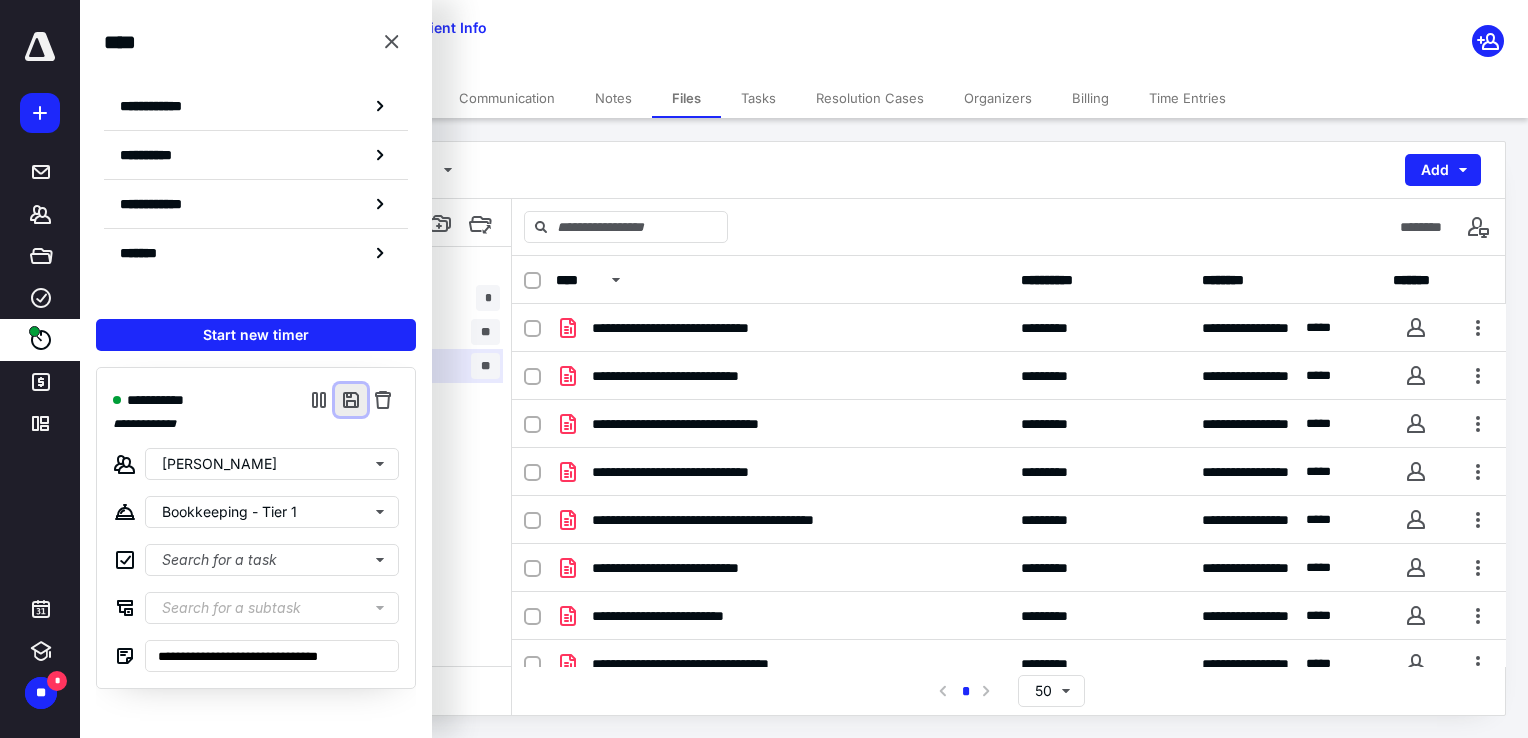 click at bounding box center (351, 400) 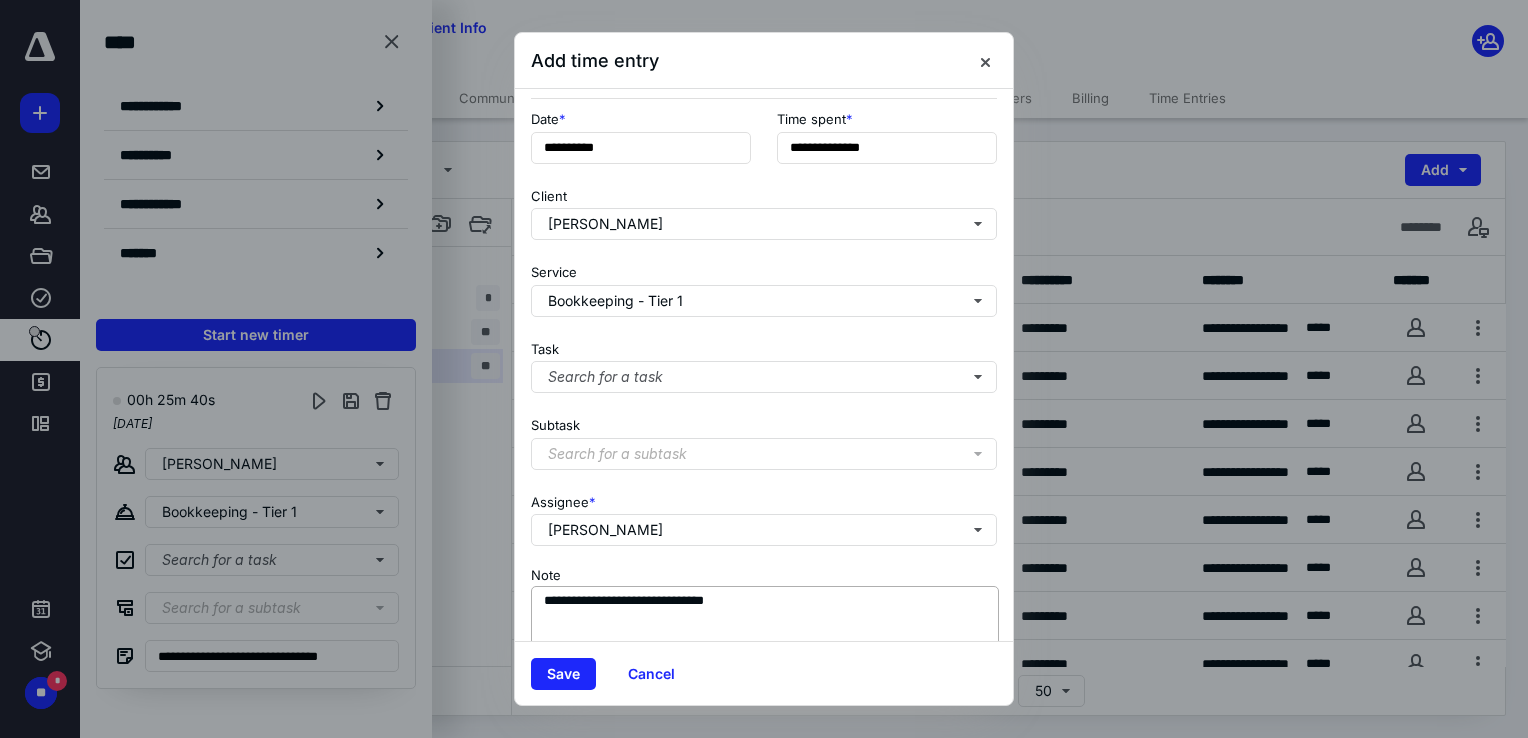 scroll, scrollTop: 162, scrollLeft: 0, axis: vertical 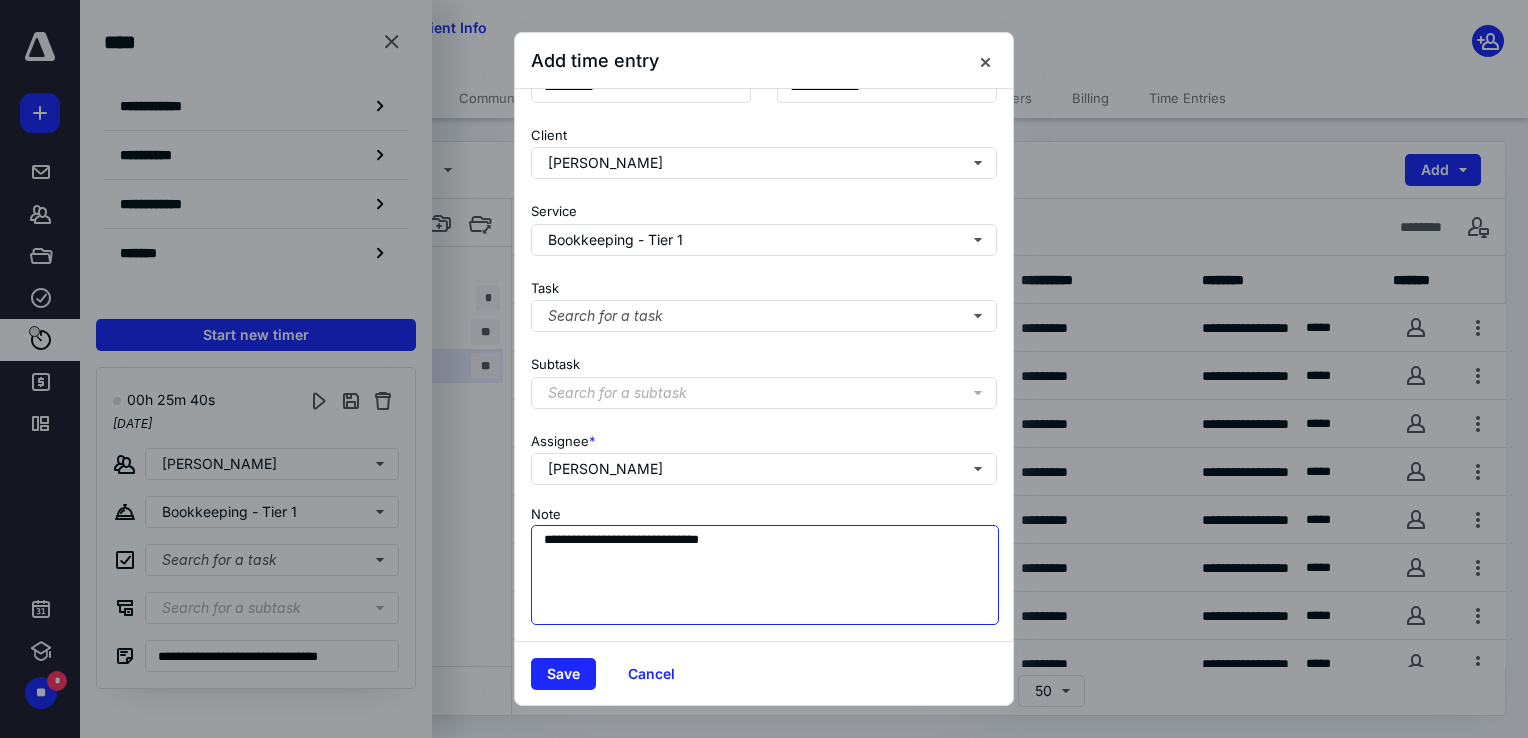 click on "**********" at bounding box center [765, 575] 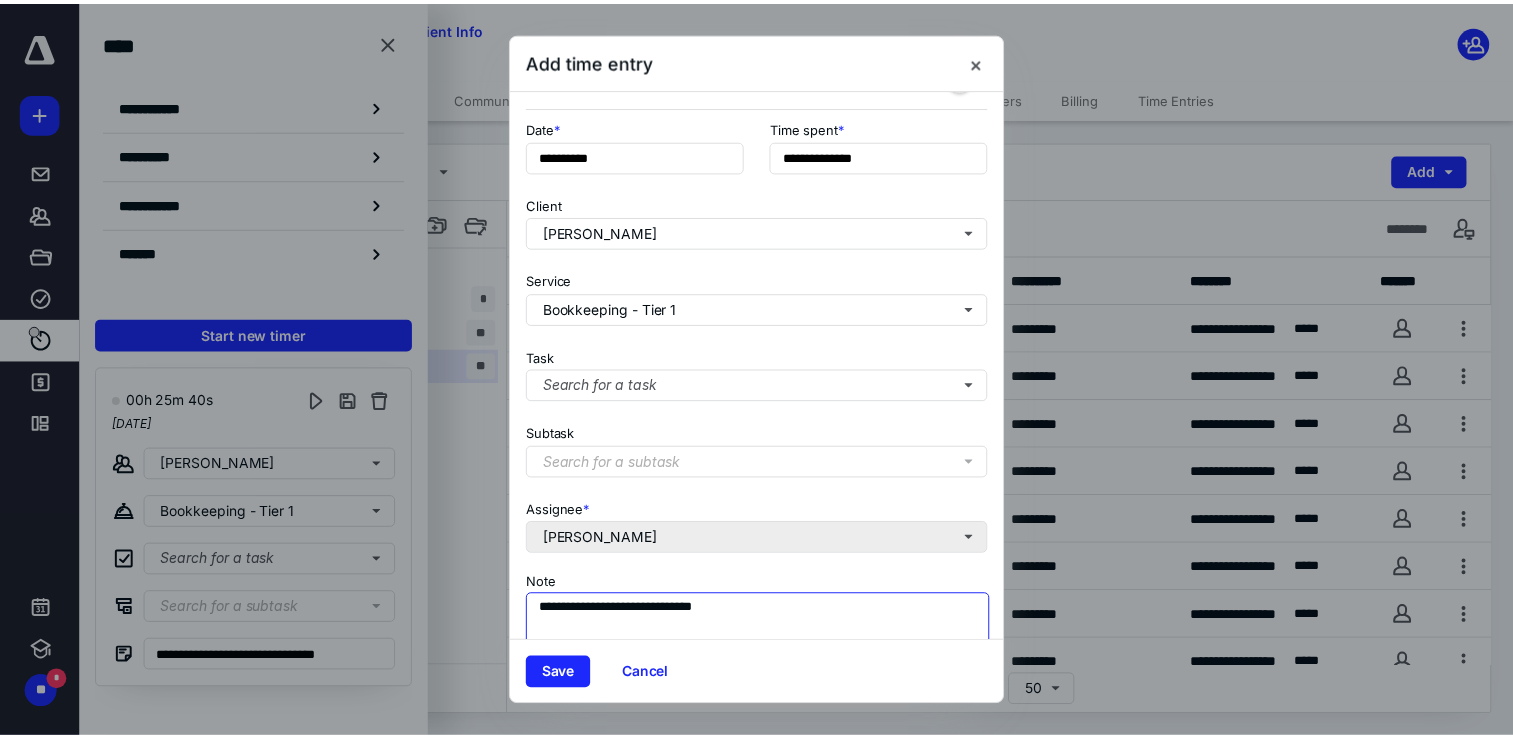 scroll, scrollTop: 162, scrollLeft: 0, axis: vertical 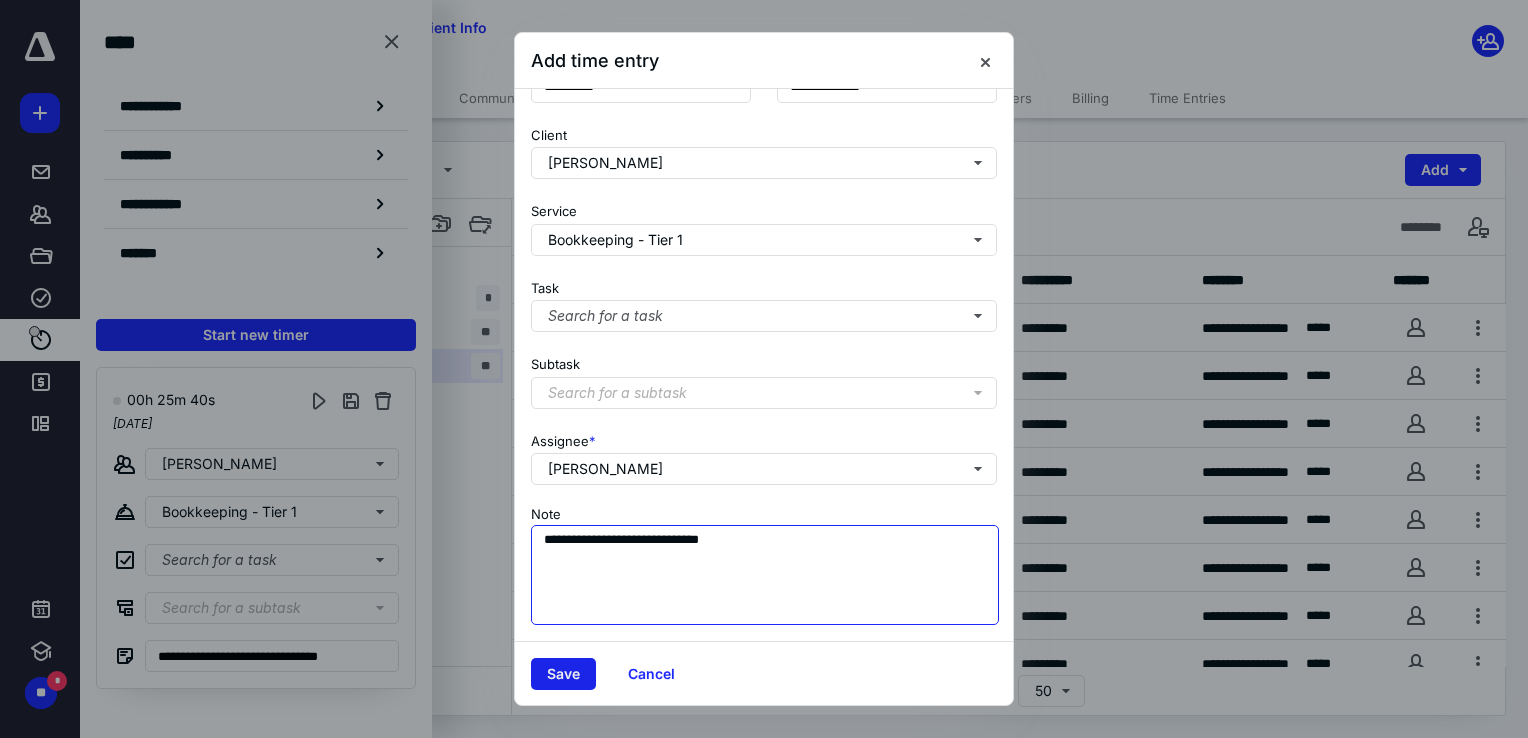 type on "**********" 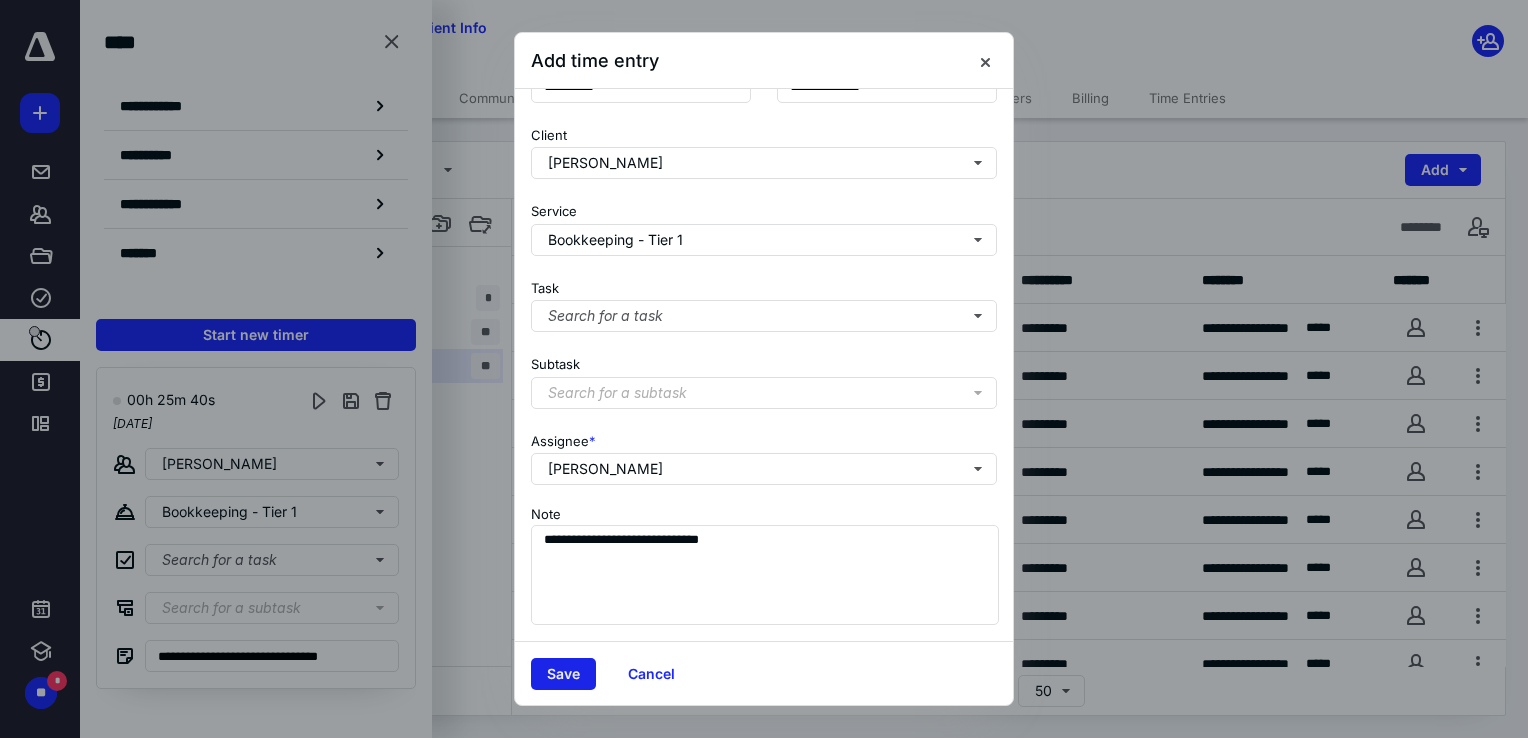 click on "Save" at bounding box center [563, 674] 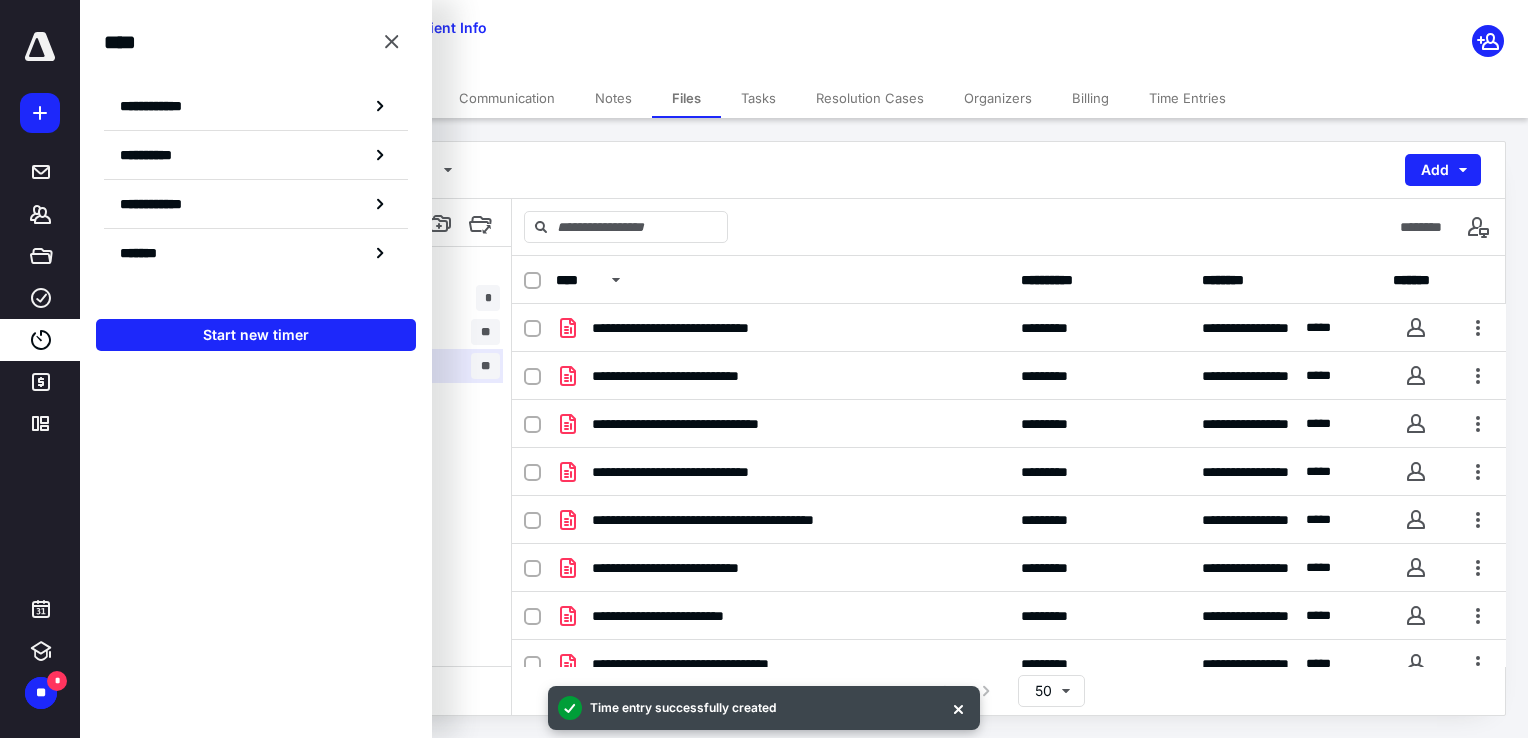 click on "**********" at bounding box center [331, 473] 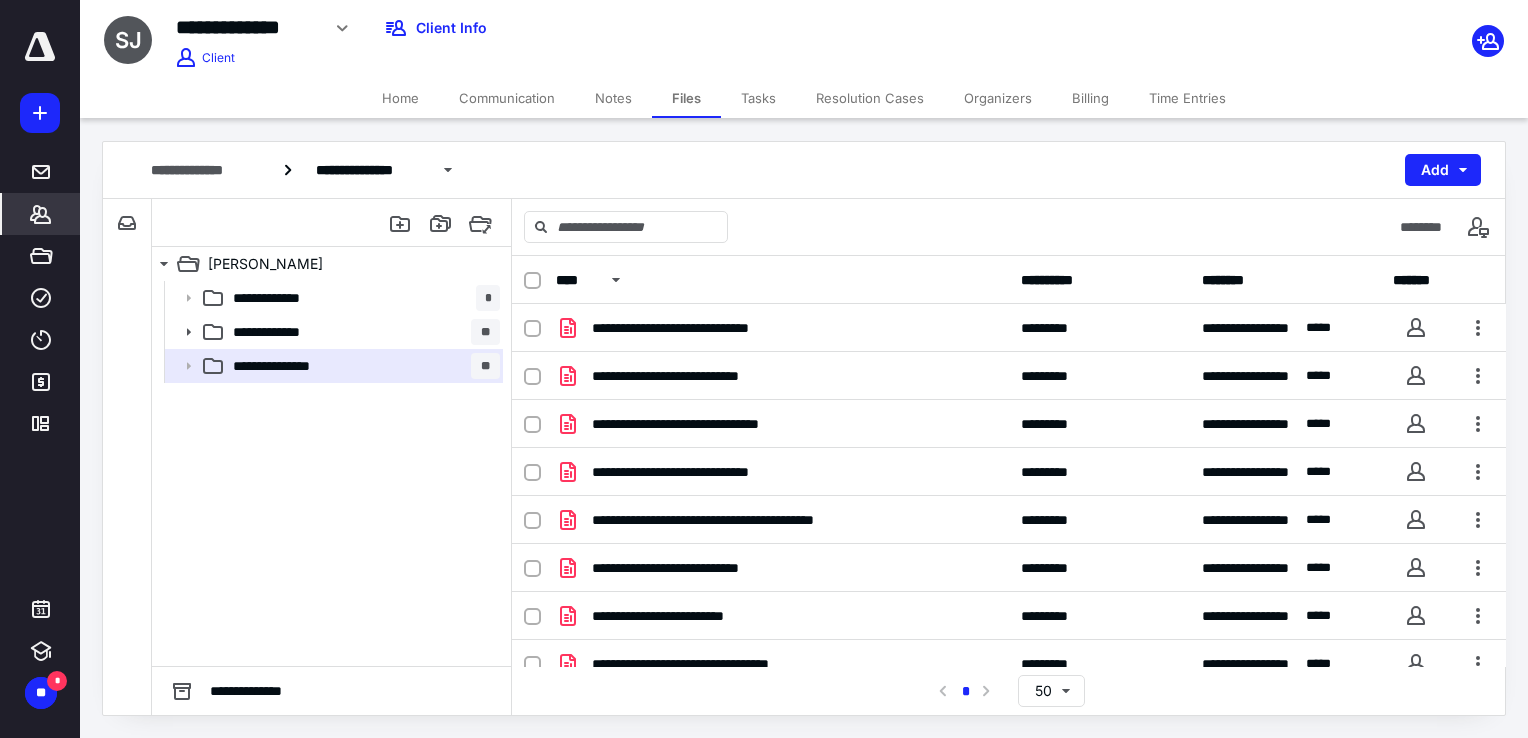 click on "*****" at bounding box center [41, 256] 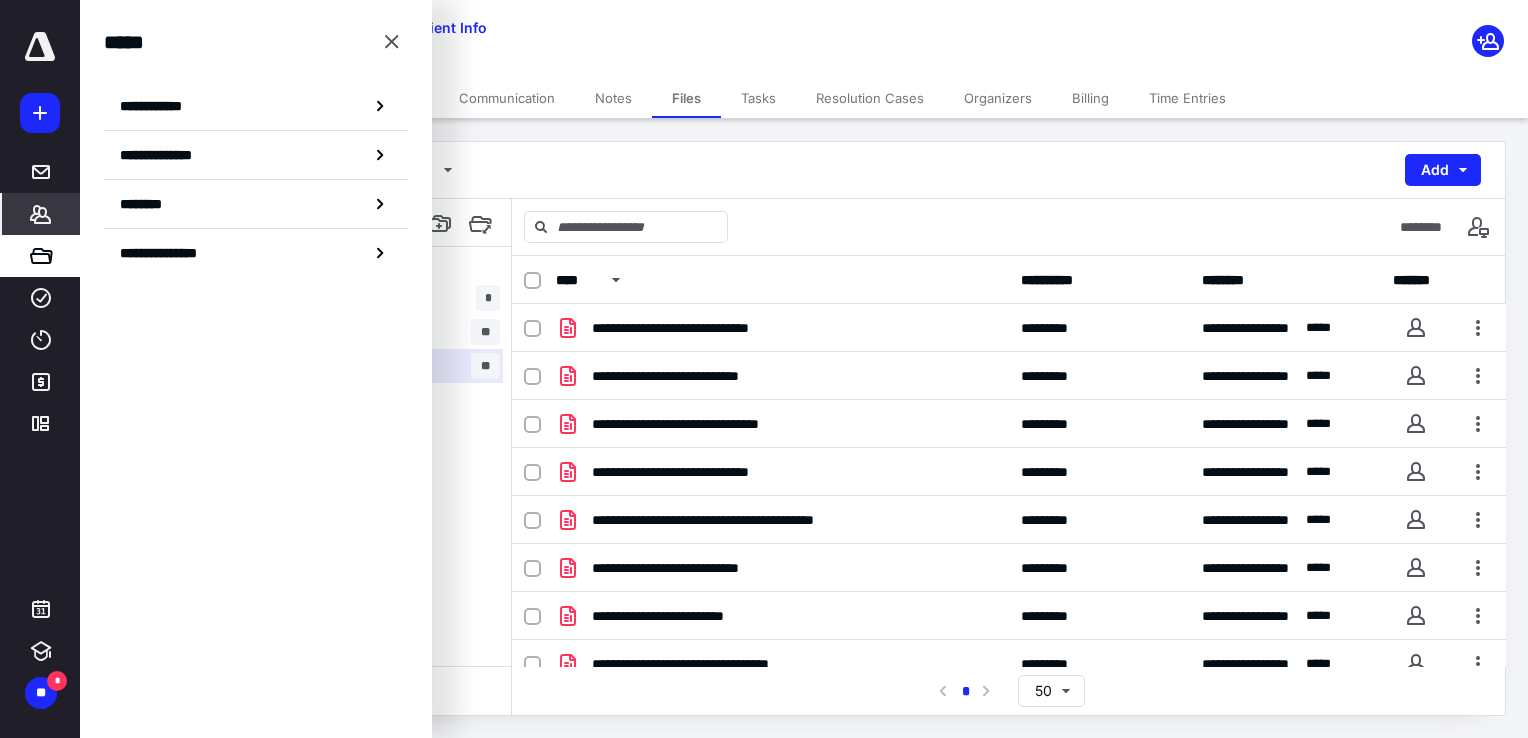 click 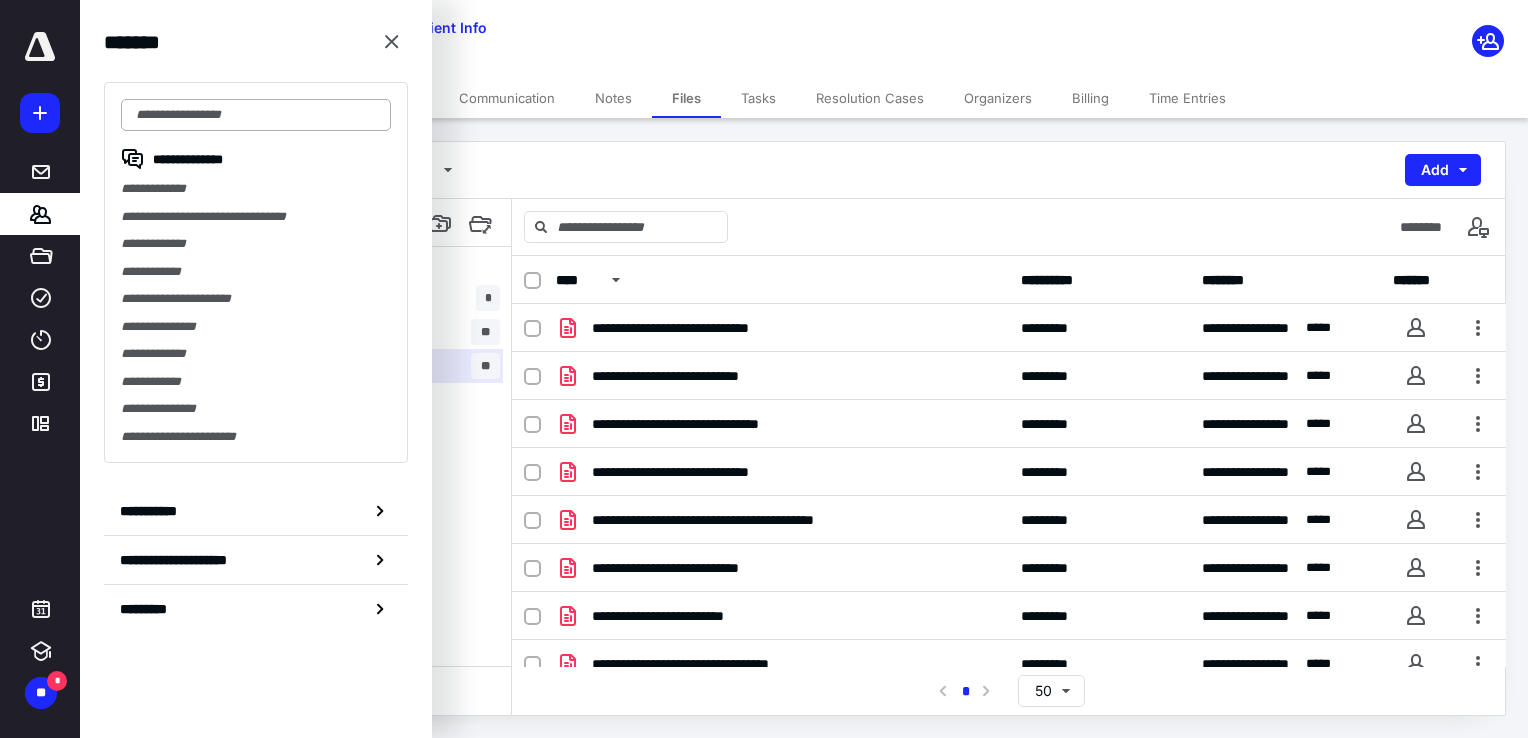 click at bounding box center (256, 115) 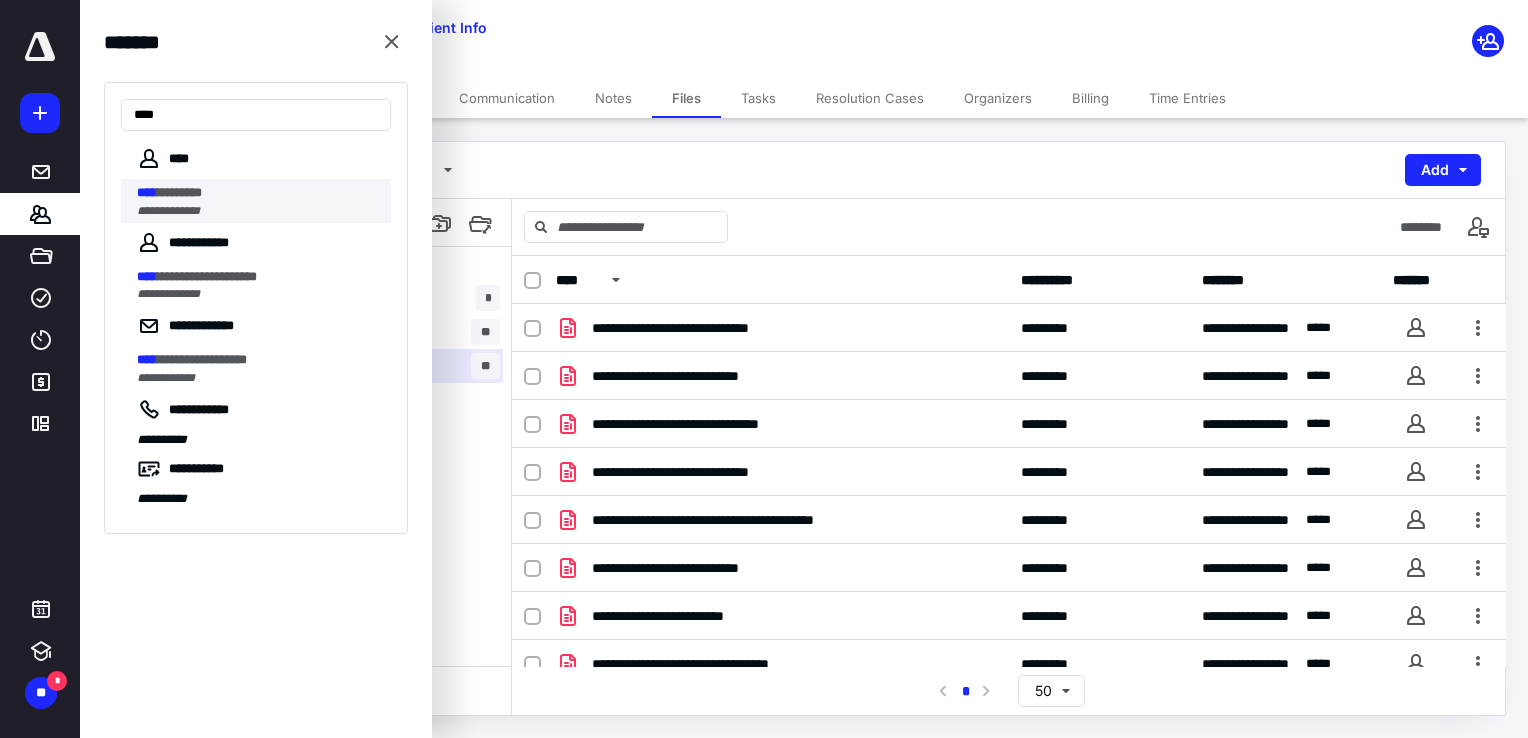 type on "****" 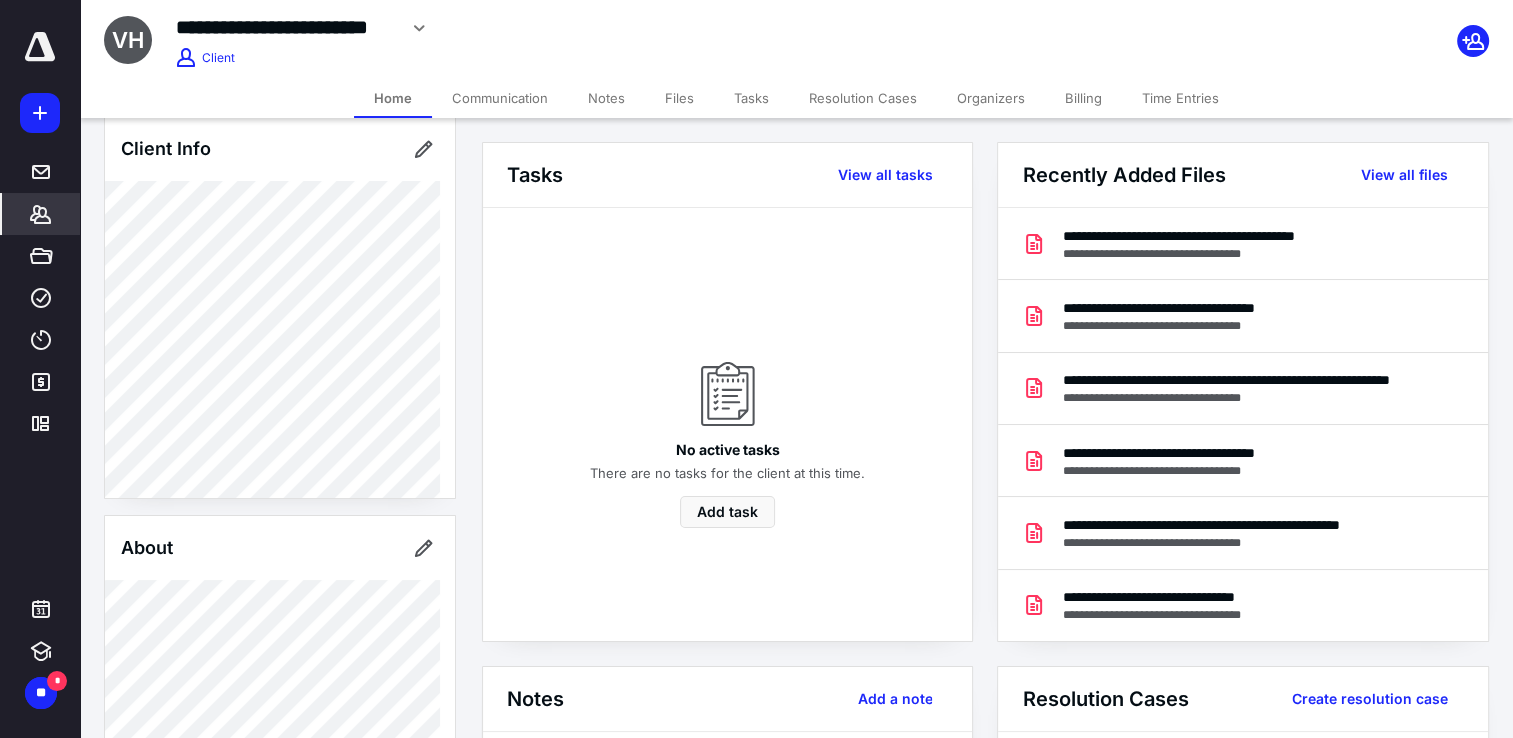 scroll, scrollTop: 0, scrollLeft: 0, axis: both 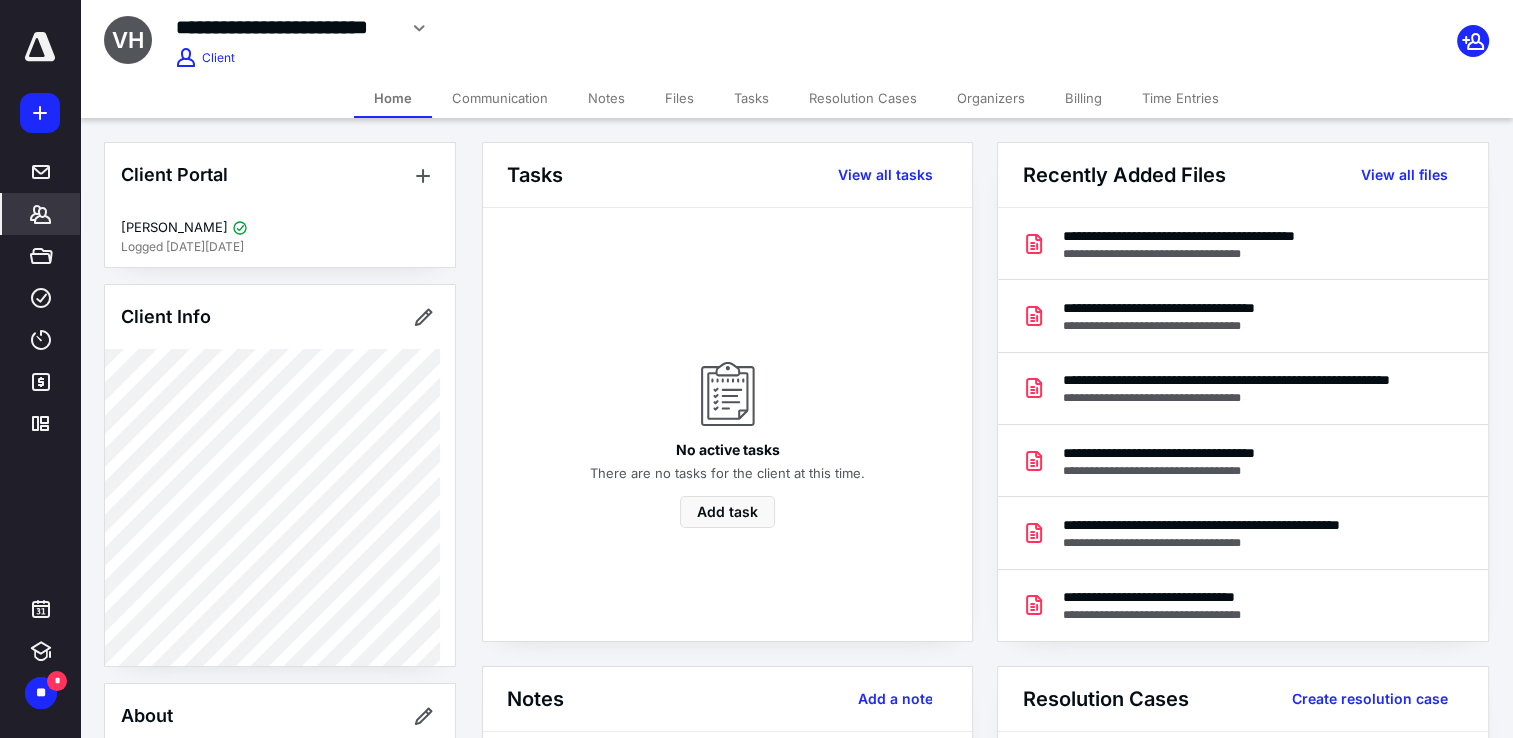 click on "**********" at bounding box center [598, 28] 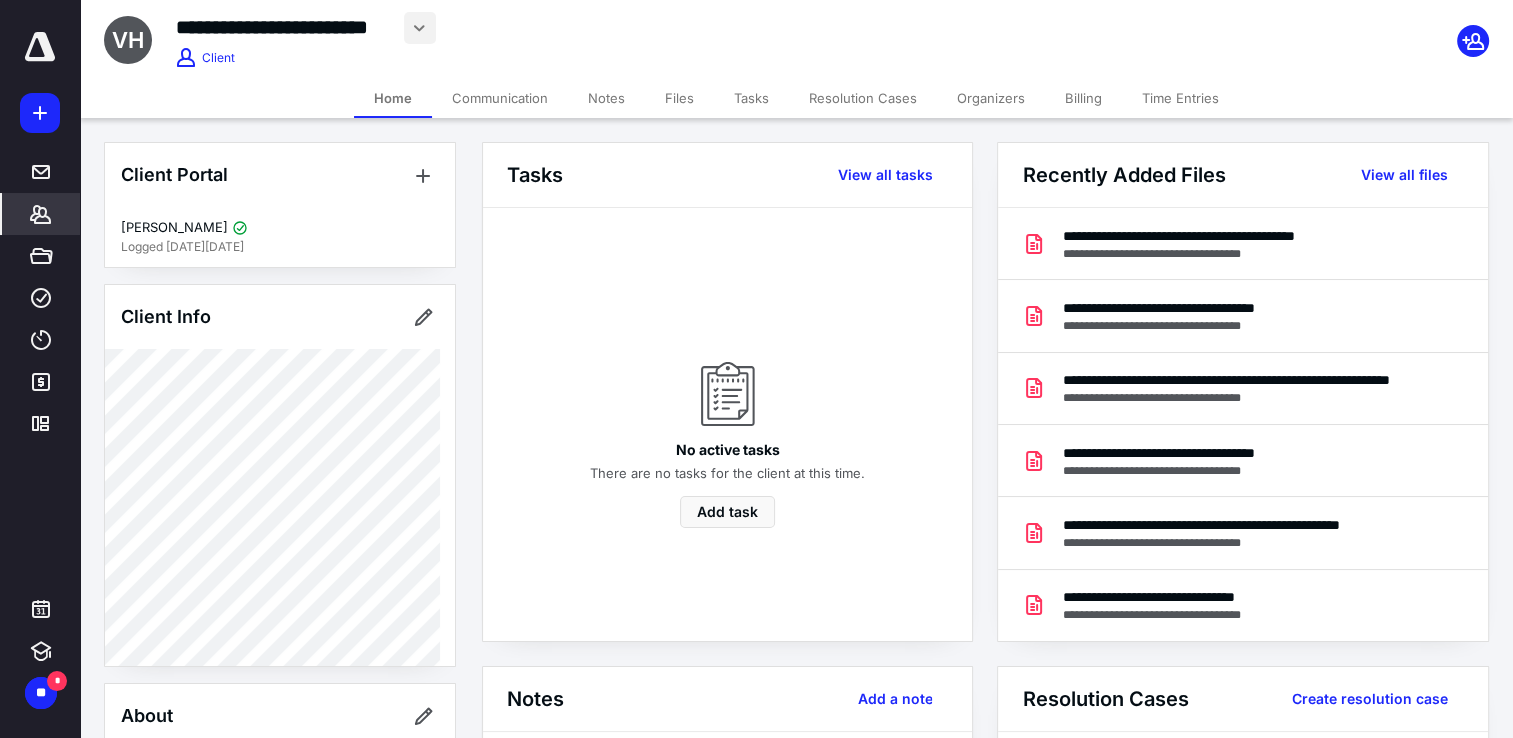 click at bounding box center (420, 28) 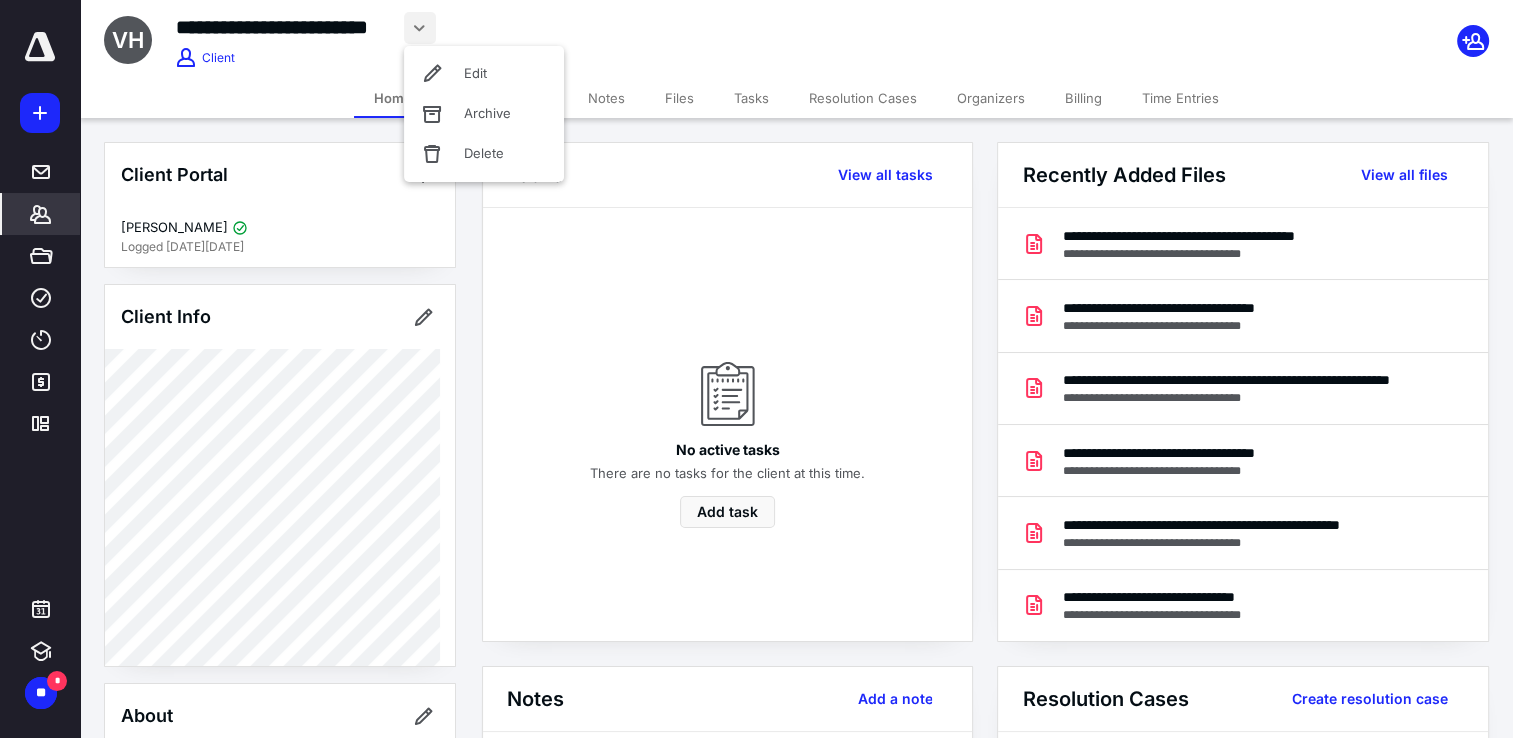 click at bounding box center [420, 28] 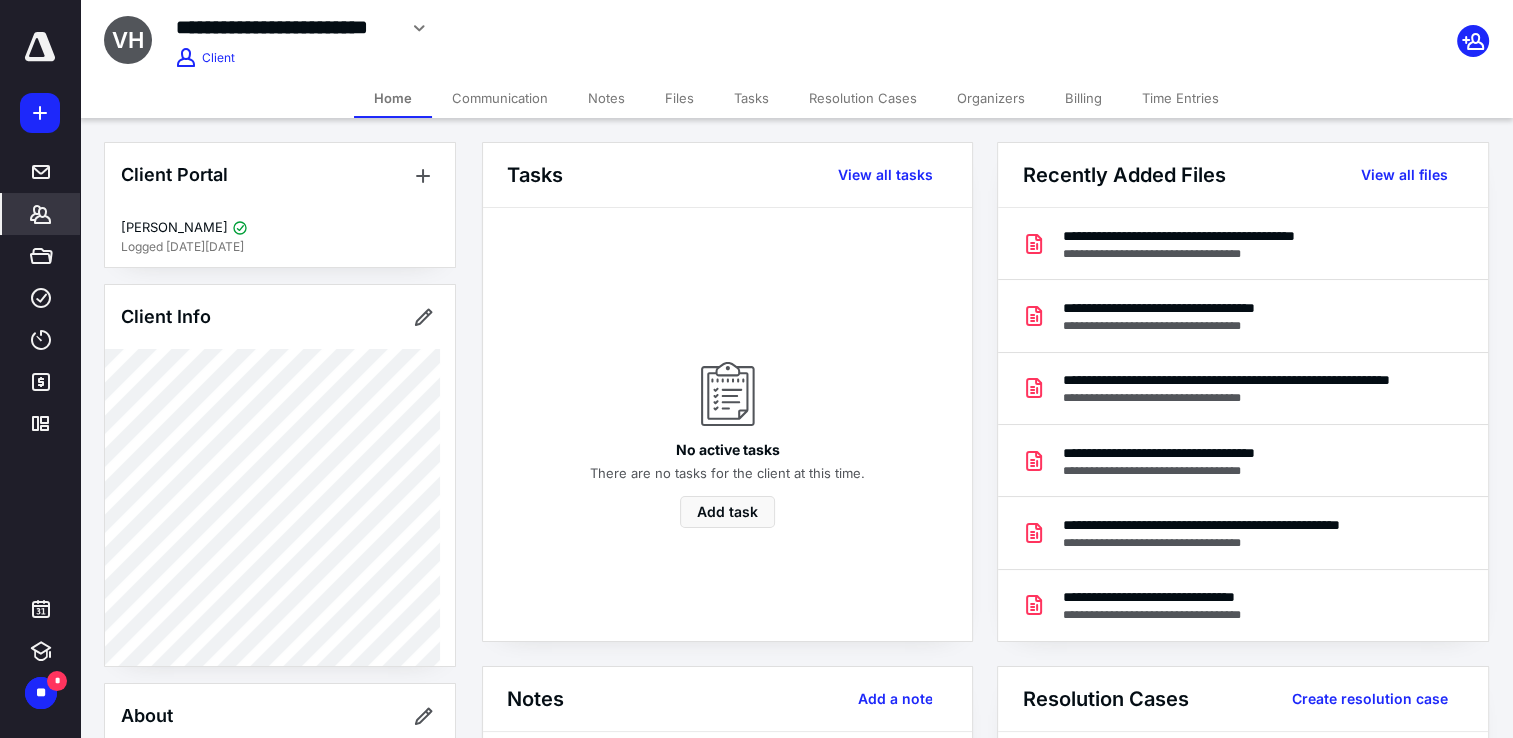 click at bounding box center [186, 58] 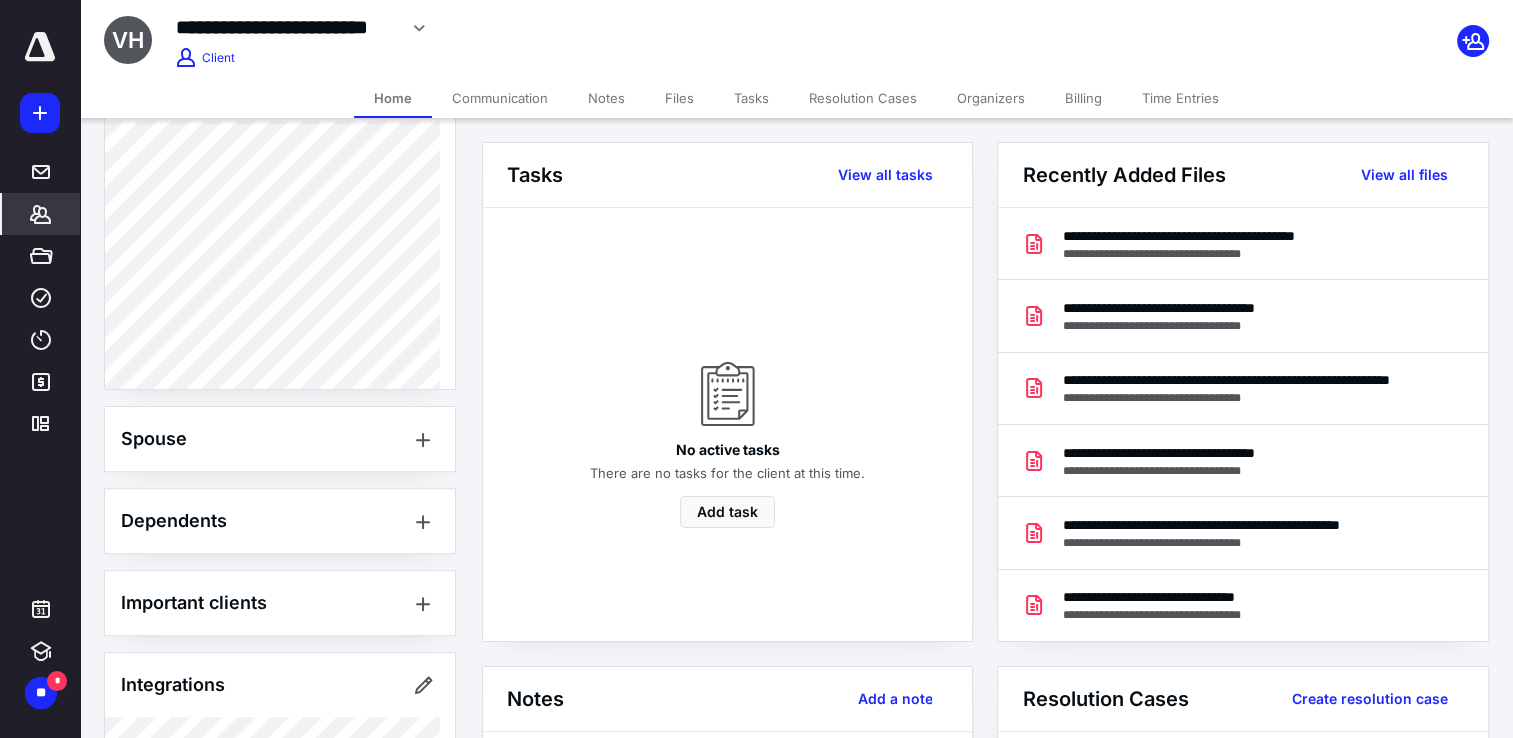 scroll, scrollTop: 967, scrollLeft: 0, axis: vertical 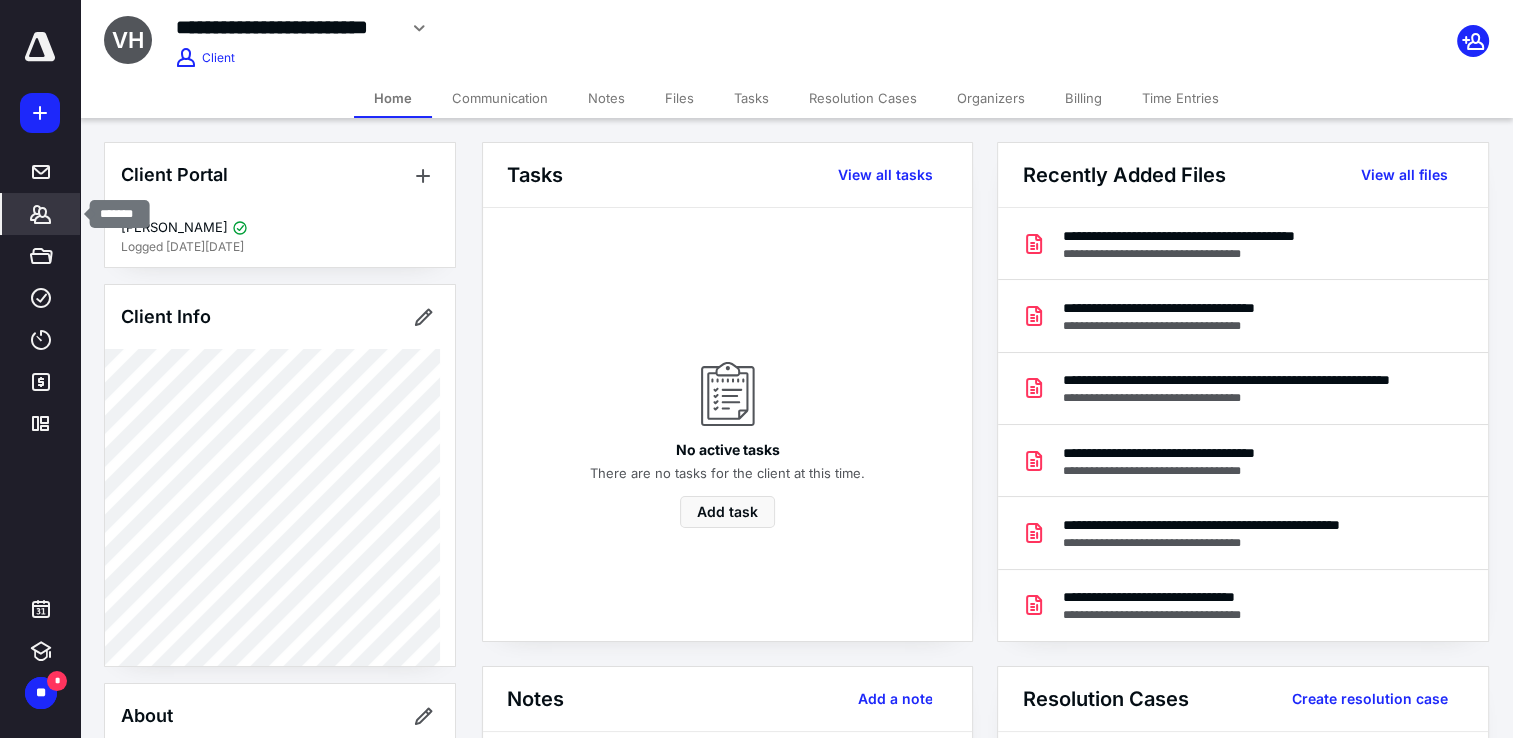 click 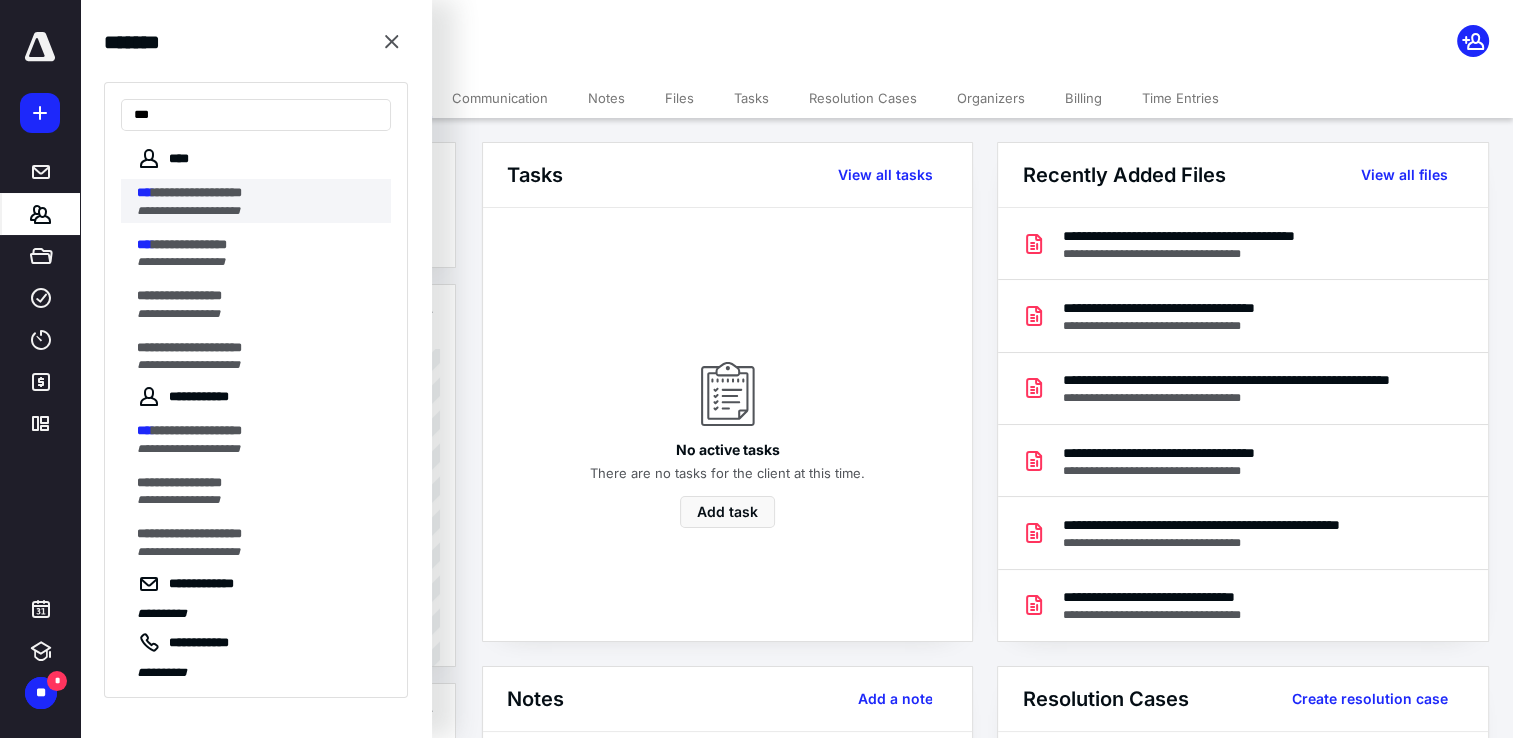 type on "***" 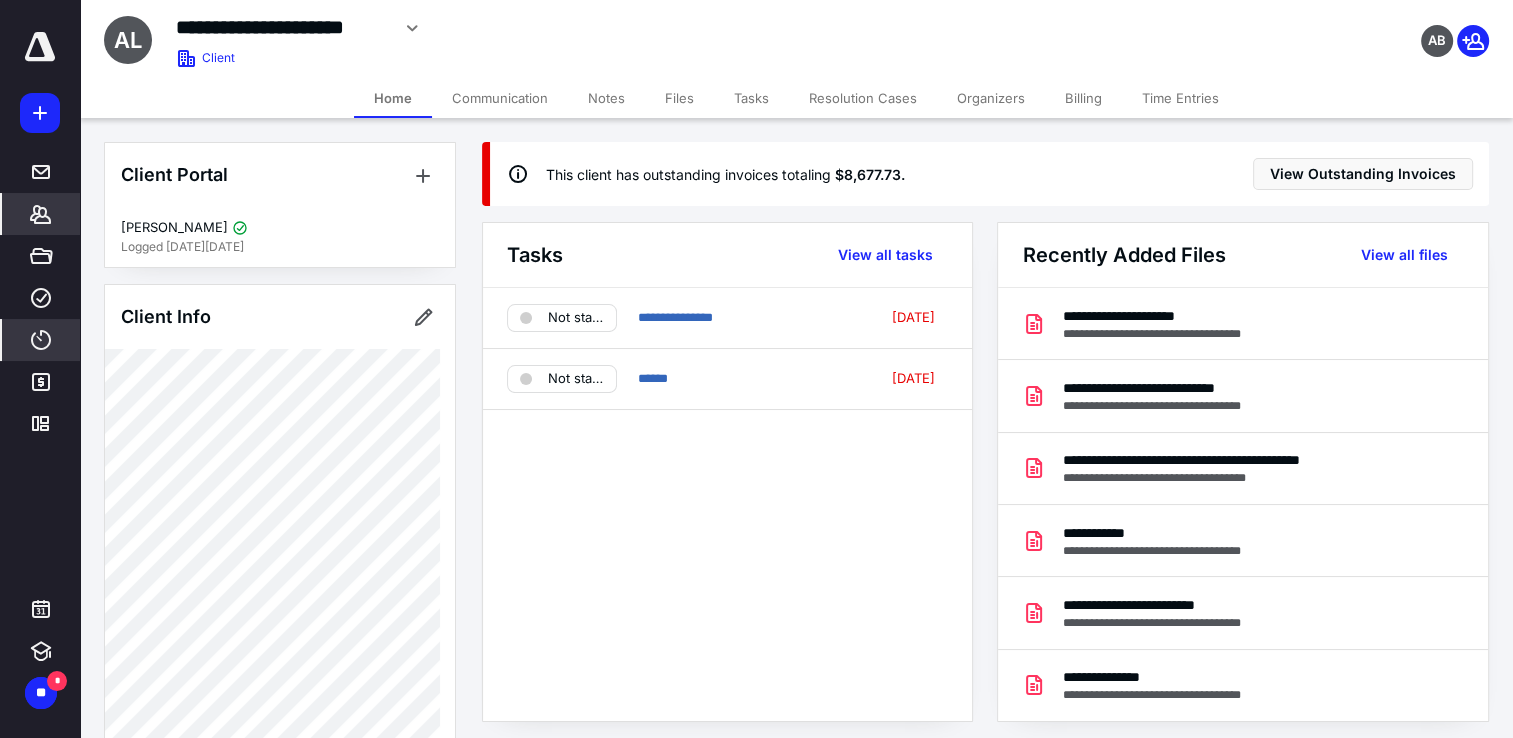 click 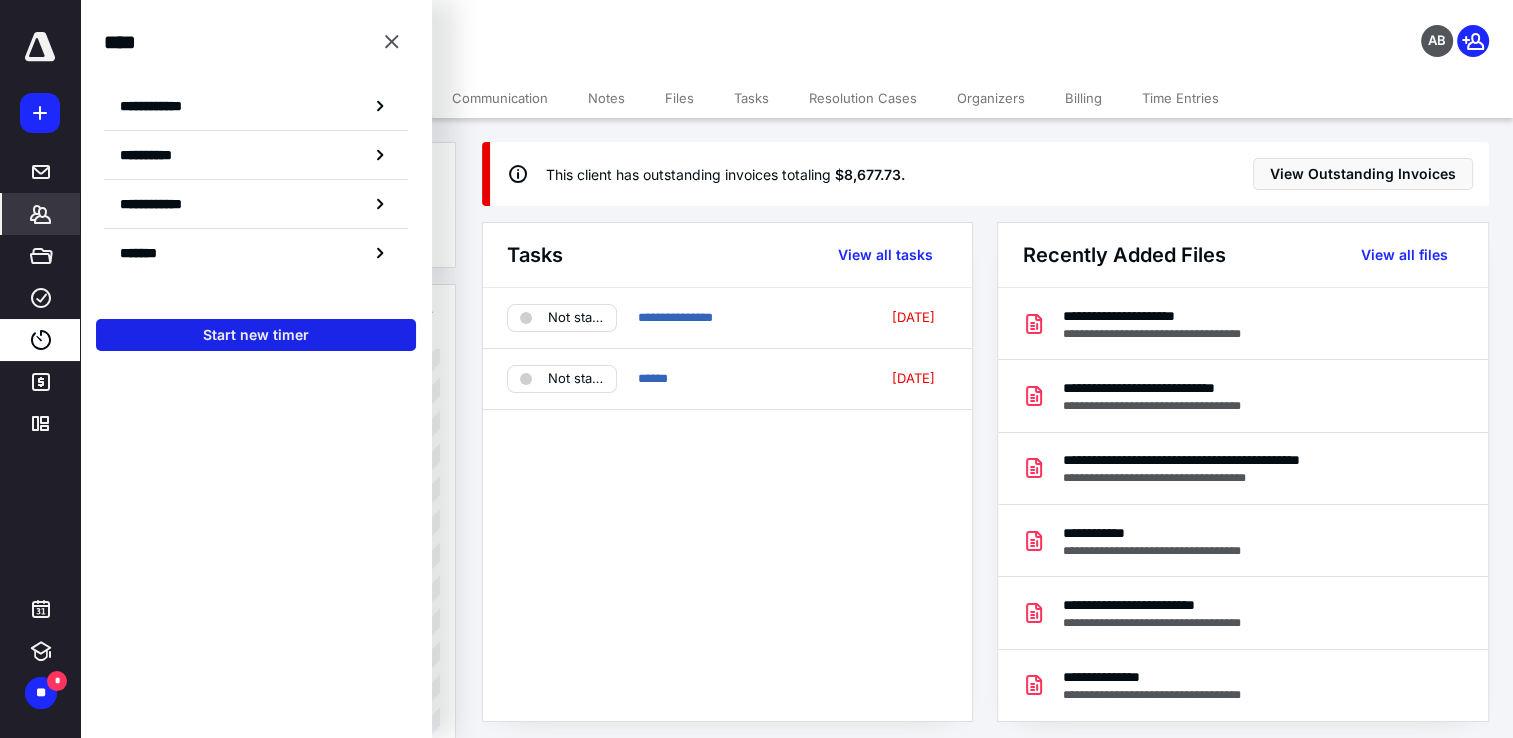 click on "Start new timer" at bounding box center [256, 335] 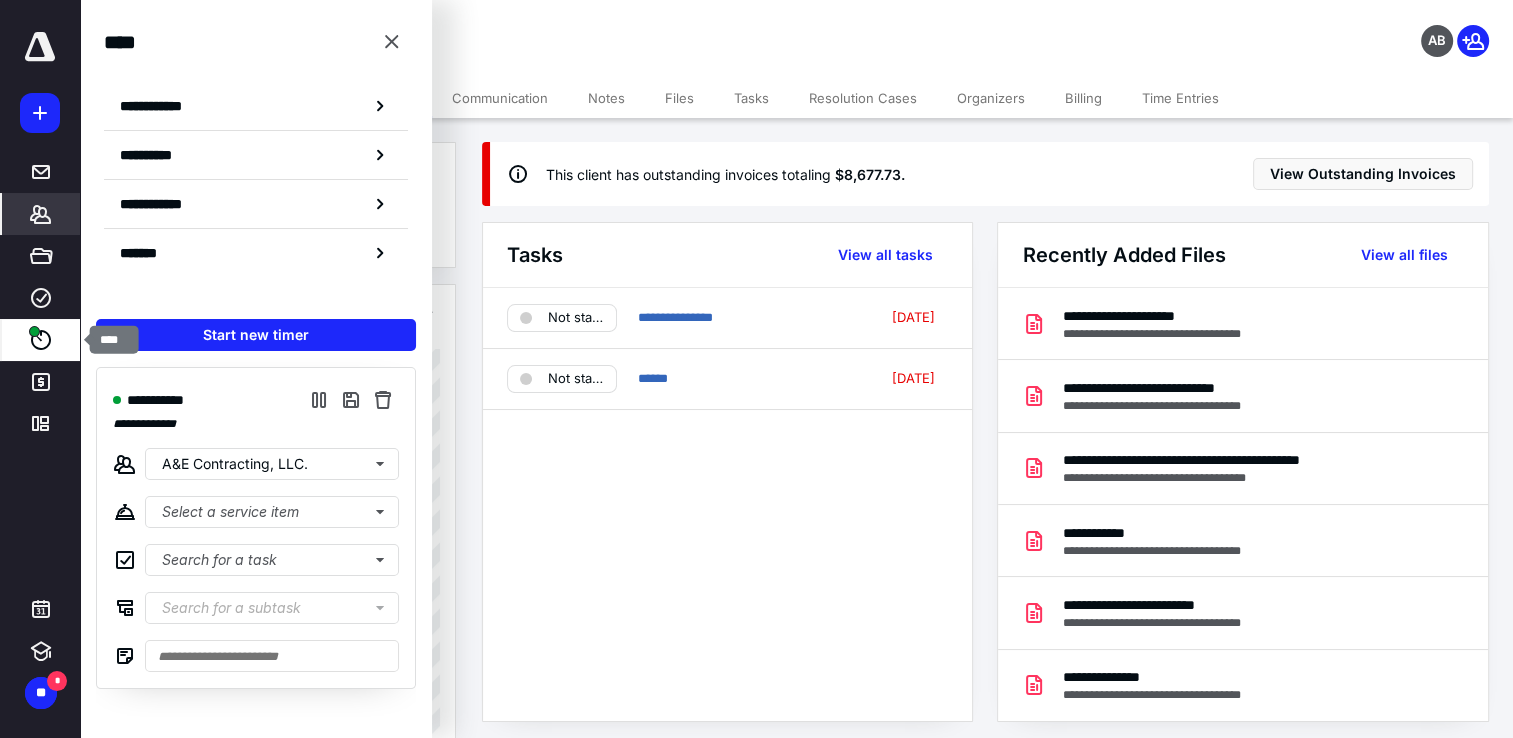 click 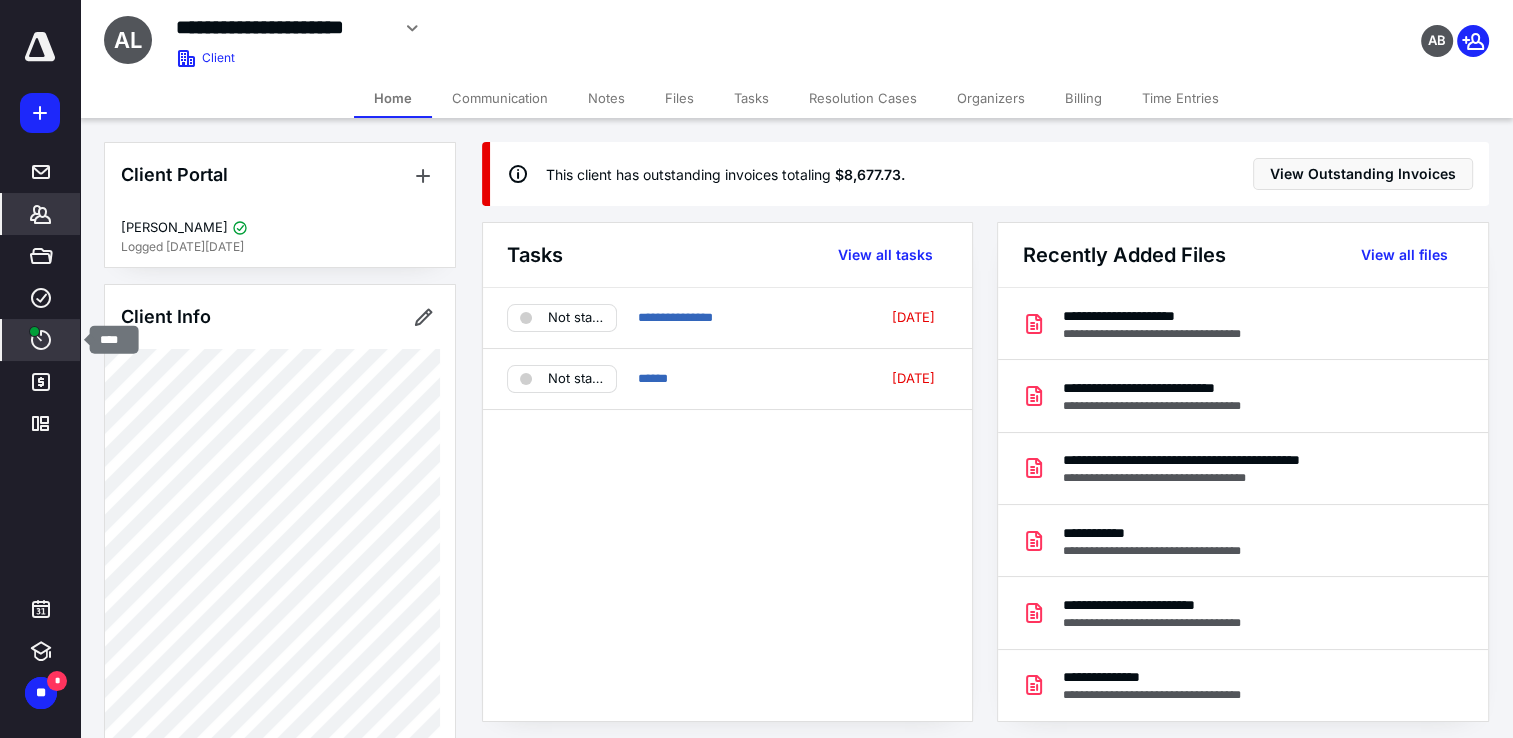 click on "****" at bounding box center [41, 340] 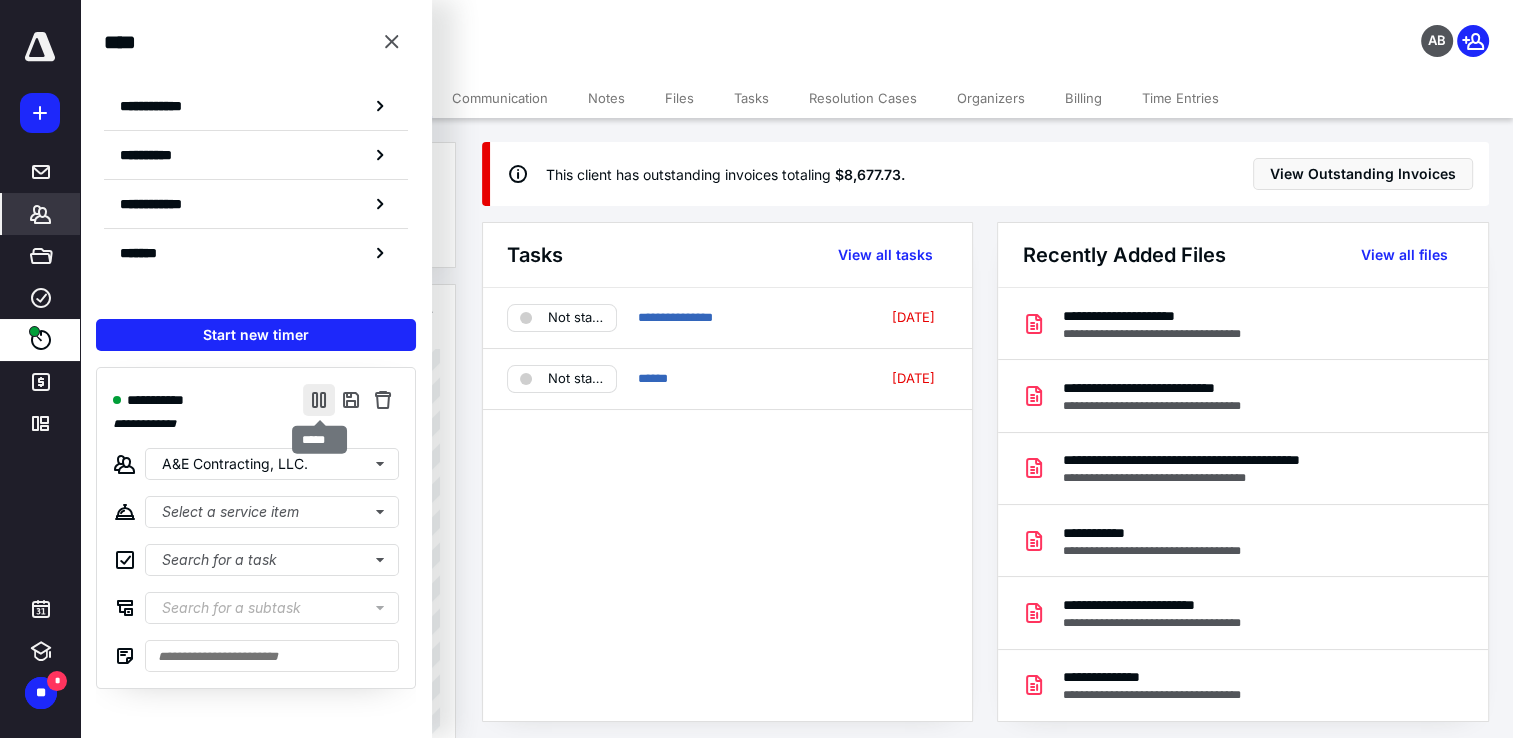 click at bounding box center [319, 400] 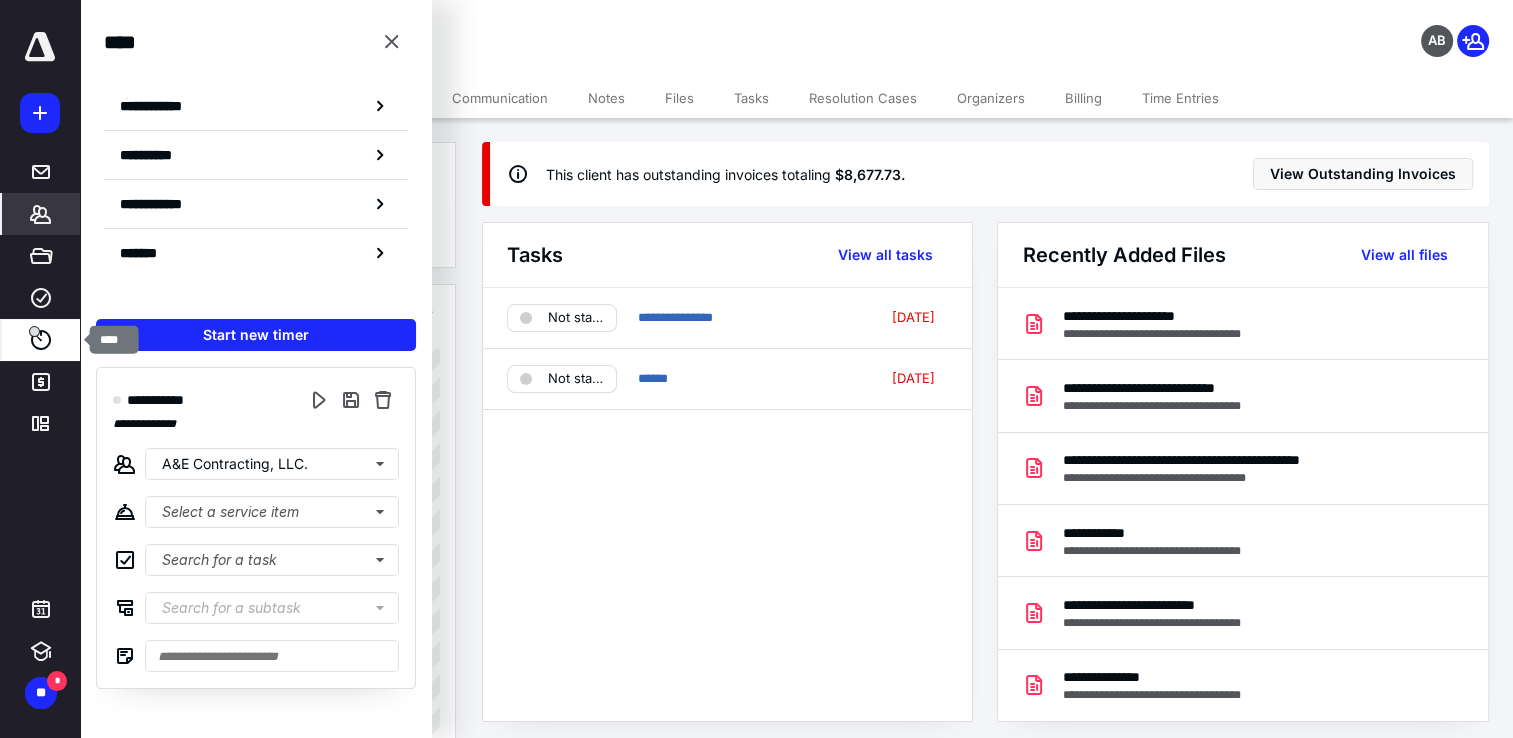 click at bounding box center (34, 331) 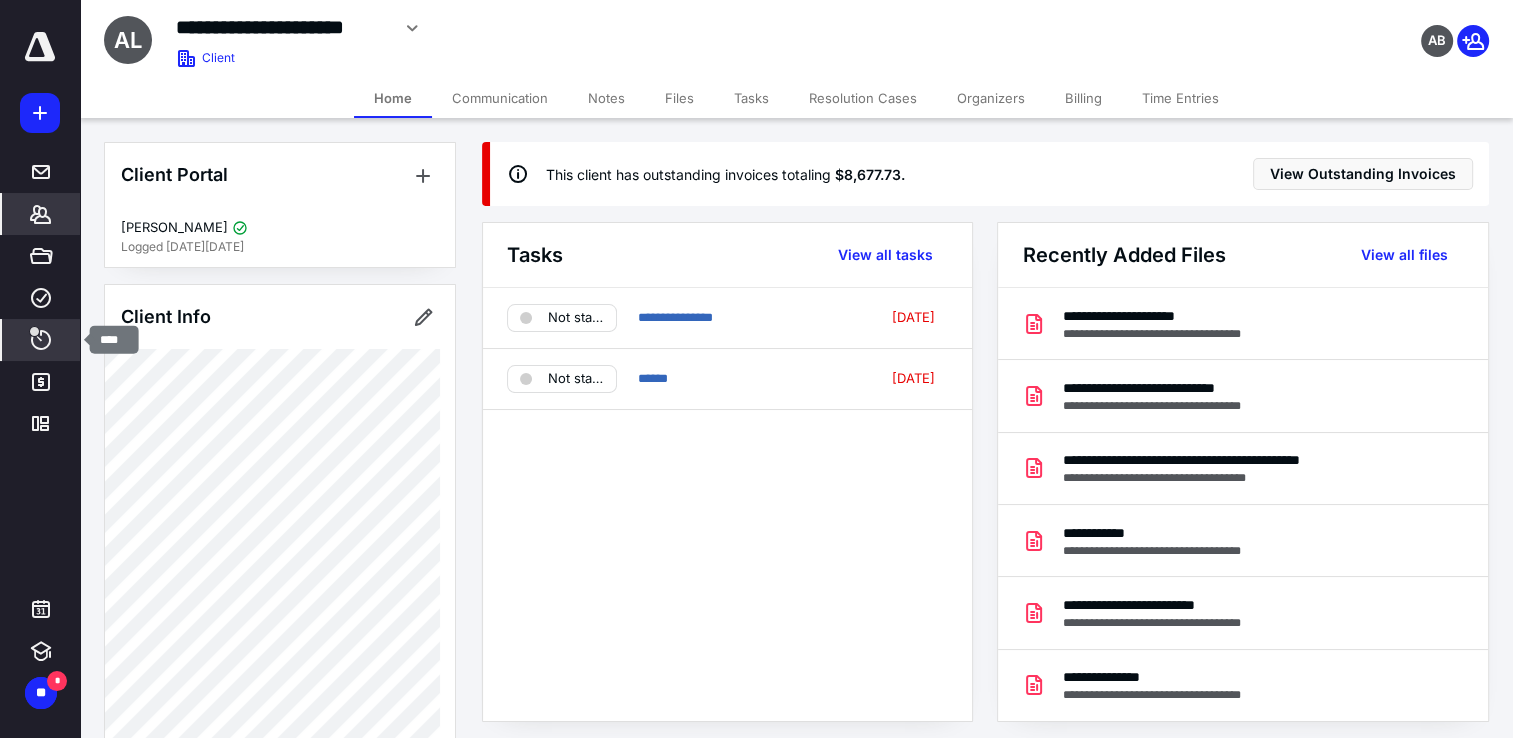 click on "****" at bounding box center [41, 340] 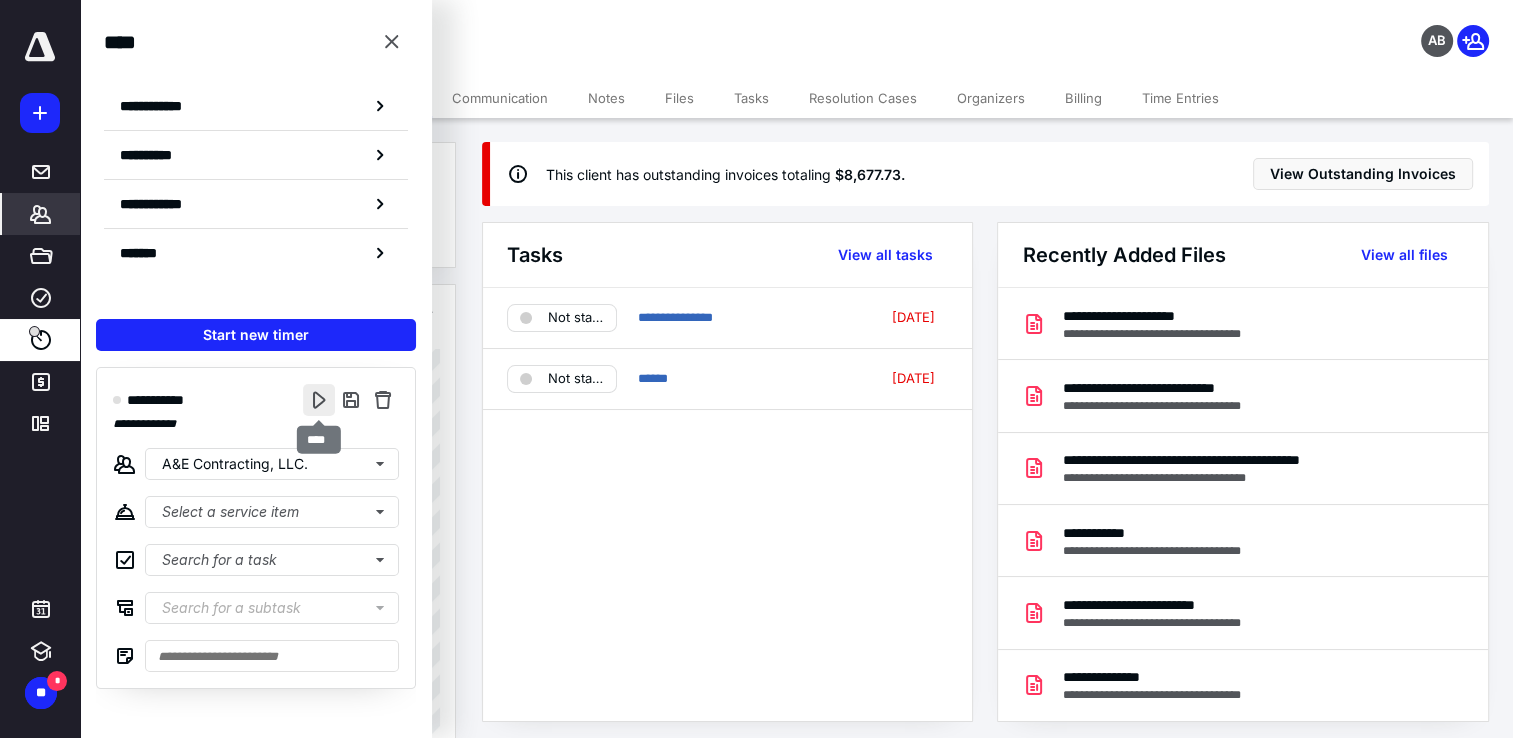 click at bounding box center [319, 400] 